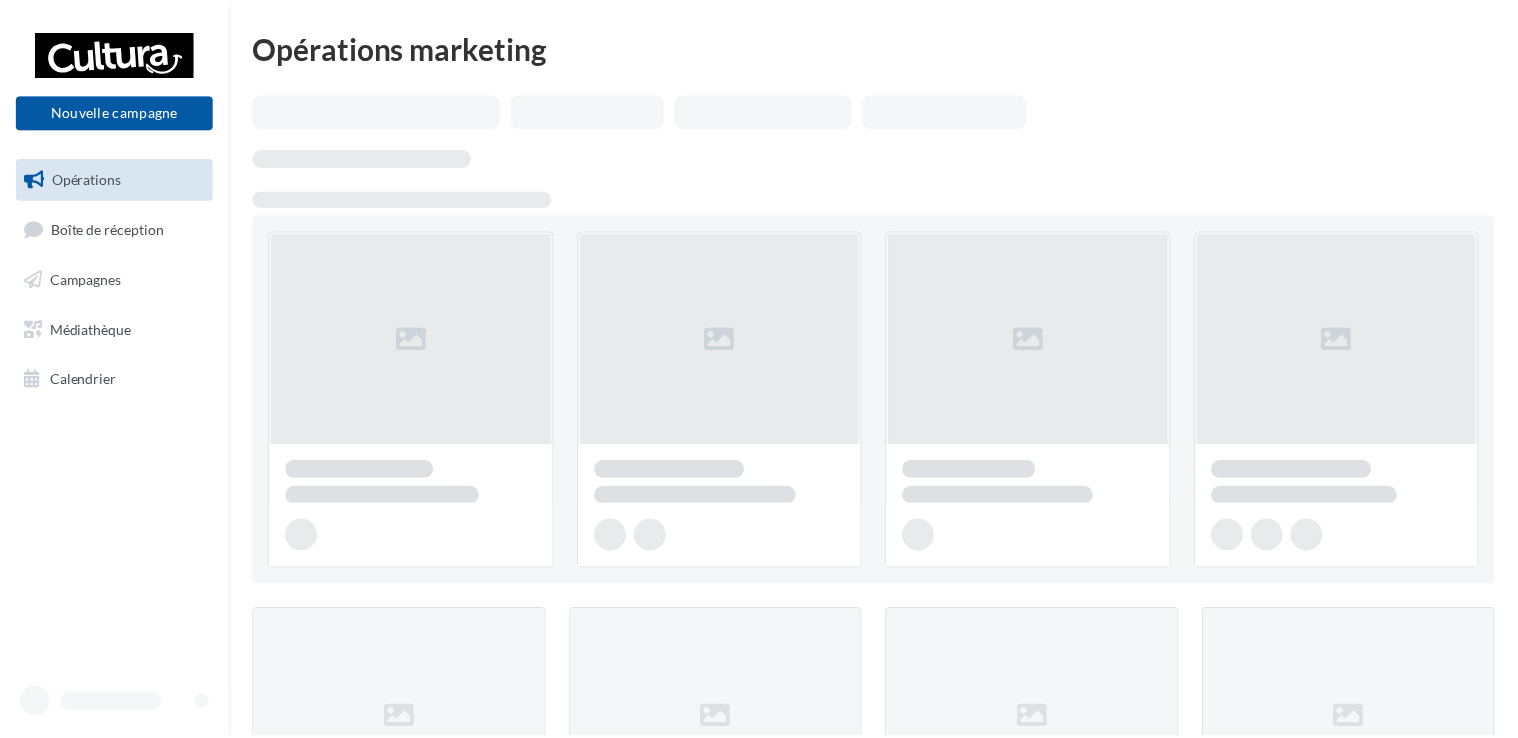 scroll, scrollTop: 0, scrollLeft: 0, axis: both 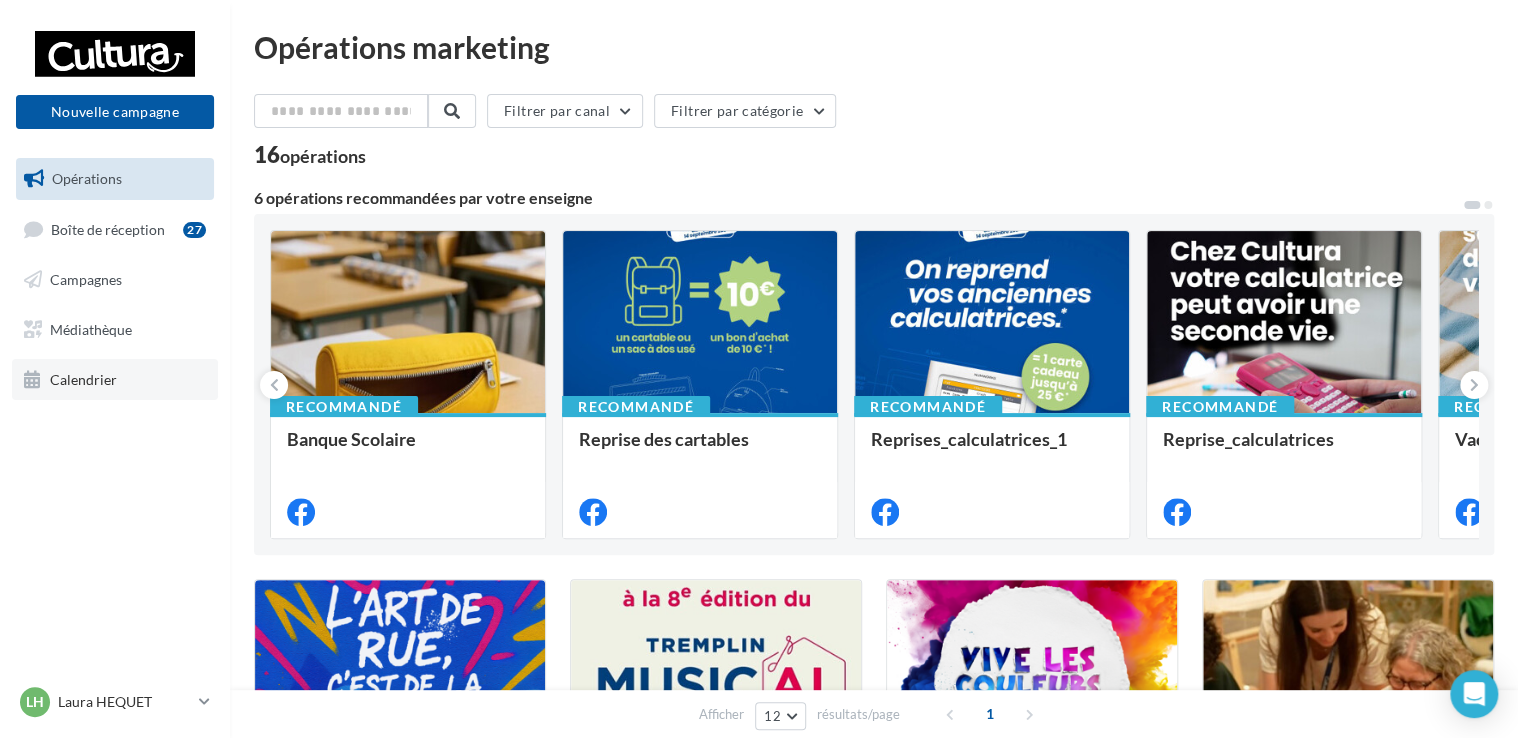 click on "Calendrier" at bounding box center [83, 378] 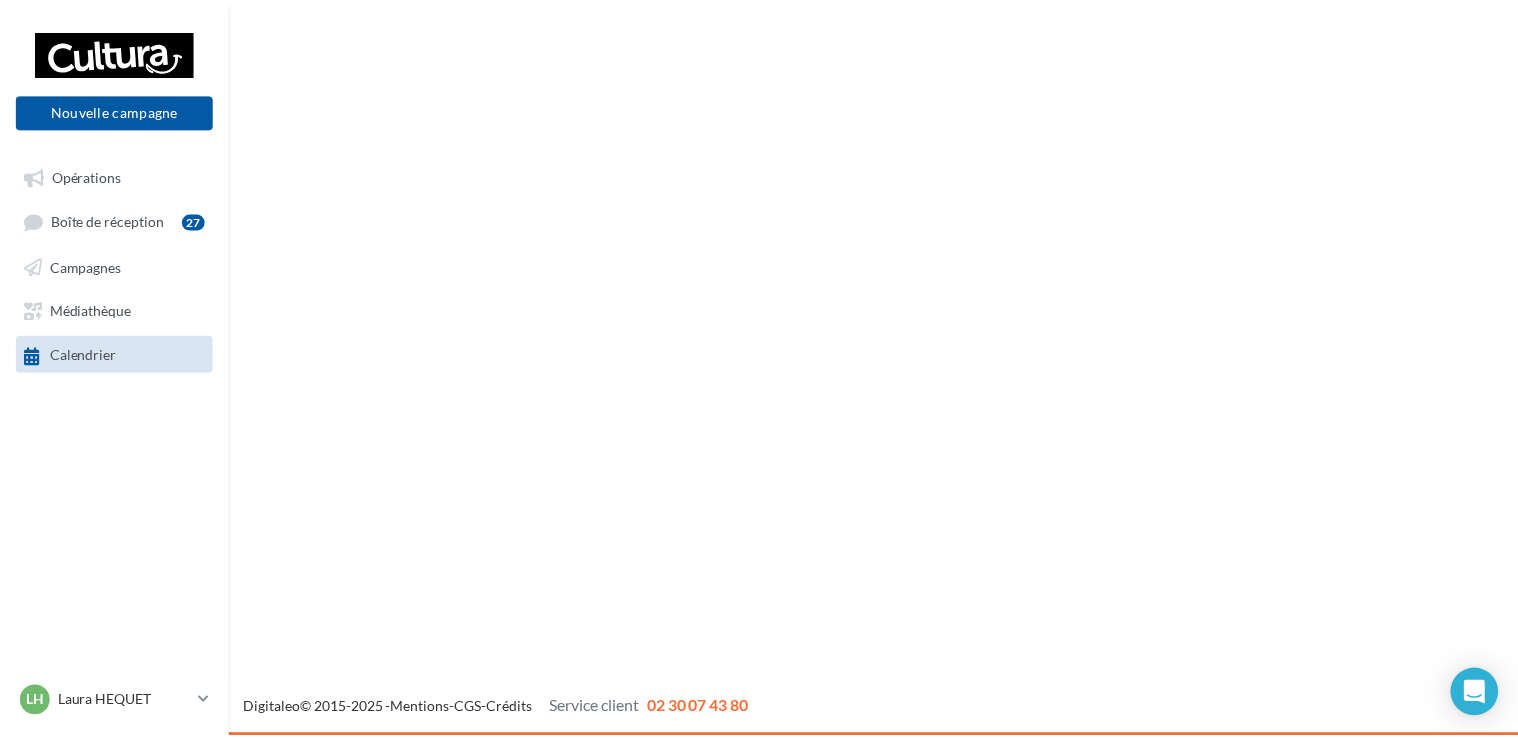 scroll, scrollTop: 0, scrollLeft: 0, axis: both 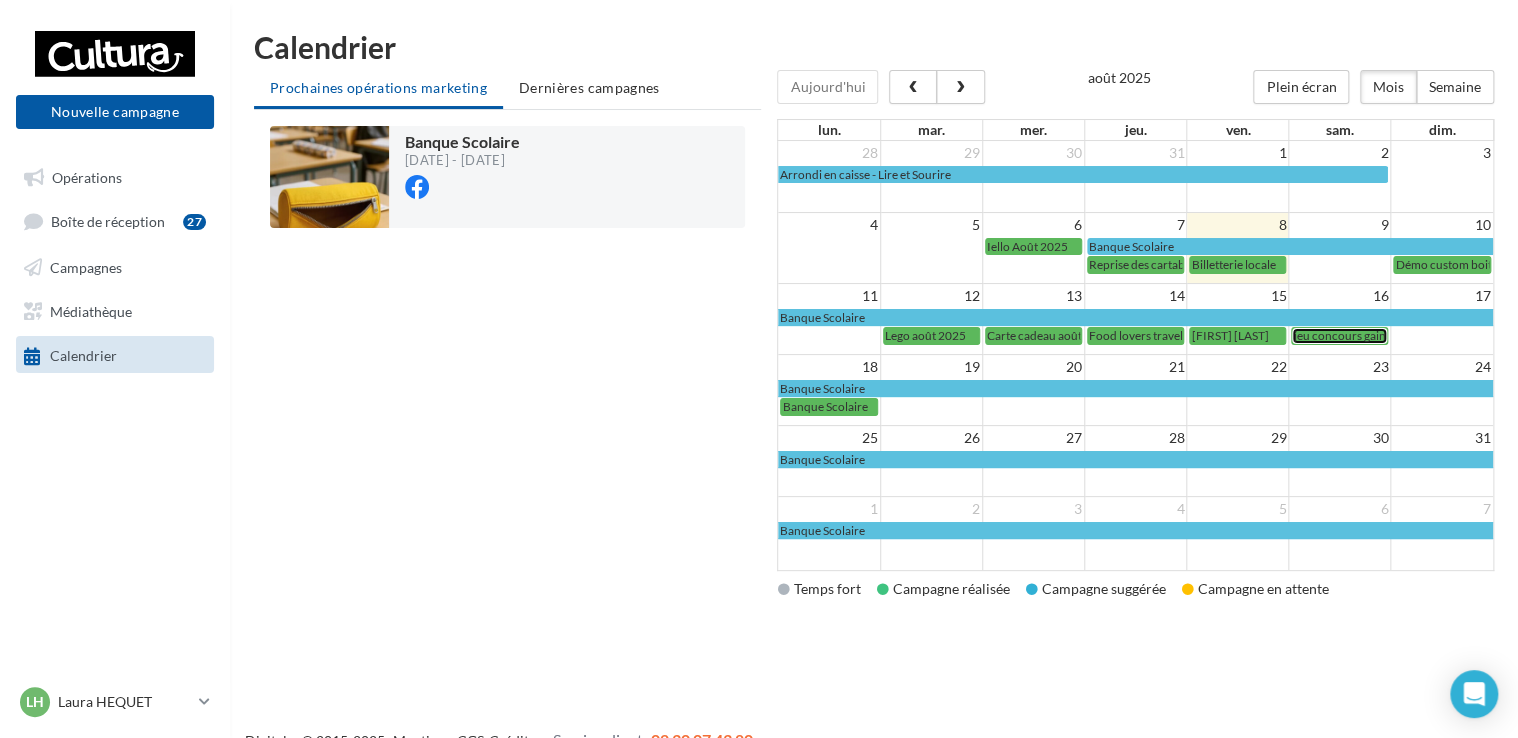 click on "jeu concours gain : Cricut Joy" at bounding box center [1369, 335] 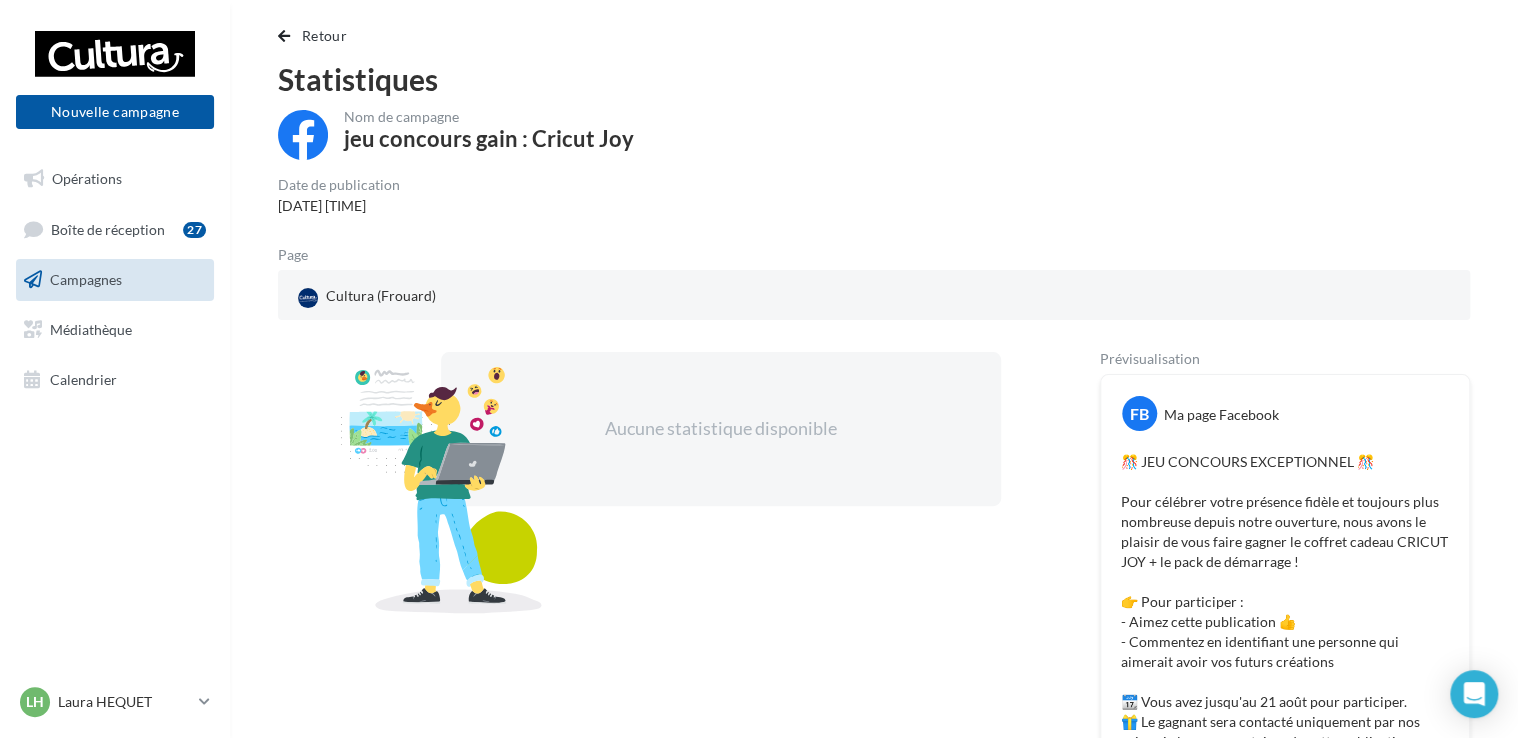scroll, scrollTop: 21, scrollLeft: 0, axis: vertical 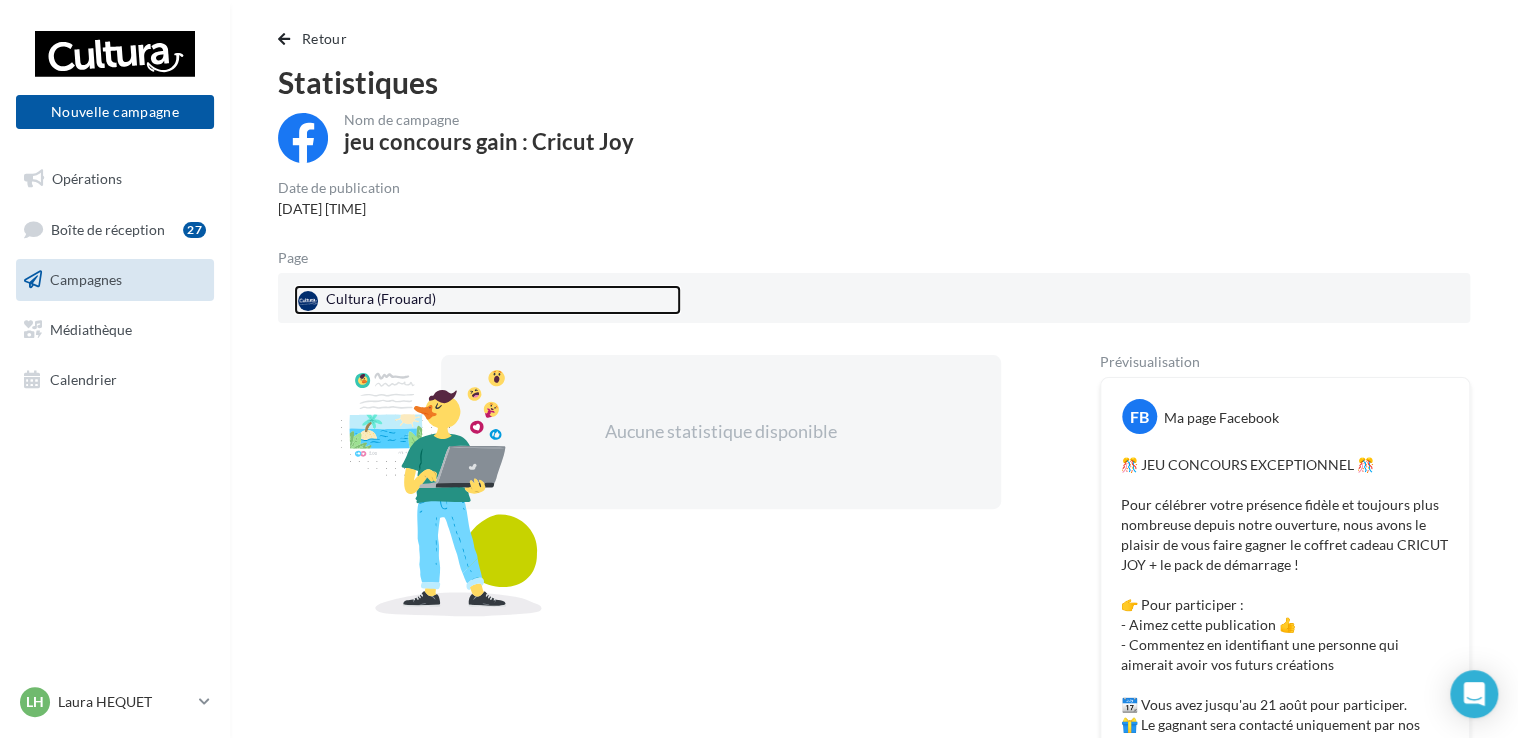 click on "Cultura (Frouard)" at bounding box center [487, 300] 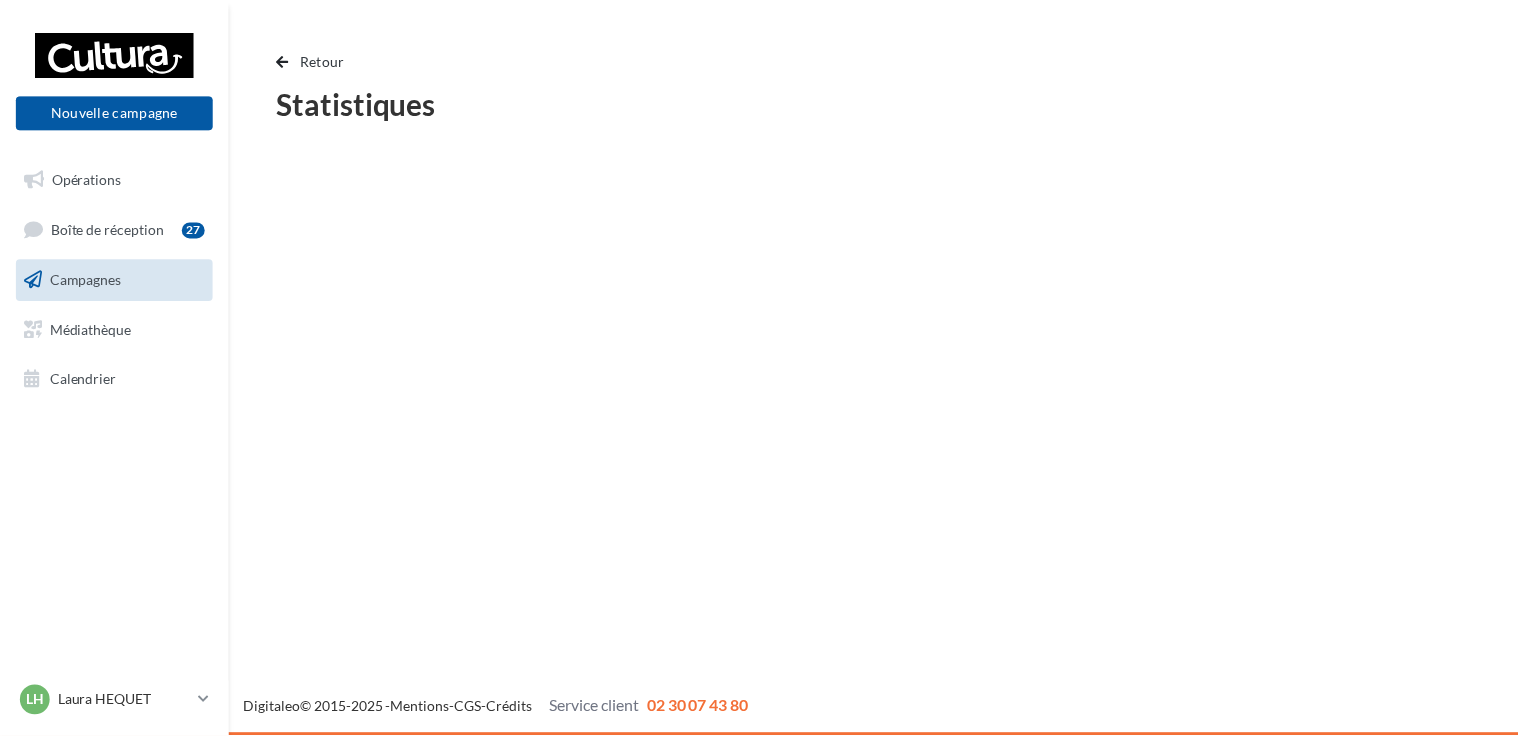 scroll, scrollTop: 0, scrollLeft: 0, axis: both 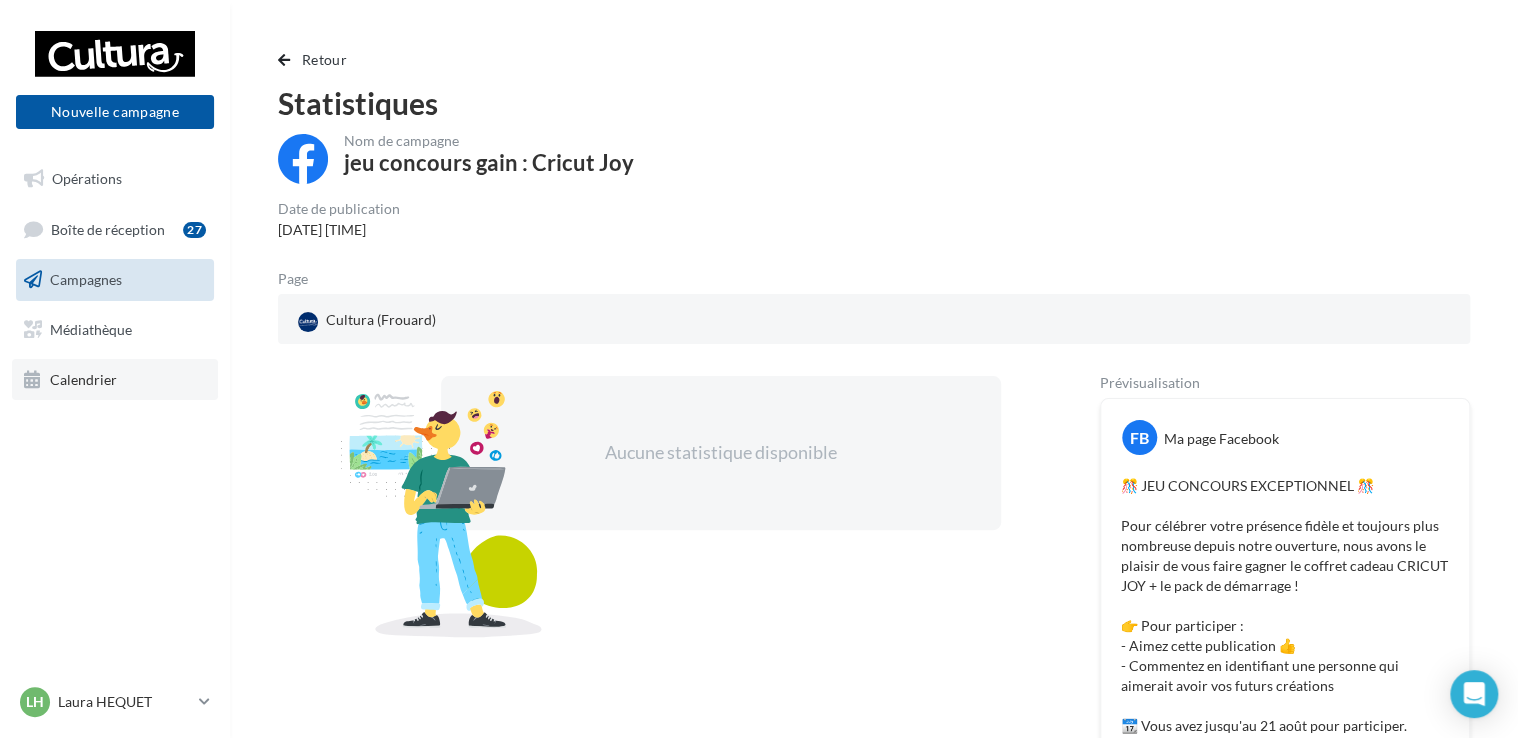 click on "Calendrier" at bounding box center [83, 378] 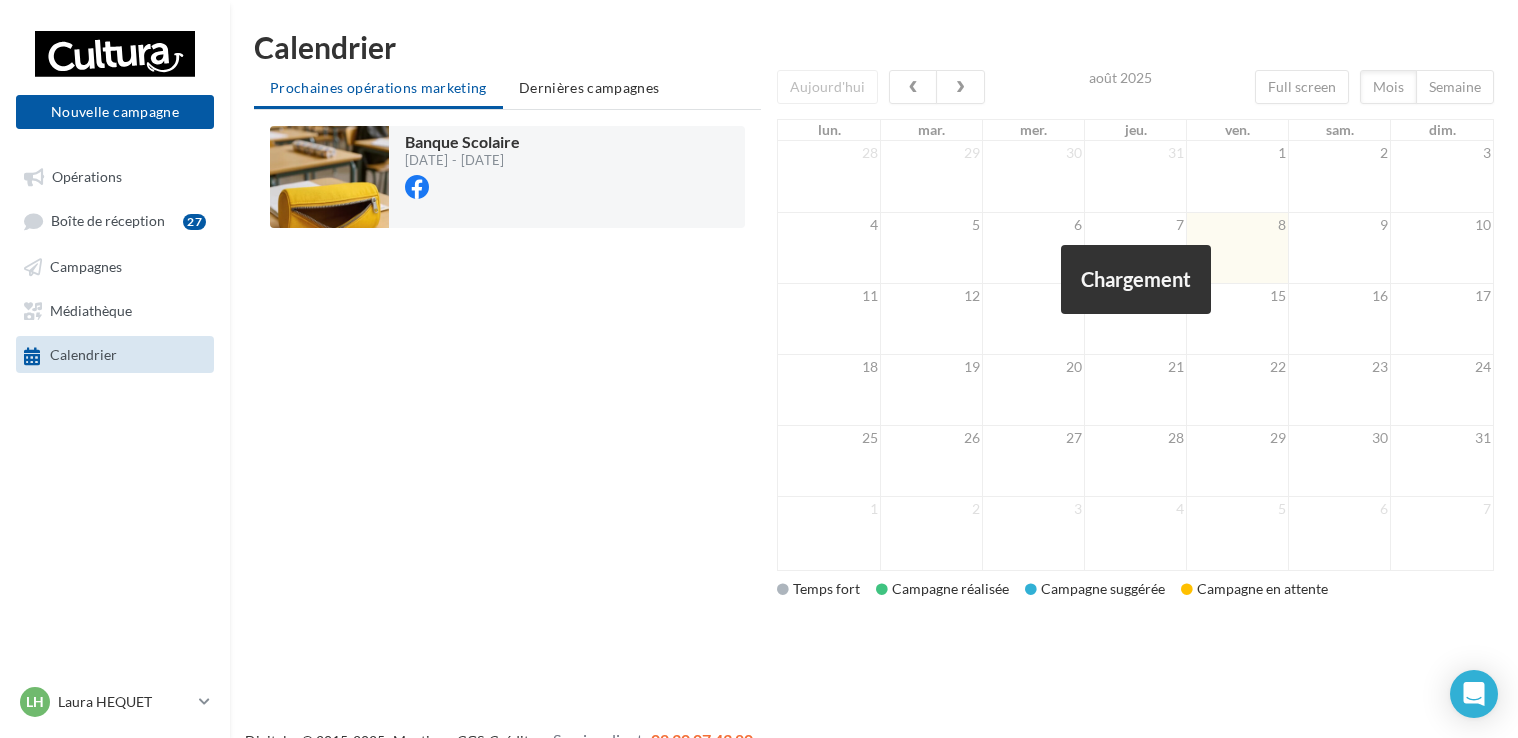 scroll, scrollTop: 0, scrollLeft: 0, axis: both 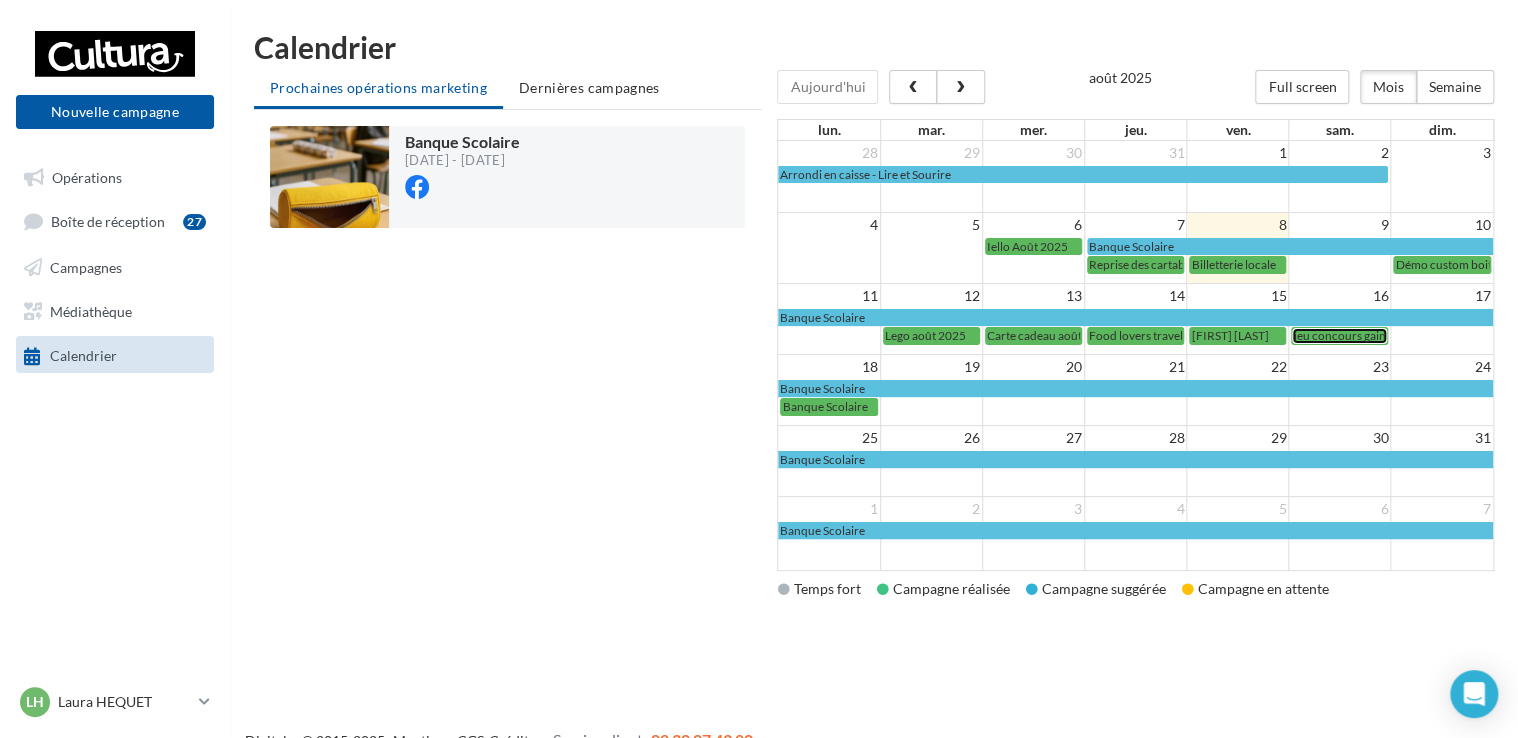 click on "jeu concours gain : Cricut Joy" at bounding box center (1369, 335) 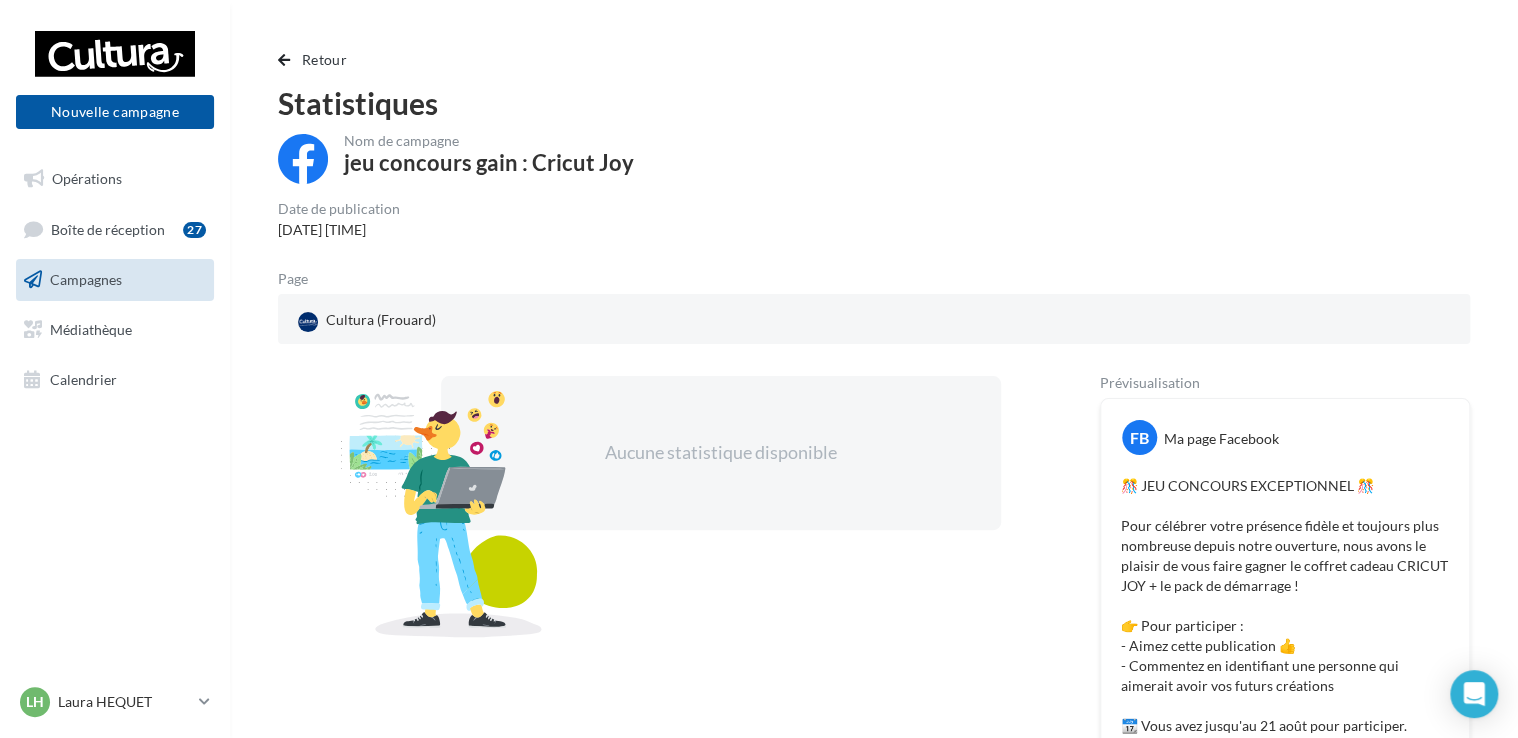 scroll, scrollTop: 232, scrollLeft: 0, axis: vertical 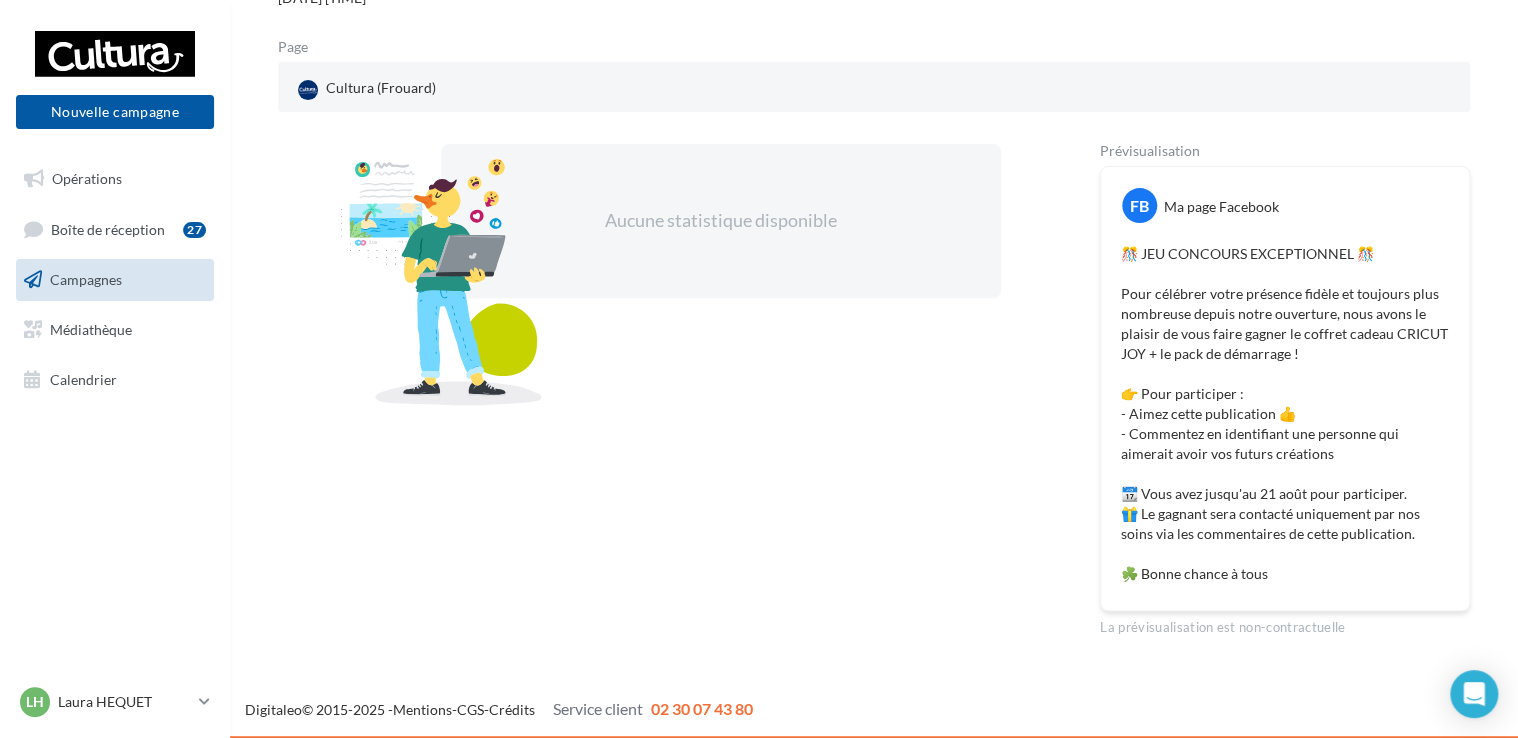 click on "Campagnes" at bounding box center [86, 279] 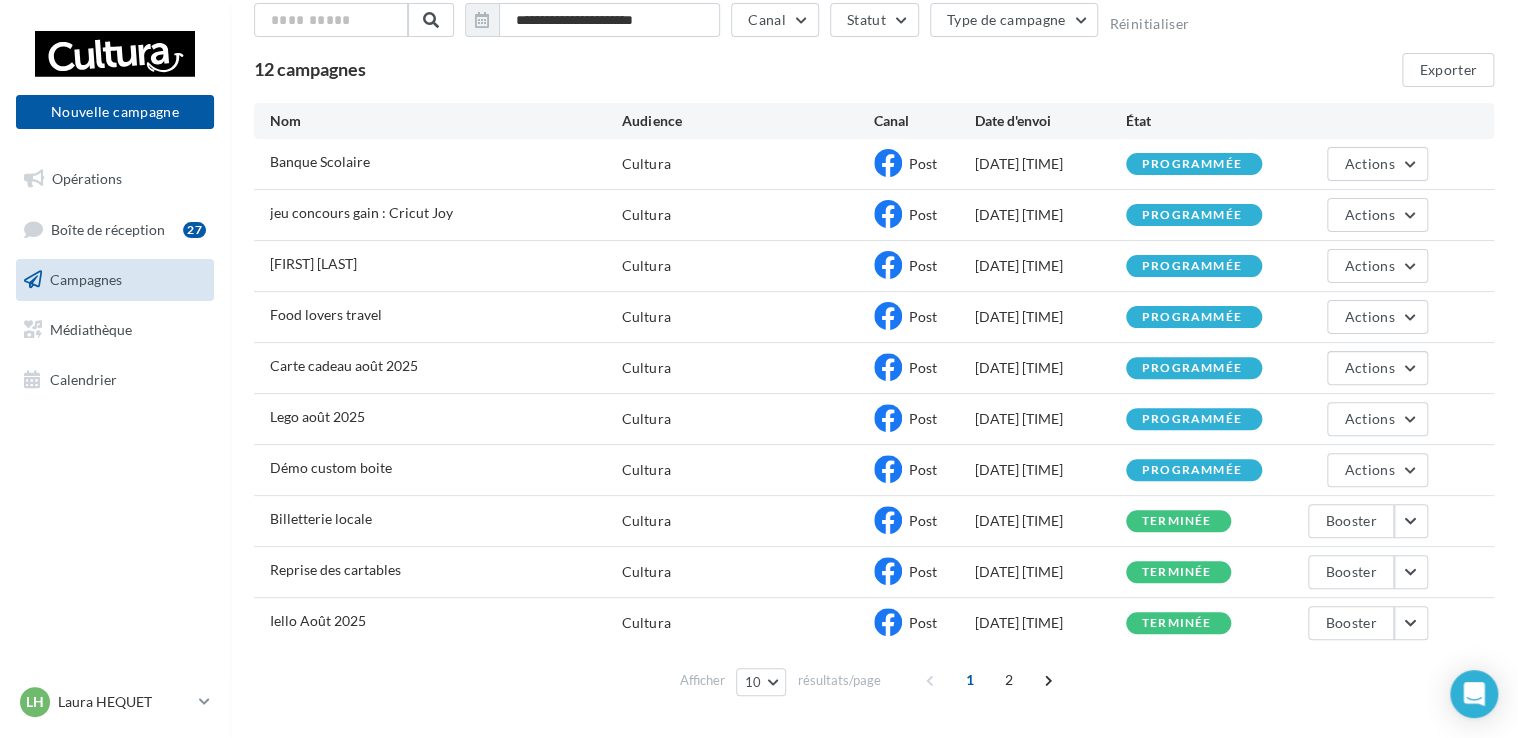 scroll, scrollTop: 172, scrollLeft: 0, axis: vertical 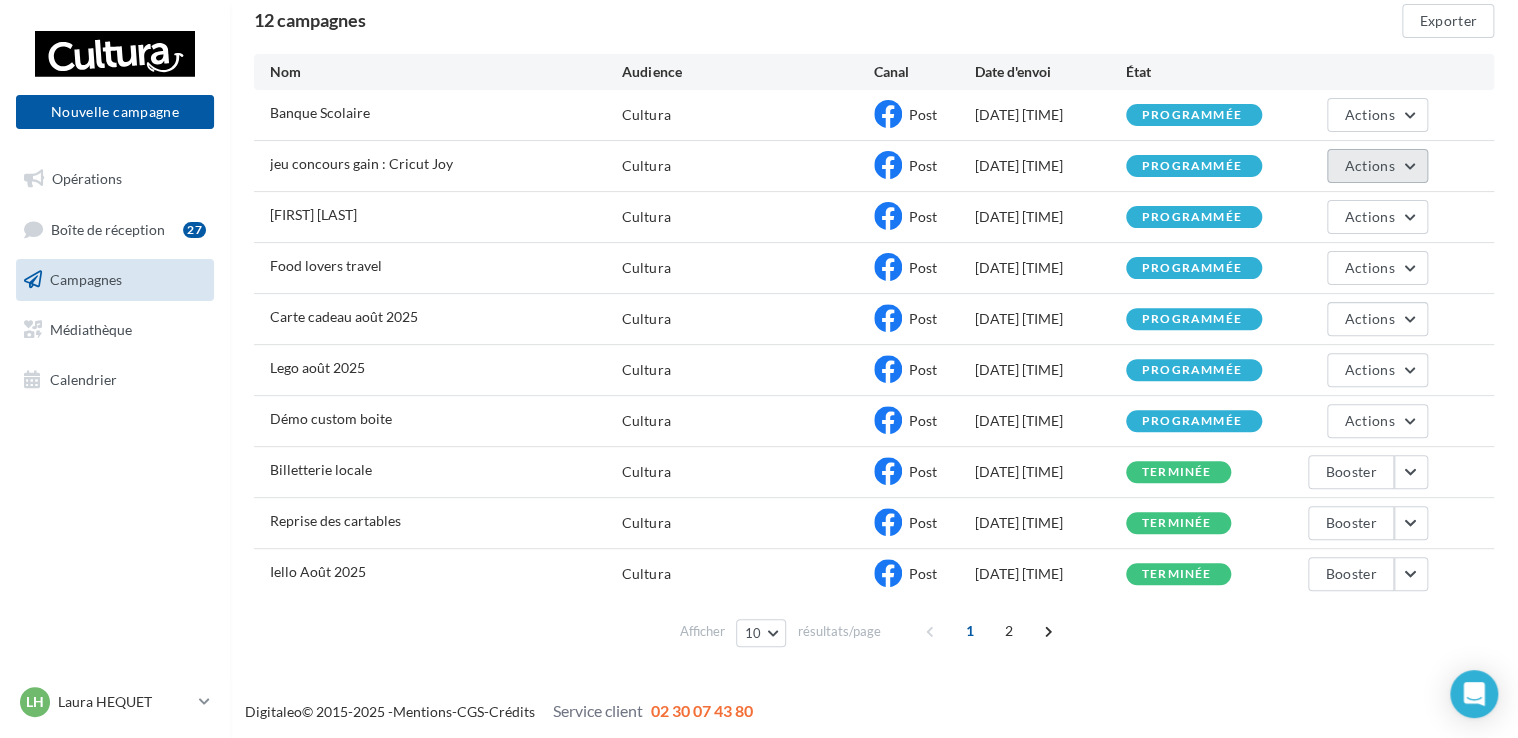 click on "Actions" at bounding box center [1369, 165] 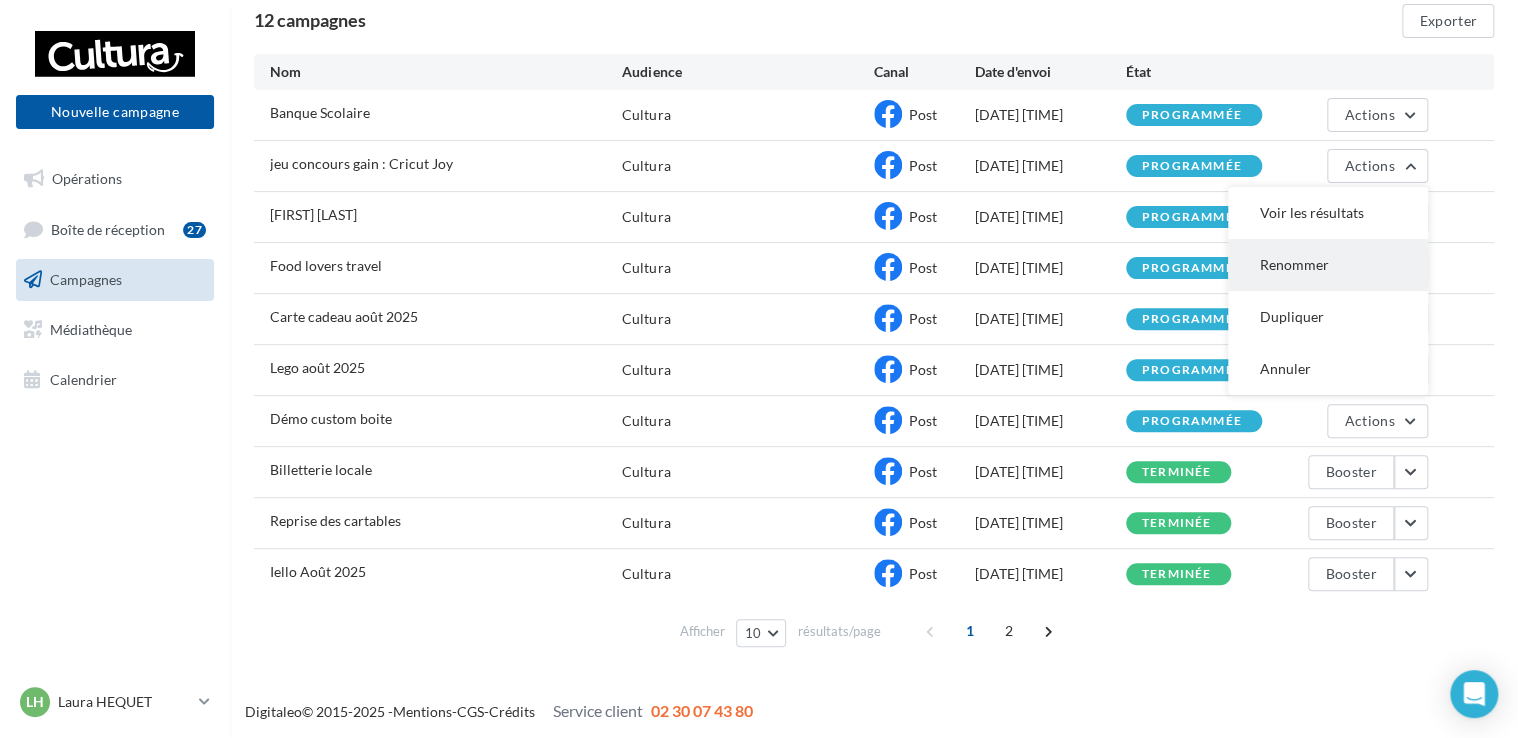 click on "Renommer" at bounding box center (1328, 265) 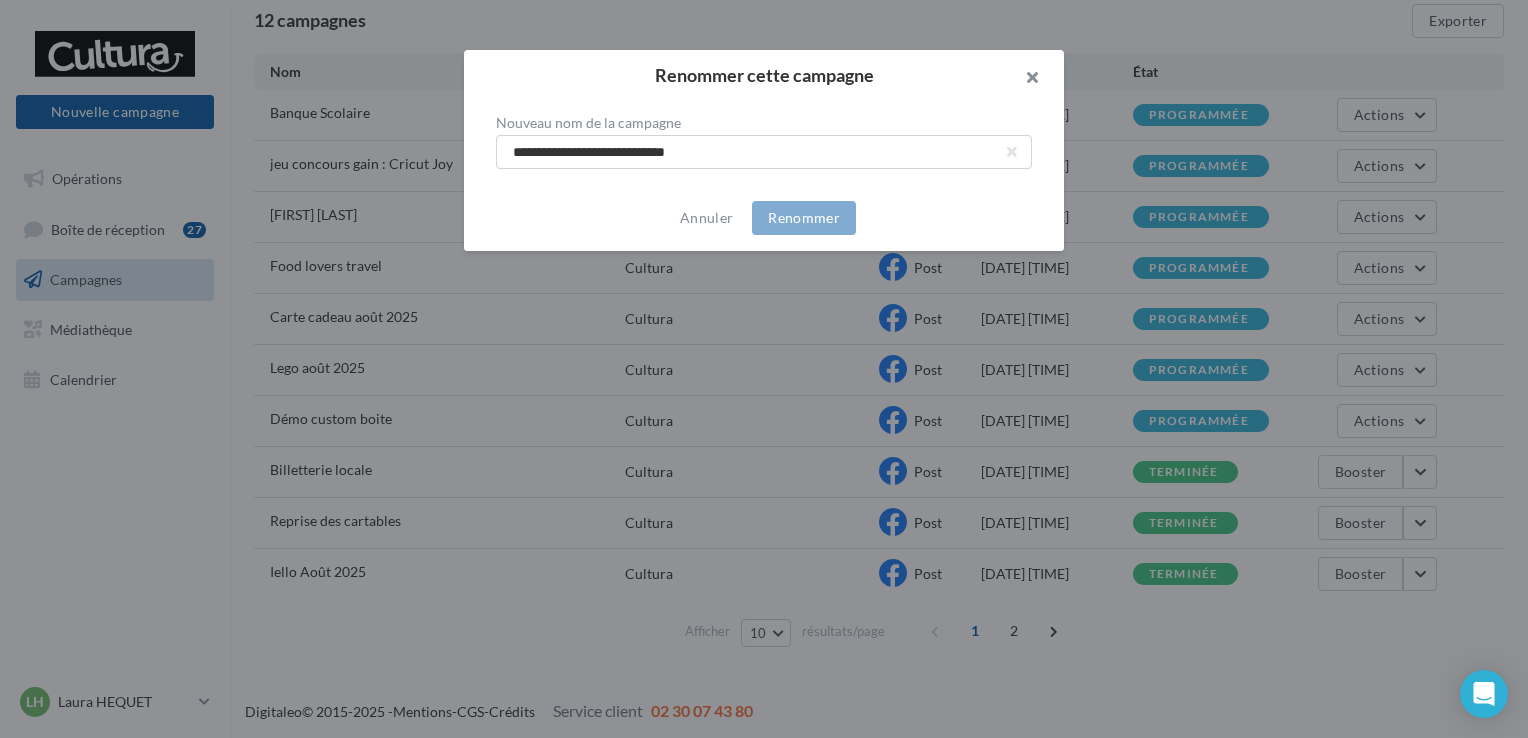 click at bounding box center [1024, 80] 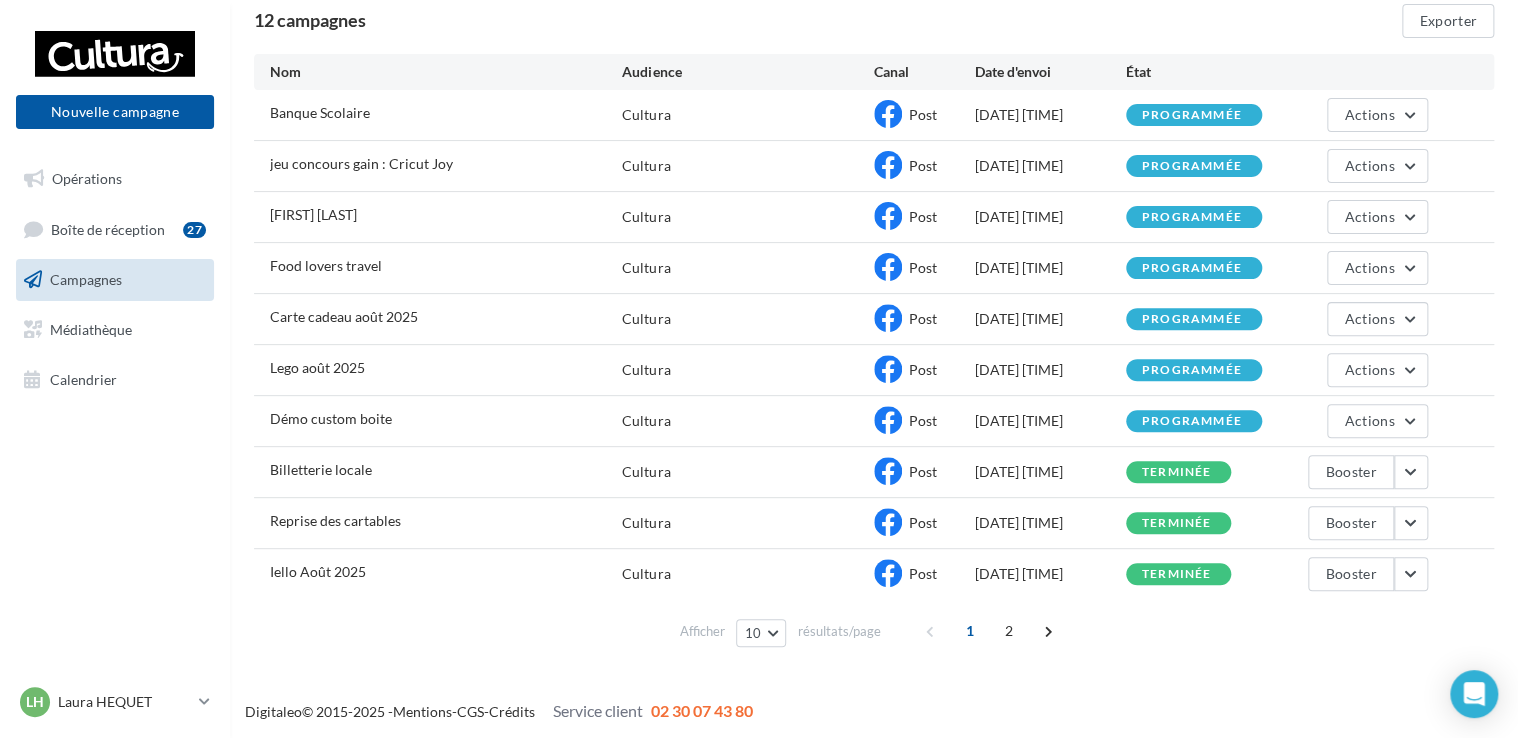 click on "jeu concours gain : Cricut Joy" at bounding box center [361, 163] 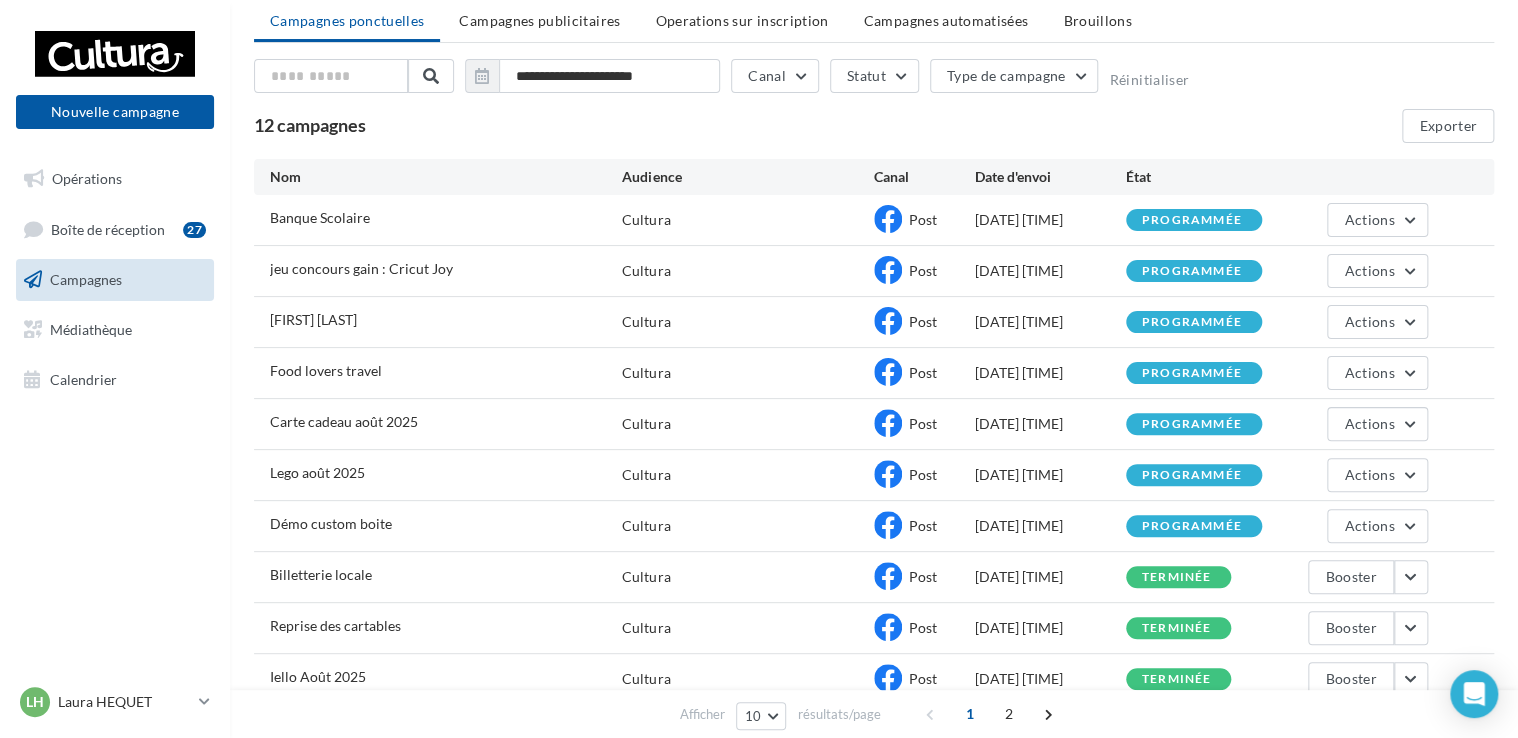 scroll, scrollTop: 68, scrollLeft: 0, axis: vertical 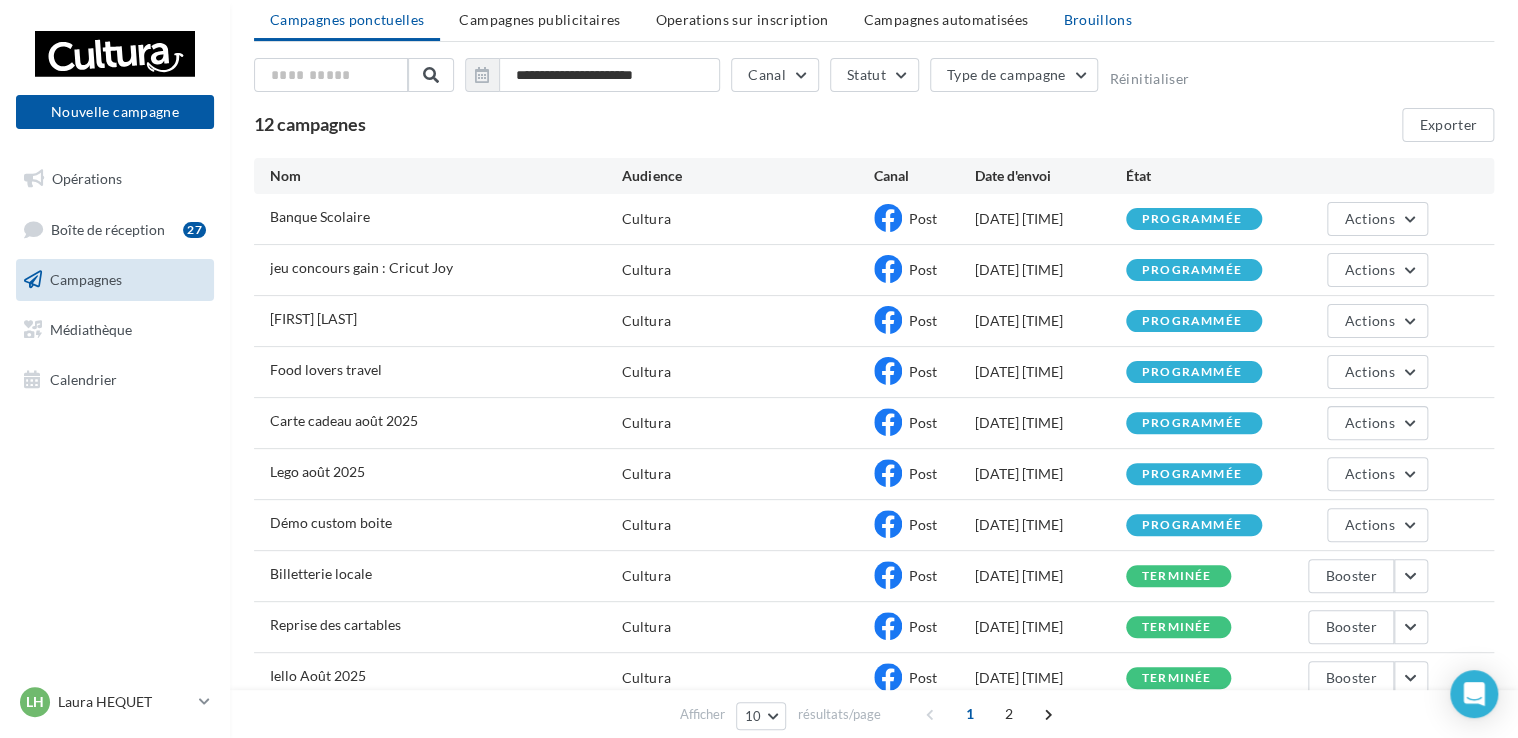click on "Brouillons" at bounding box center [1097, 19] 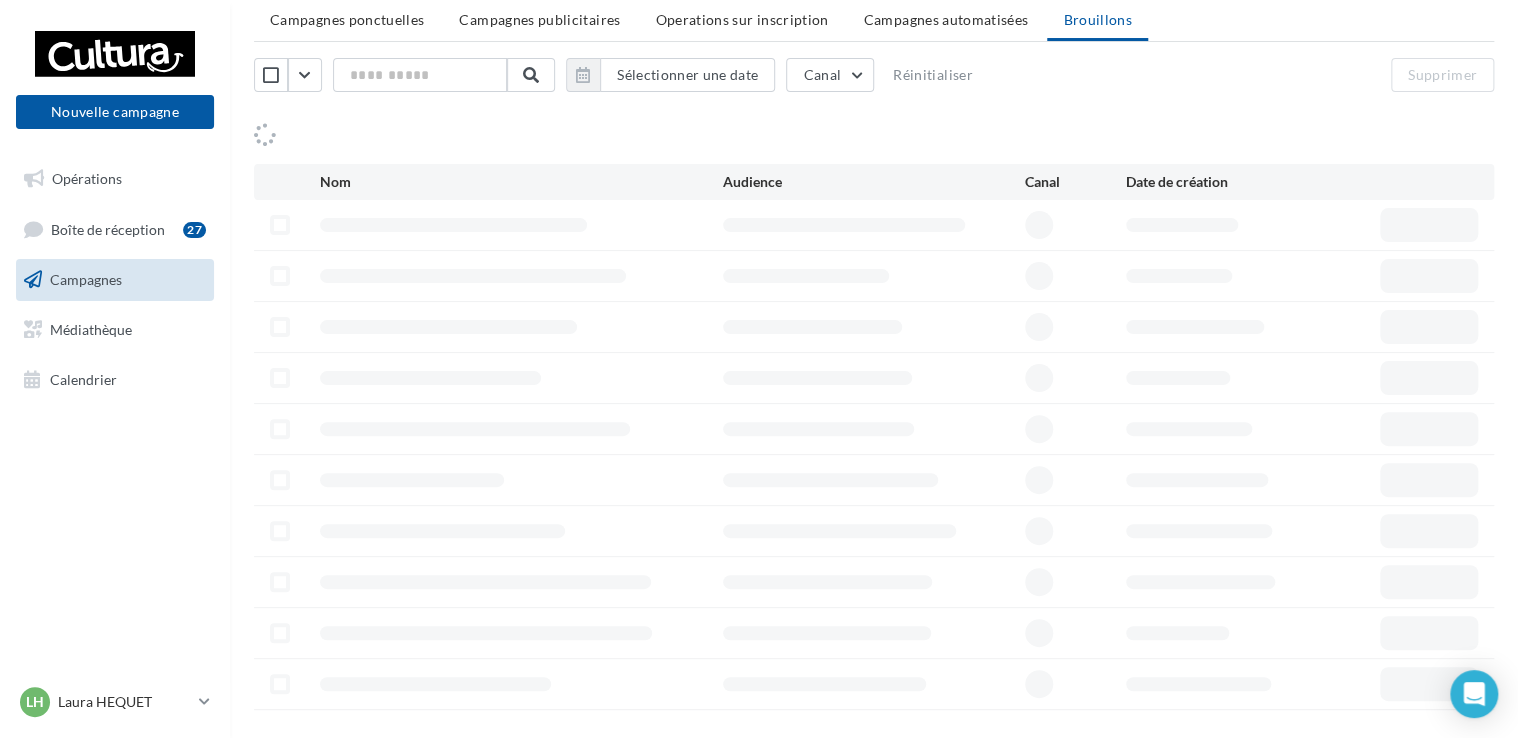 scroll, scrollTop: 0, scrollLeft: 0, axis: both 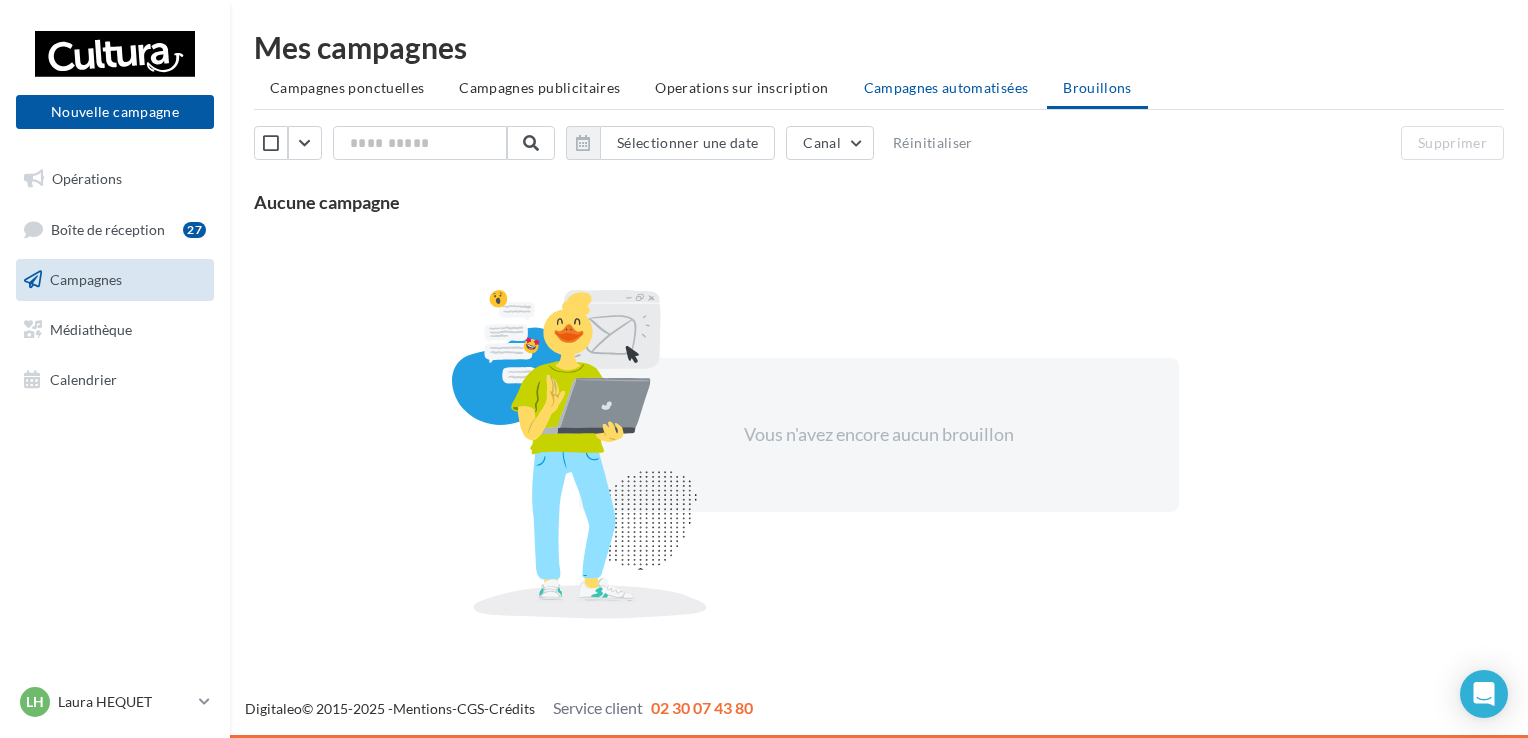 click on "Campagnes automatisées" at bounding box center (946, 87) 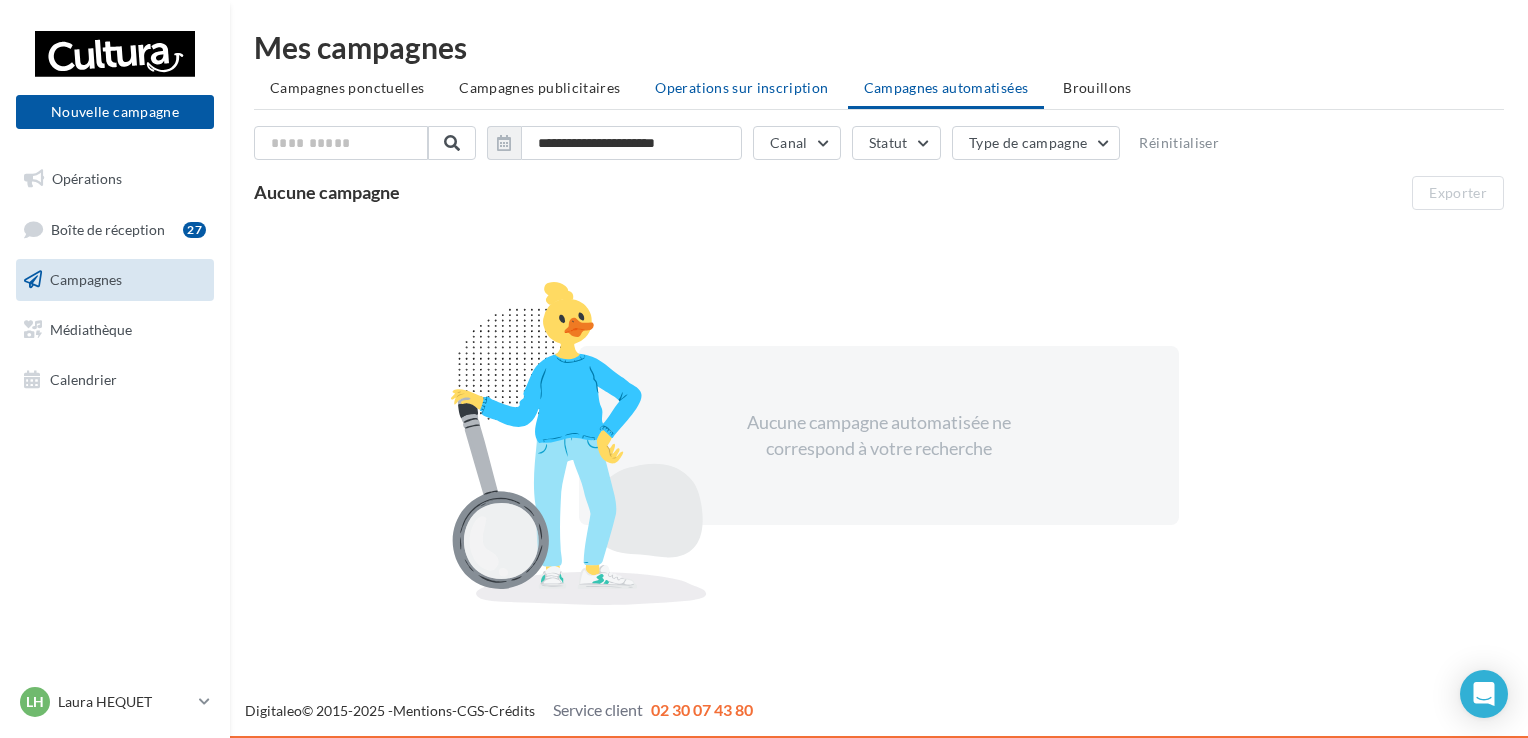 click on "Operations sur inscription" at bounding box center [741, 87] 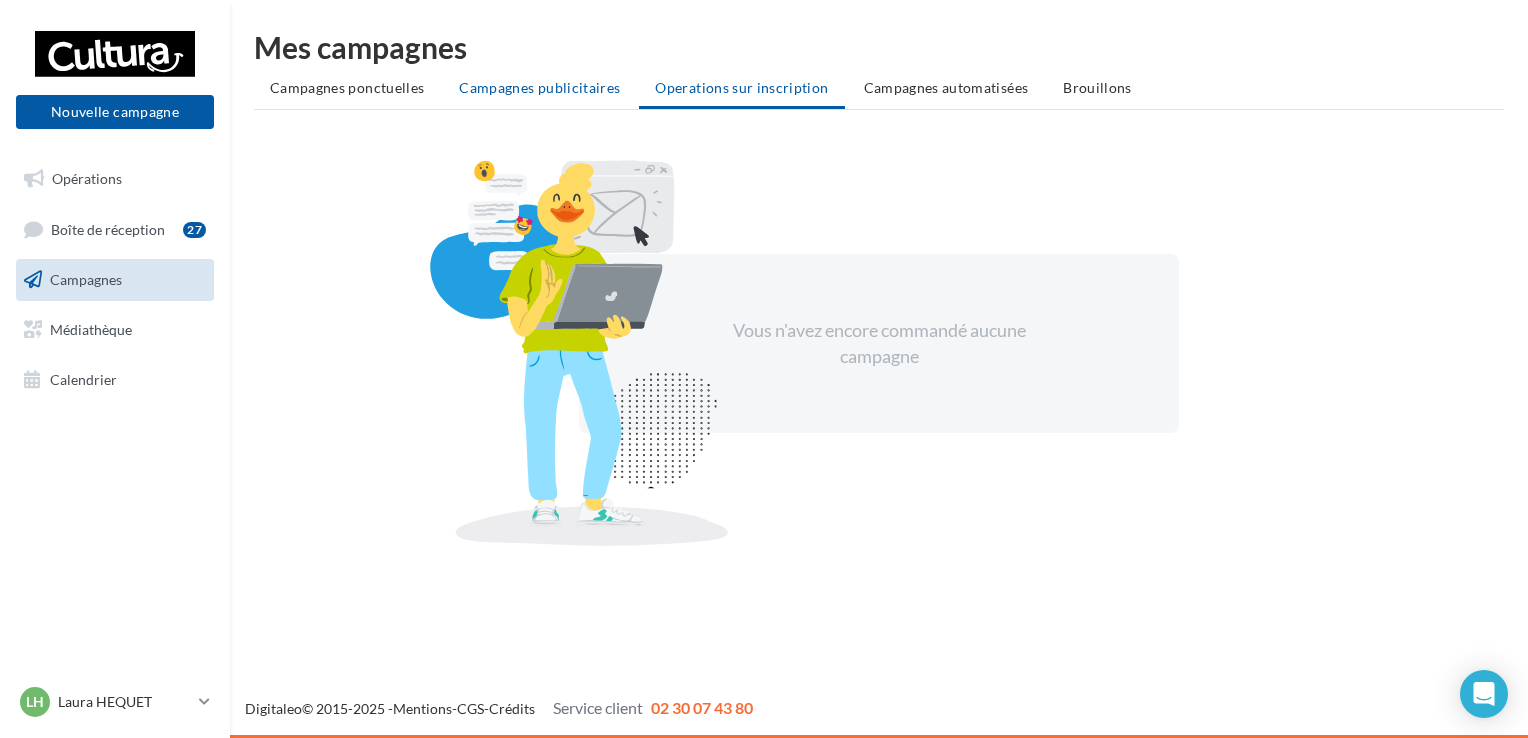 click on "Campagnes publicitaires" at bounding box center (539, 87) 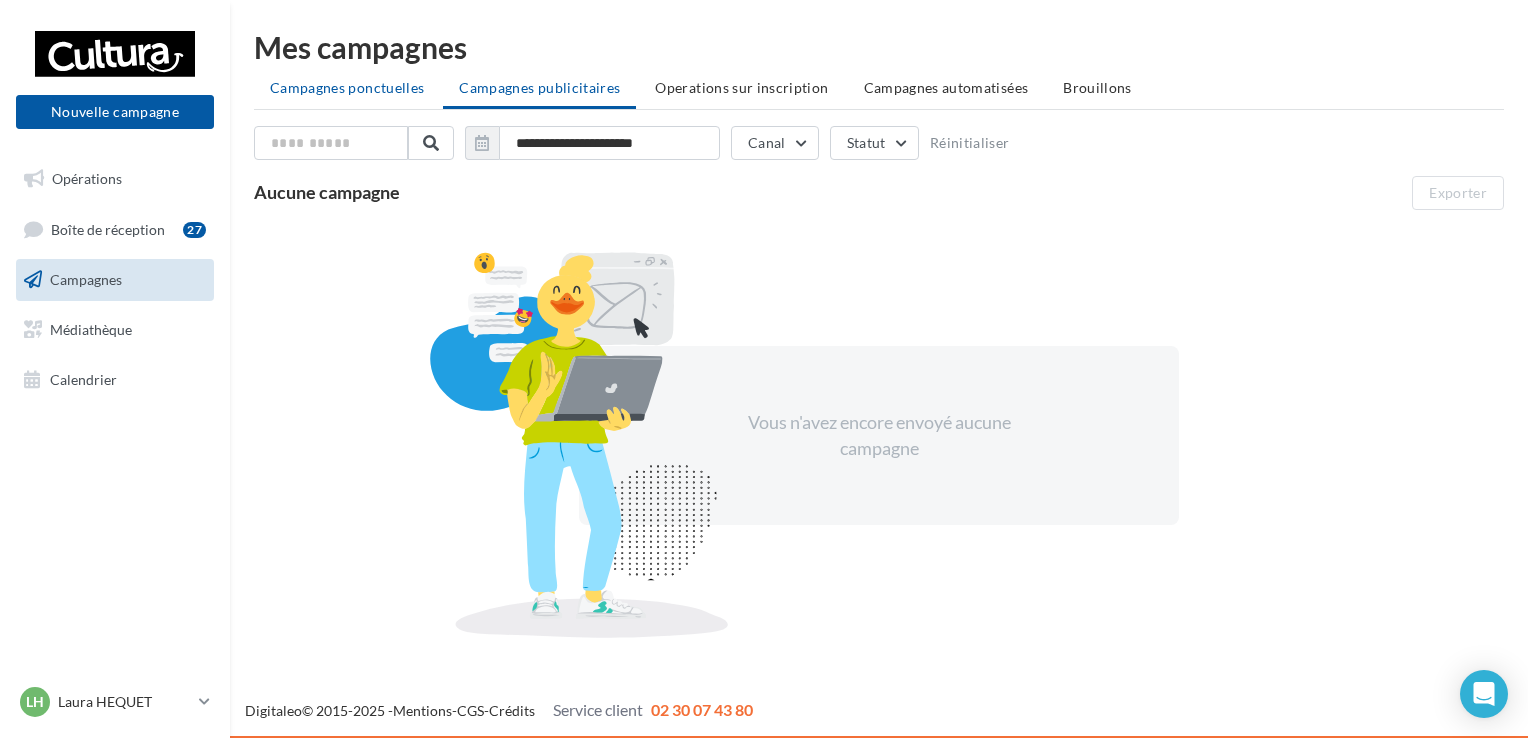 click on "Campagnes ponctuelles" at bounding box center (347, 87) 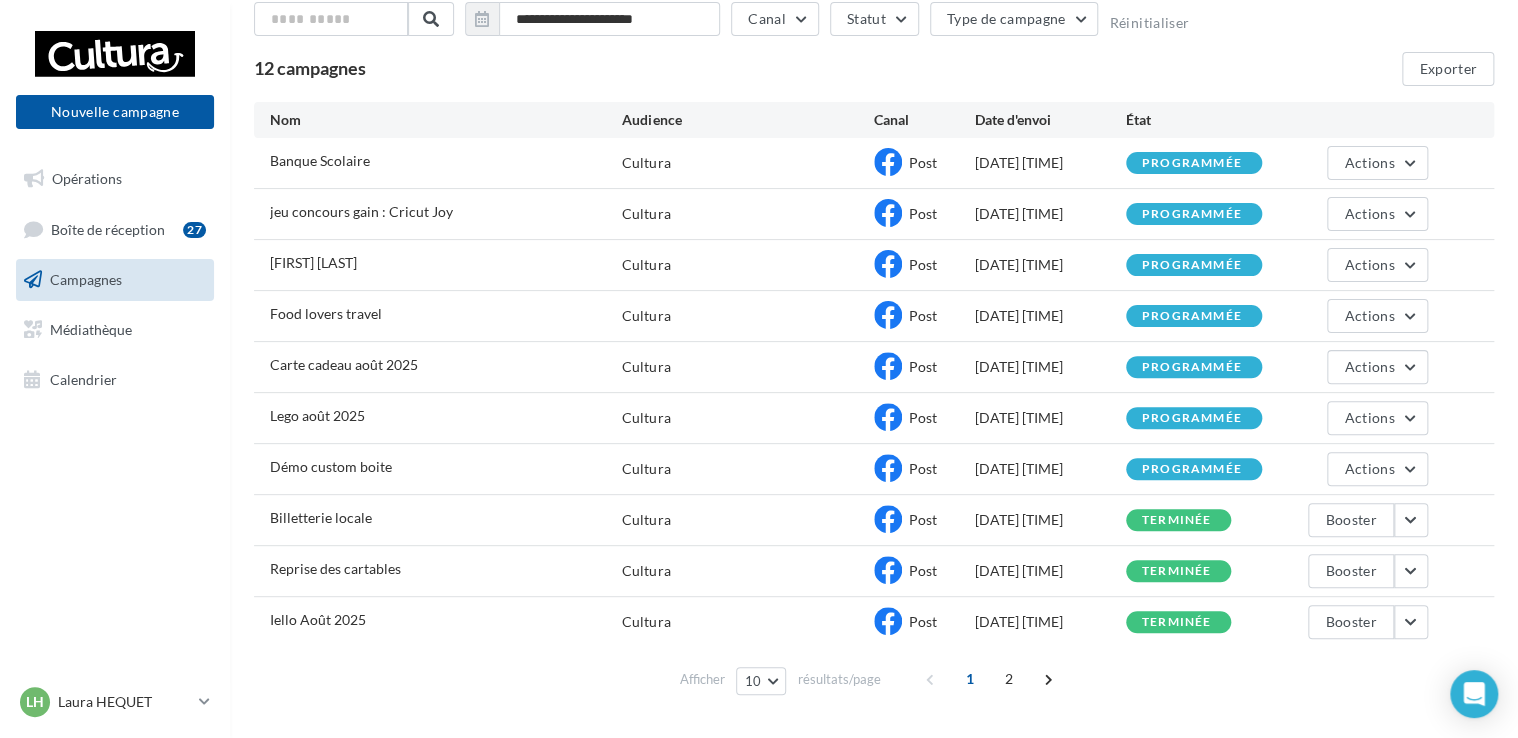 scroll, scrollTop: 172, scrollLeft: 0, axis: vertical 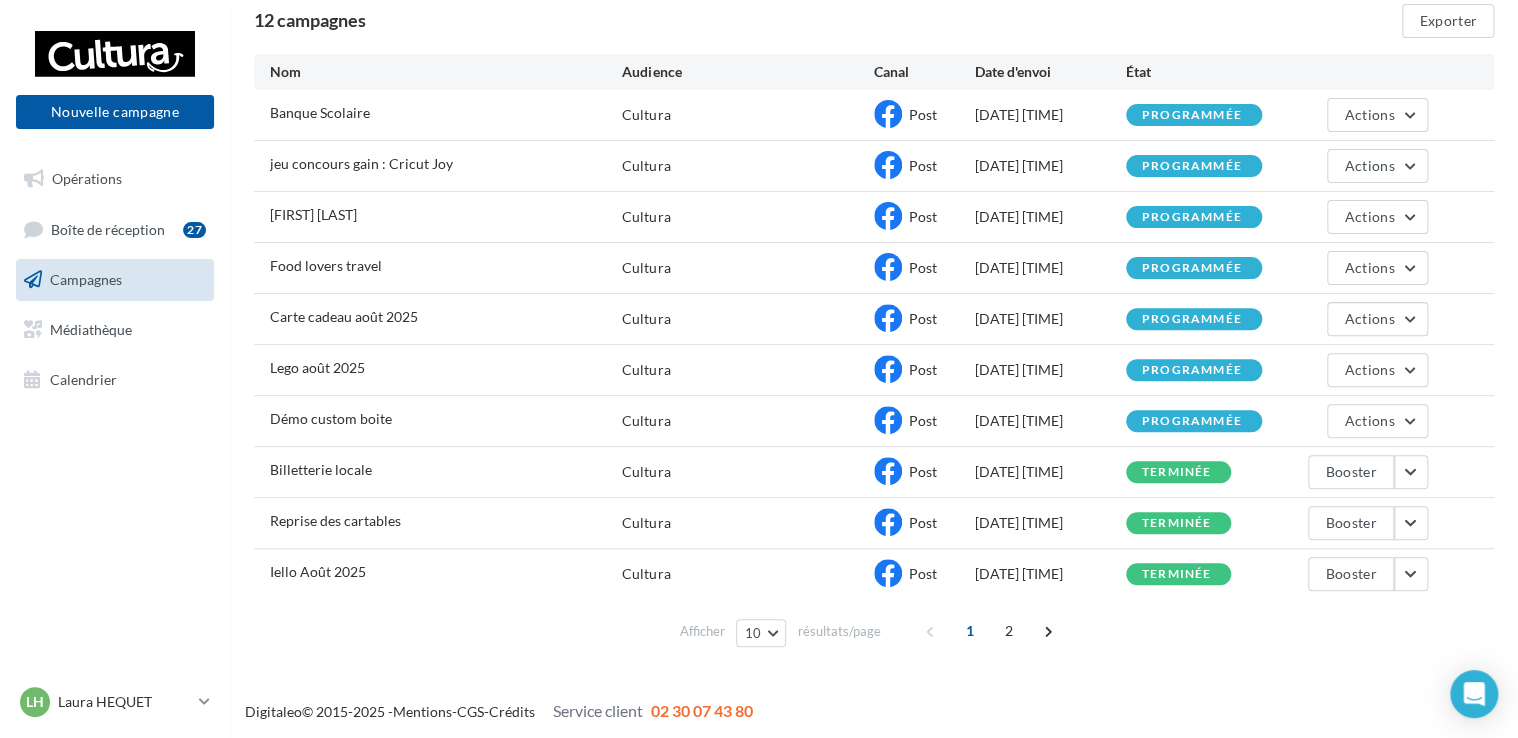 click on "programmée" at bounding box center [1192, 166] 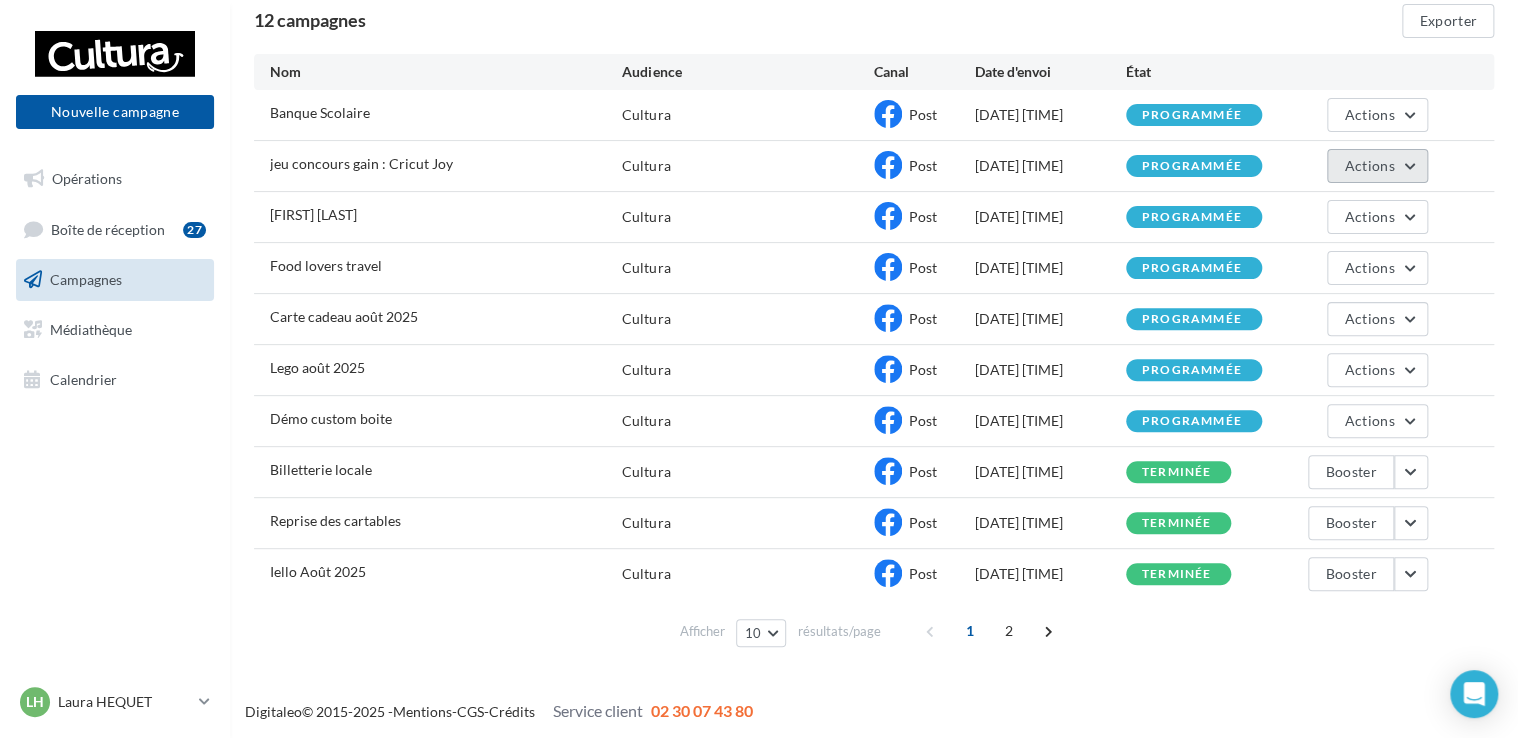 click on "Actions" at bounding box center [1369, 165] 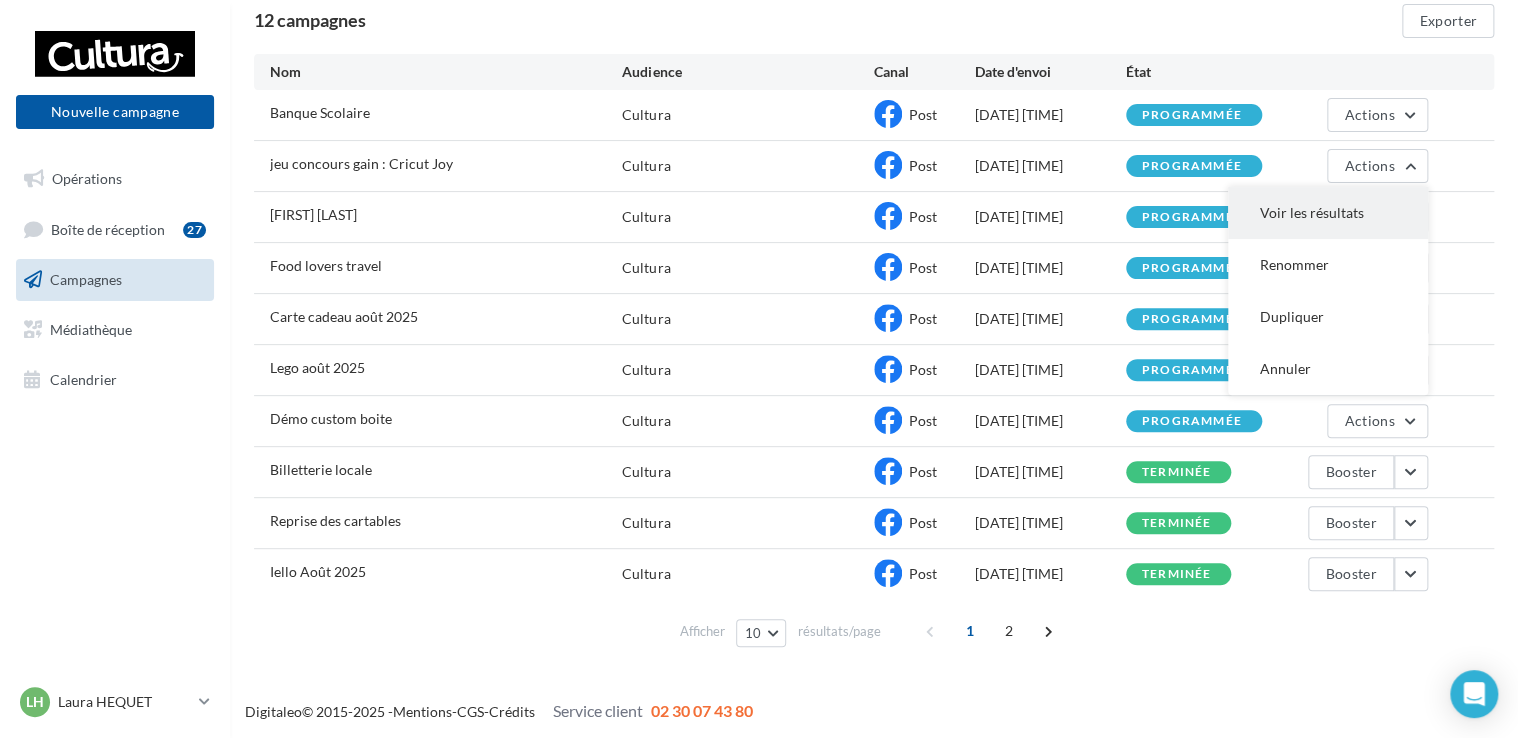 click on "Voir les résultats" at bounding box center [1328, 213] 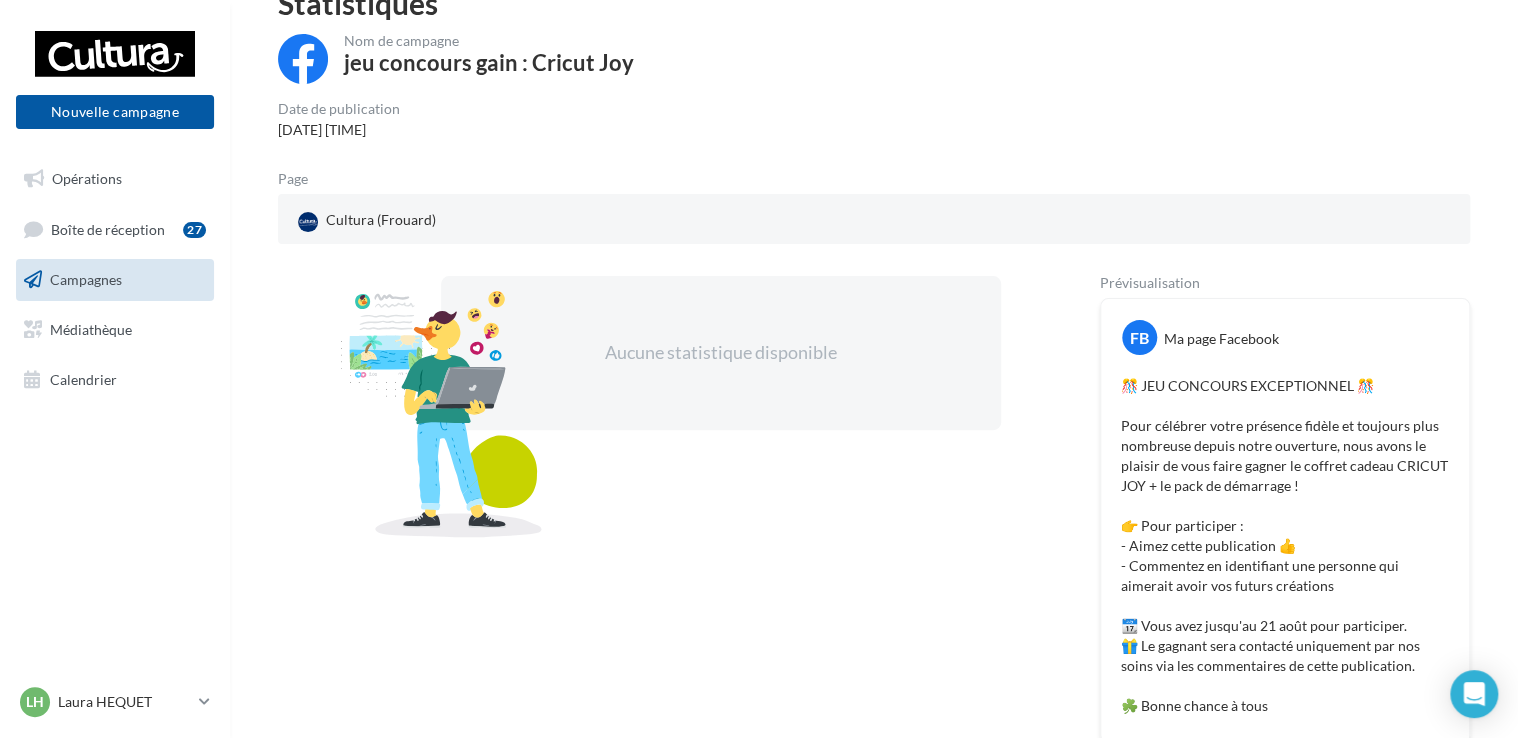 scroll, scrollTop: 232, scrollLeft: 0, axis: vertical 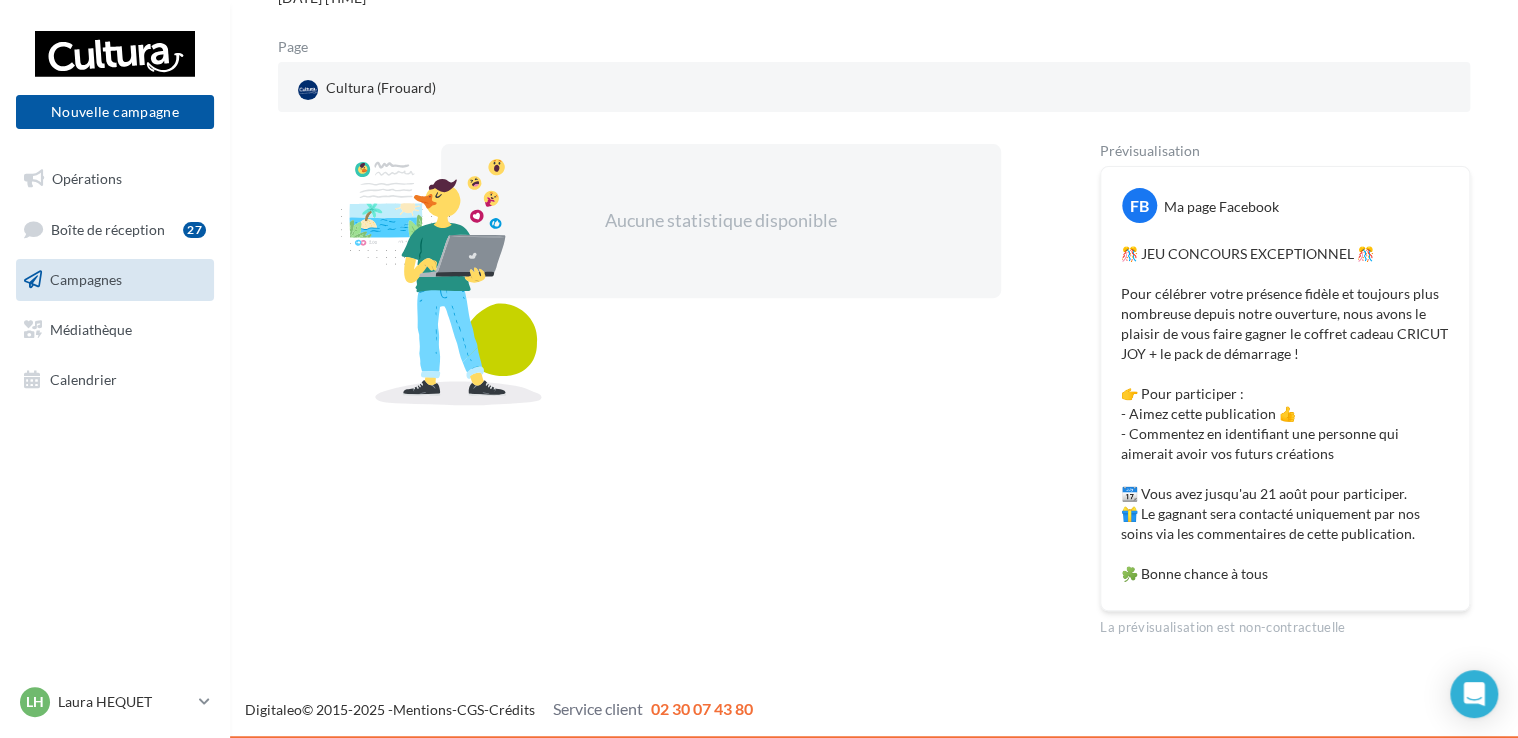 drag, startPoint x: 1274, startPoint y: 579, endPoint x: 1114, endPoint y: 245, distance: 370.3458 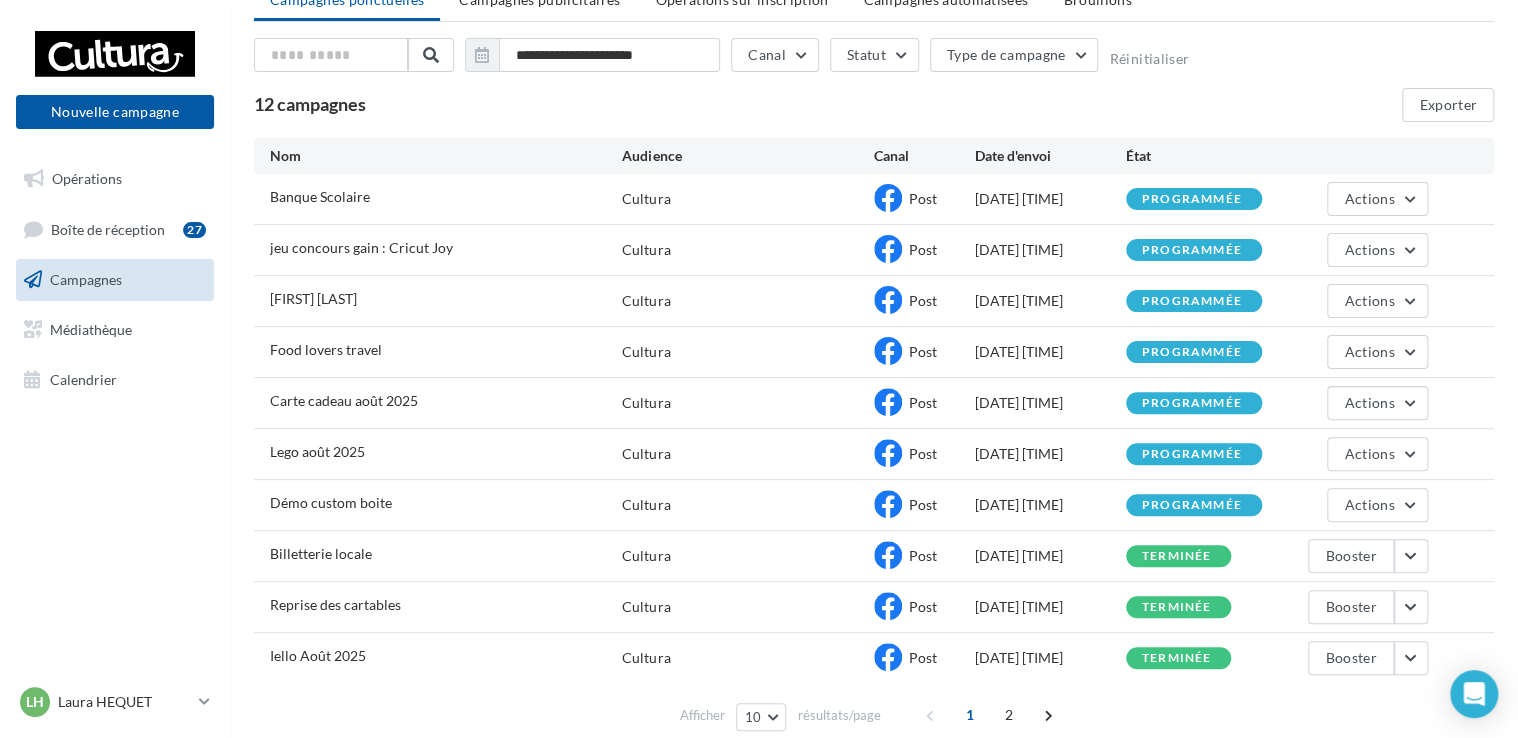 scroll, scrollTop: 96, scrollLeft: 0, axis: vertical 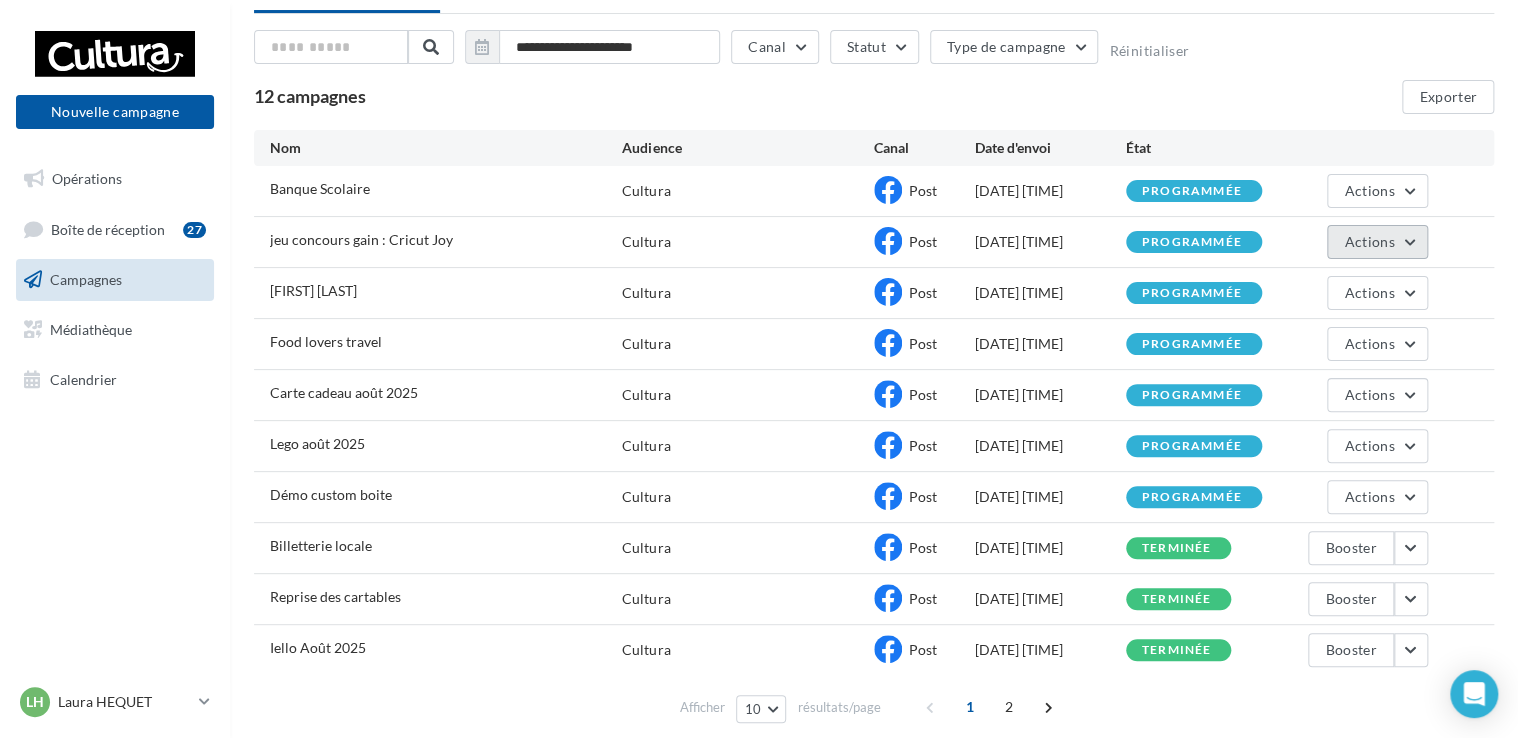 click on "Actions" at bounding box center [1369, 241] 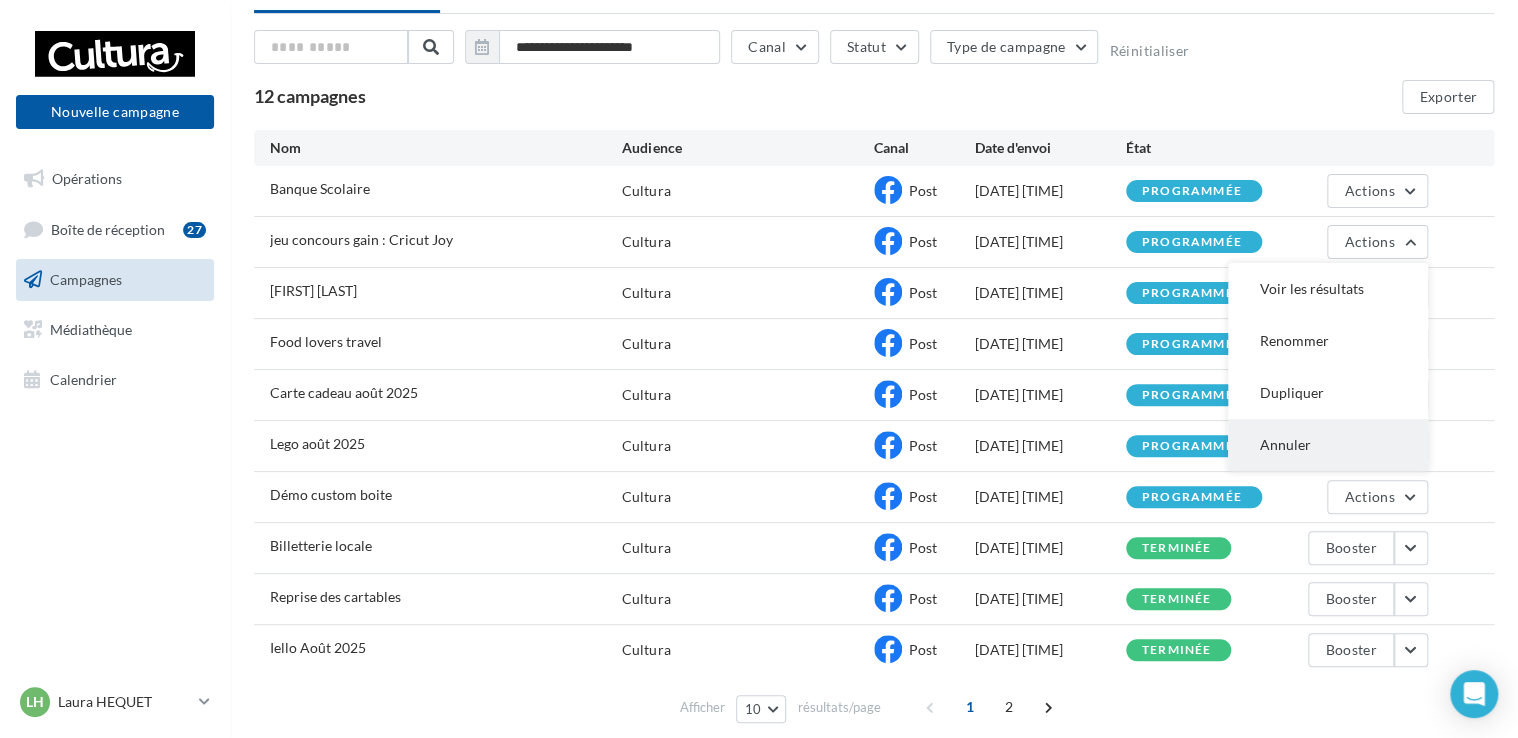 click on "Annuler" at bounding box center [1328, 445] 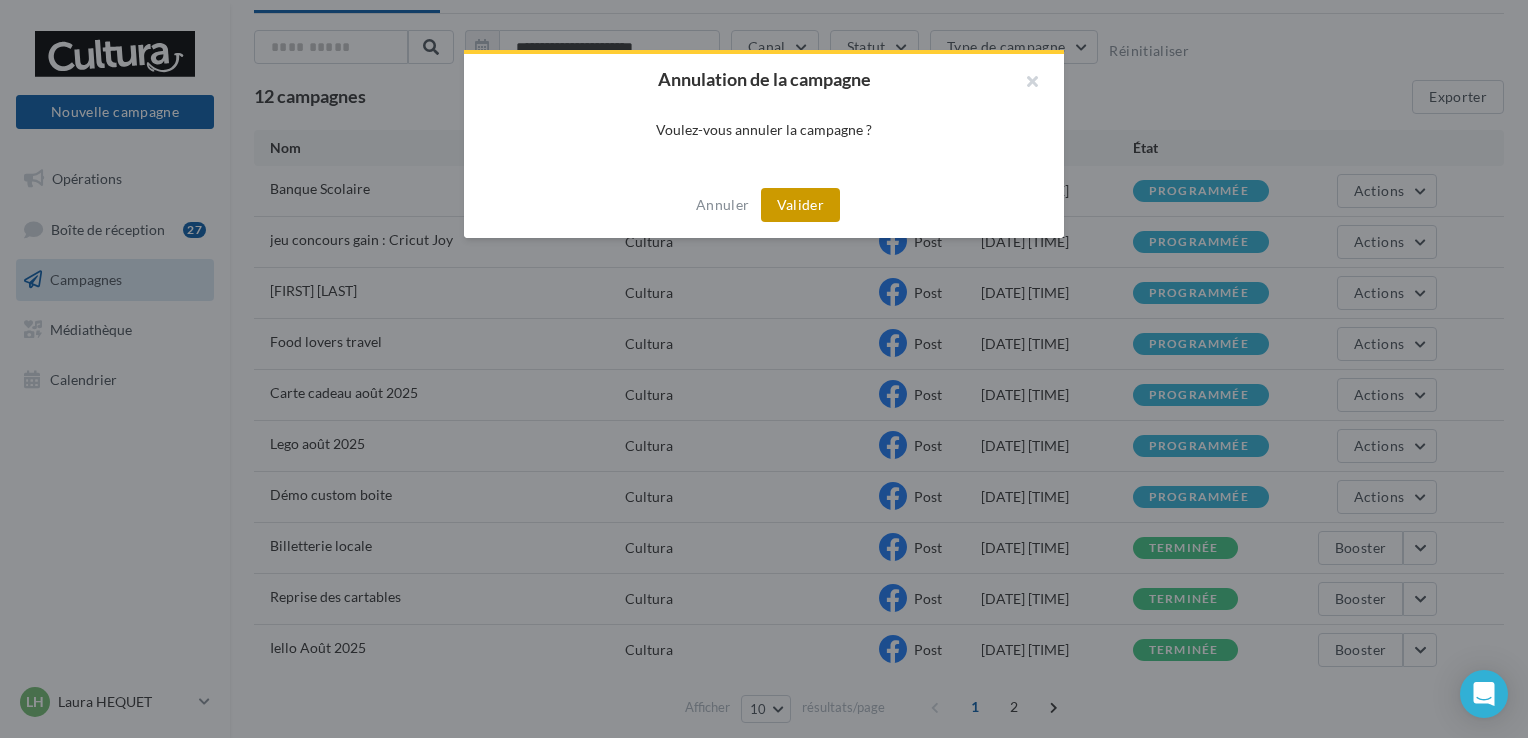 click on "Valider" at bounding box center [800, 205] 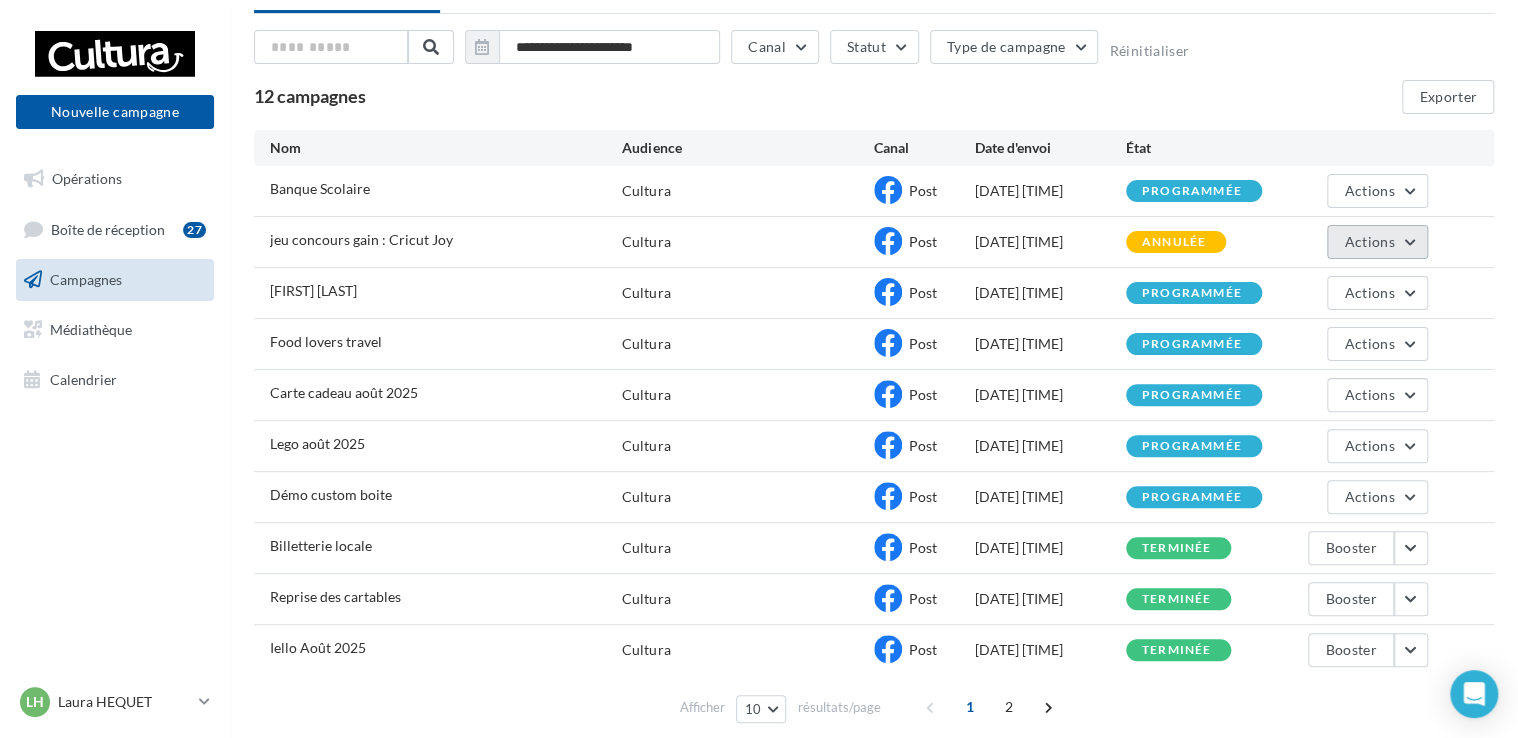 click on "Actions" at bounding box center [1377, 242] 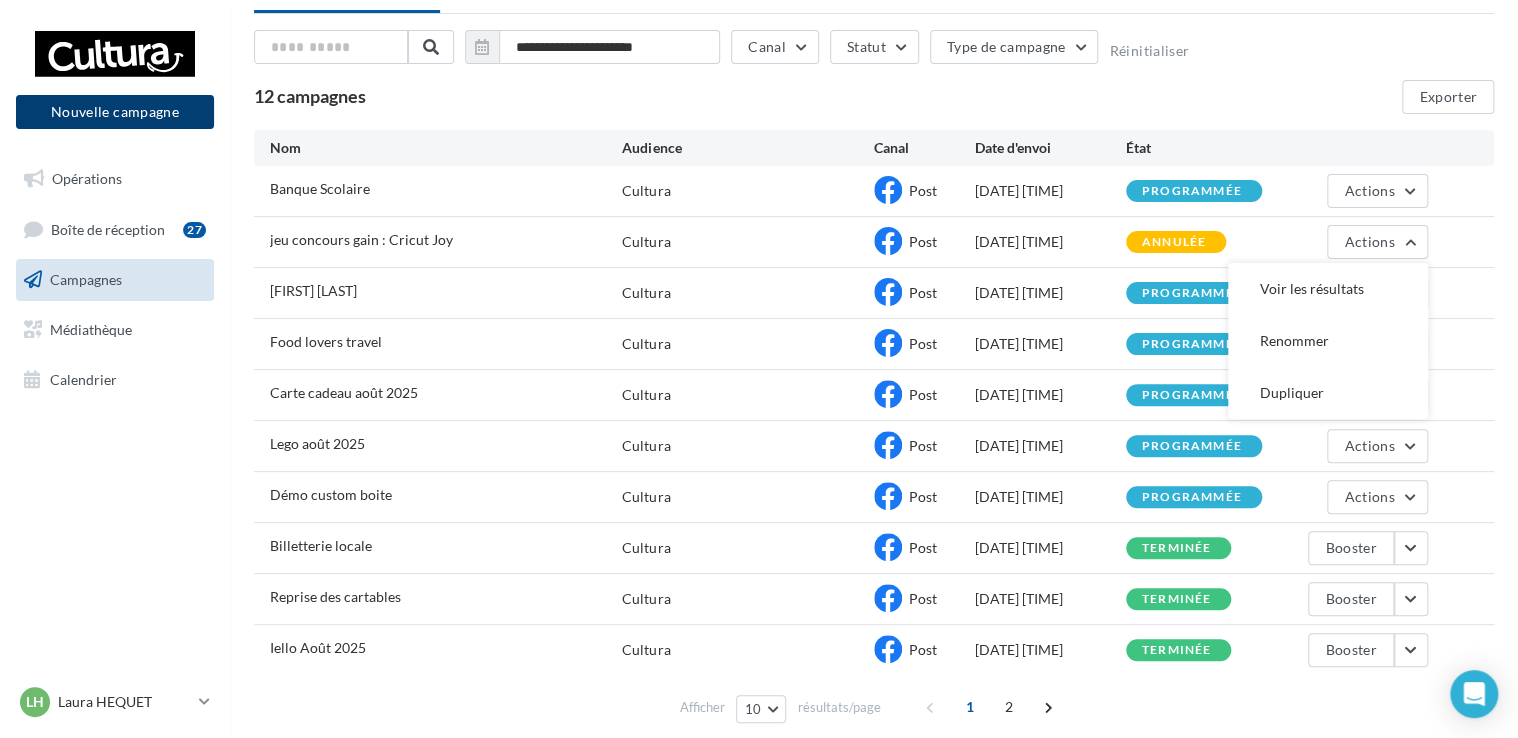click on "Nouvelle campagne" at bounding box center (115, 112) 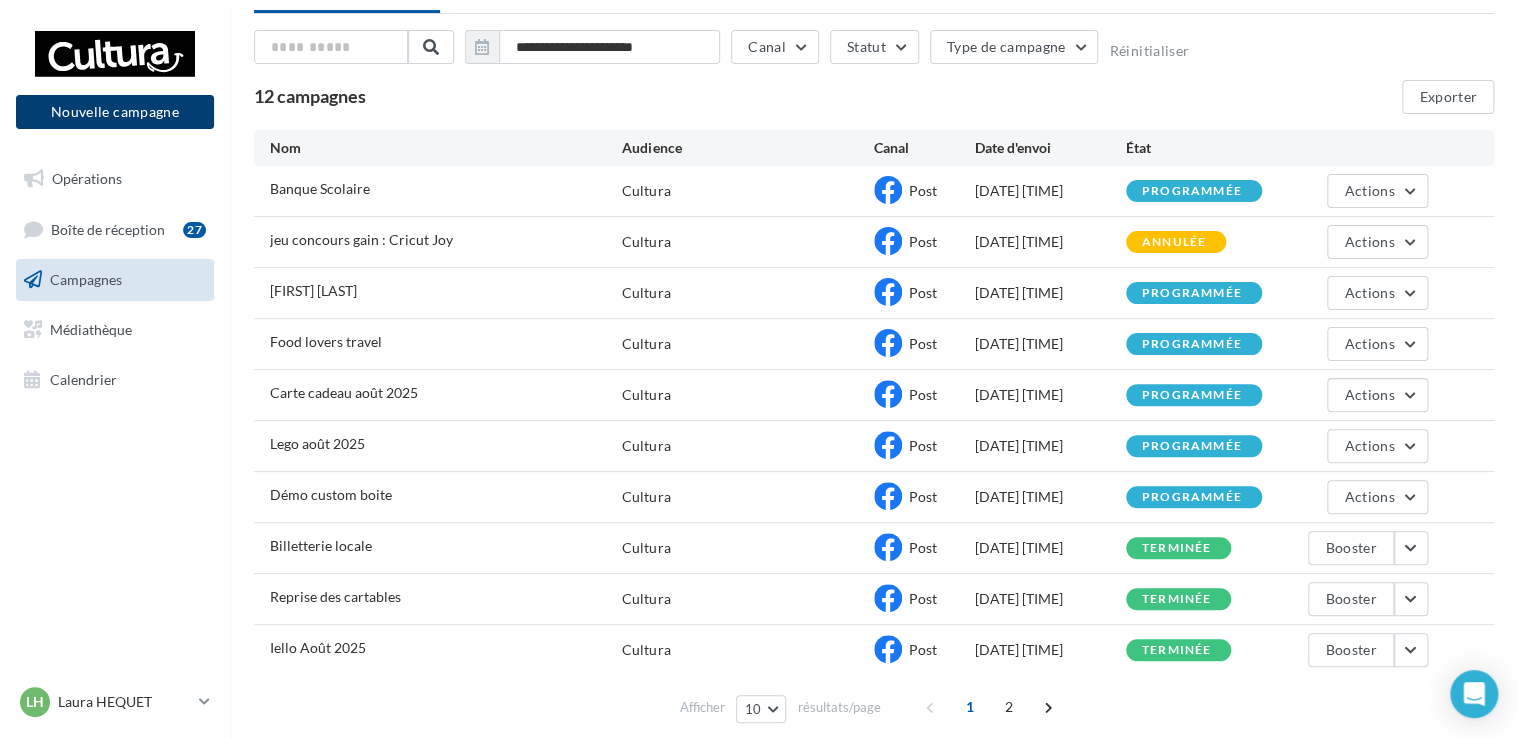 click at bounding box center [759, 339] 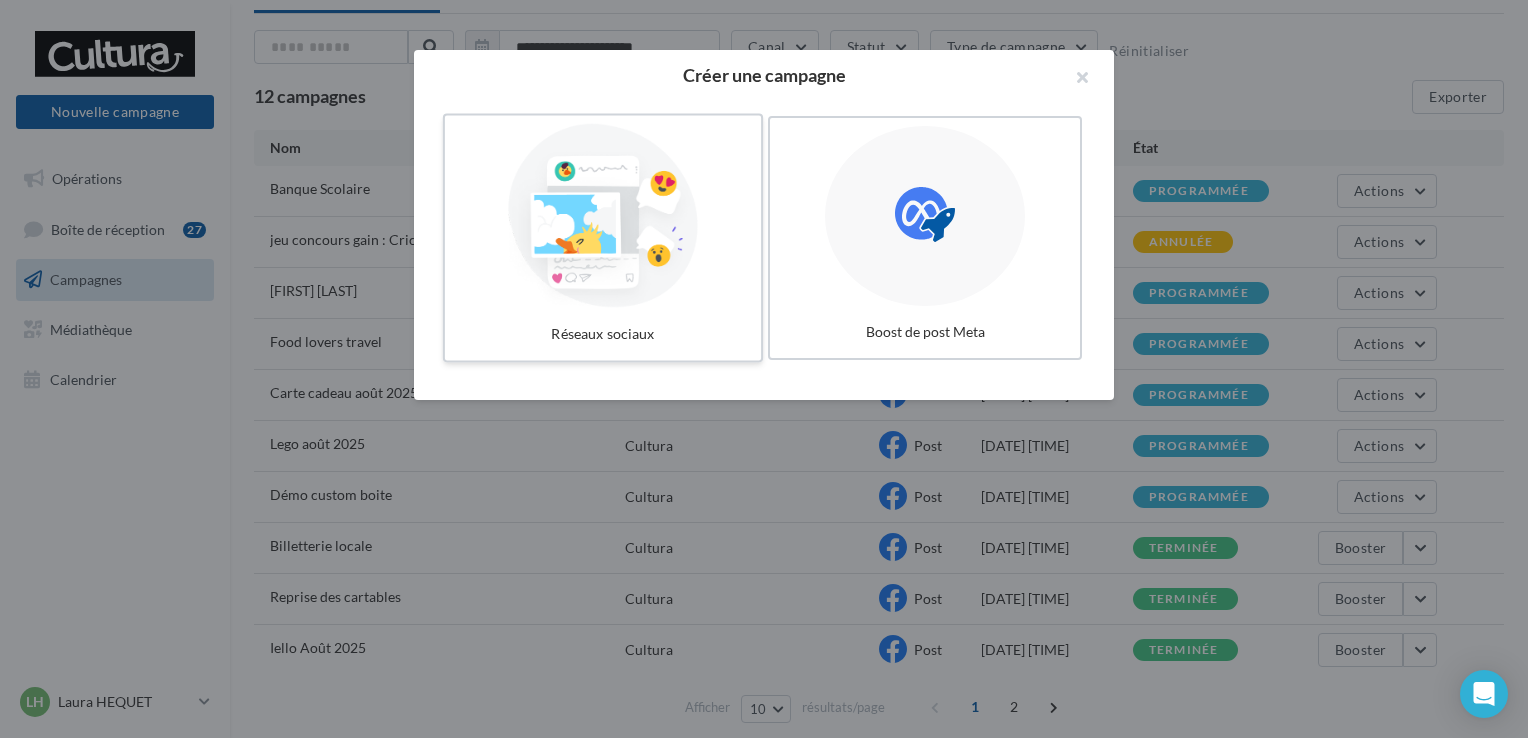 click at bounding box center [603, 216] 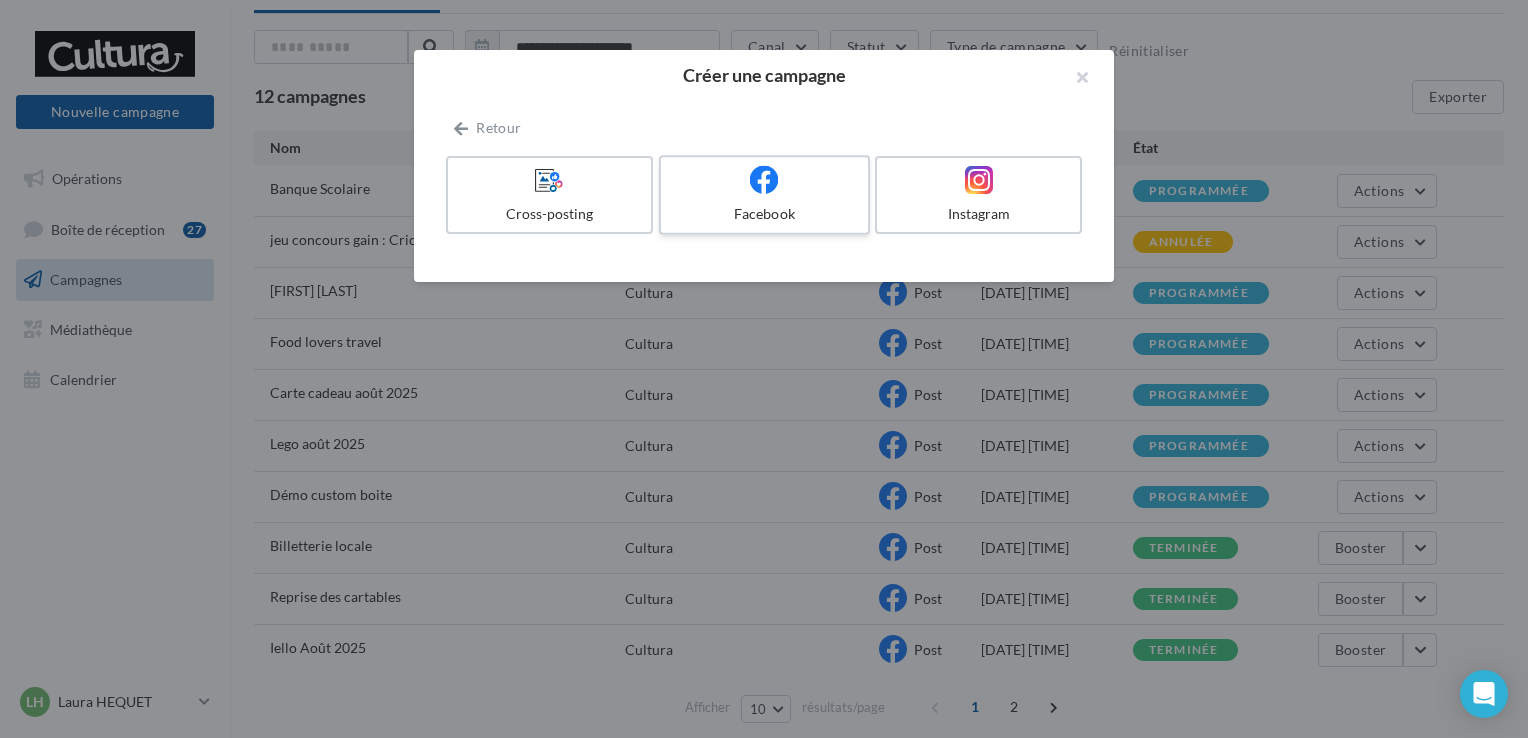 click on "Facebook" at bounding box center [764, 214] 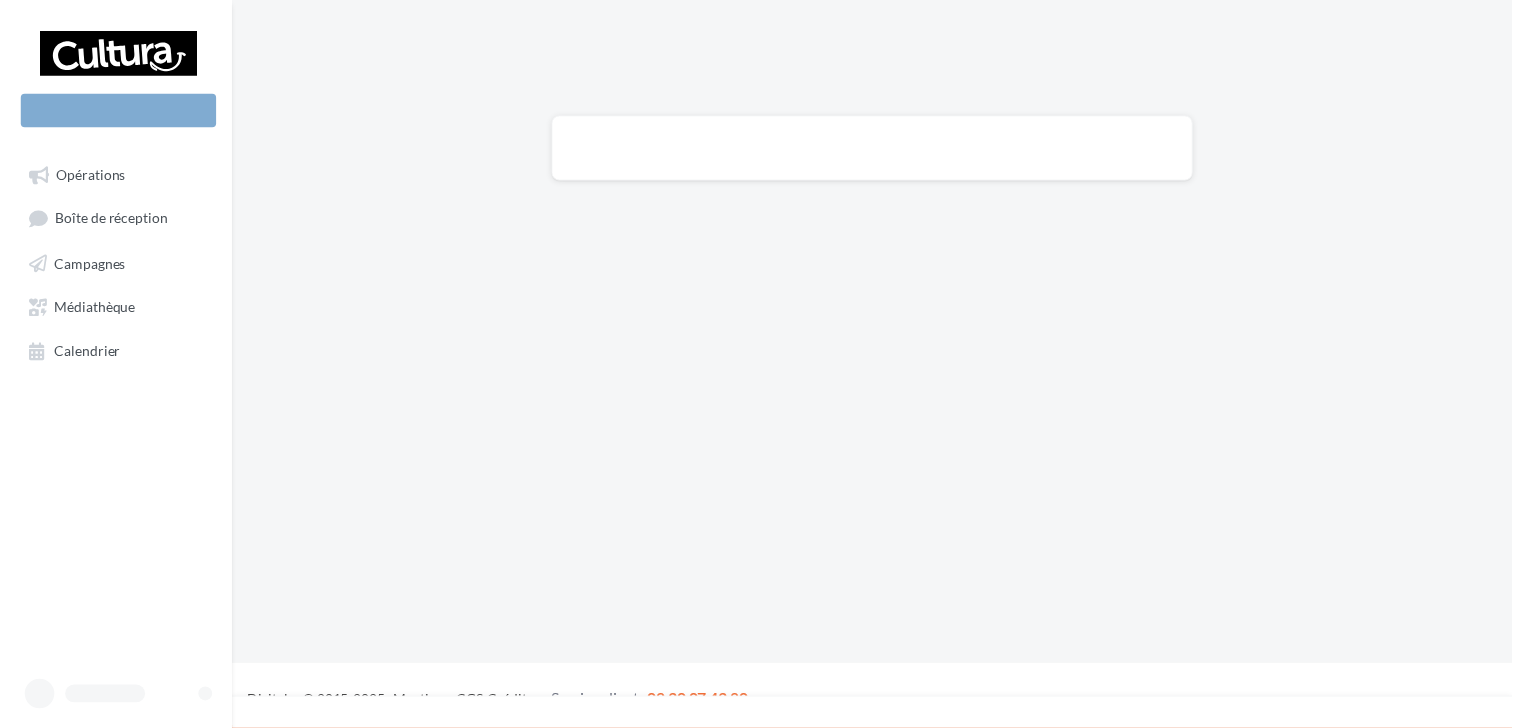 scroll, scrollTop: 0, scrollLeft: 0, axis: both 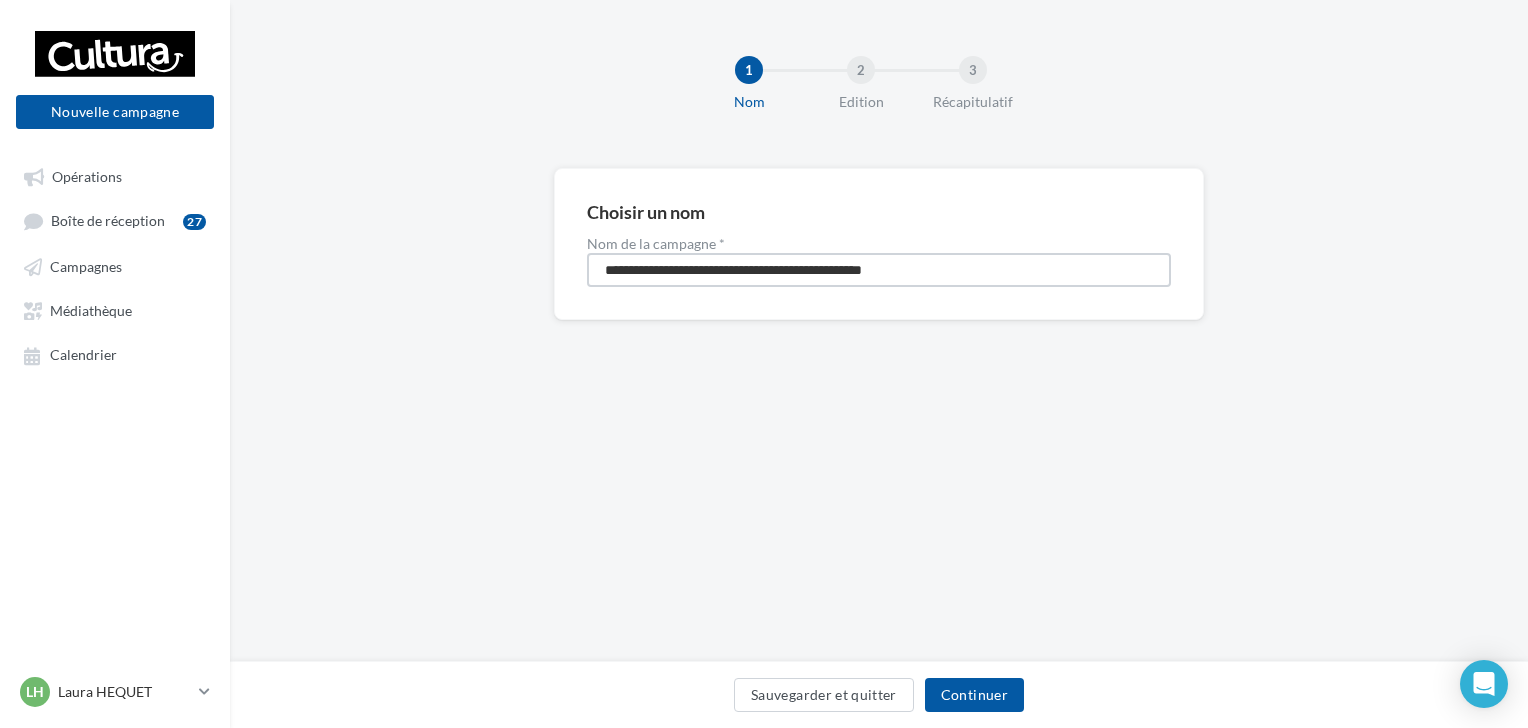 drag, startPoint x: 956, startPoint y: 278, endPoint x: 588, endPoint y: 277, distance: 368.00137 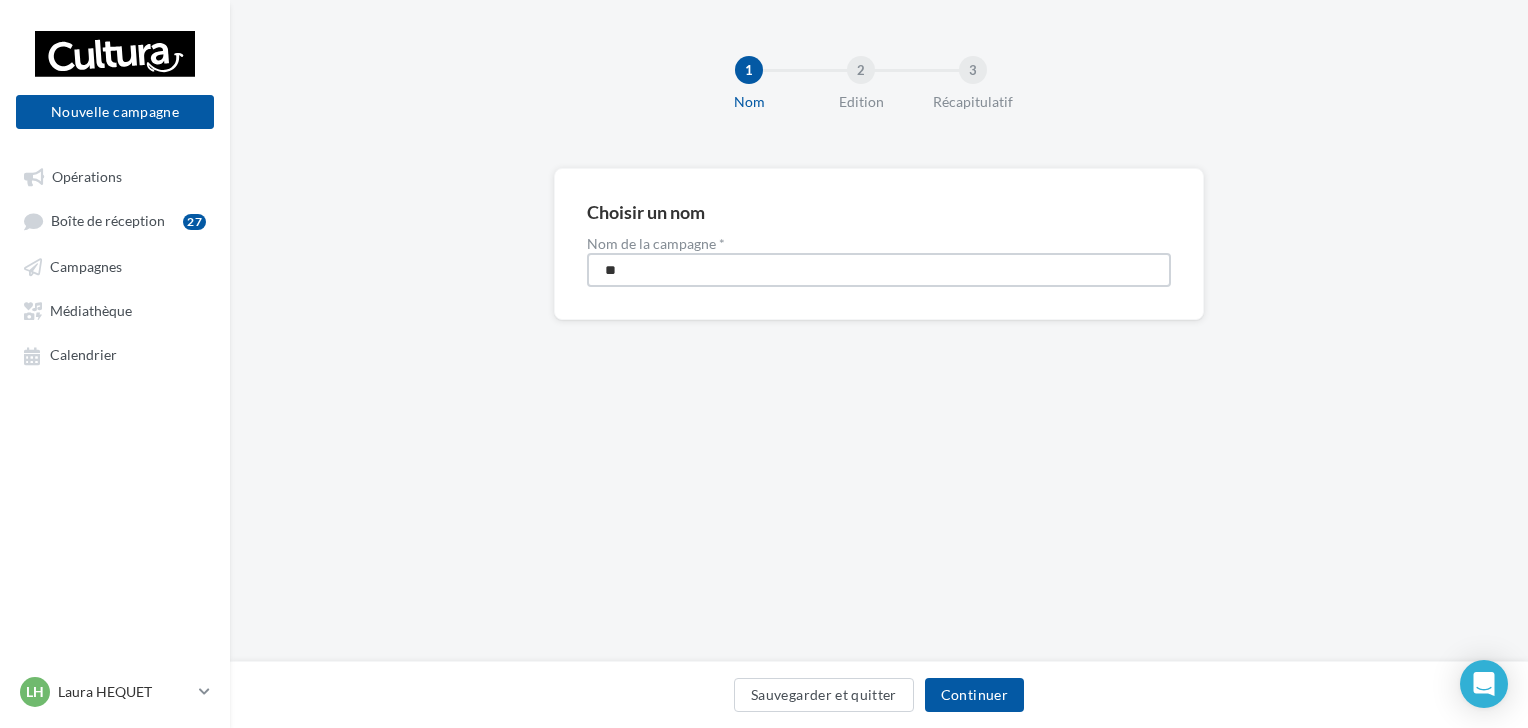 type on "*" 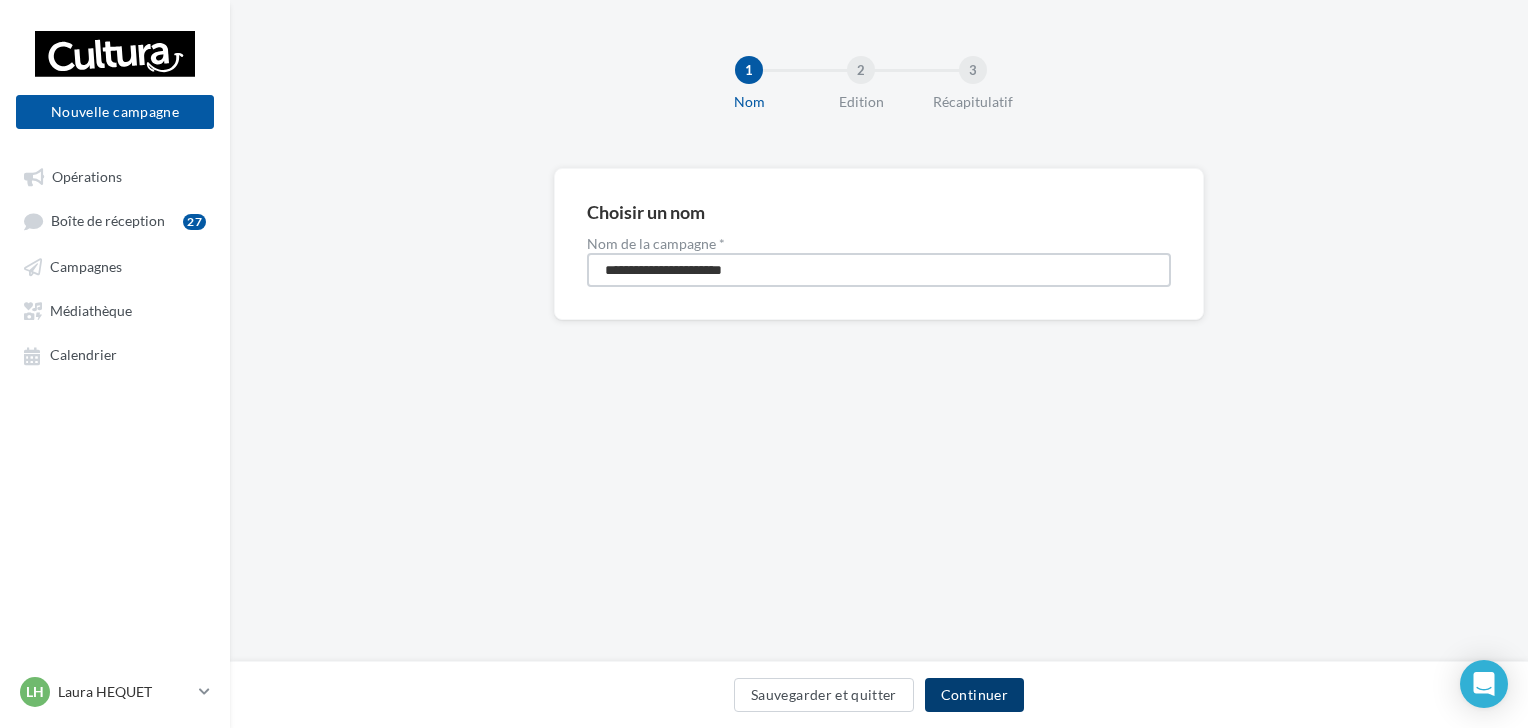 type on "**********" 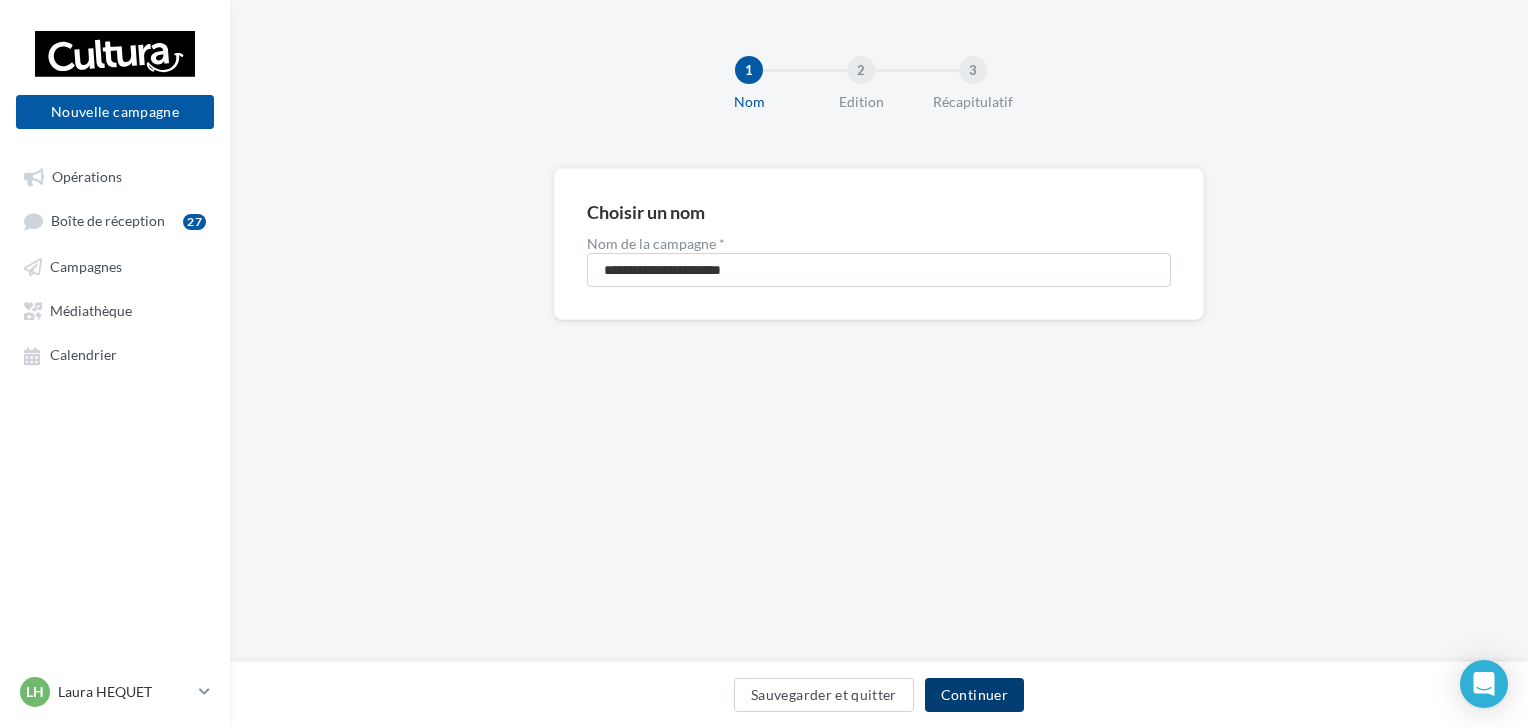 click on "Continuer" at bounding box center (974, 695) 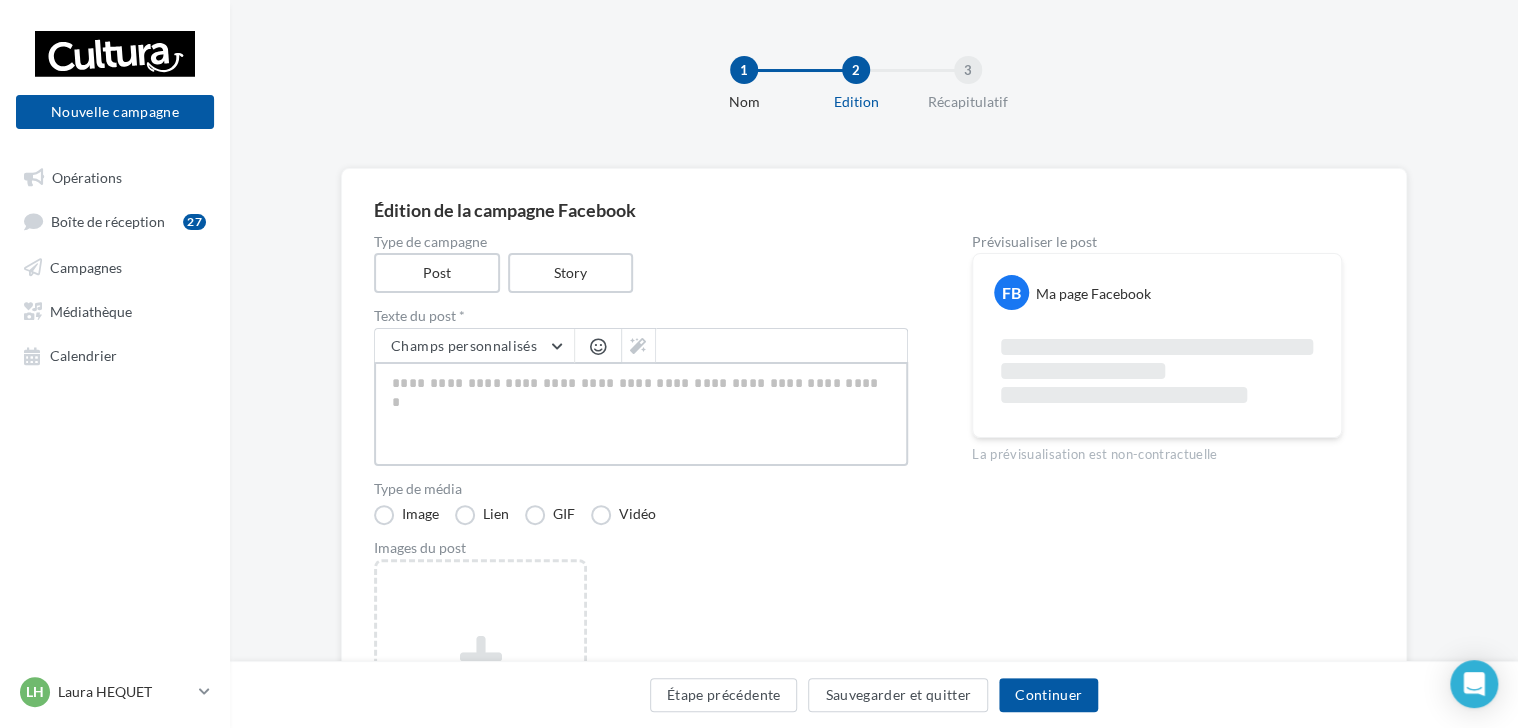 click at bounding box center (641, 414) 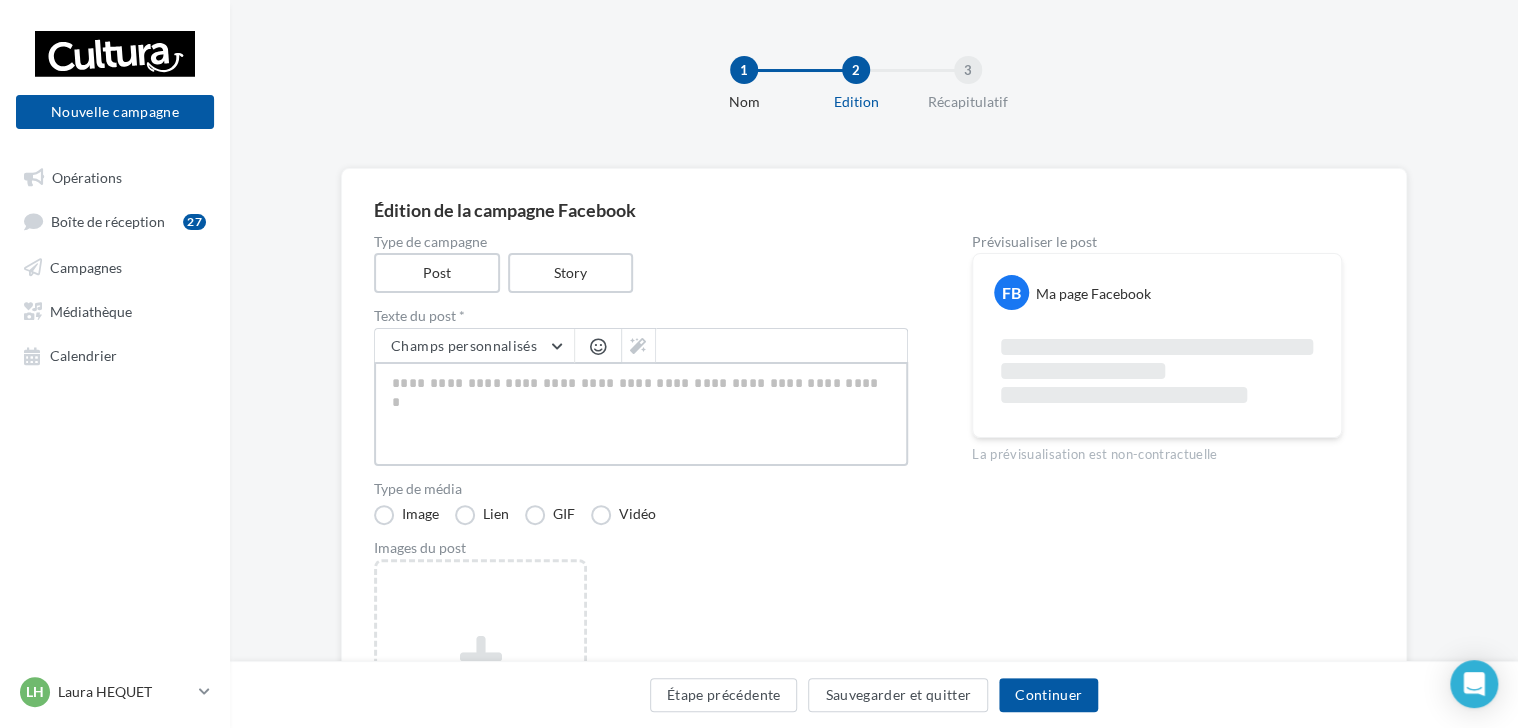 paste on "**********" 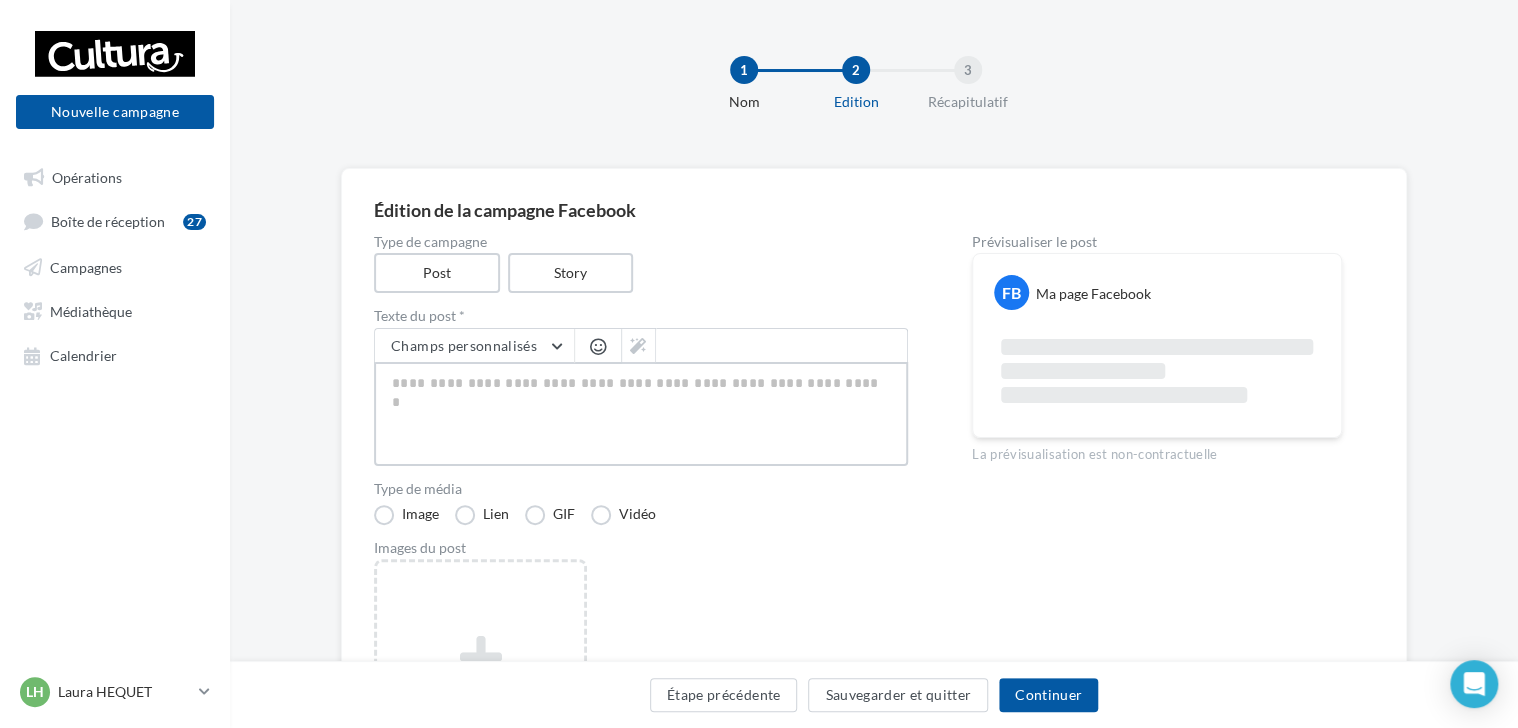 type on "**********" 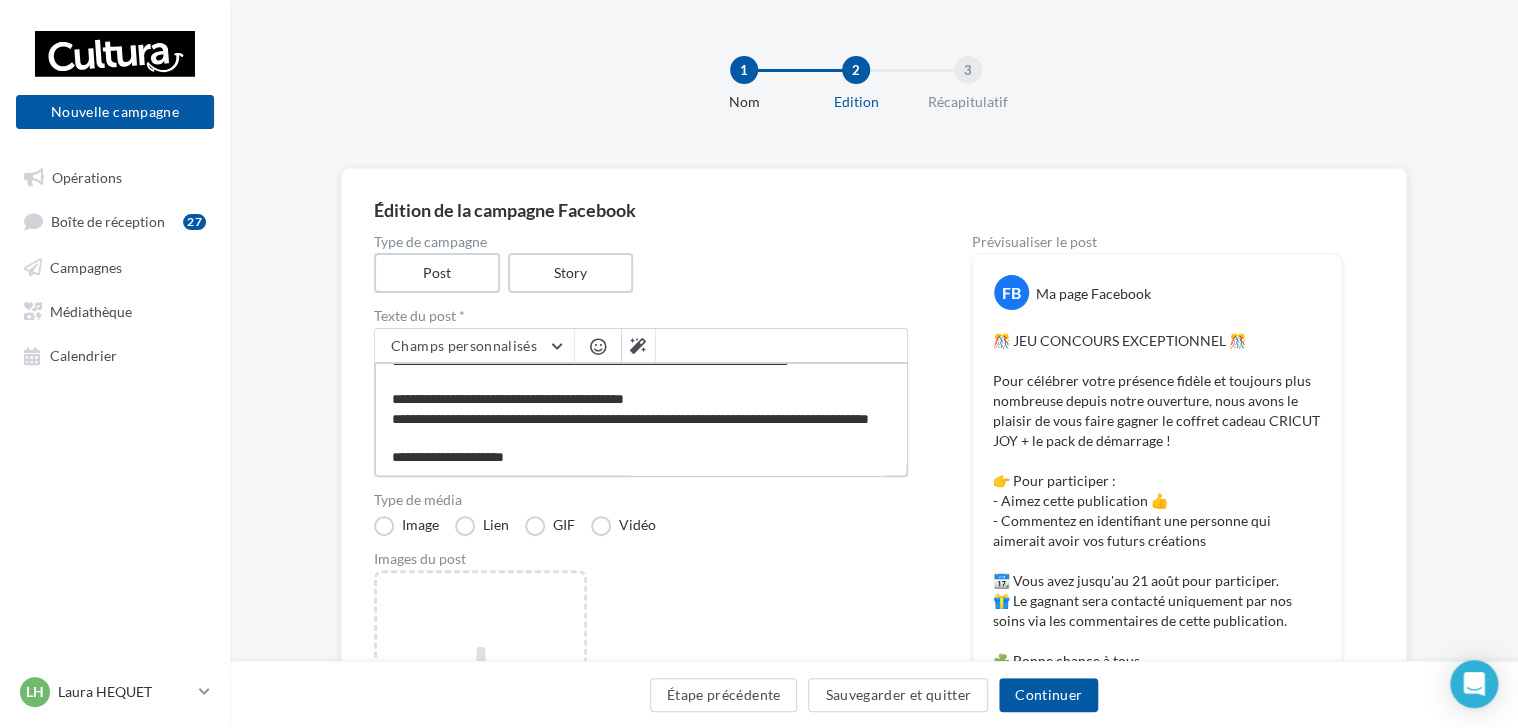 scroll, scrollTop: 192, scrollLeft: 0, axis: vertical 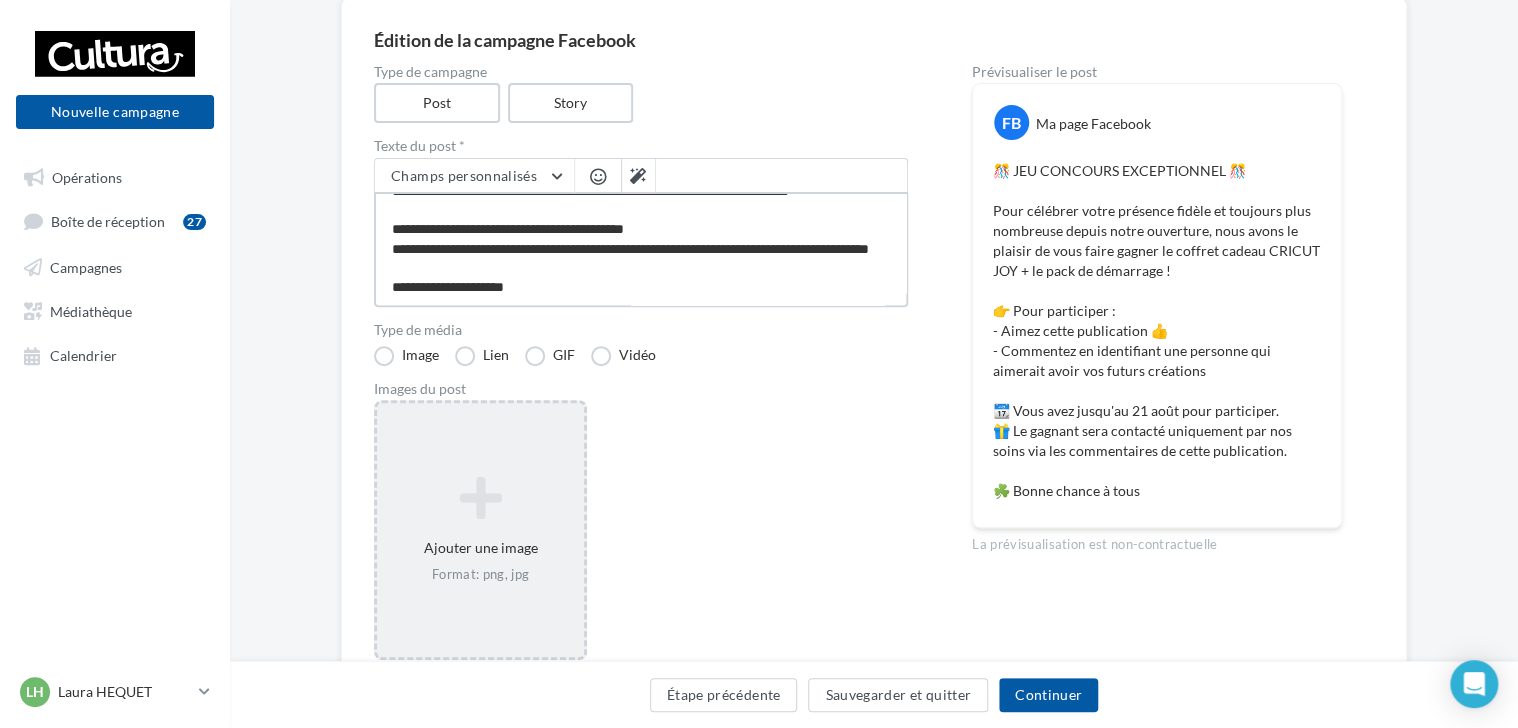 type on "**********" 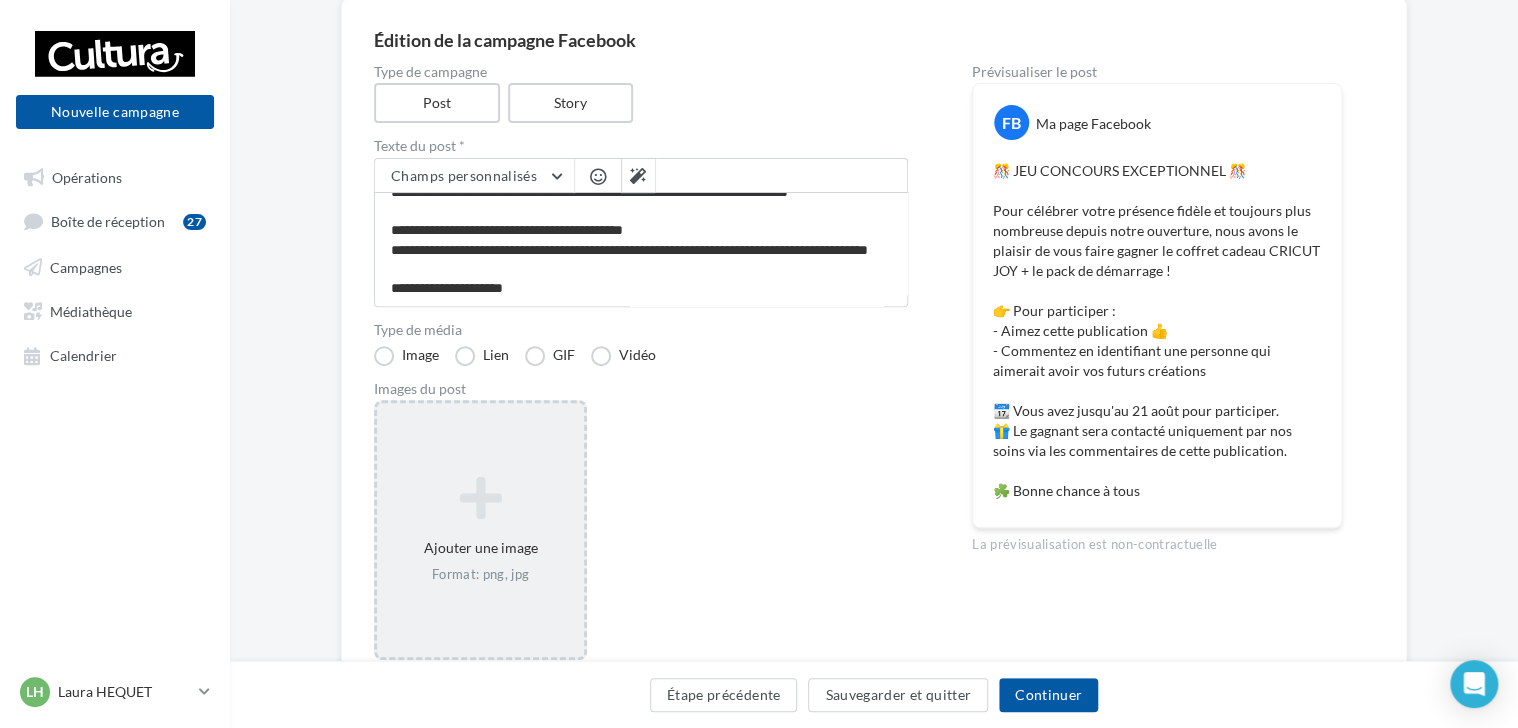 scroll, scrollTop: 191, scrollLeft: 0, axis: vertical 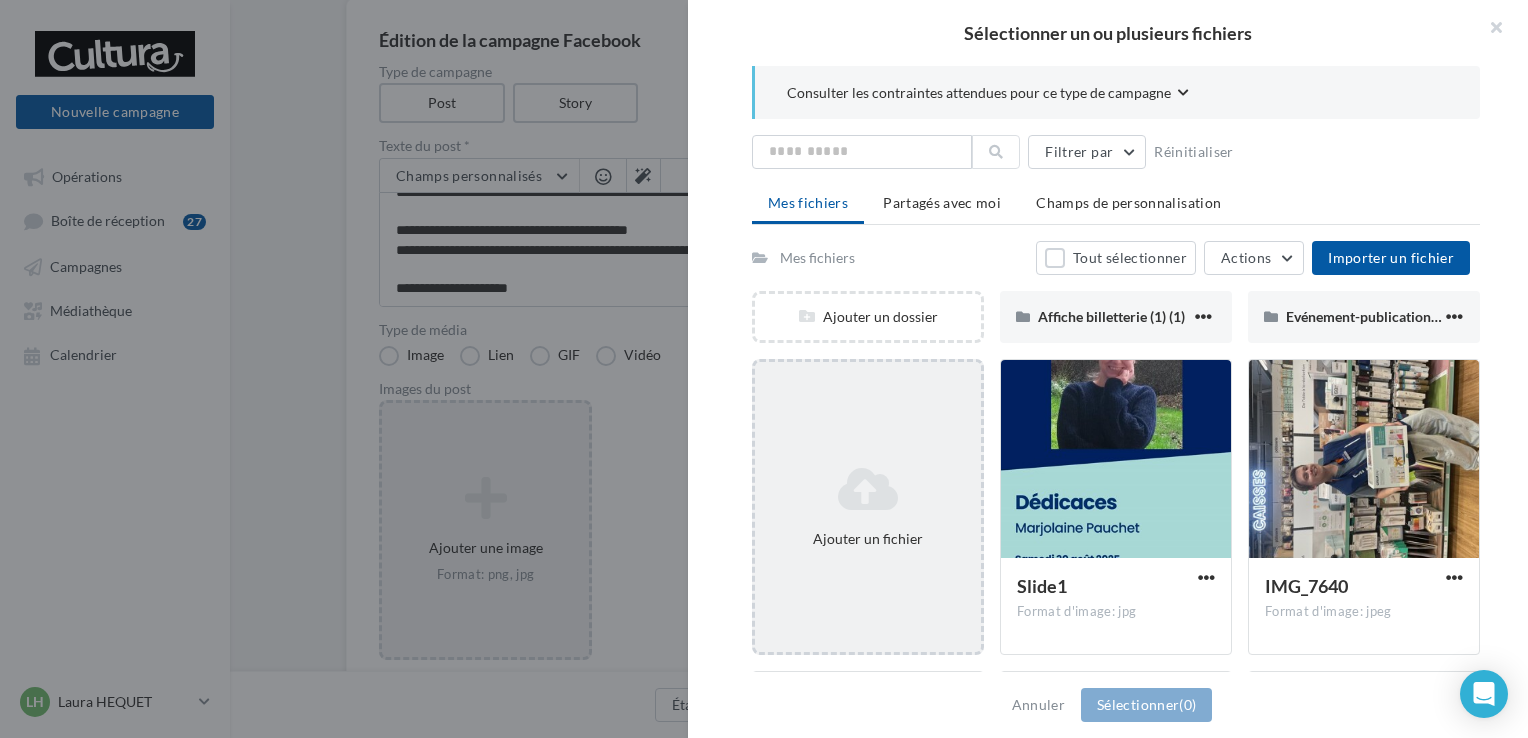 click on "Ajouter un fichier" at bounding box center [868, 507] 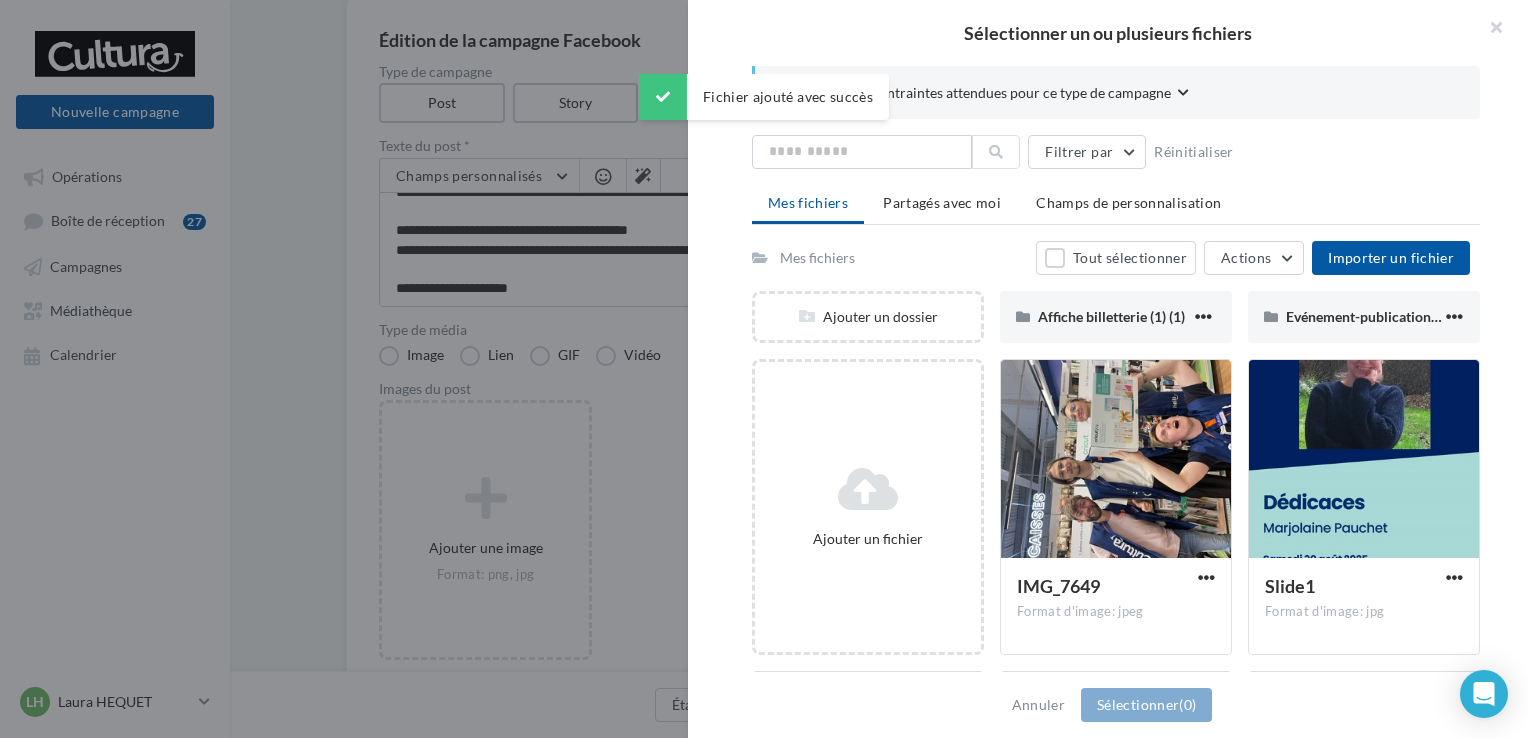 click at bounding box center [1116, 460] 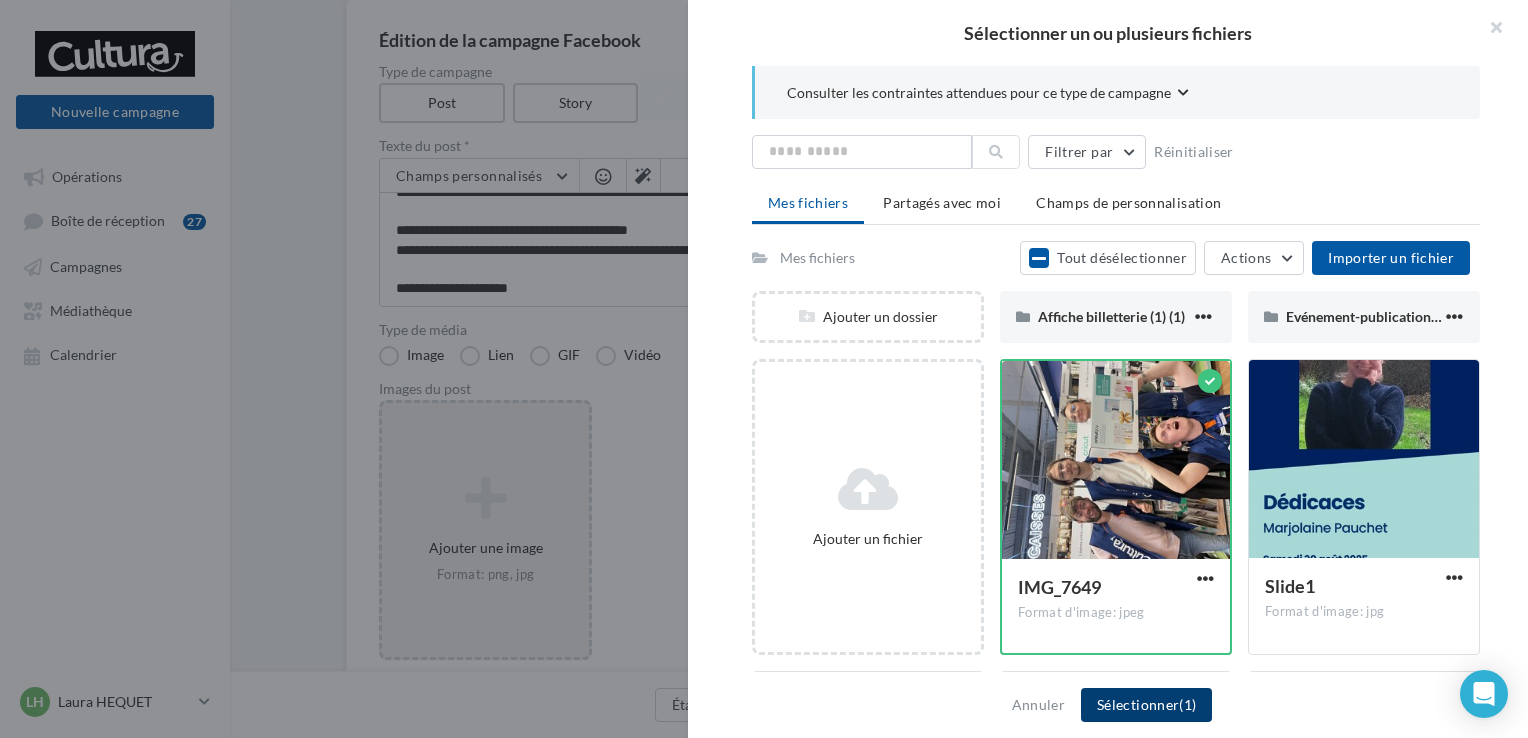 click on "Sélectionner   (1)" at bounding box center [1146, 705] 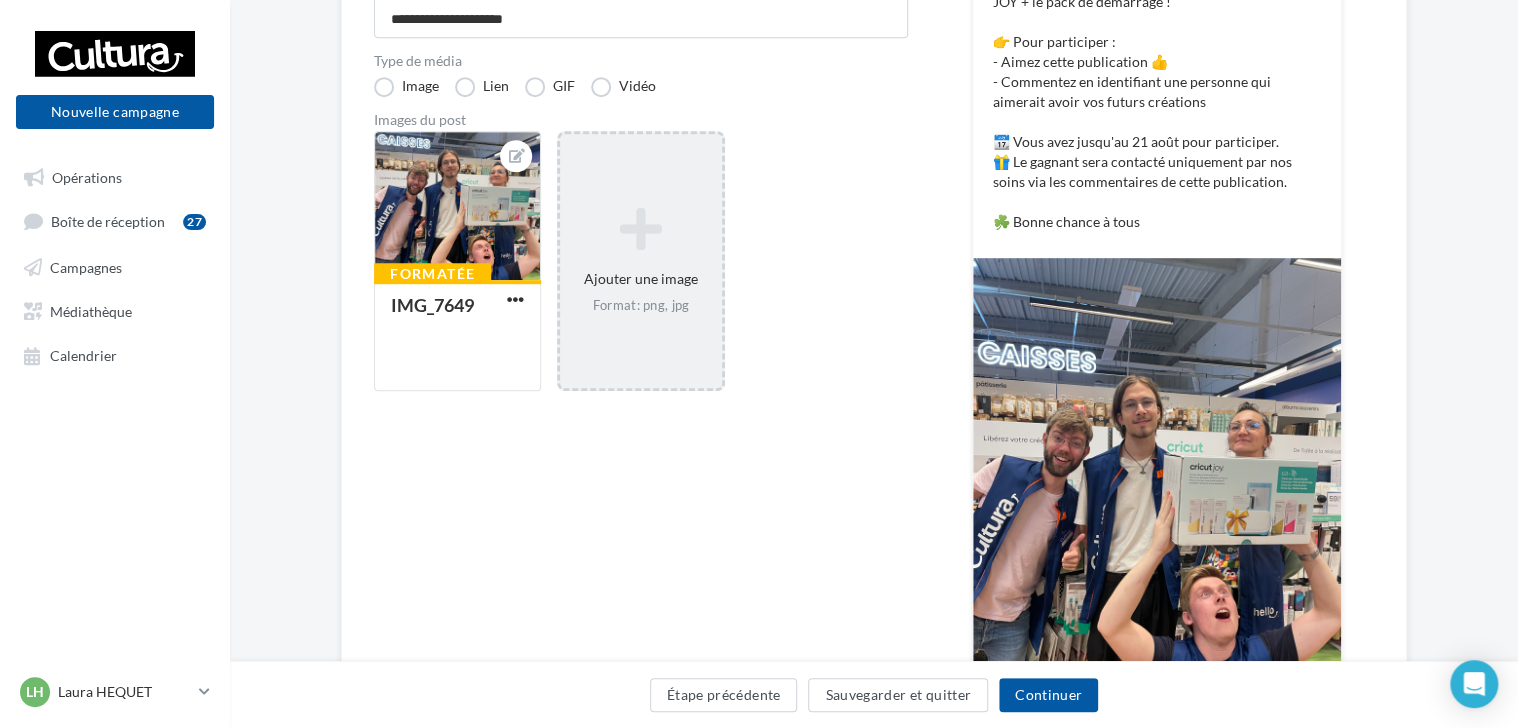 scroll, scrollTop: 653, scrollLeft: 0, axis: vertical 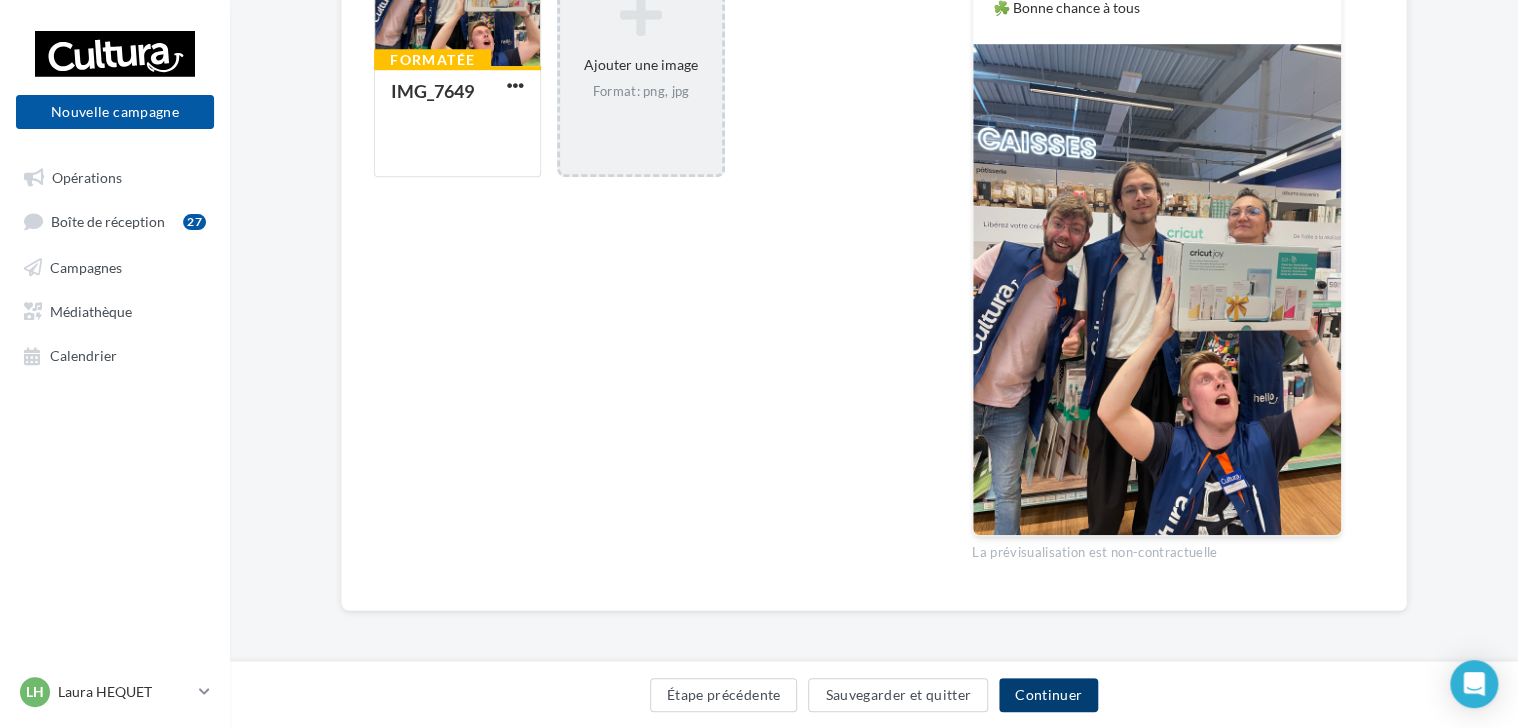 click on "Continuer" at bounding box center [1048, 695] 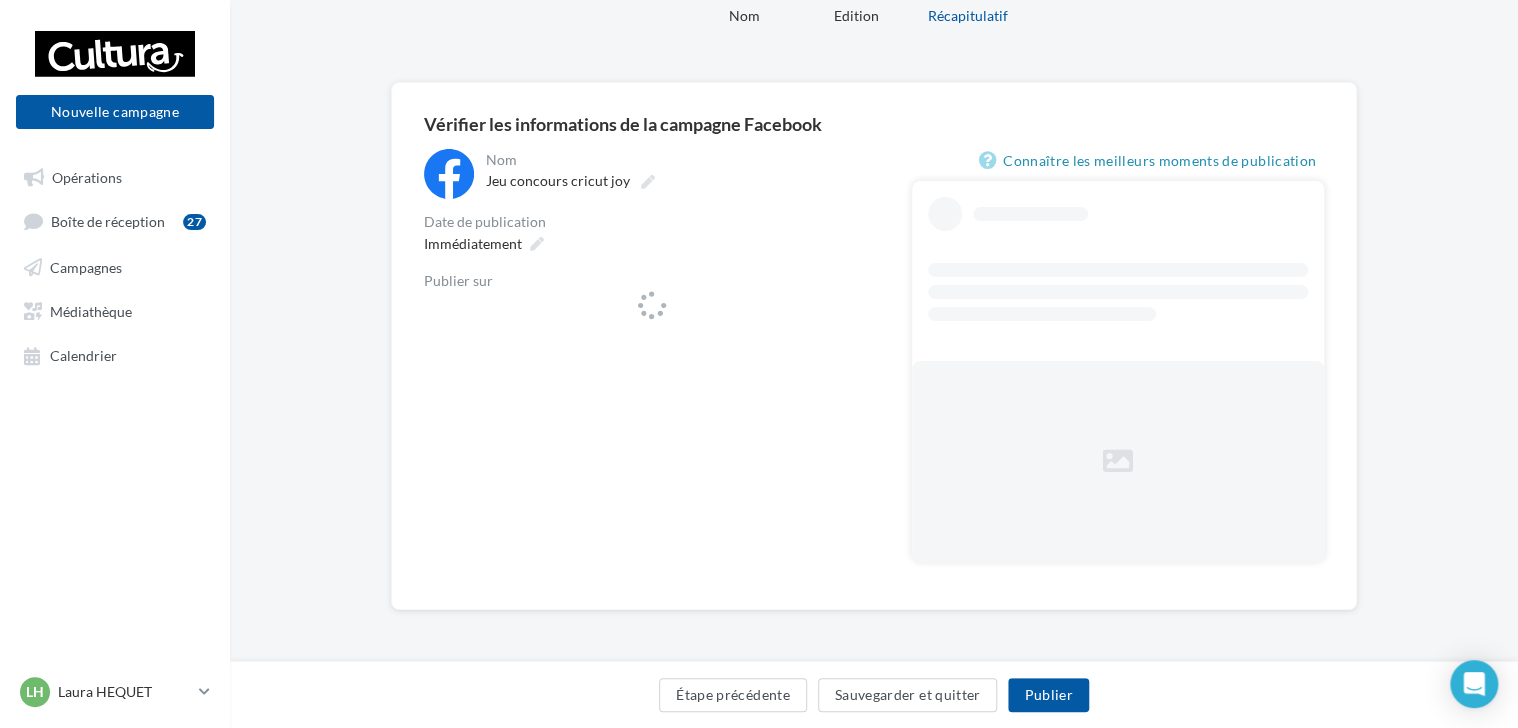 scroll, scrollTop: 0, scrollLeft: 0, axis: both 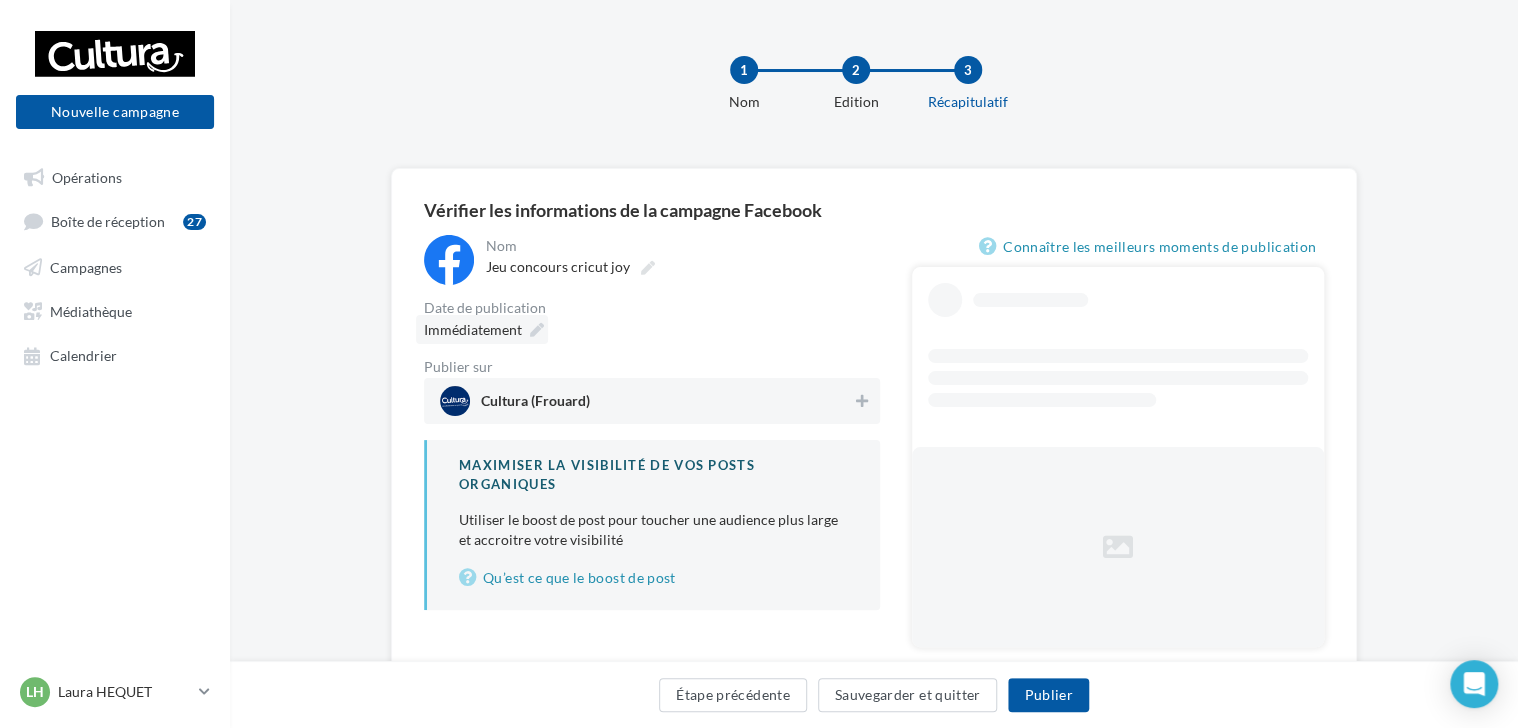 click at bounding box center (537, 330) 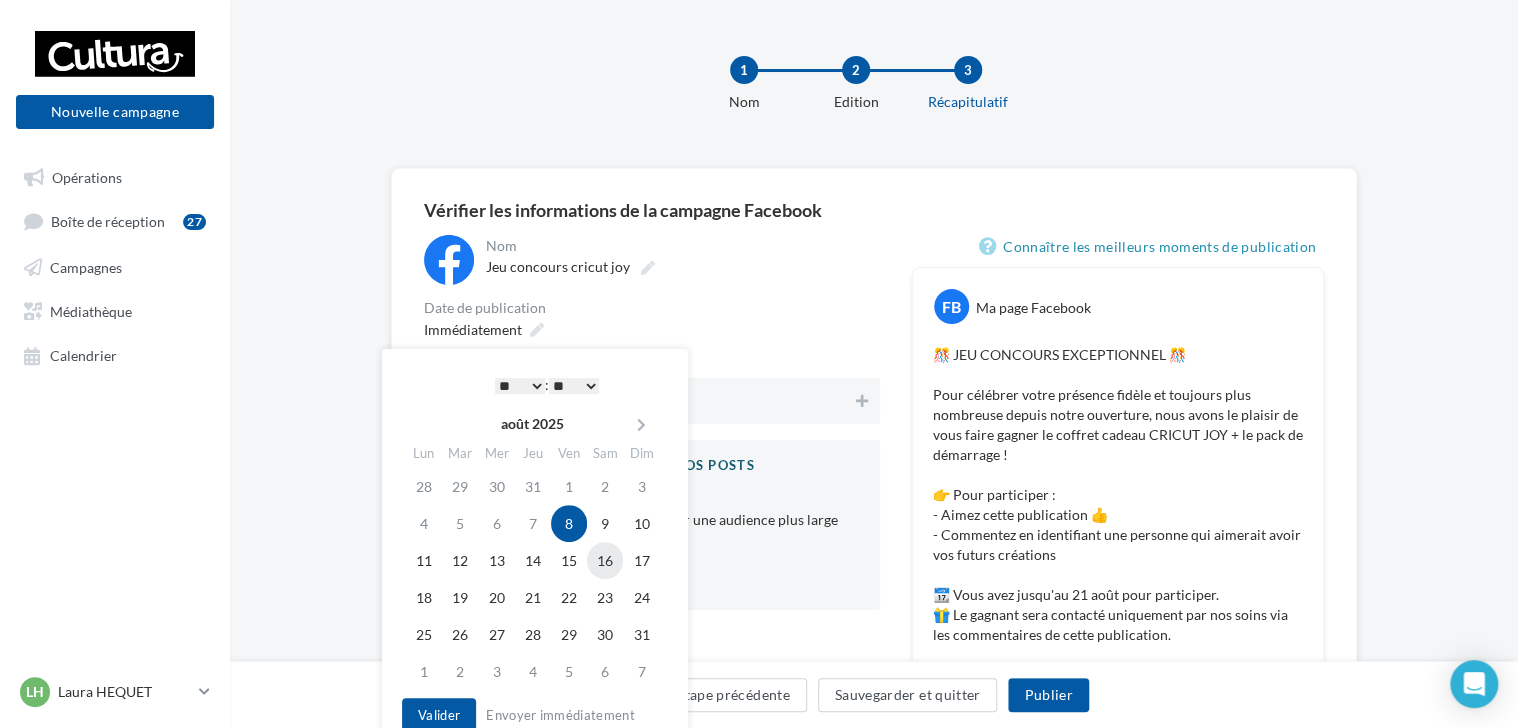click on "16" at bounding box center (605, 560) 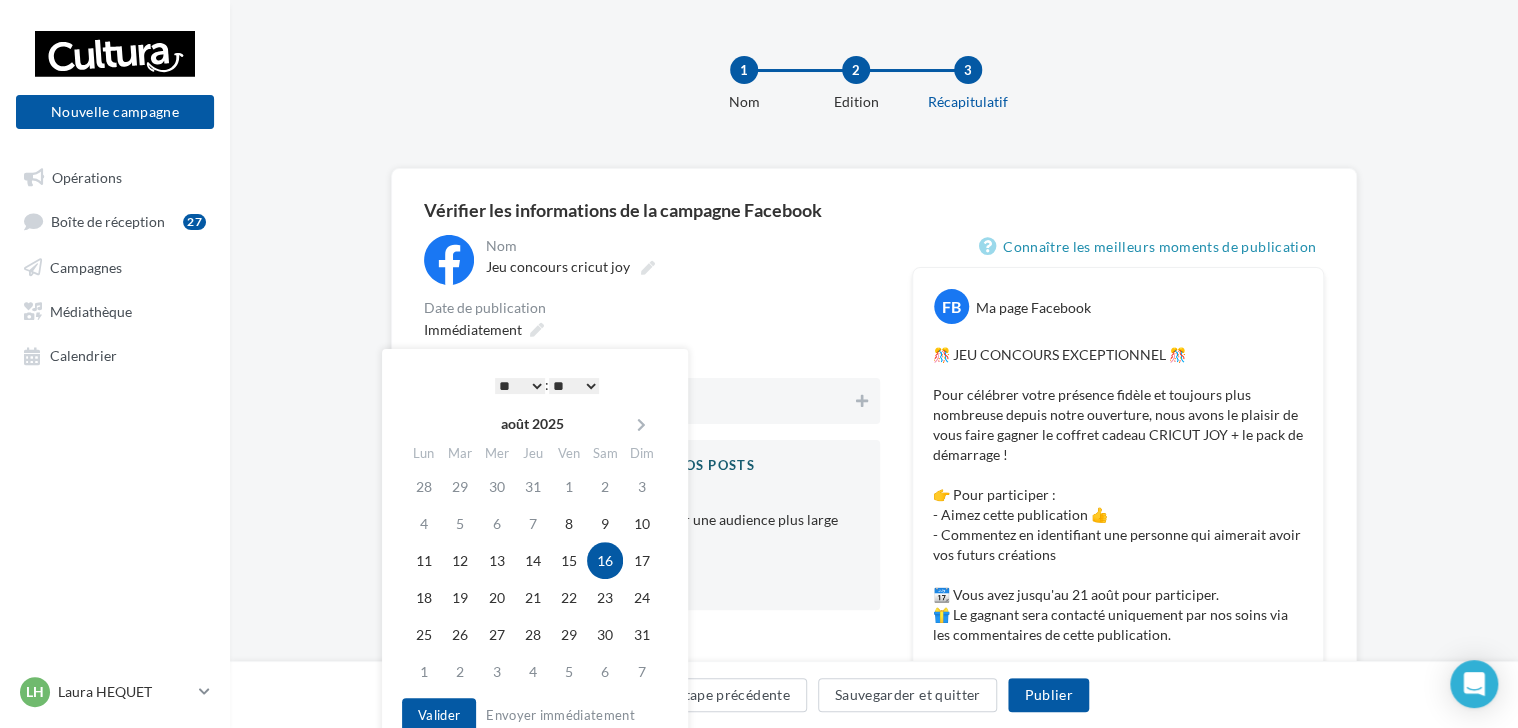 scroll, scrollTop: 150, scrollLeft: 0, axis: vertical 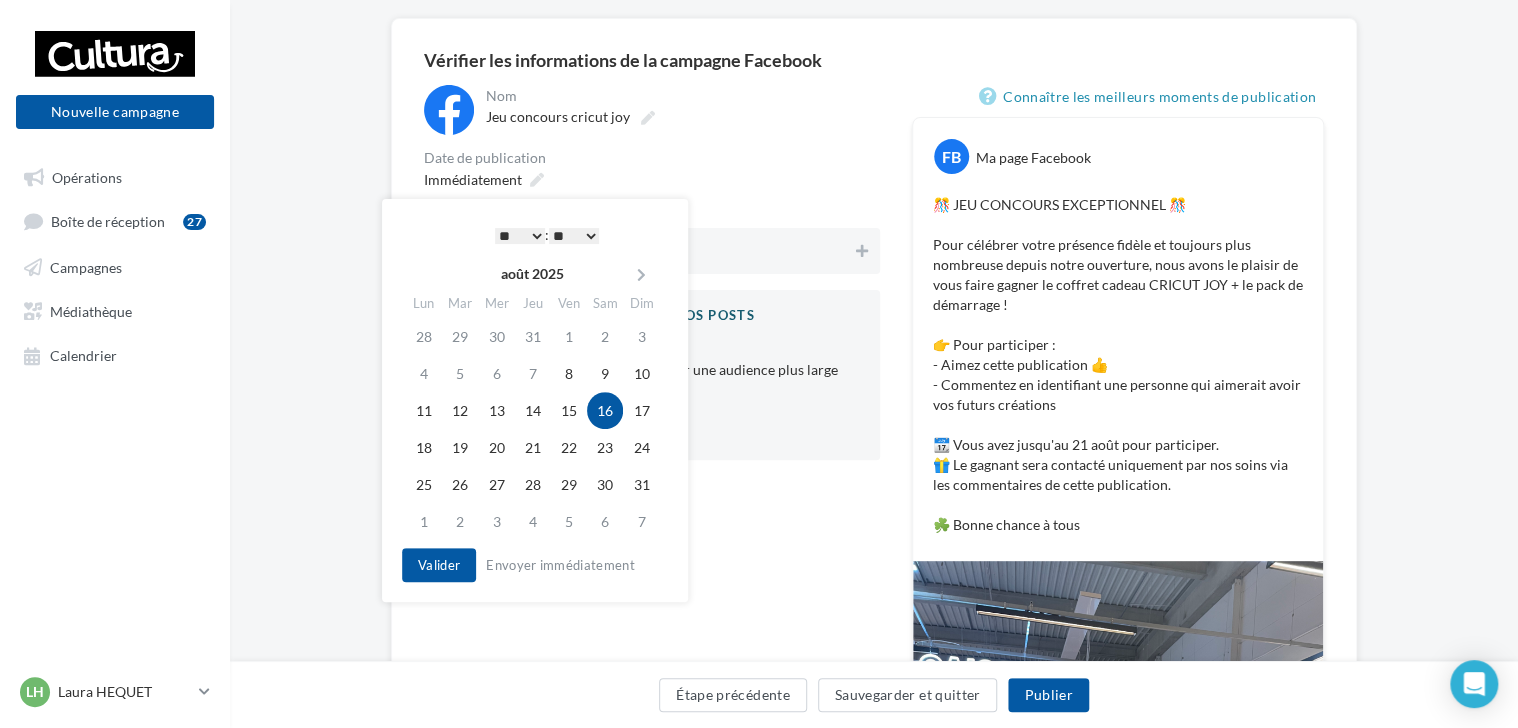 click on "** ** ** ** ** **" at bounding box center [574, 236] 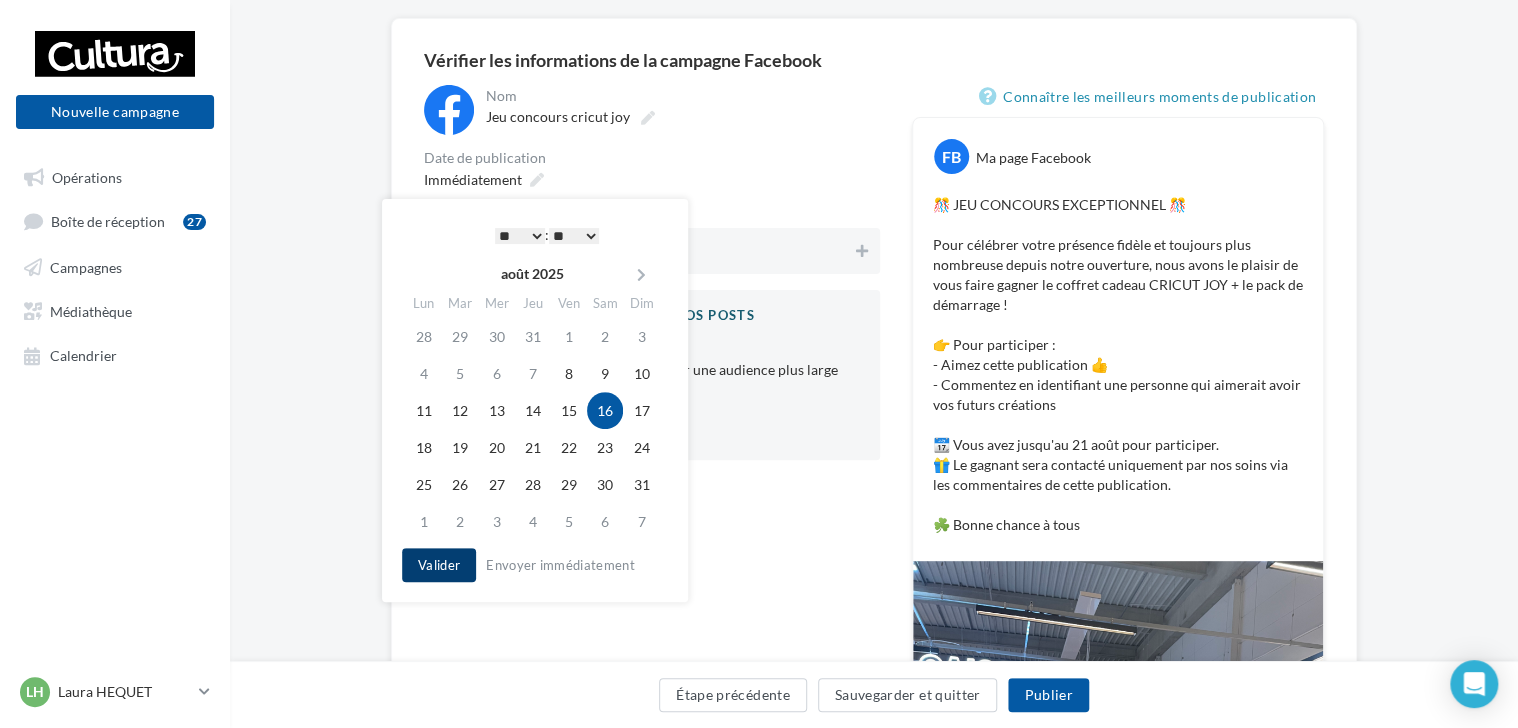click on "Valider" at bounding box center (439, 565) 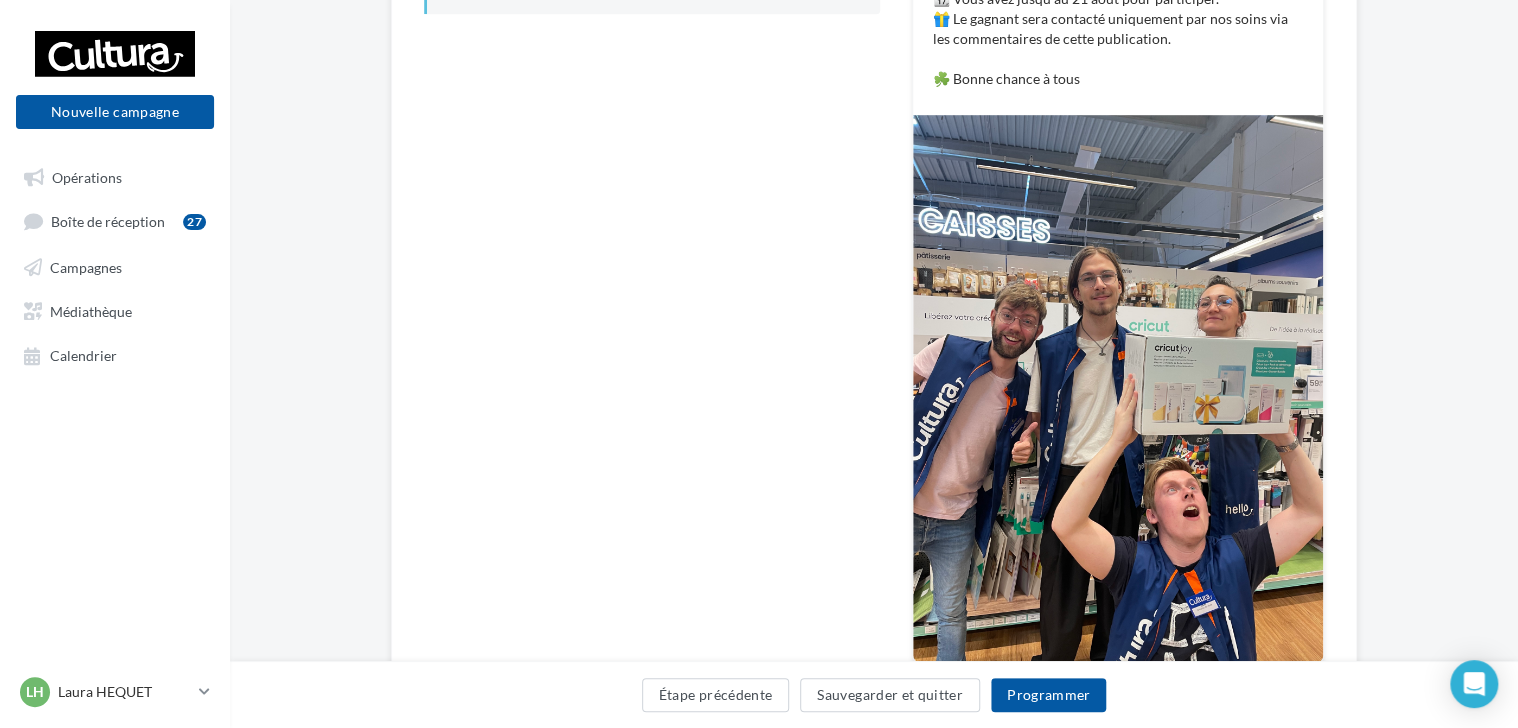 scroll, scrollTop: 707, scrollLeft: 0, axis: vertical 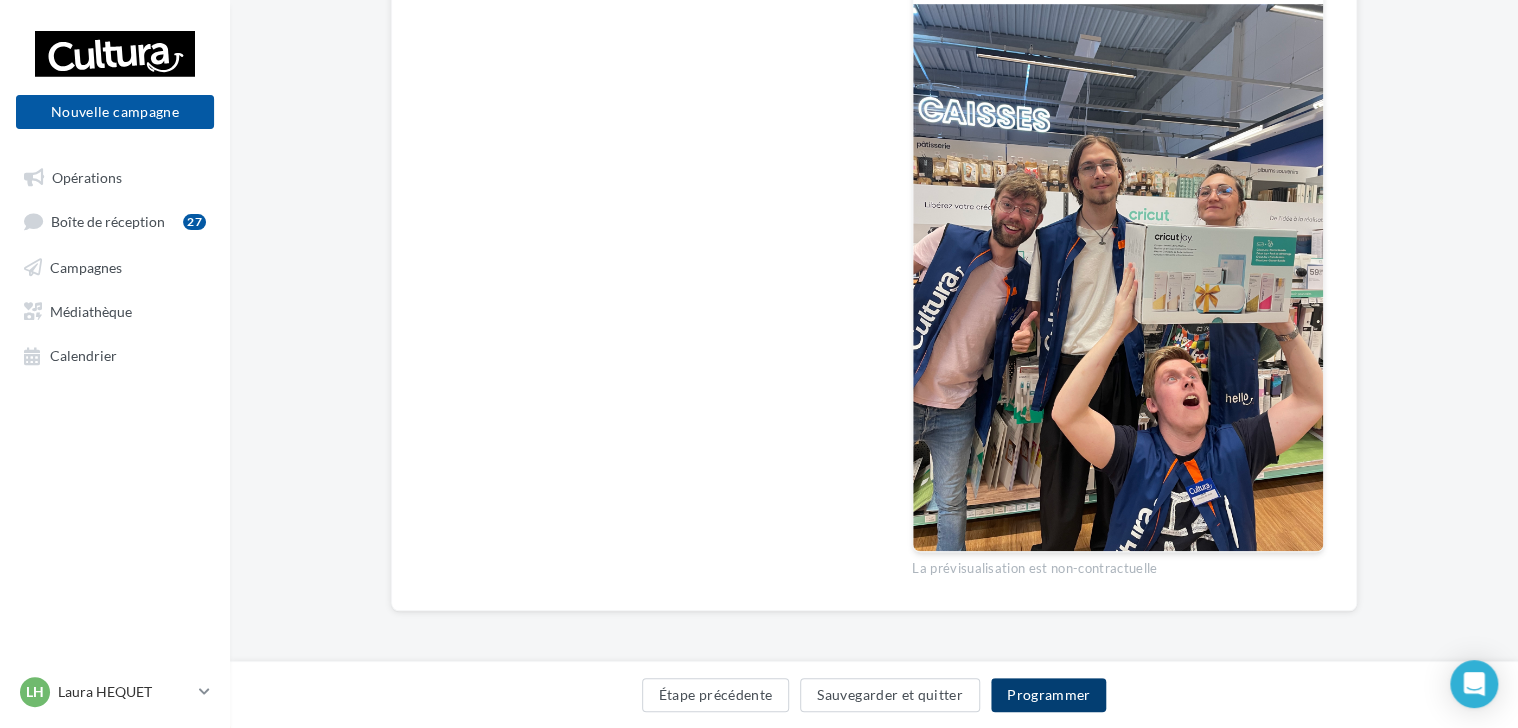 click on "Programmer" at bounding box center [1049, 695] 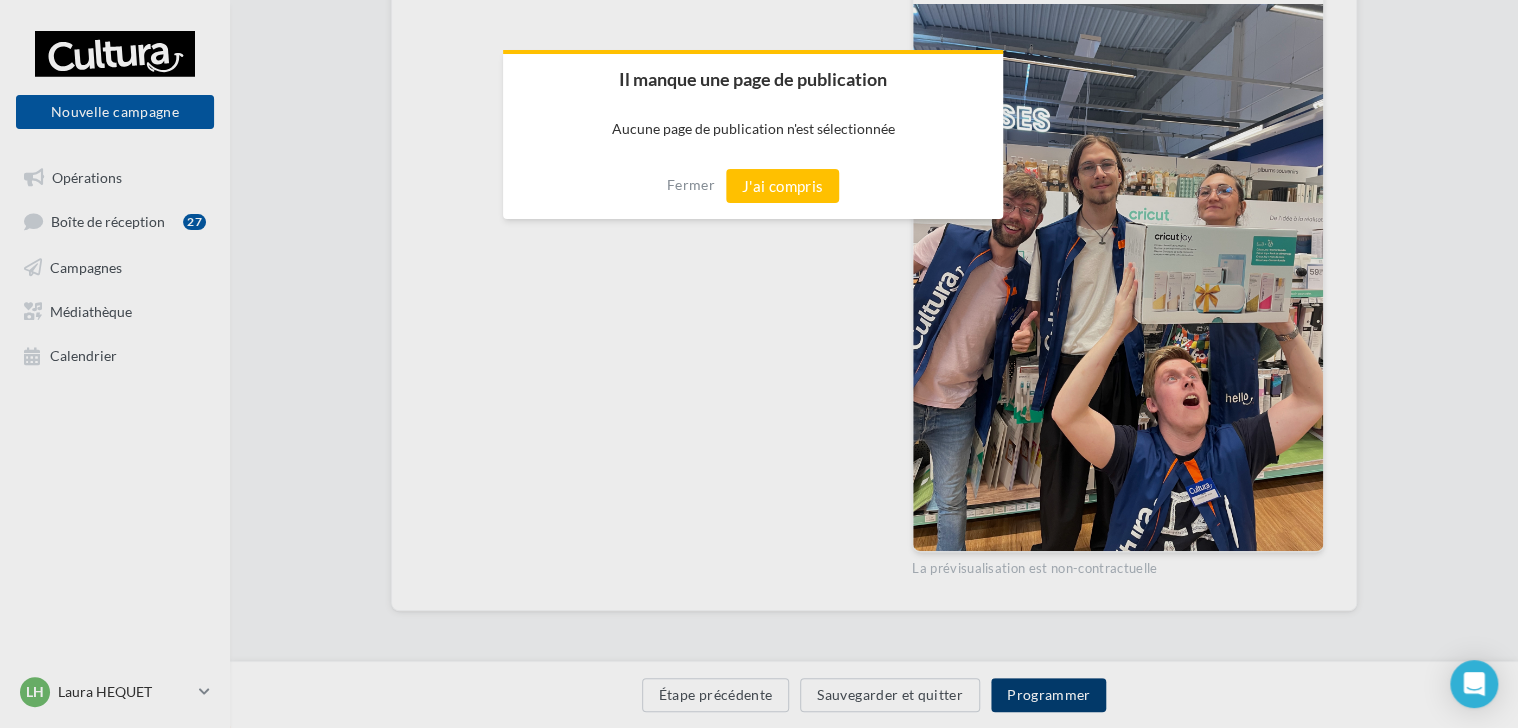 scroll, scrollTop: 696, scrollLeft: 0, axis: vertical 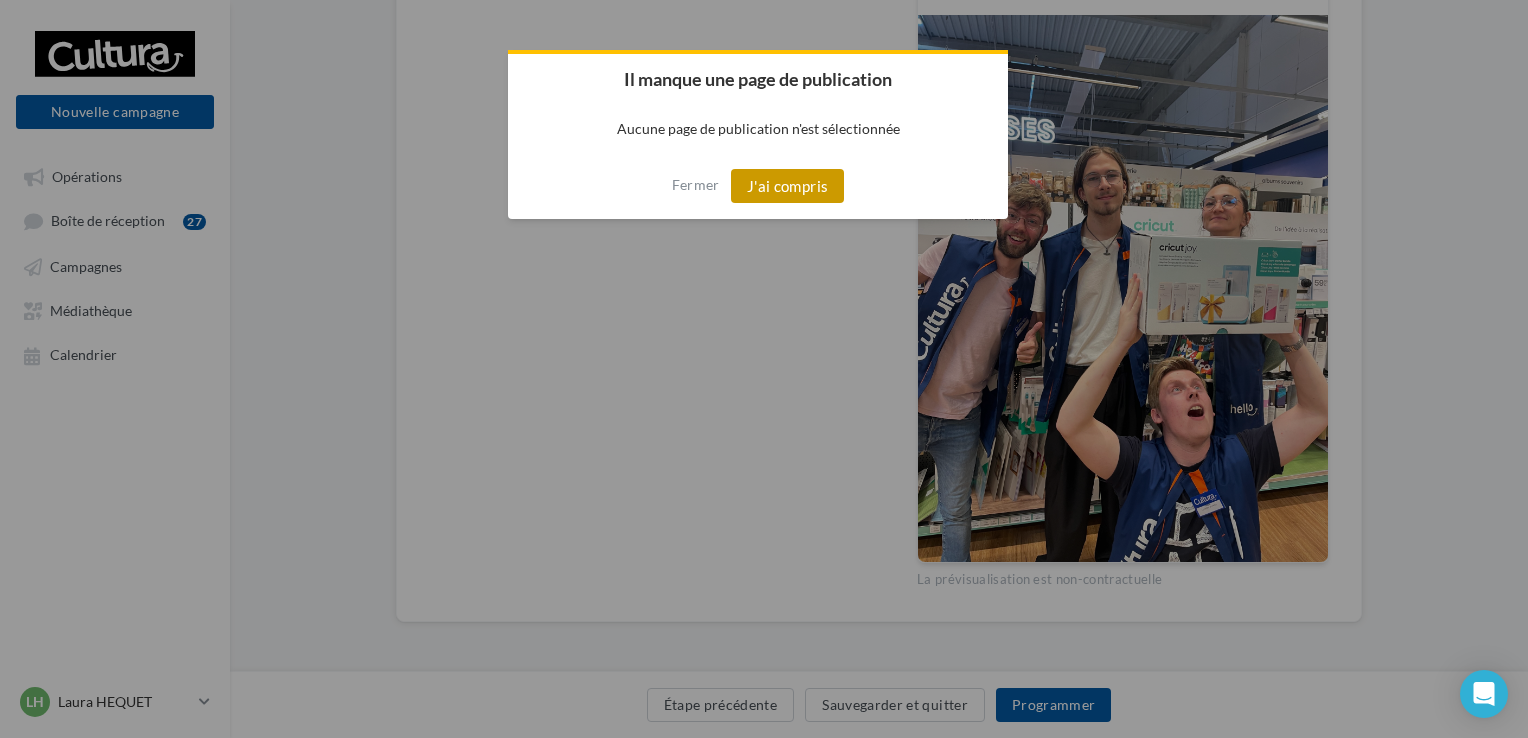 click on "J'ai compris" at bounding box center [788, 186] 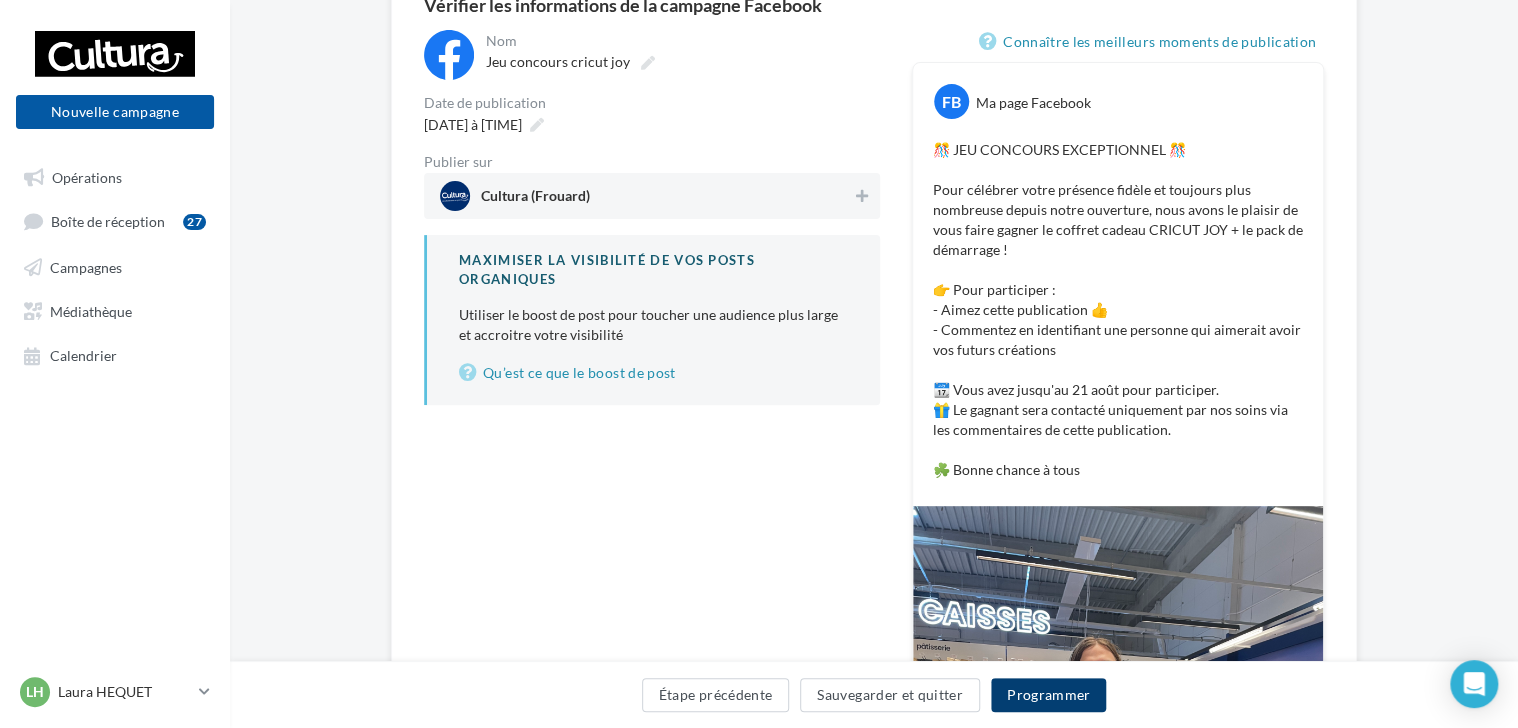 scroll, scrollTop: 204, scrollLeft: 0, axis: vertical 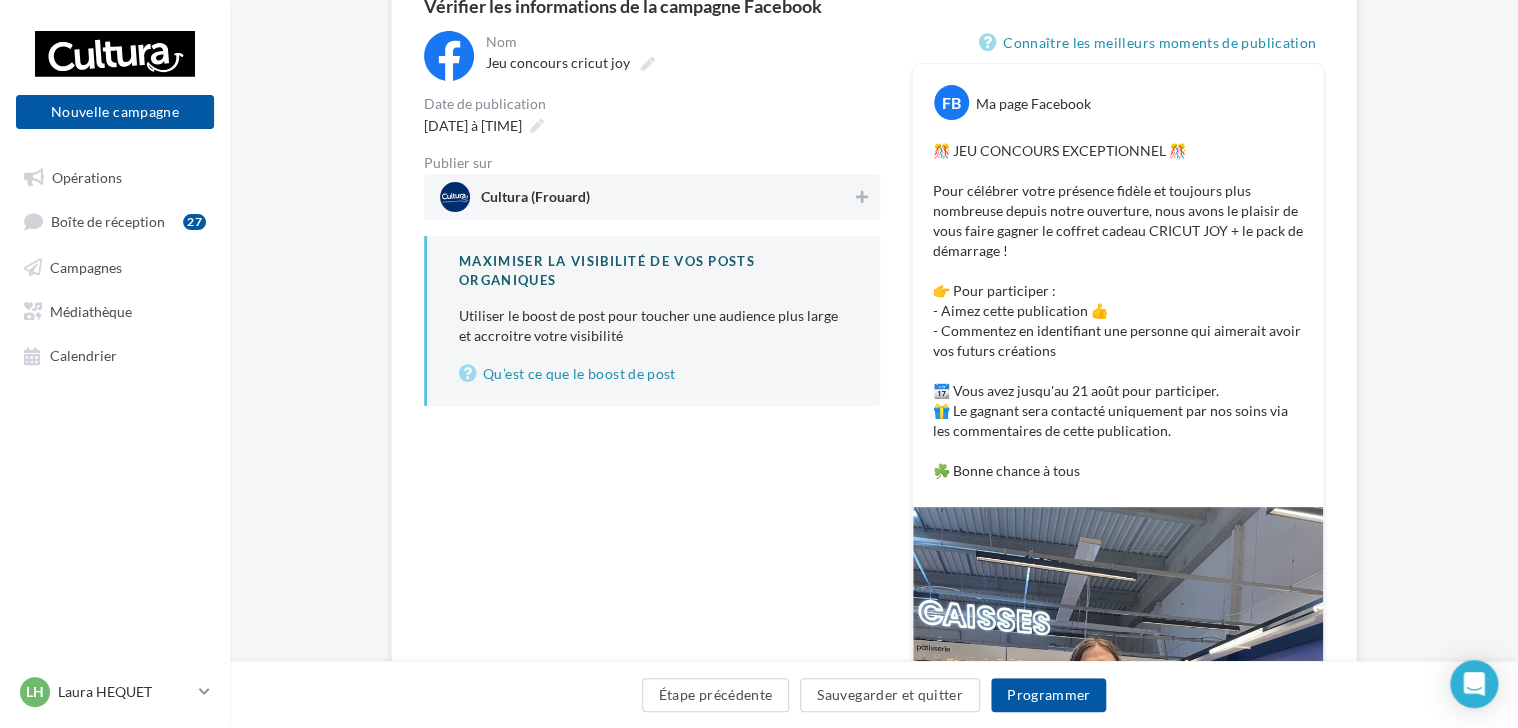 click on "Cultura (Frouard)" at bounding box center [646, 197] 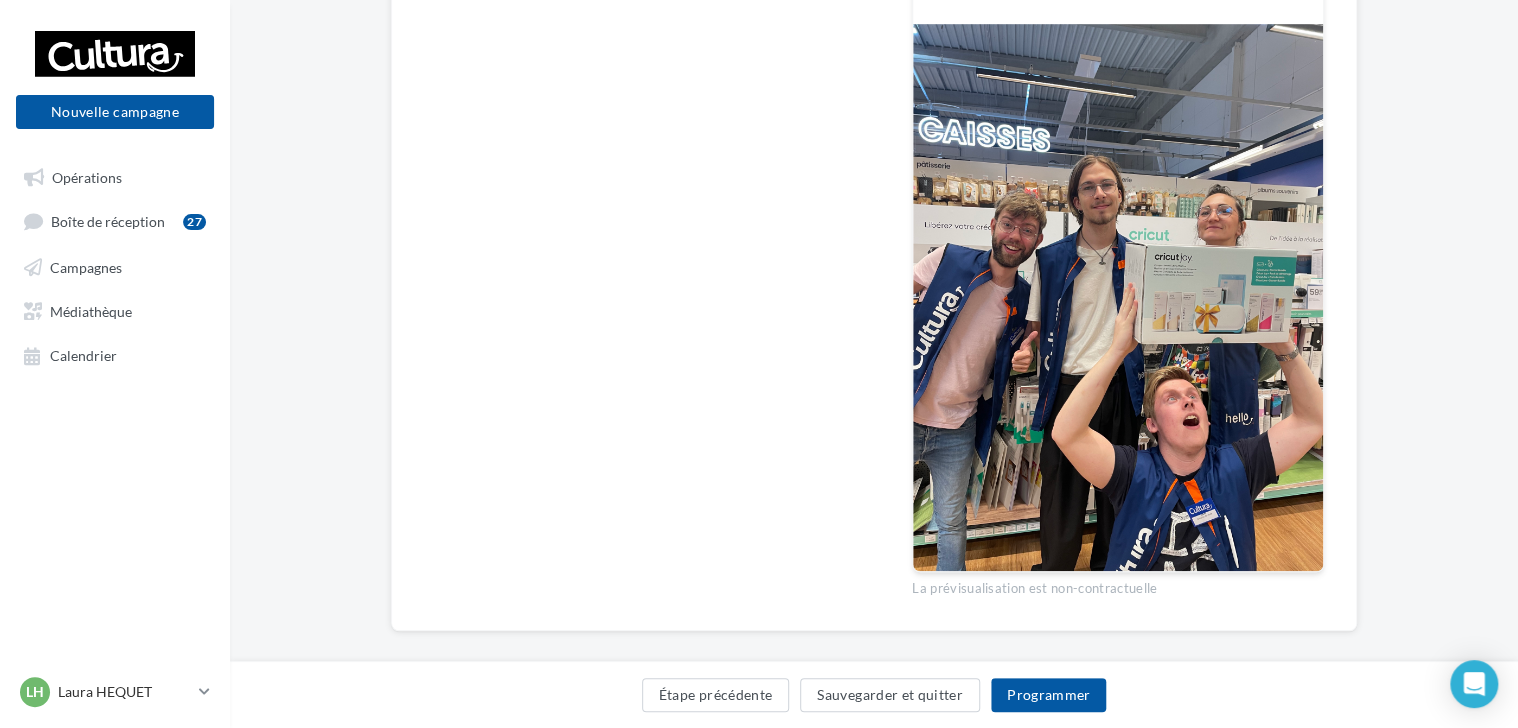 scroll, scrollTop: 707, scrollLeft: 0, axis: vertical 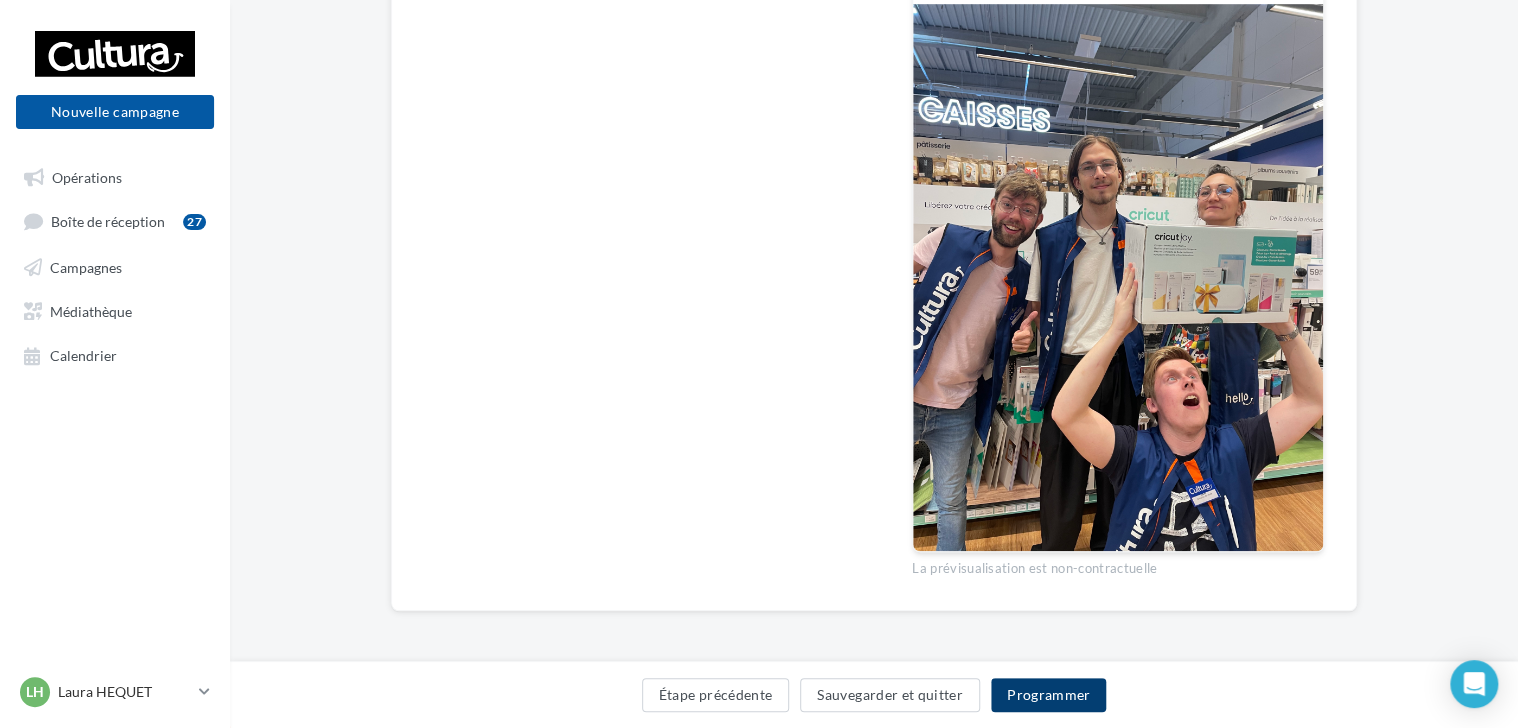click on "Programmer" at bounding box center (1049, 695) 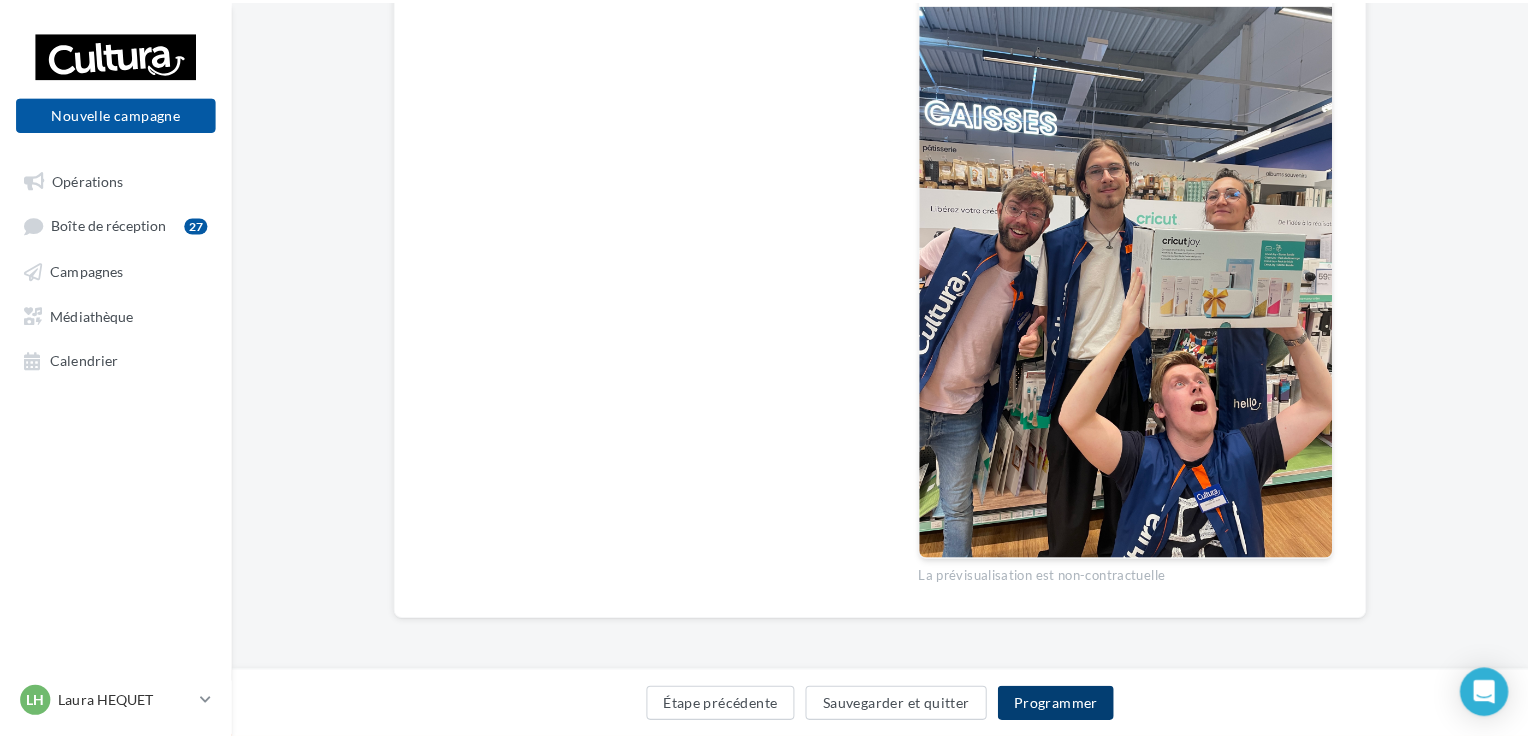 scroll, scrollTop: 696, scrollLeft: 0, axis: vertical 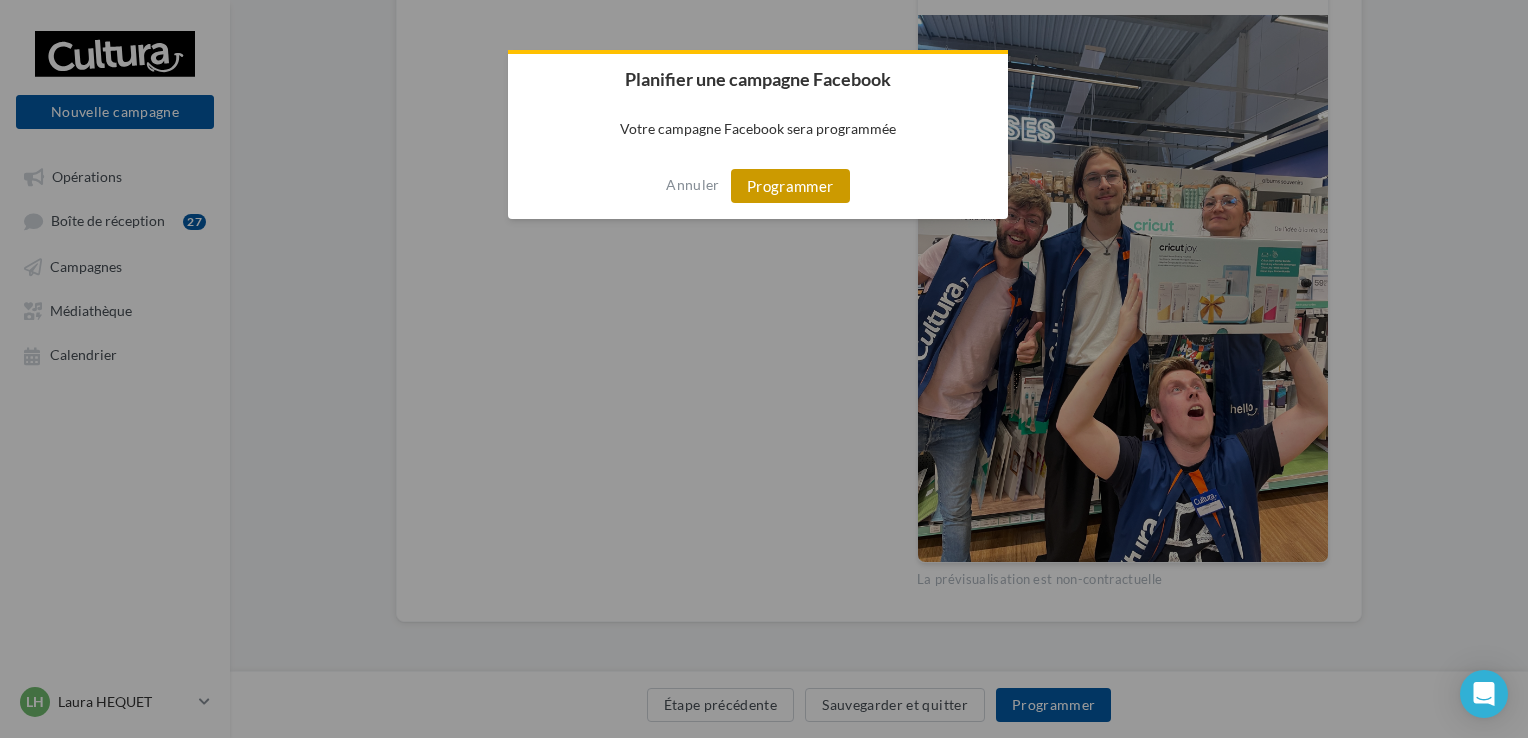 click on "Programmer" at bounding box center (790, 186) 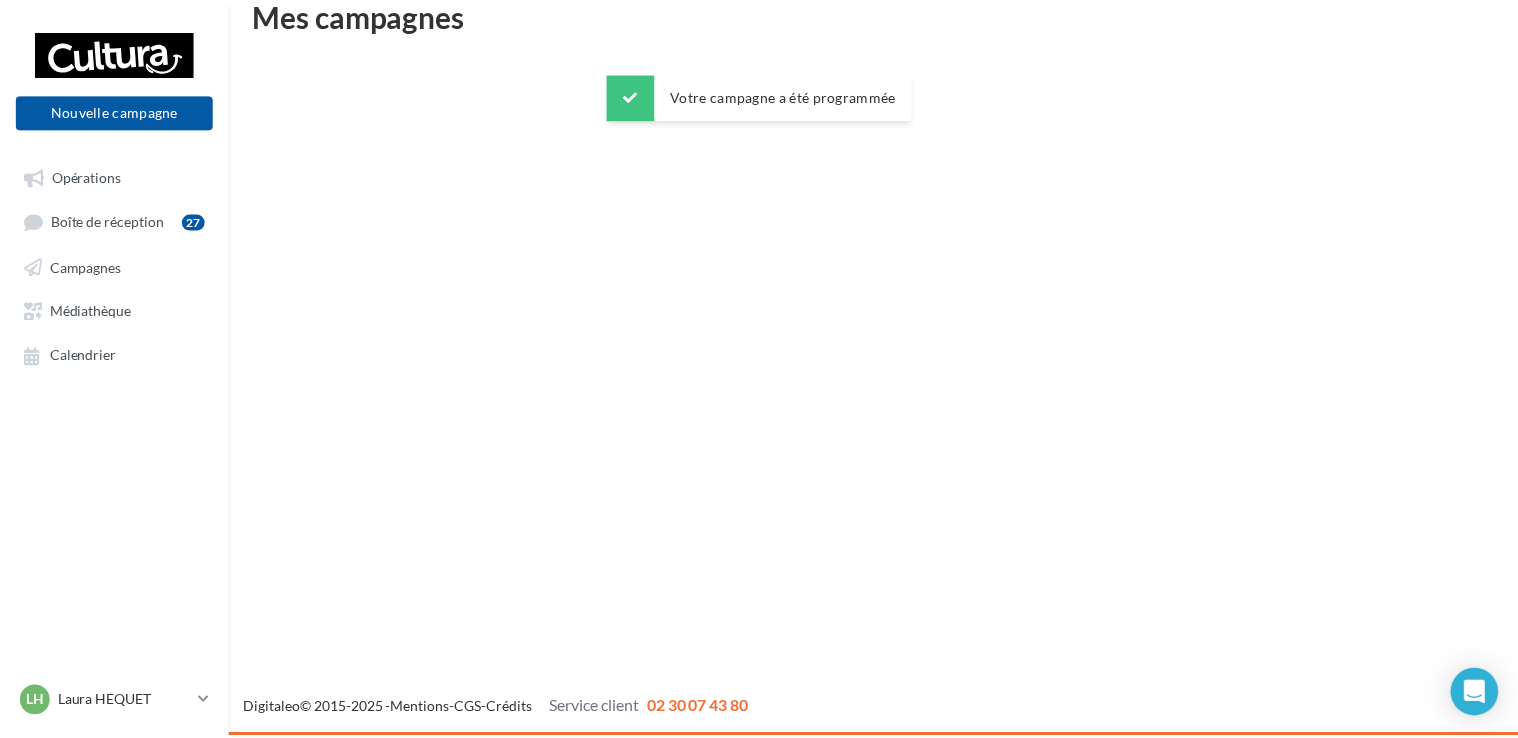 scroll, scrollTop: 32, scrollLeft: 0, axis: vertical 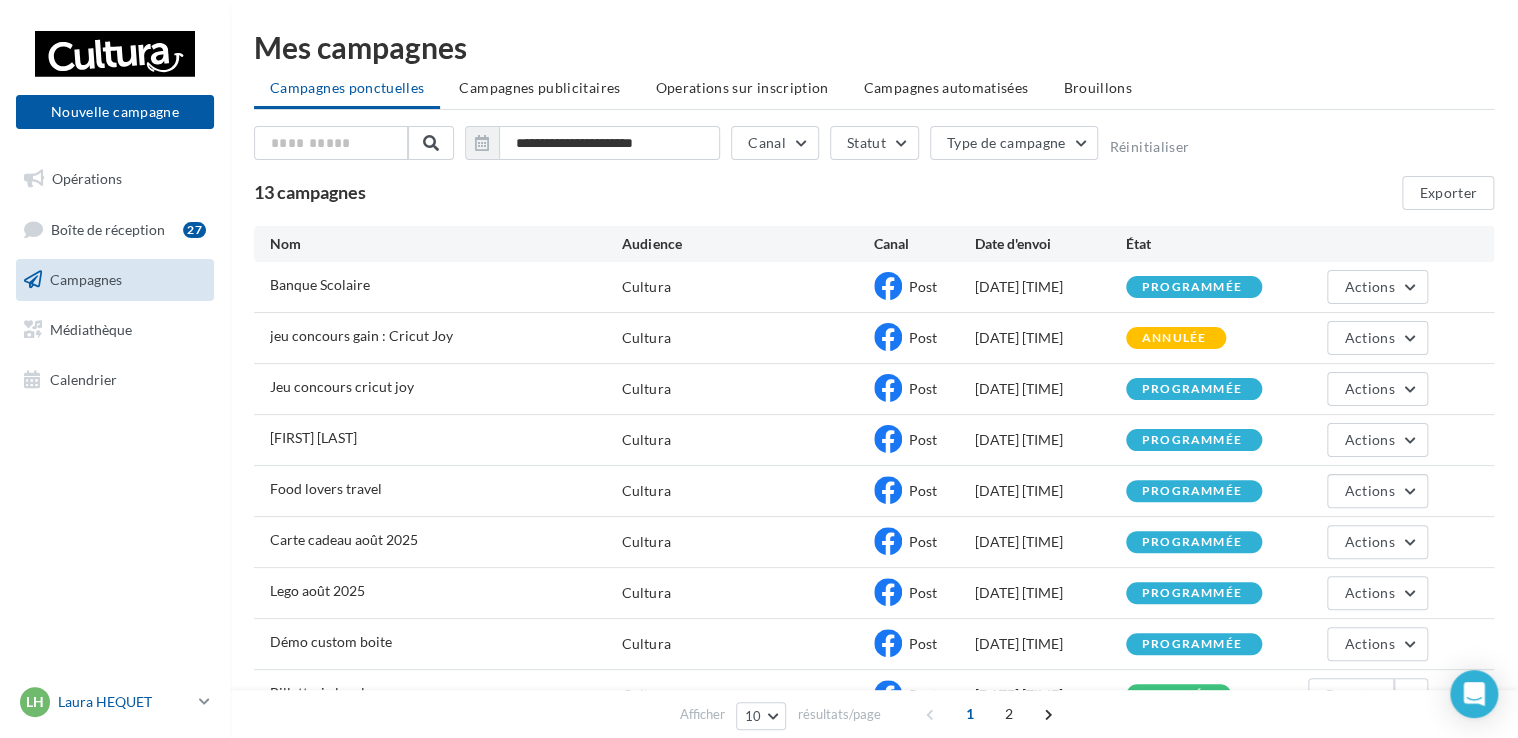 click at bounding box center (204, 701) 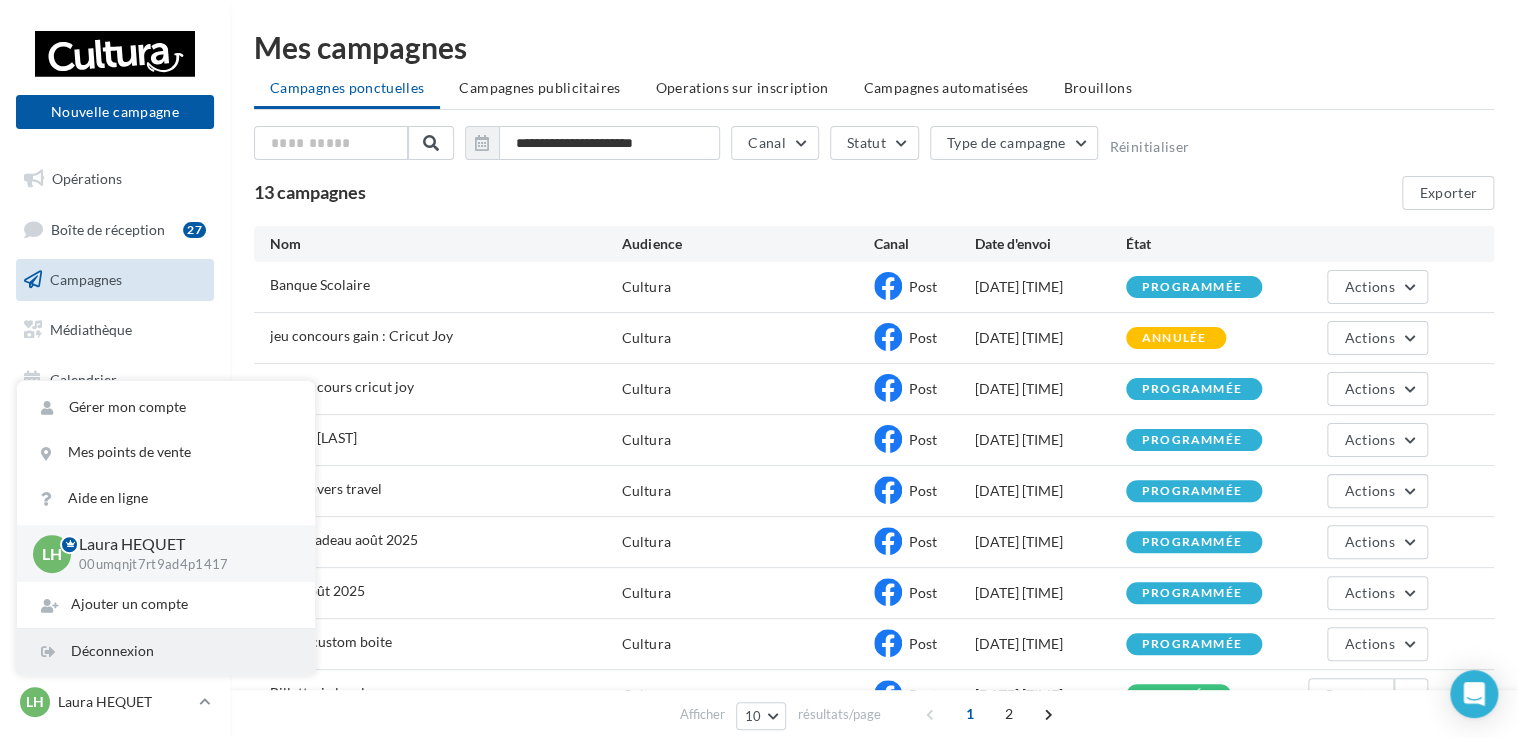 click on "Déconnexion" at bounding box center [166, 651] 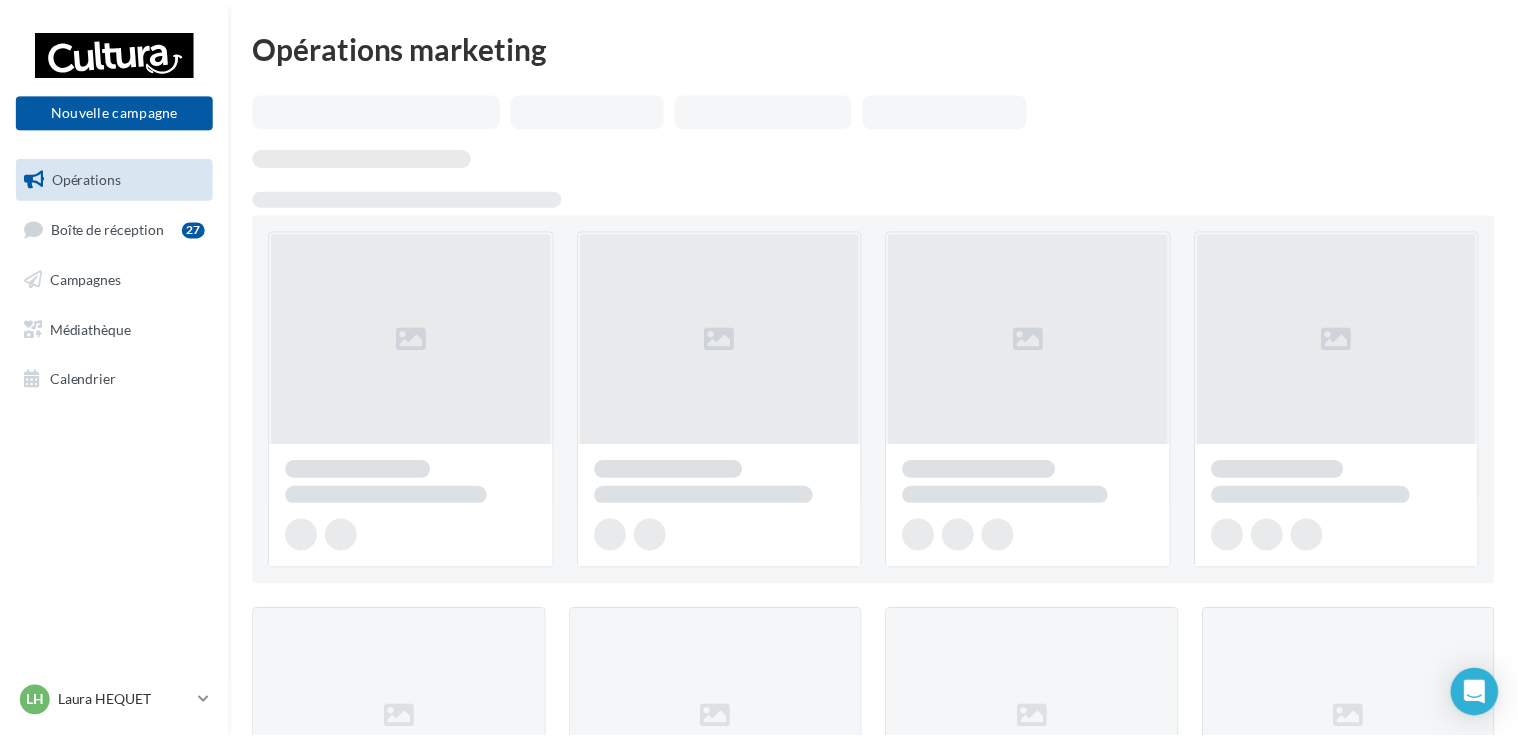 scroll, scrollTop: 0, scrollLeft: 0, axis: both 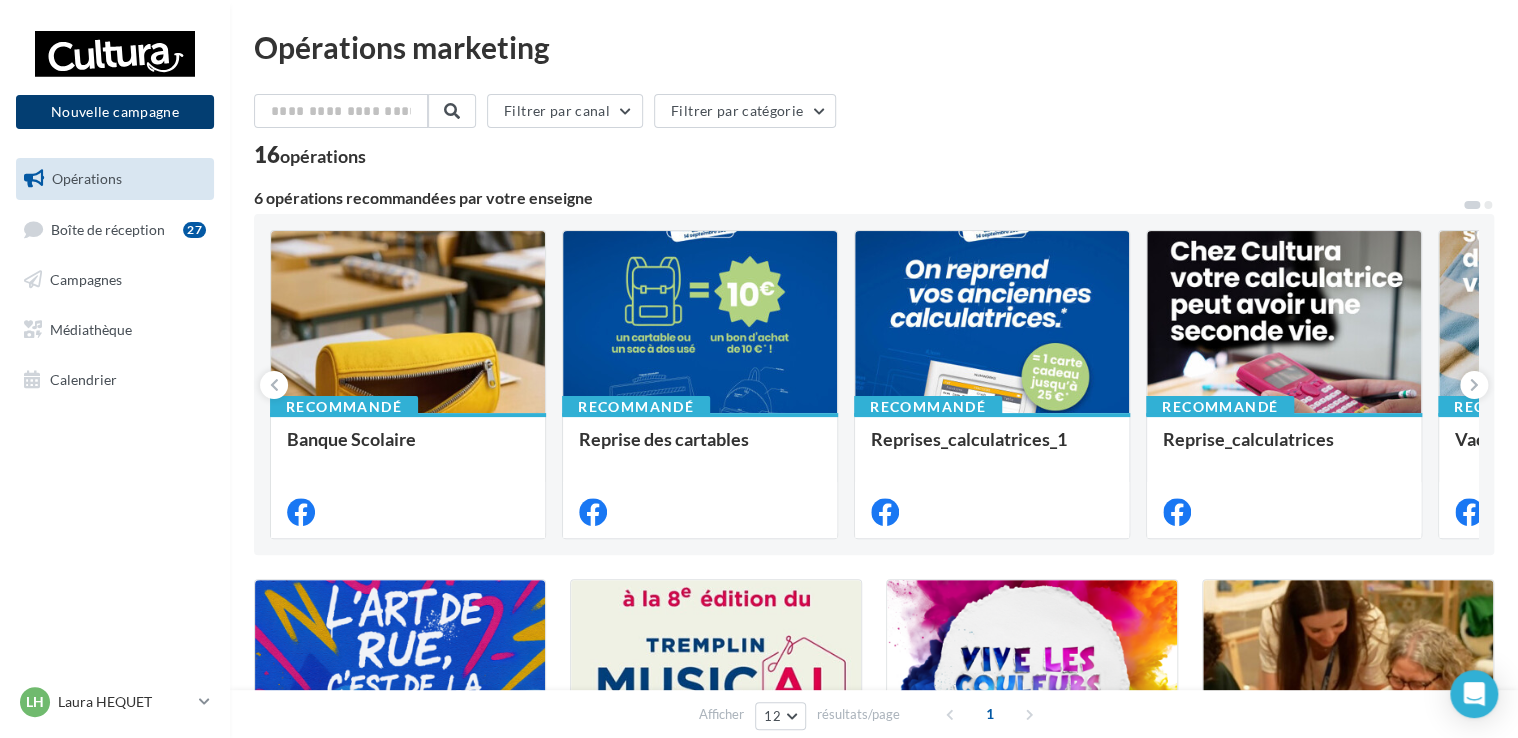 click on "Nouvelle campagne" at bounding box center [115, 112] 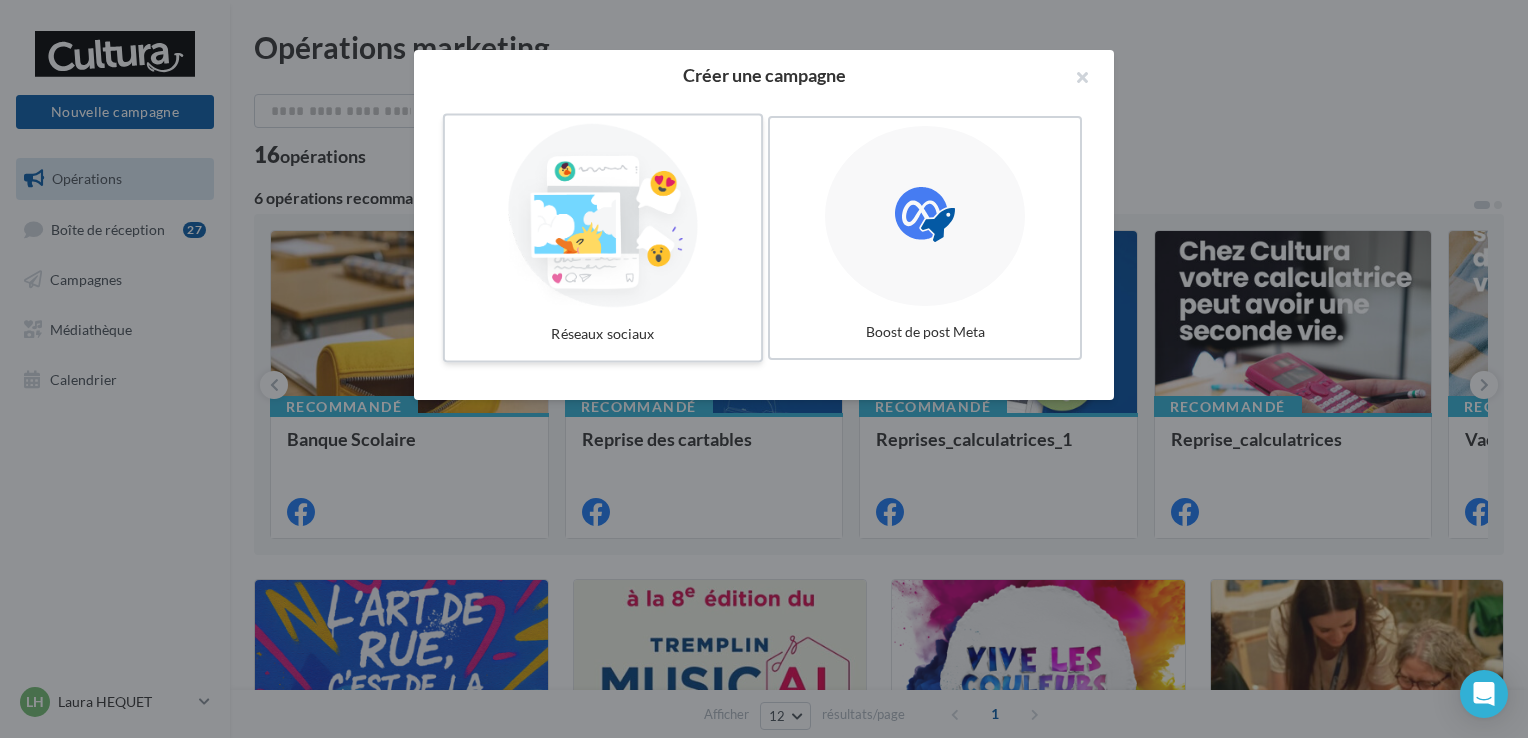 click at bounding box center [603, 216] 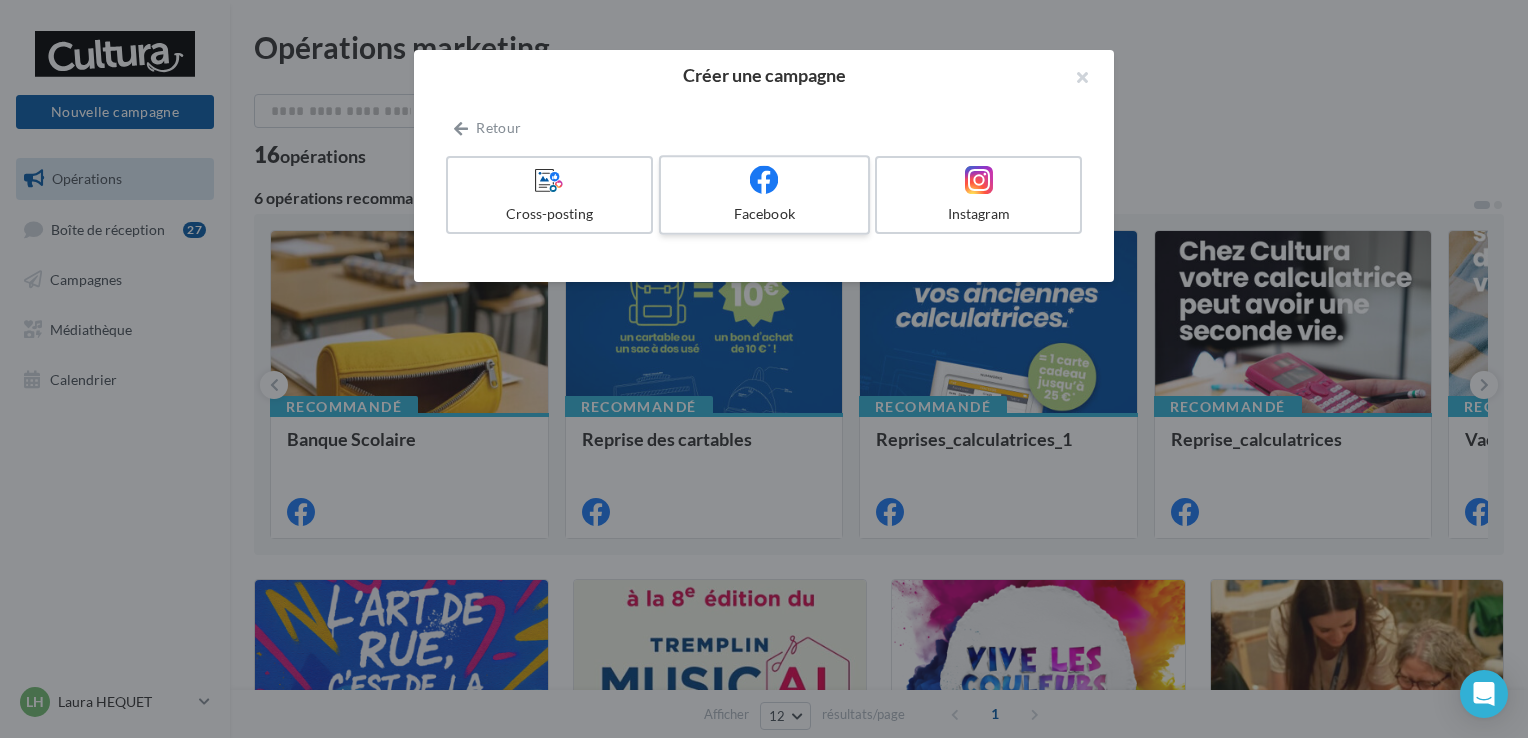 click at bounding box center [764, 180] 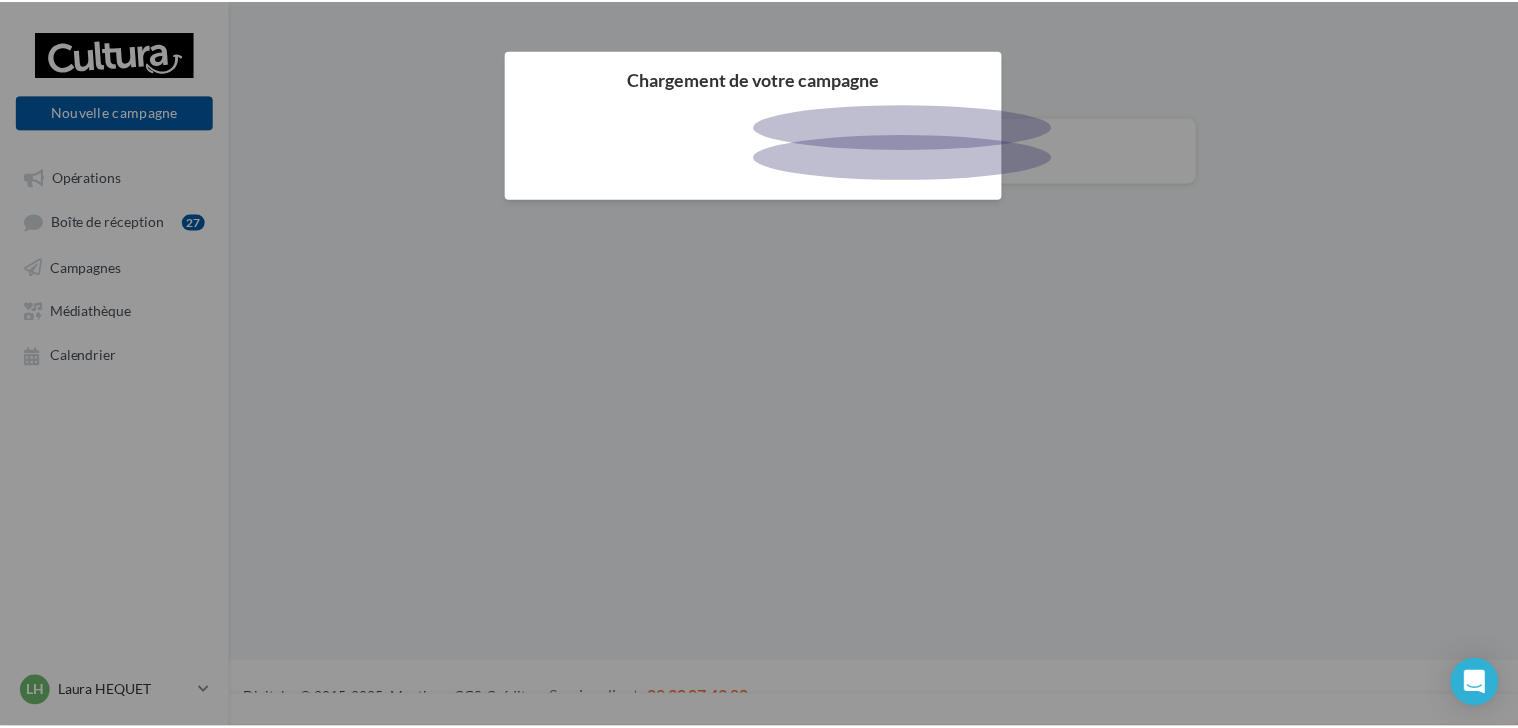 scroll, scrollTop: 0, scrollLeft: 0, axis: both 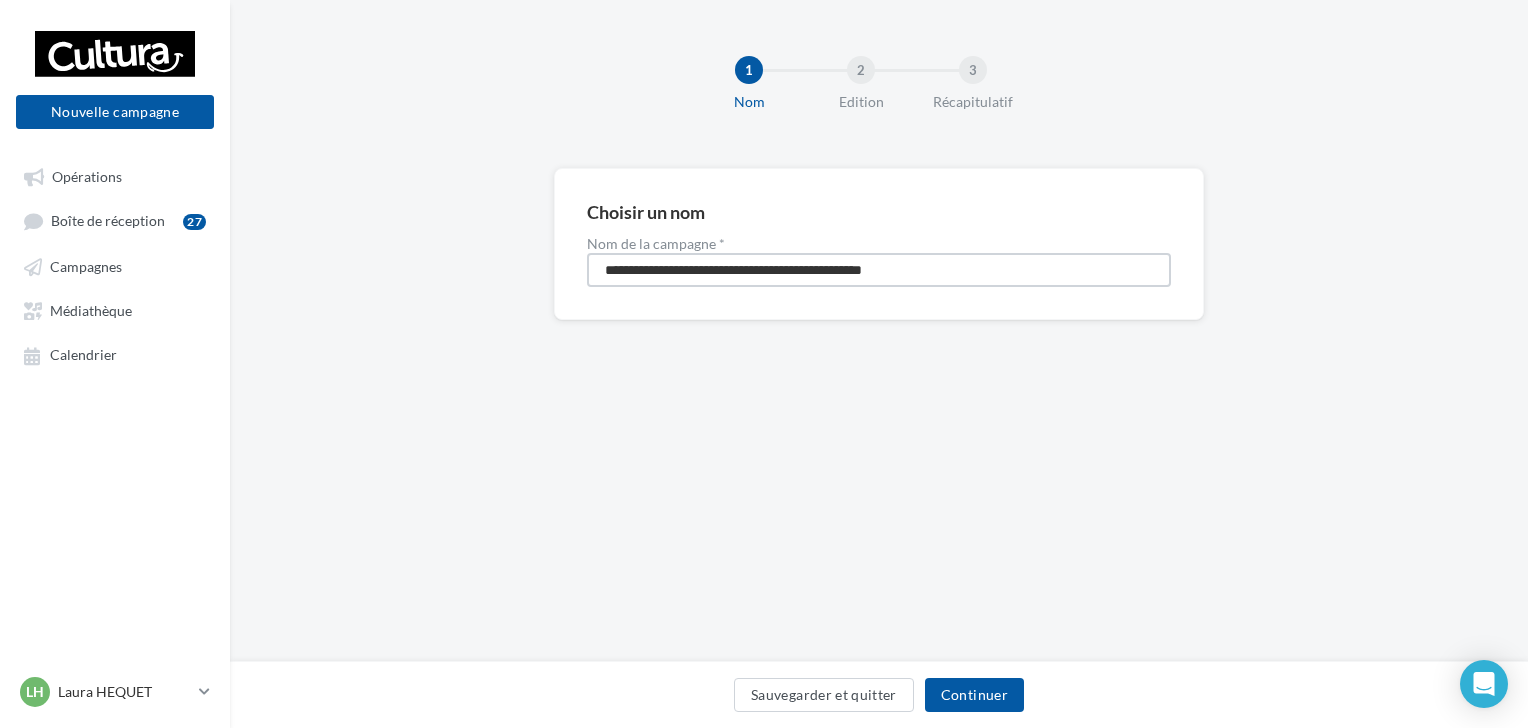 drag, startPoint x: 983, startPoint y: 272, endPoint x: 585, endPoint y: 239, distance: 399.36575 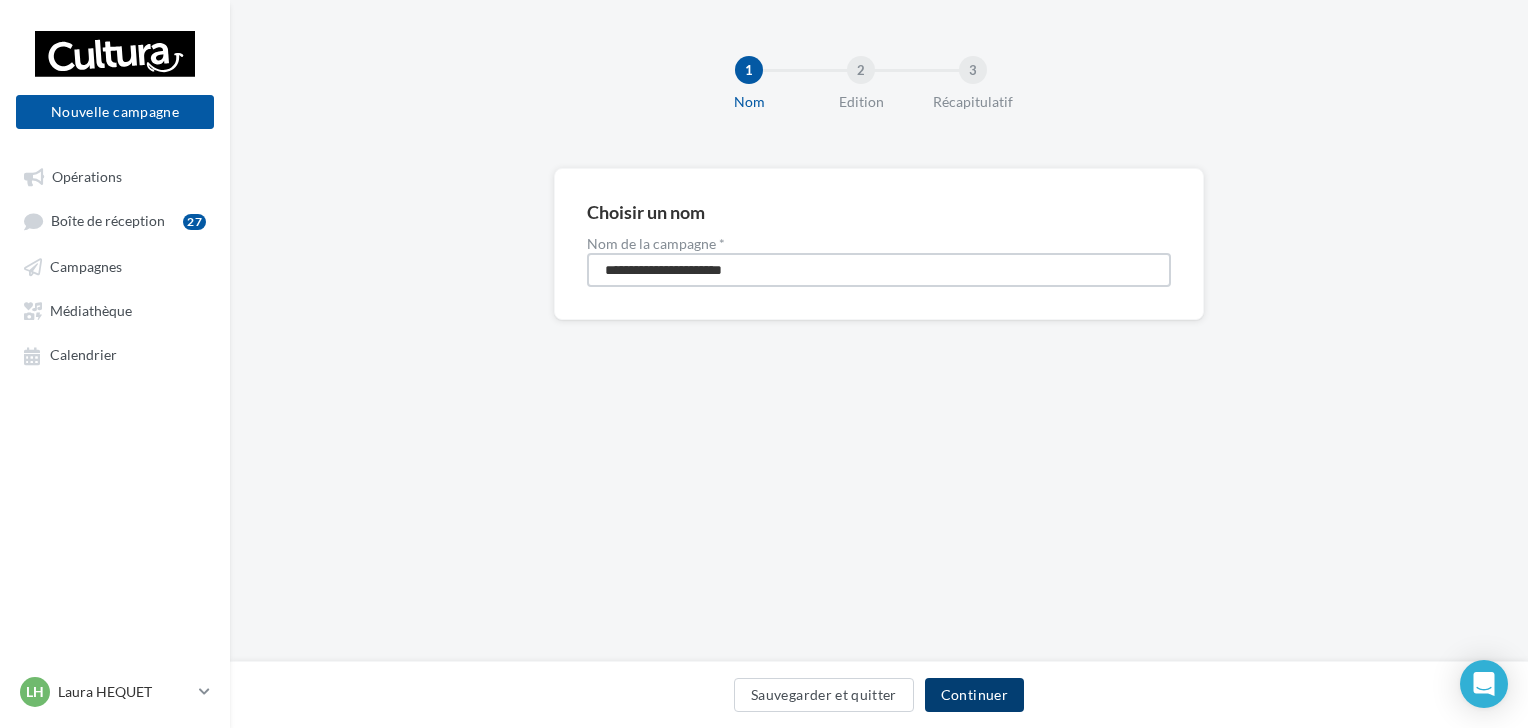 type on "**********" 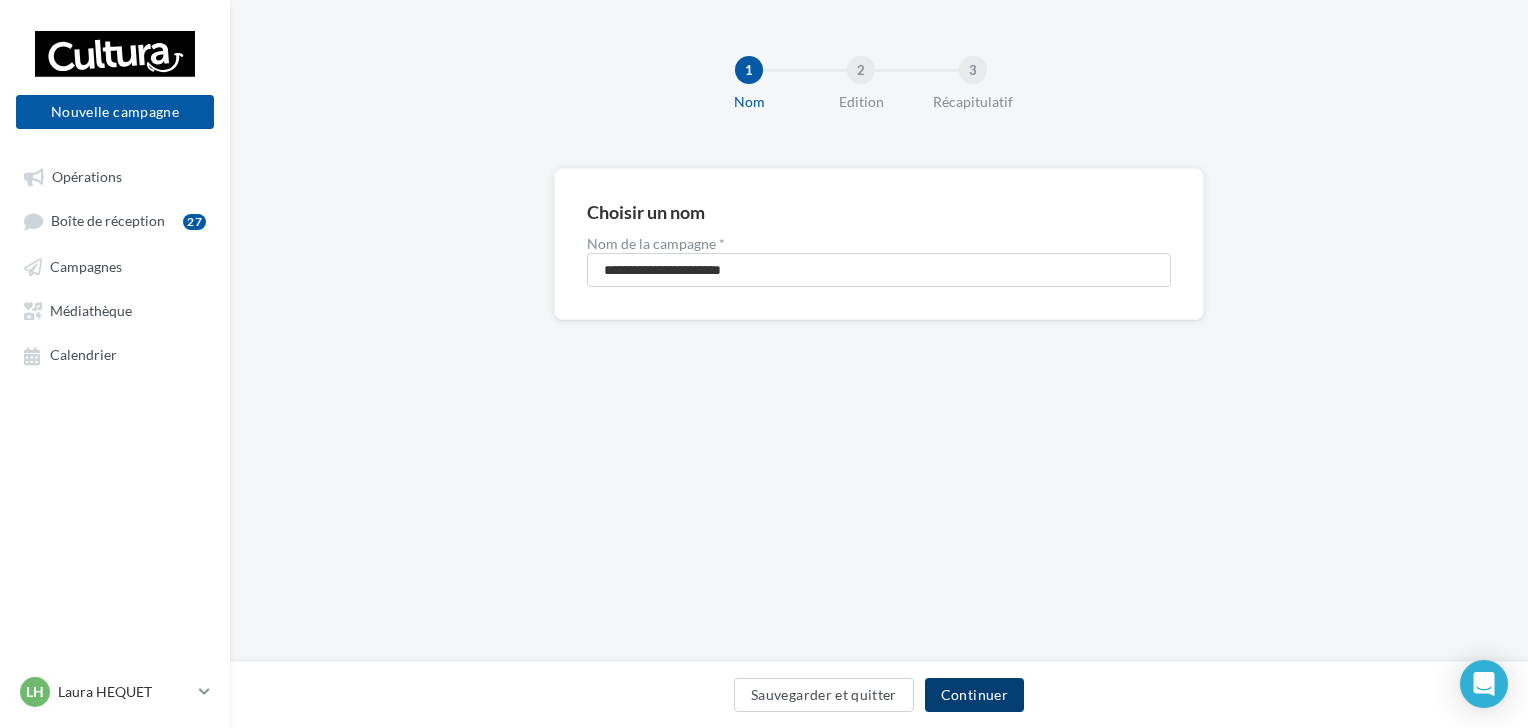 click on "Continuer" at bounding box center [974, 695] 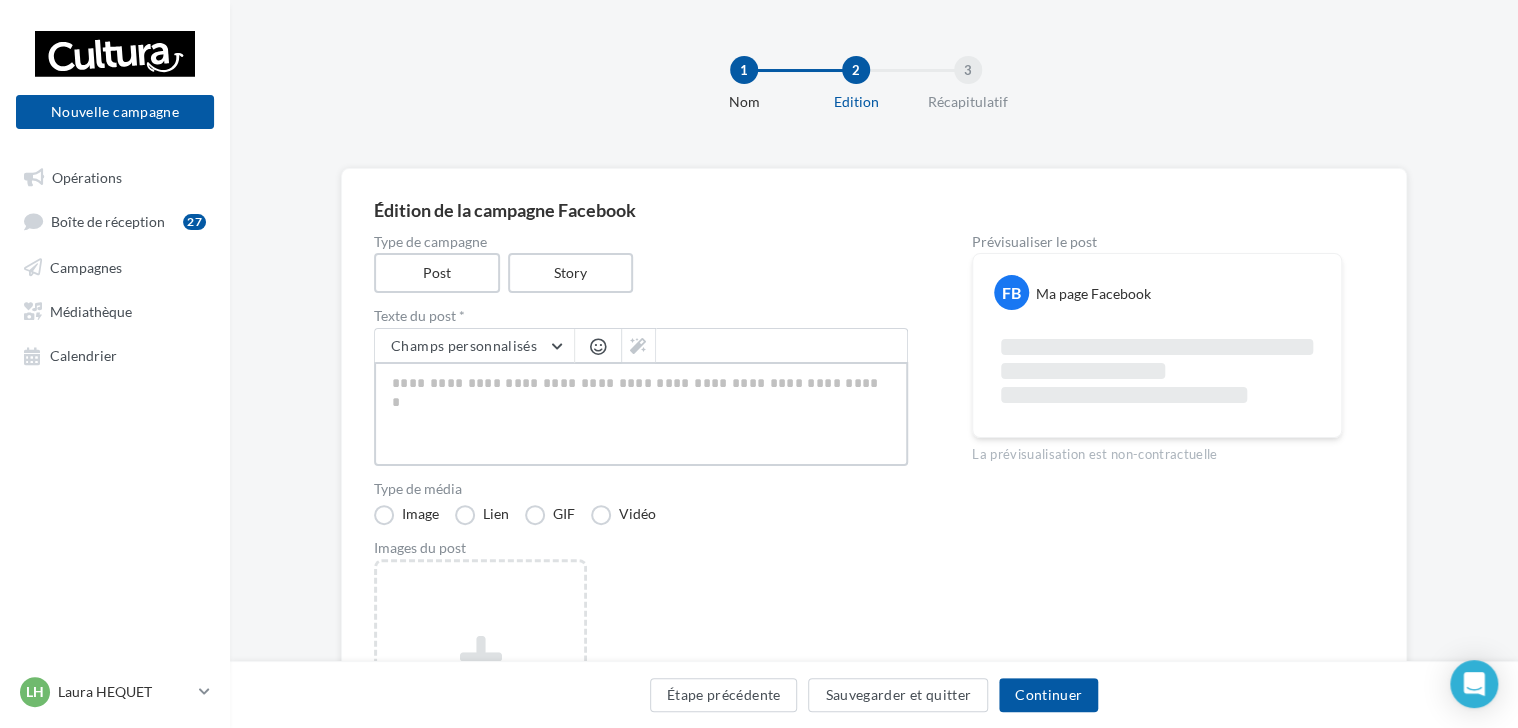 click at bounding box center (641, 414) 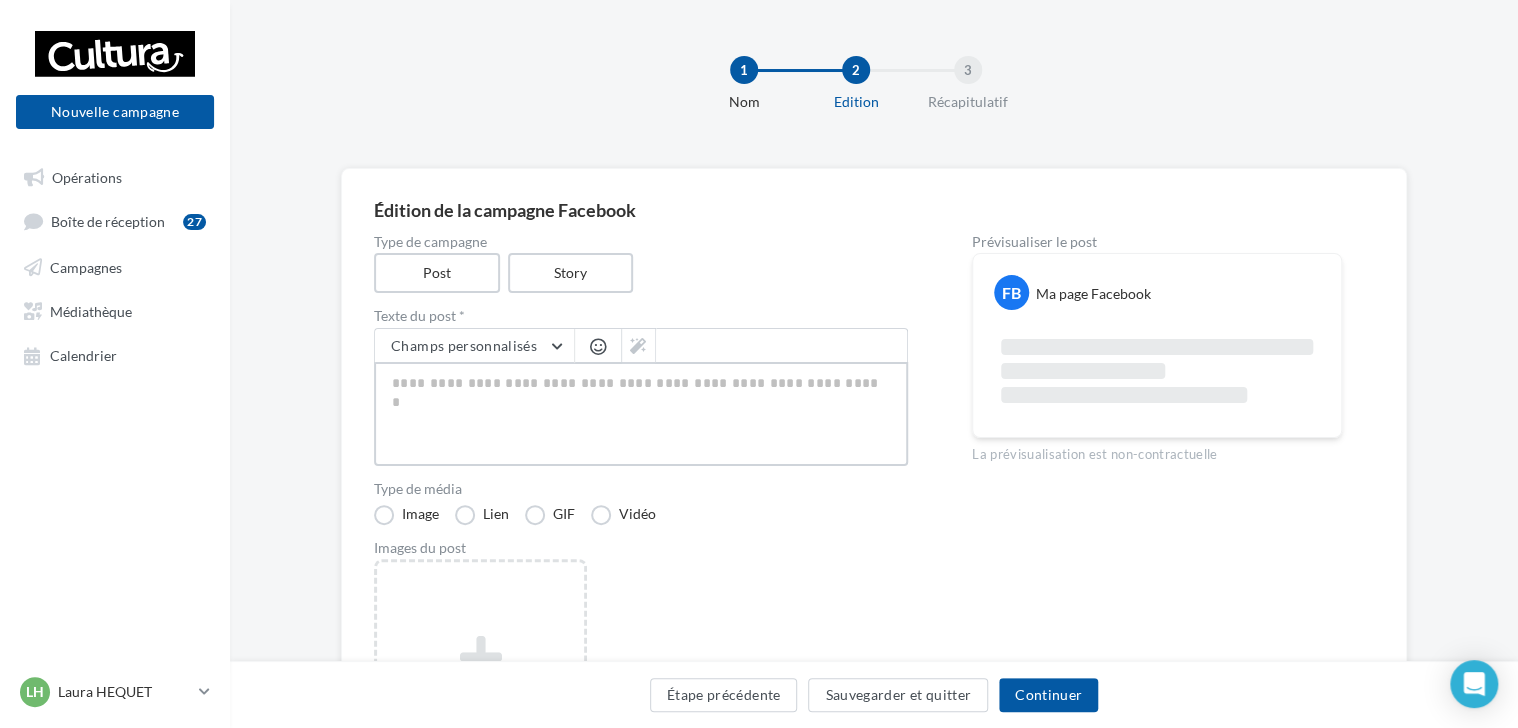 type on "*" 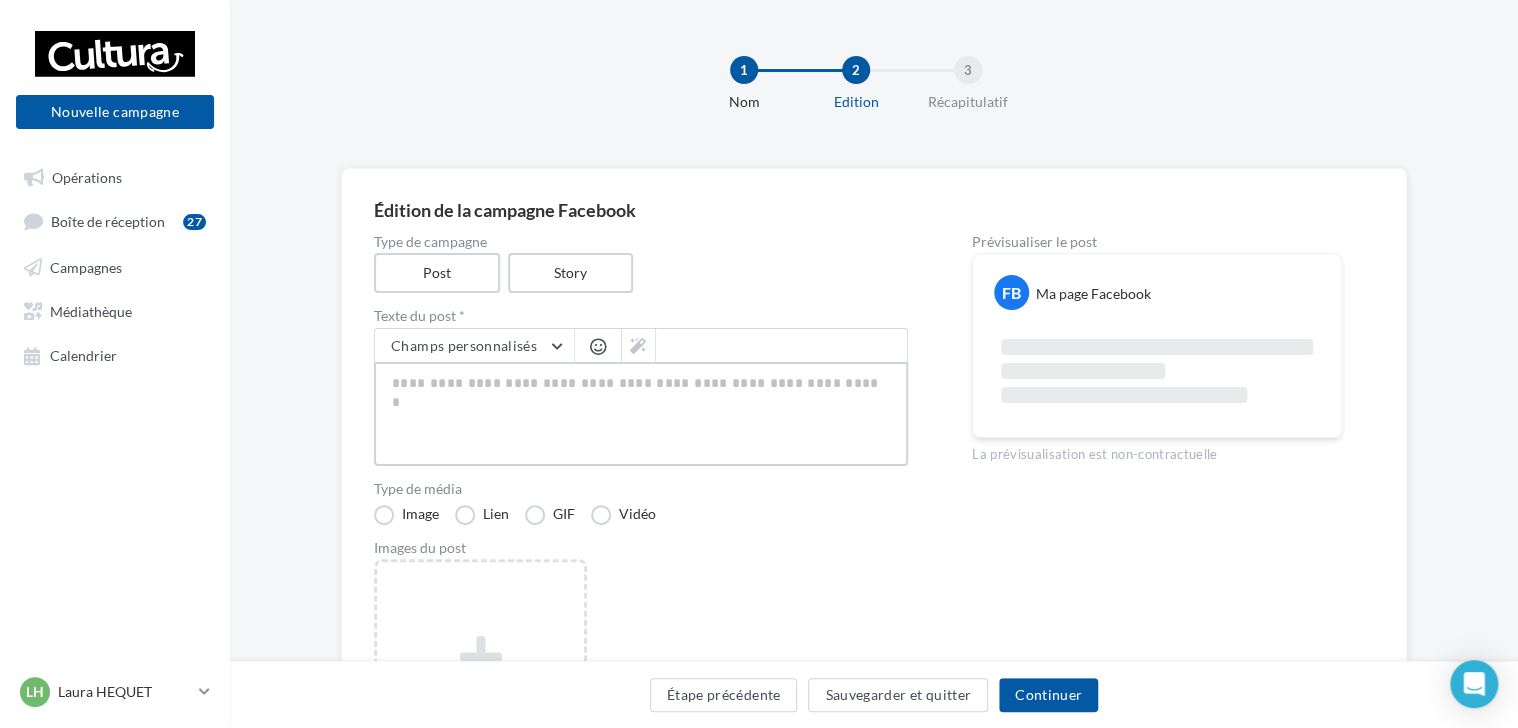 type on "*" 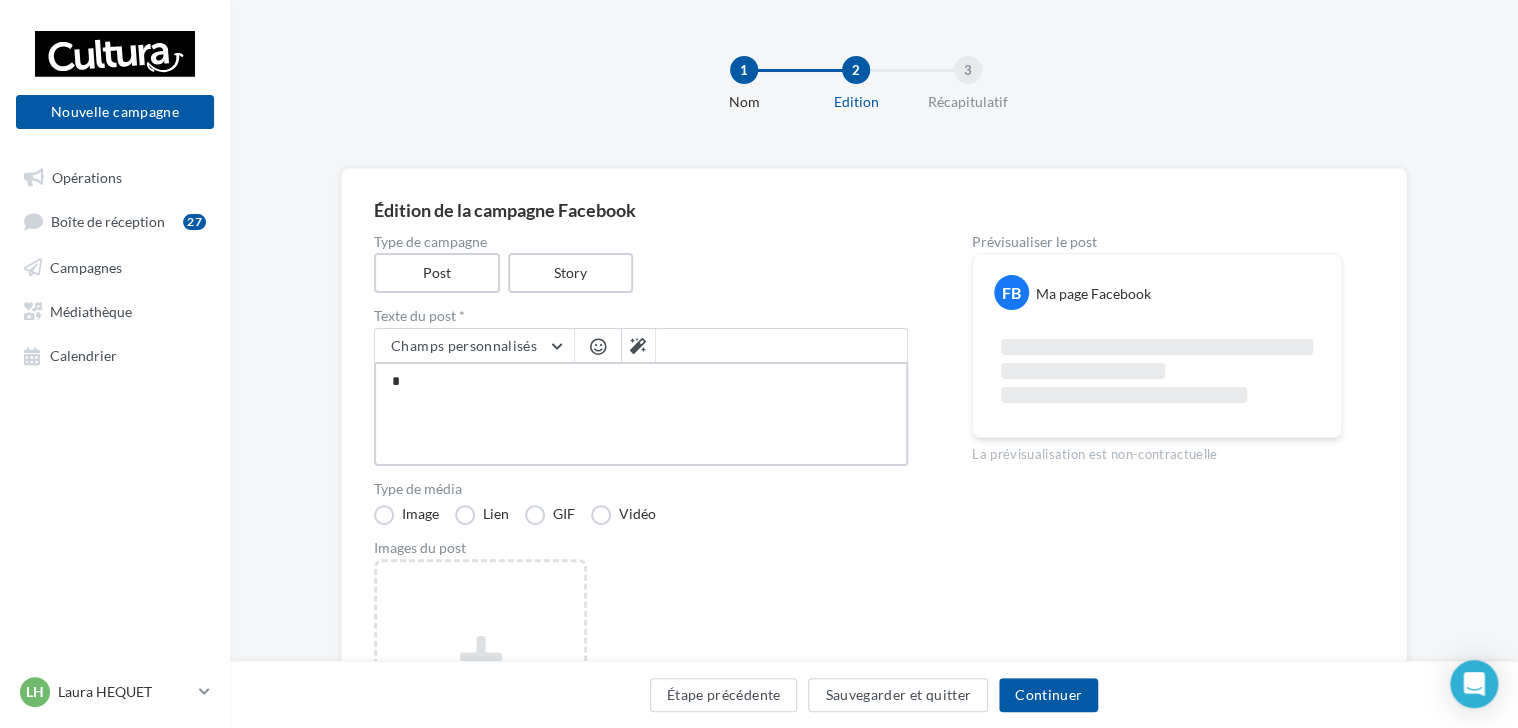 type on "**" 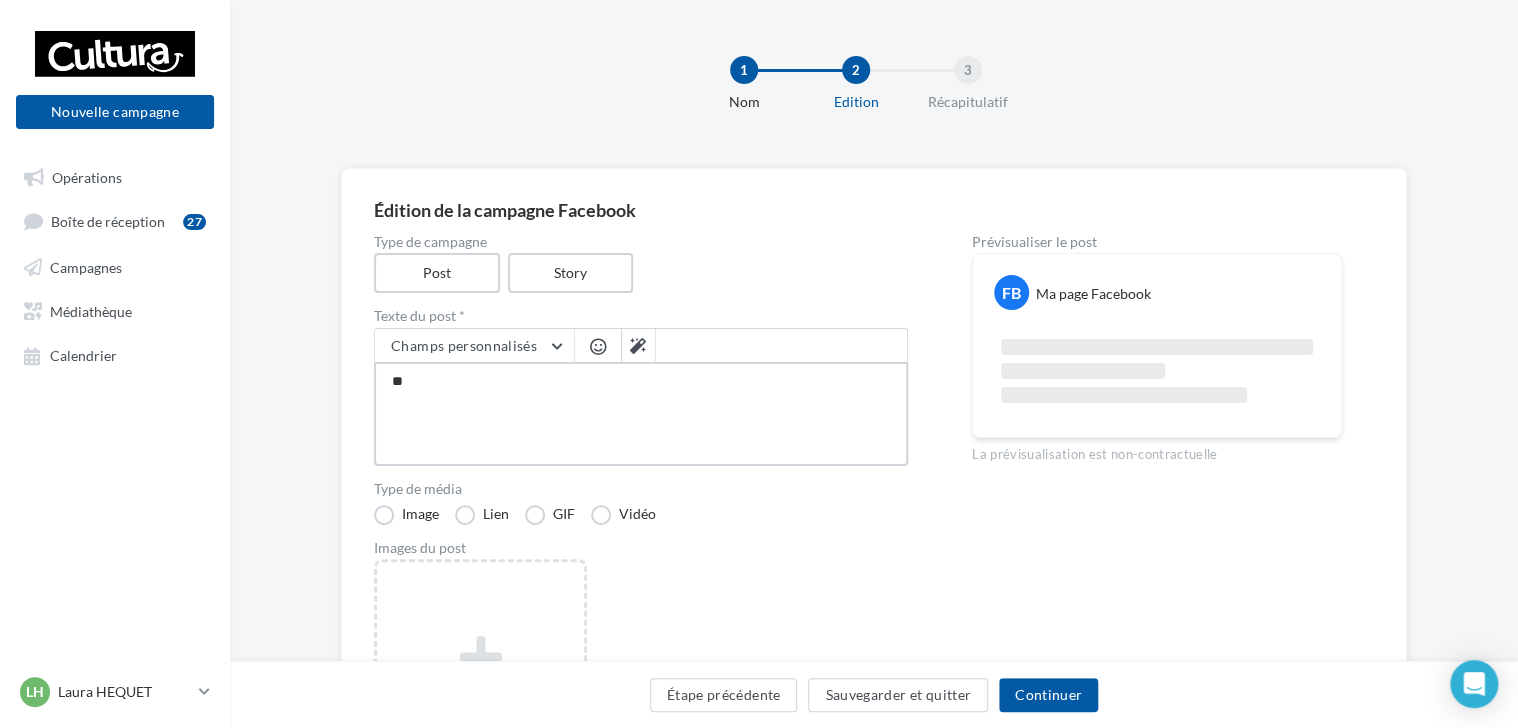 type on "***" 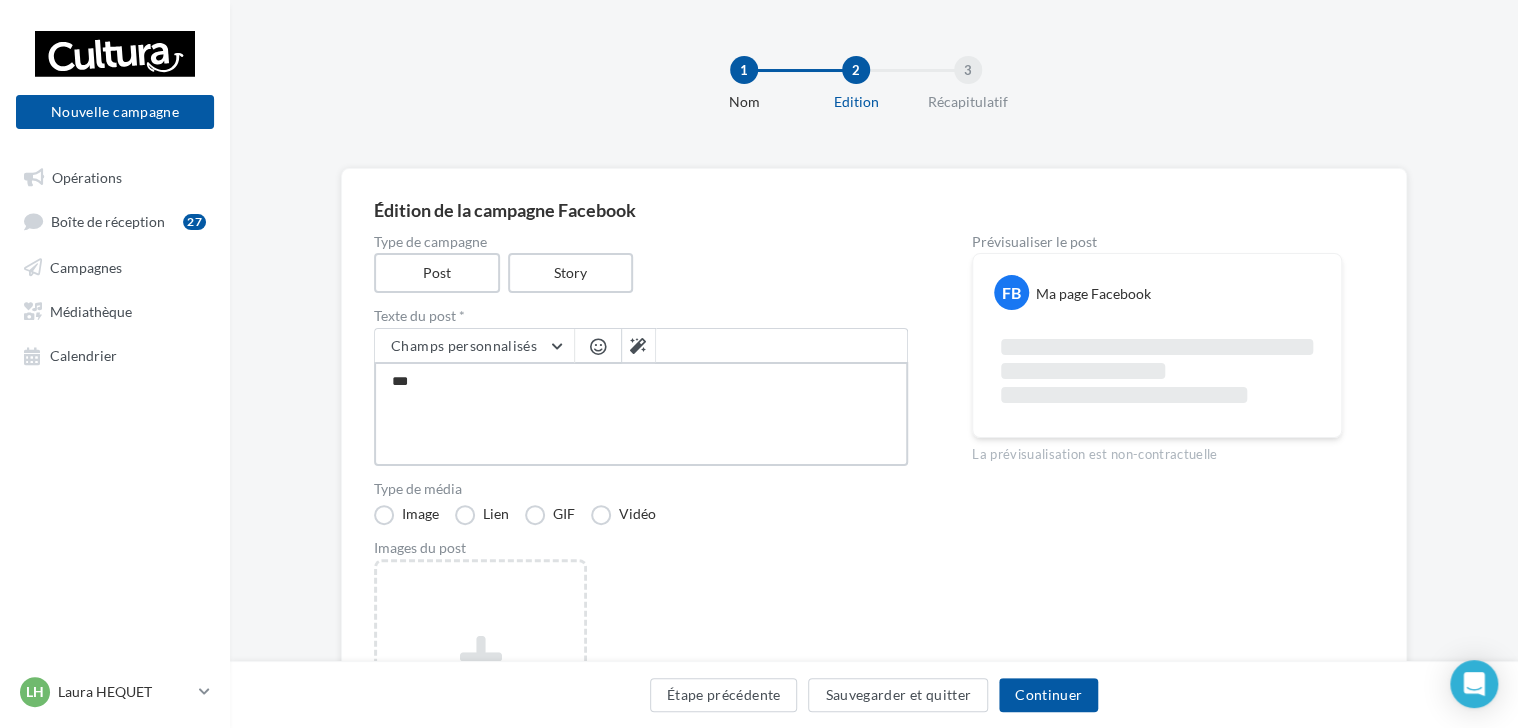 type on "****" 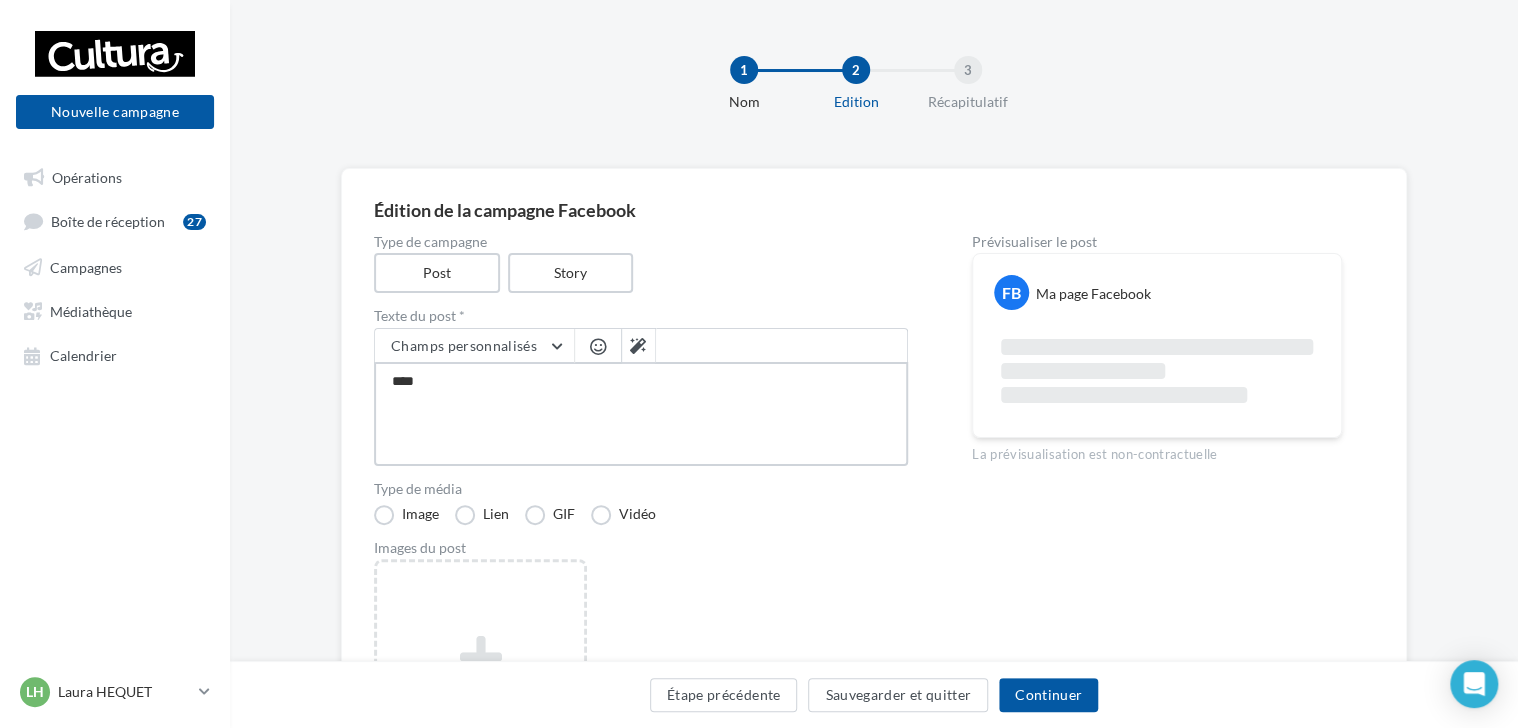 type on "*****" 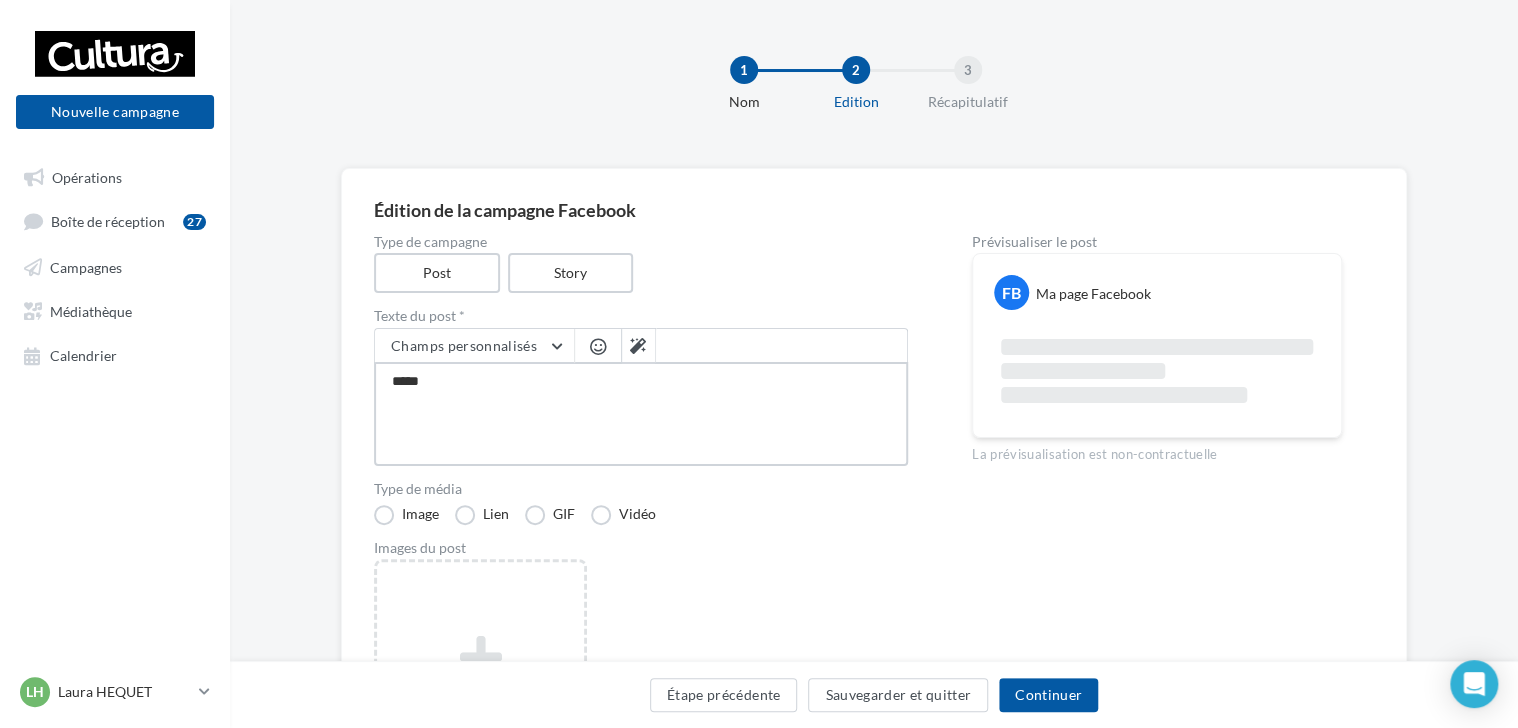 type on "******" 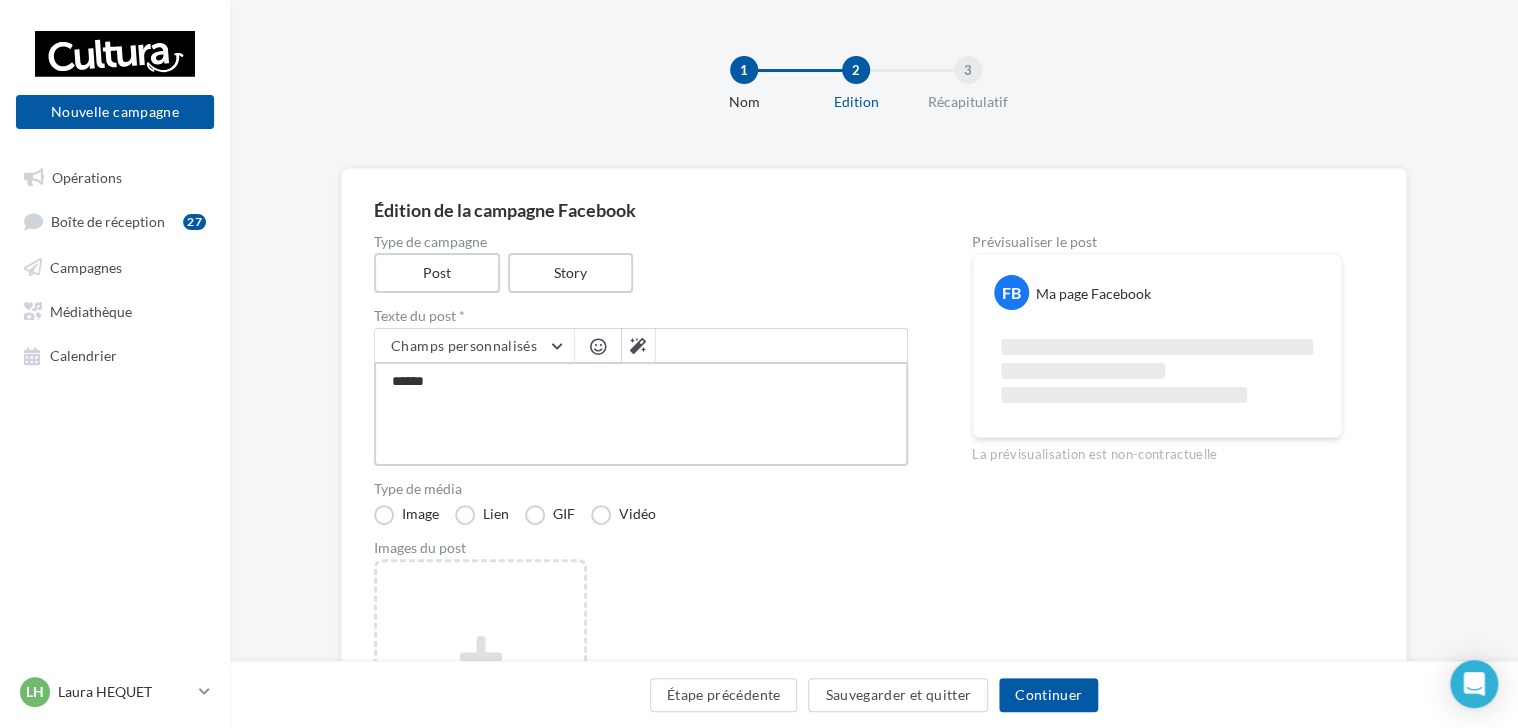type on "******" 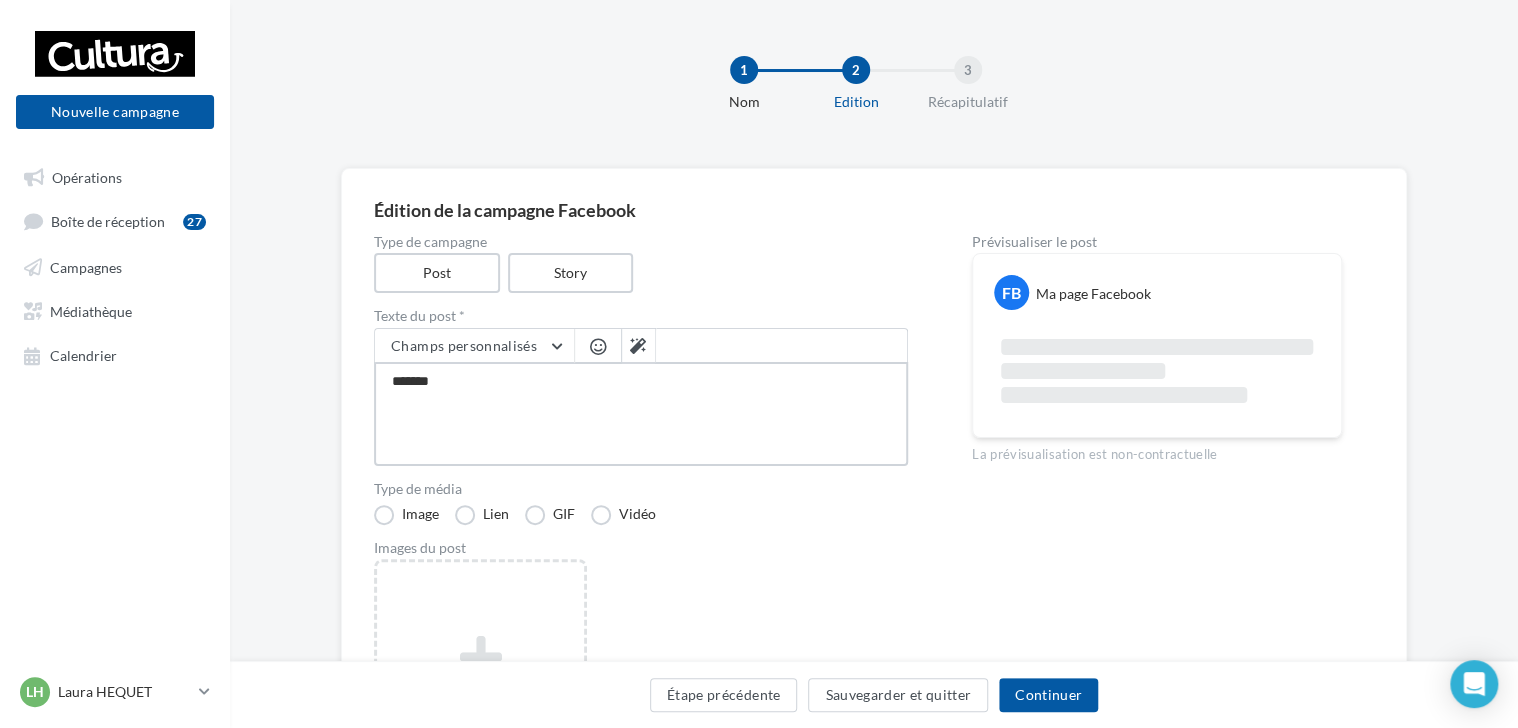 type on "********" 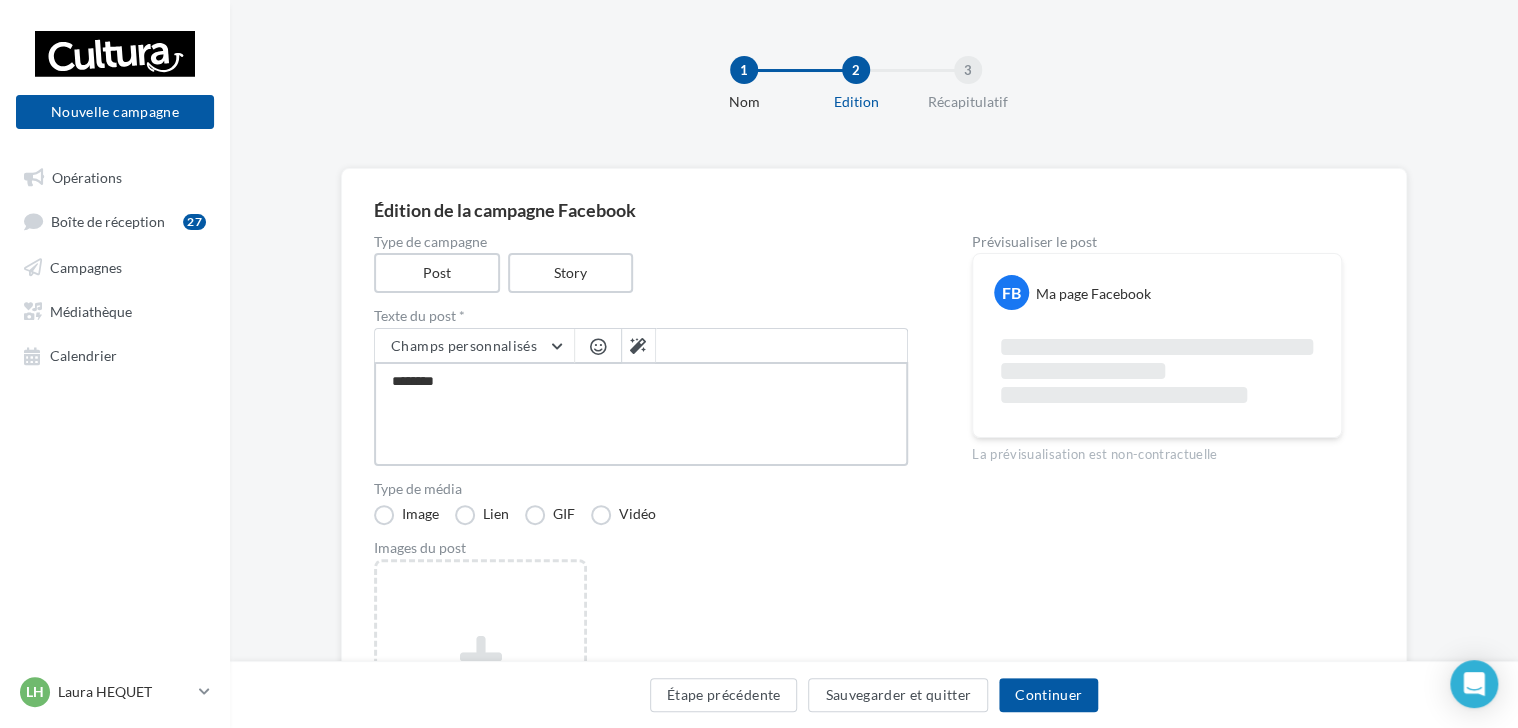 type on "******" 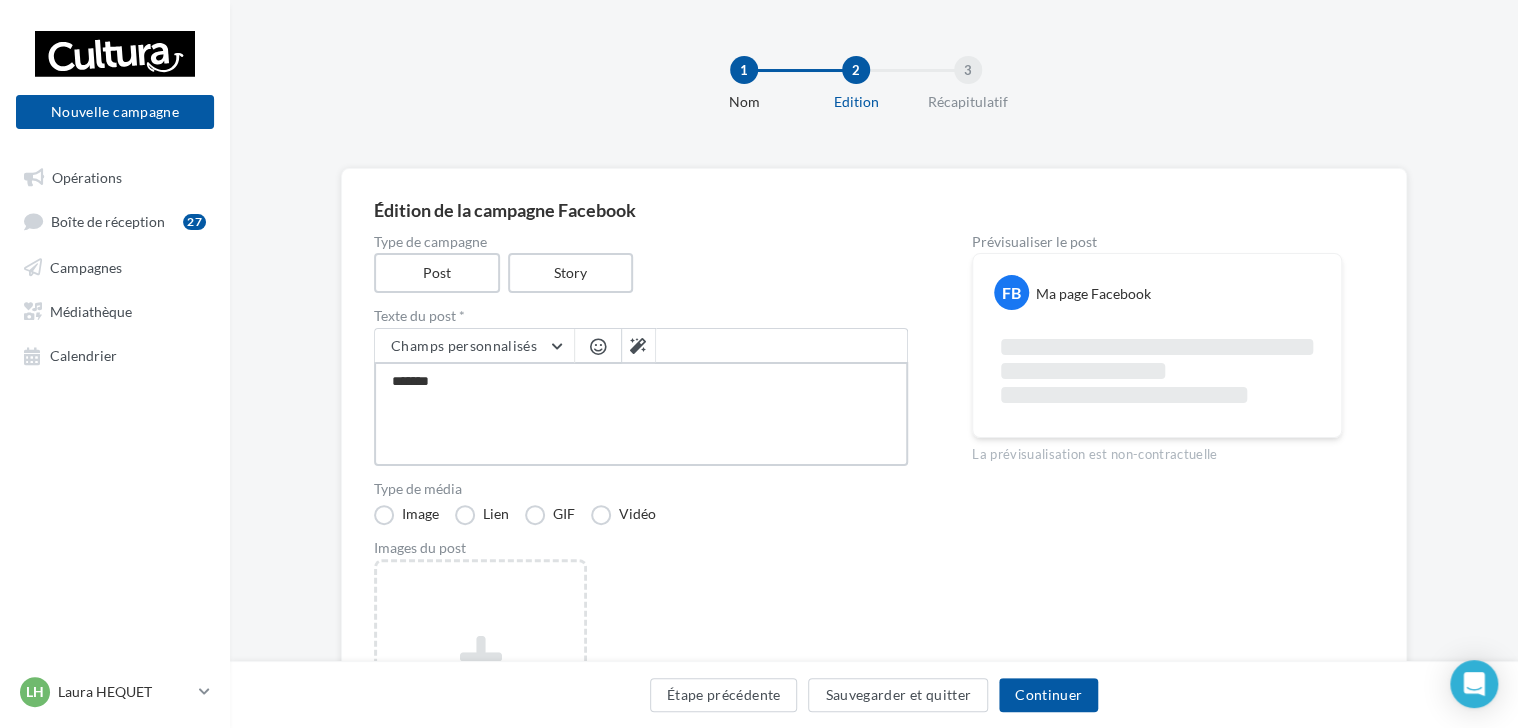 type on "******" 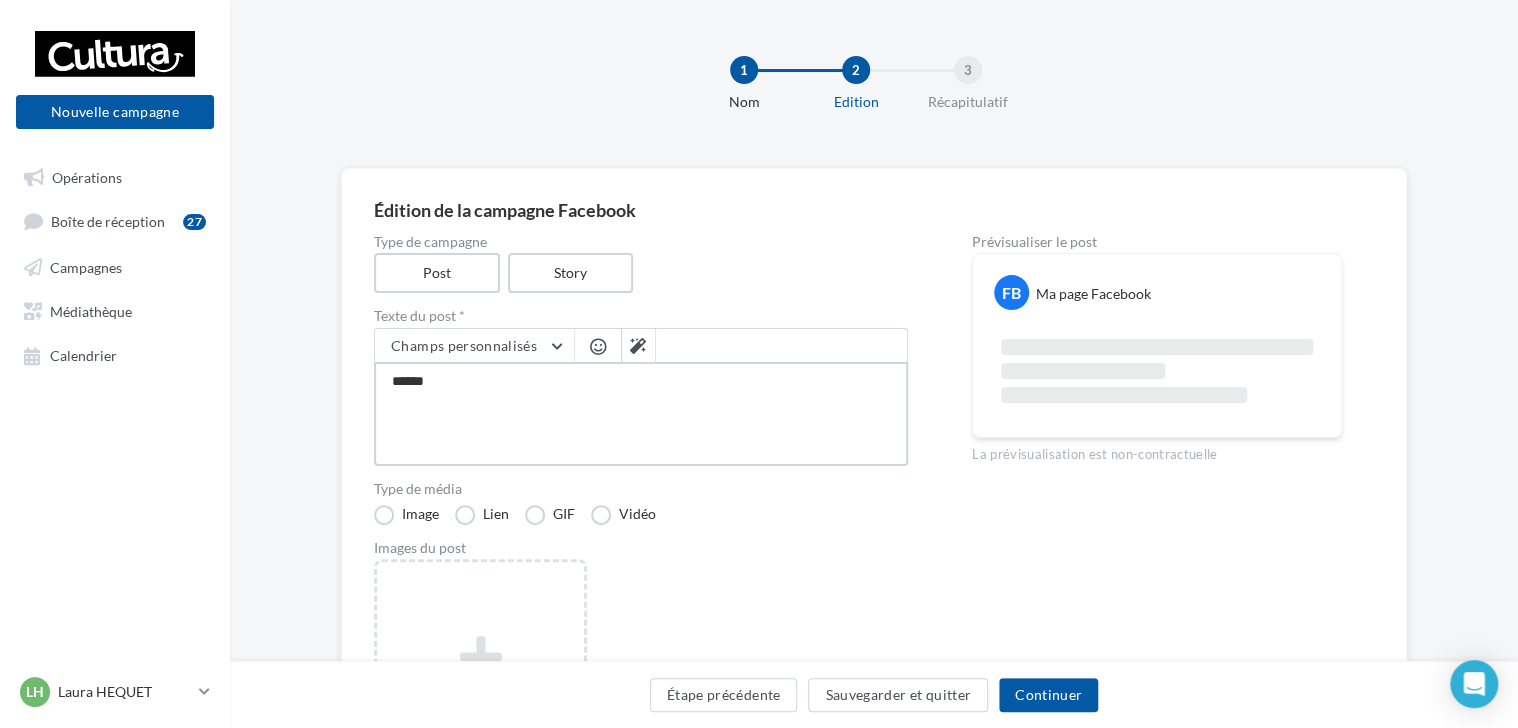 type on "*****" 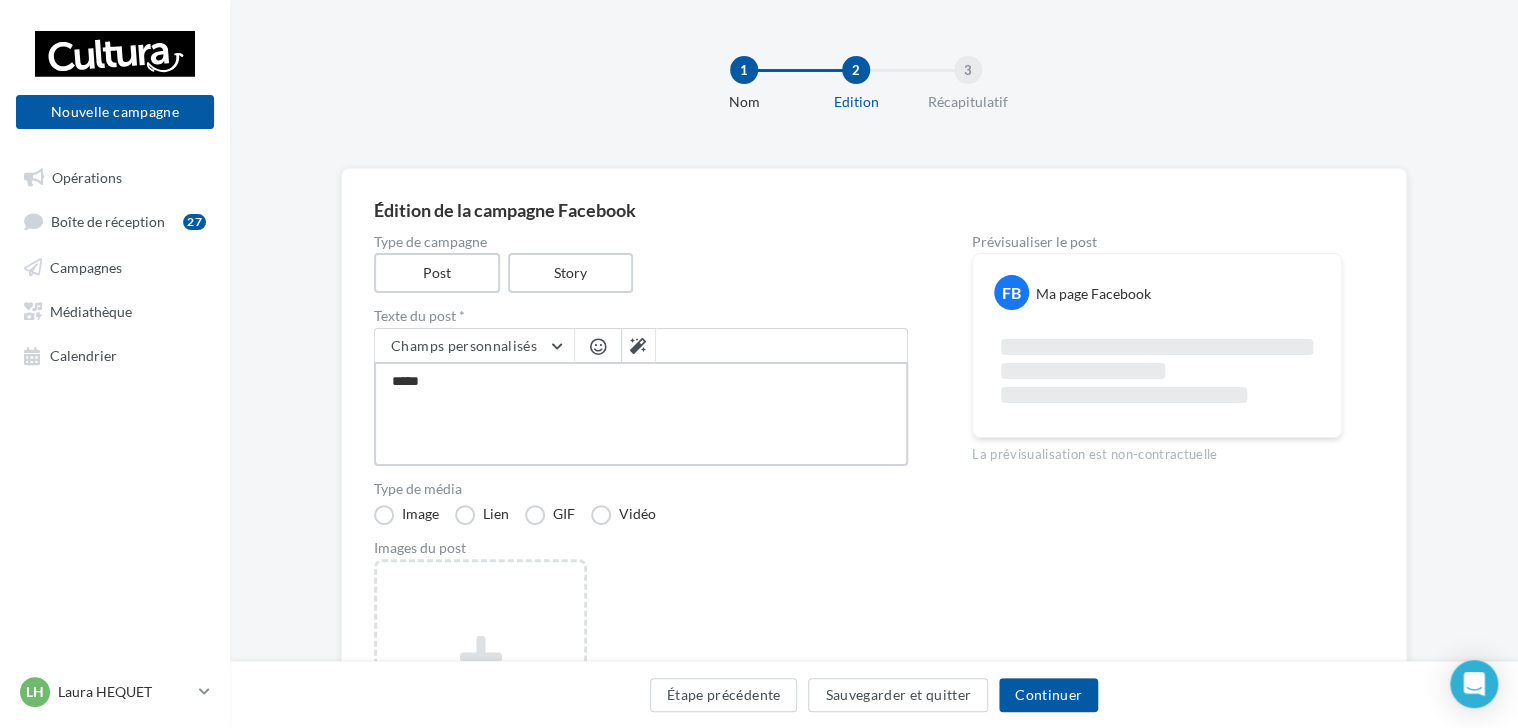 type on "****" 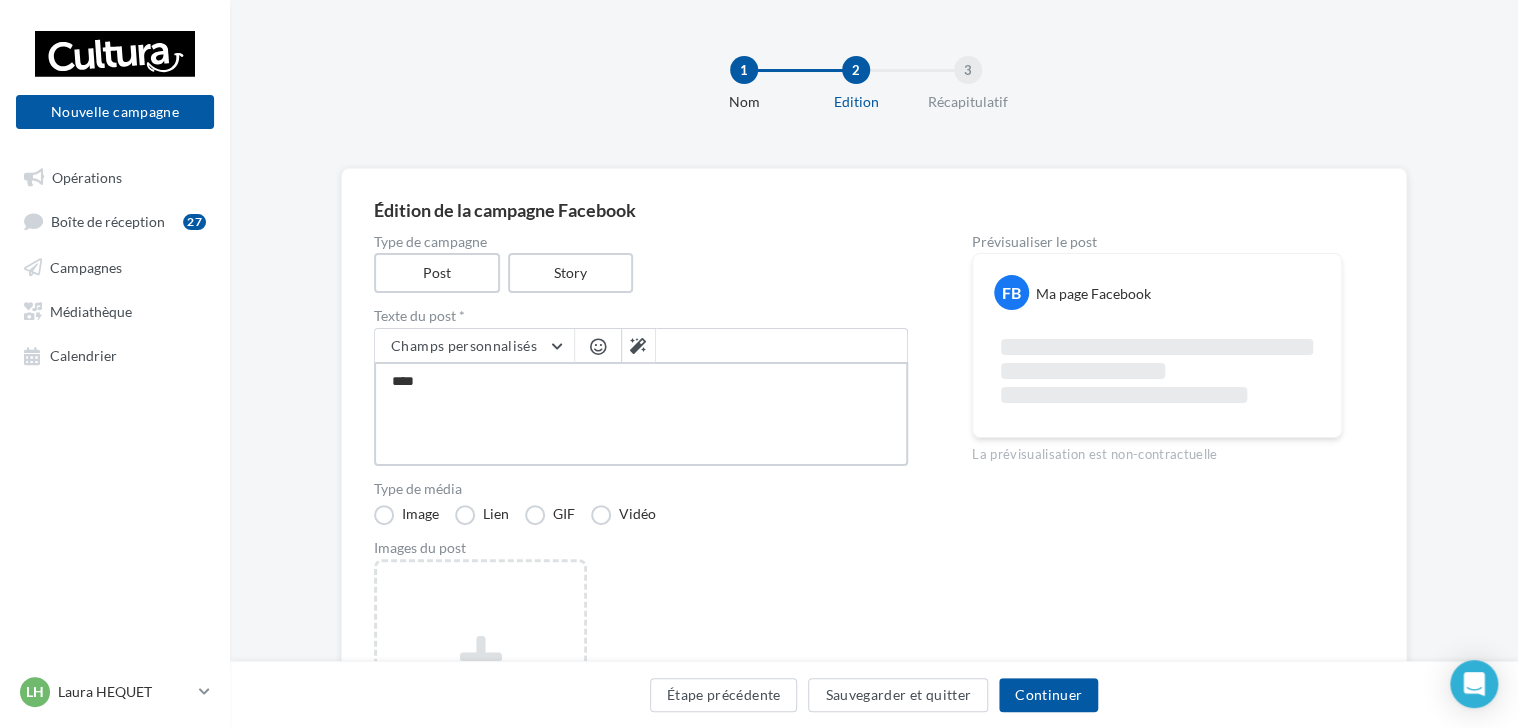 type on "***" 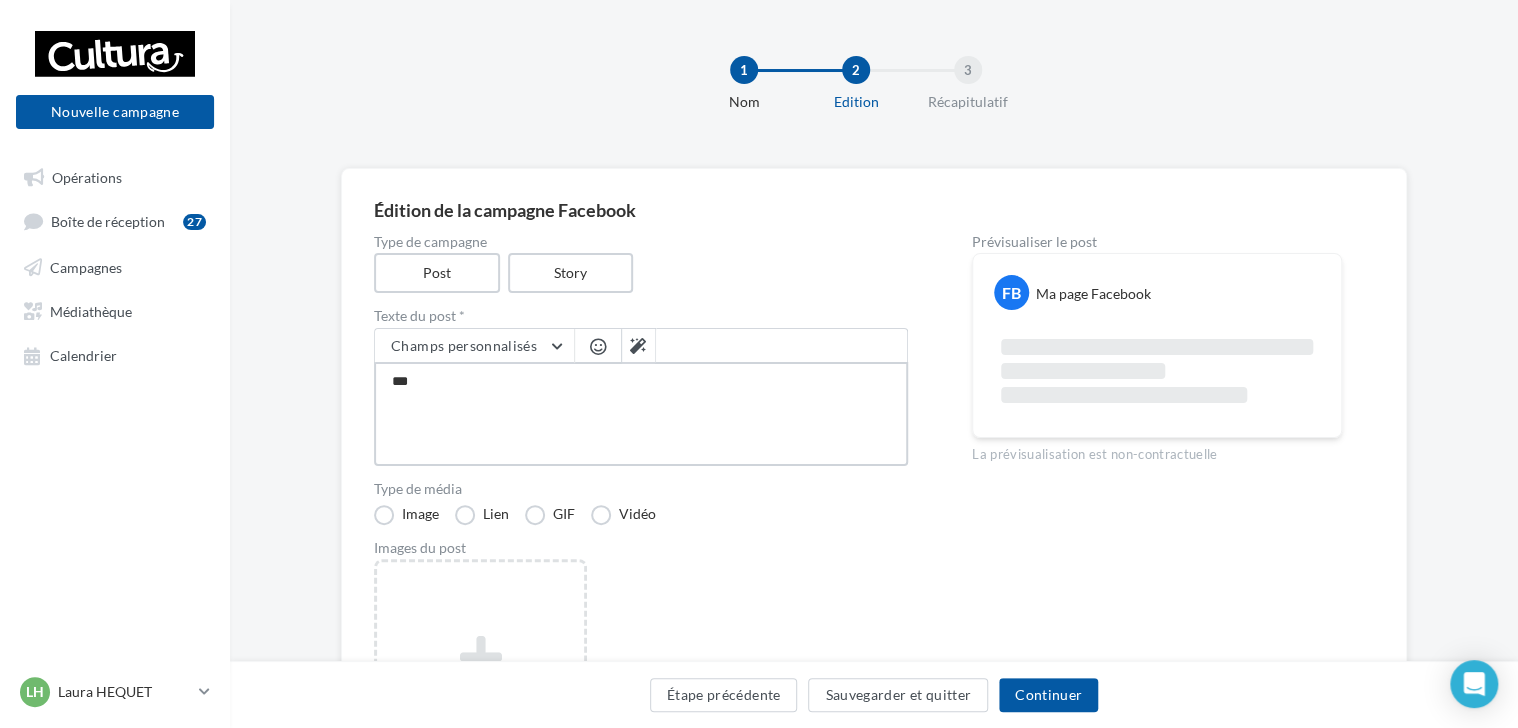 type on "**" 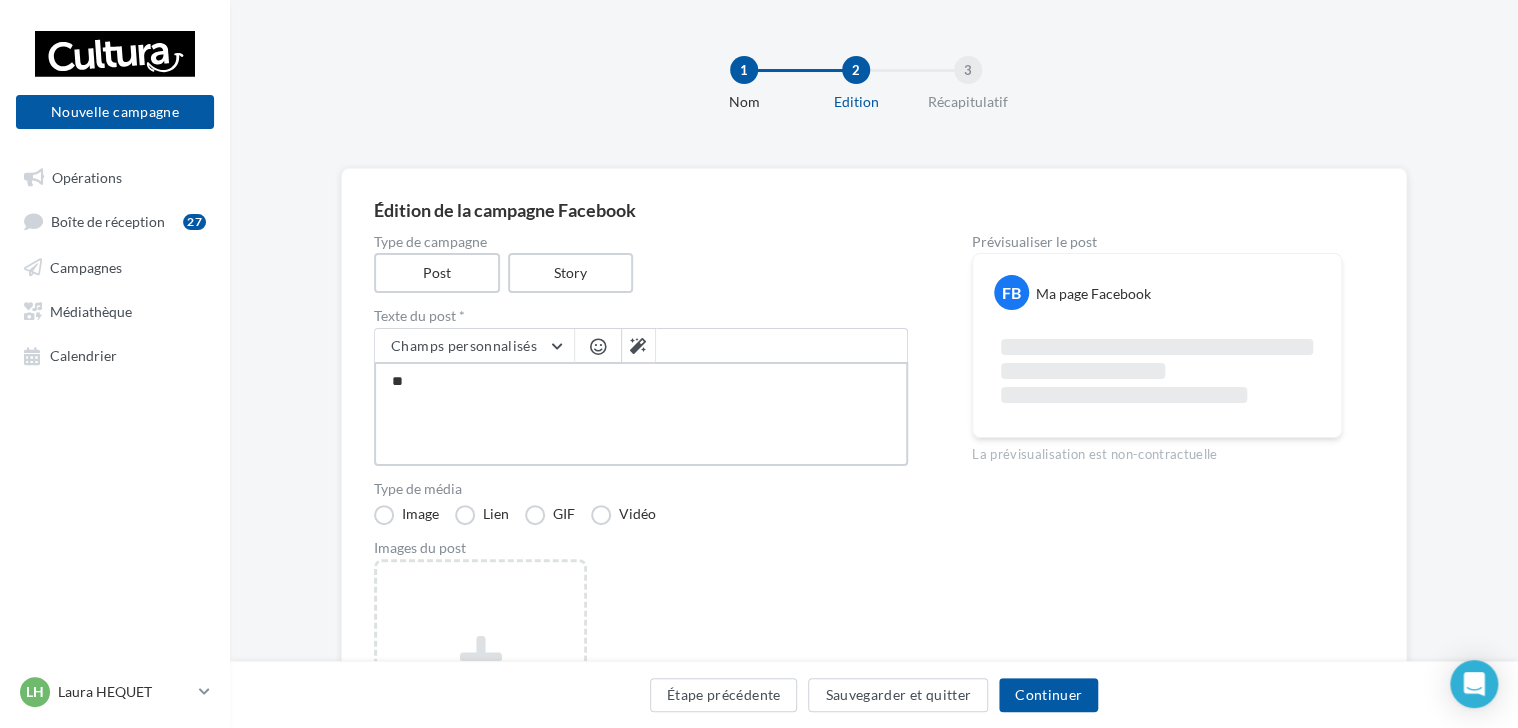 type on "*" 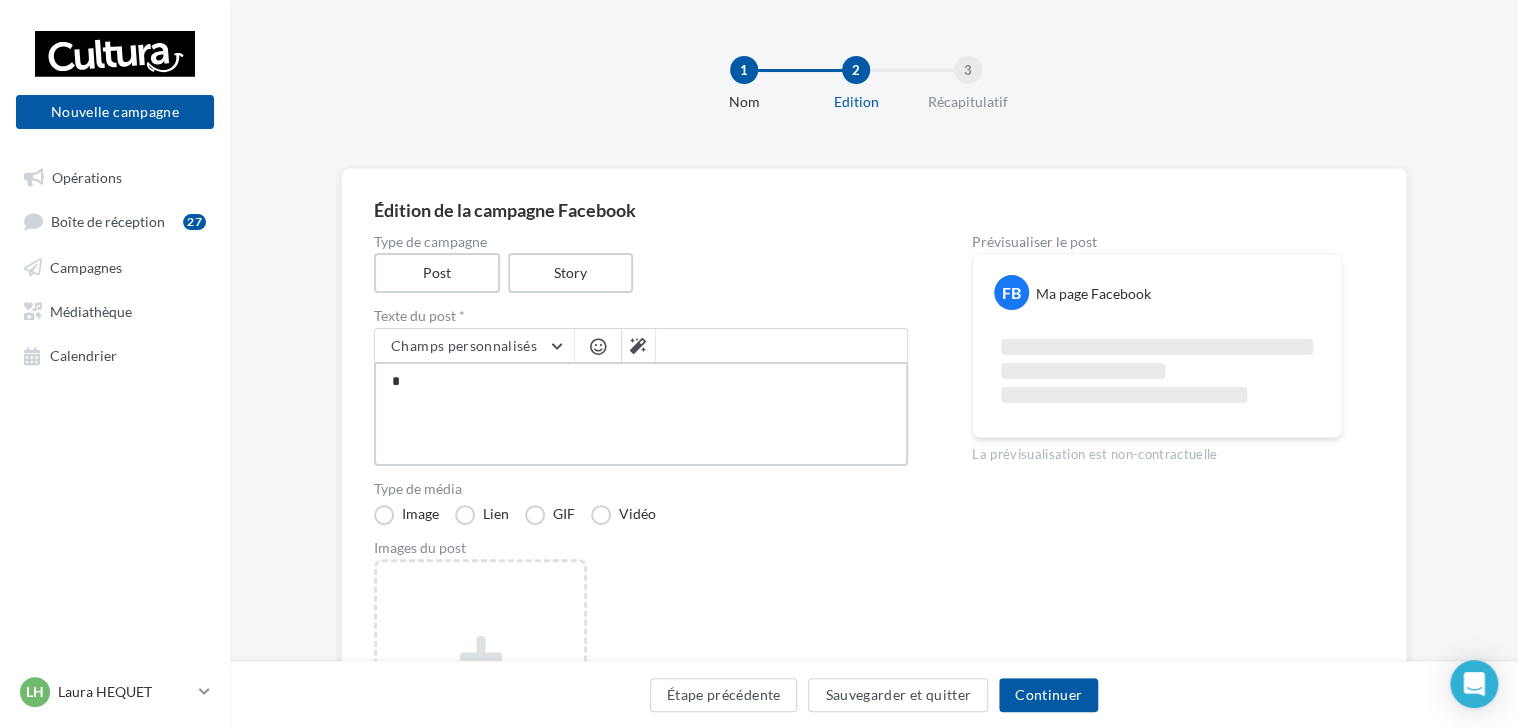 type 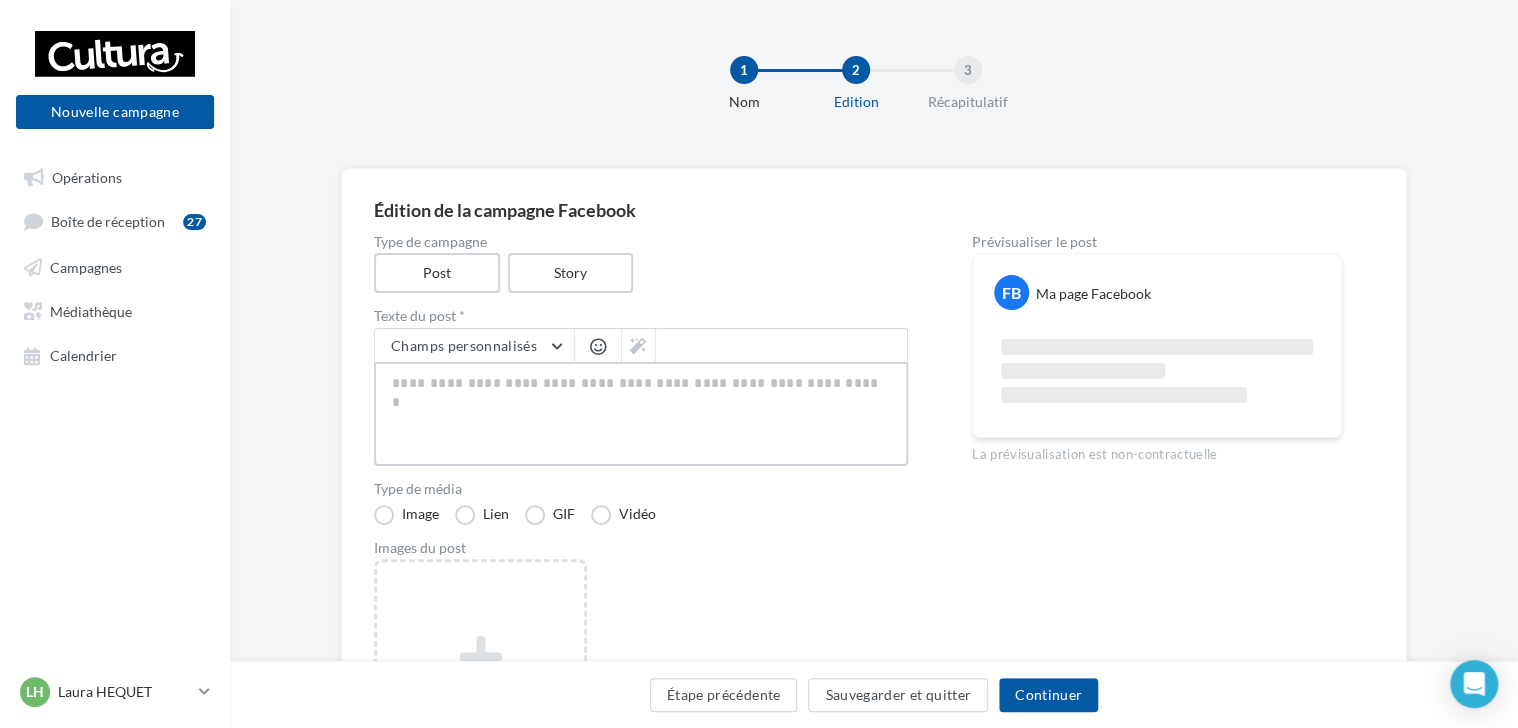 type on "*" 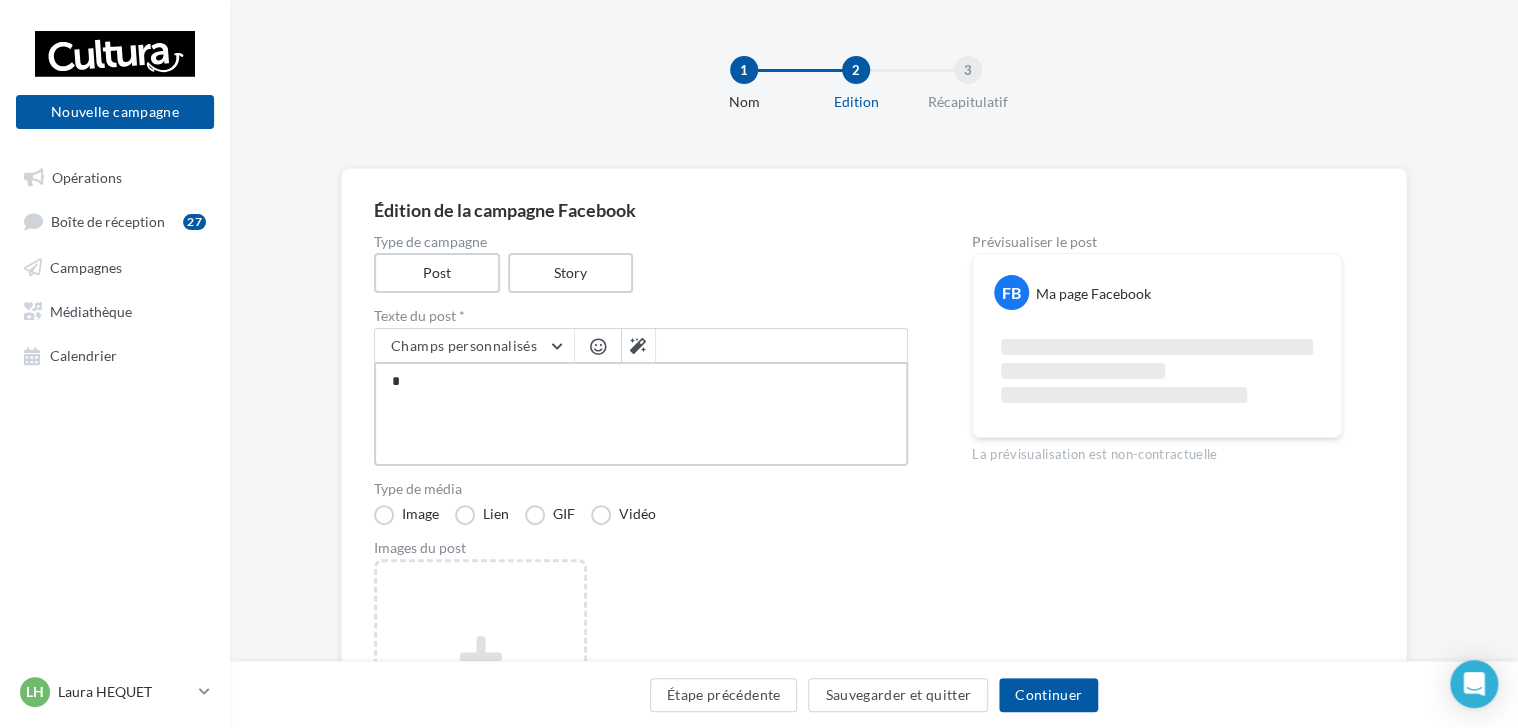 type on "**" 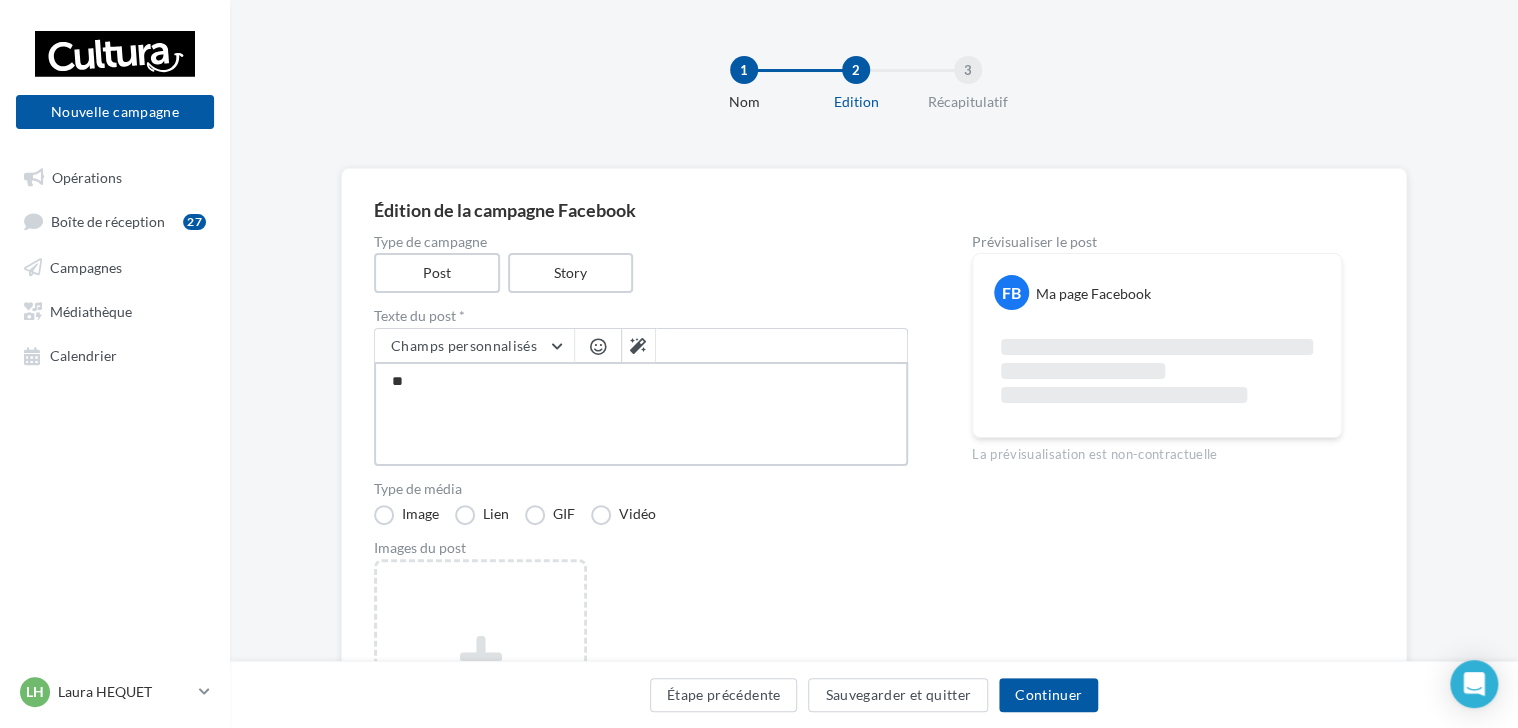 type on "***" 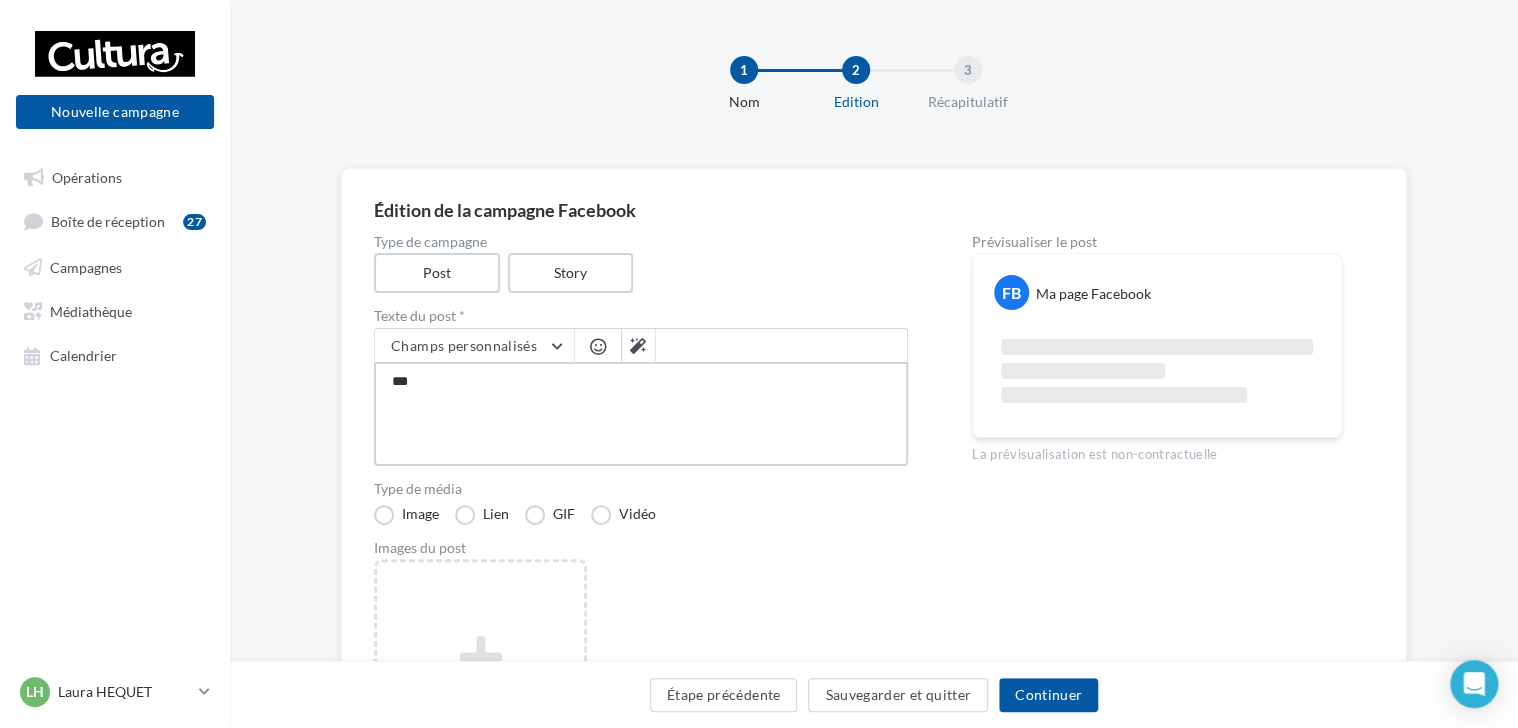 type on "****" 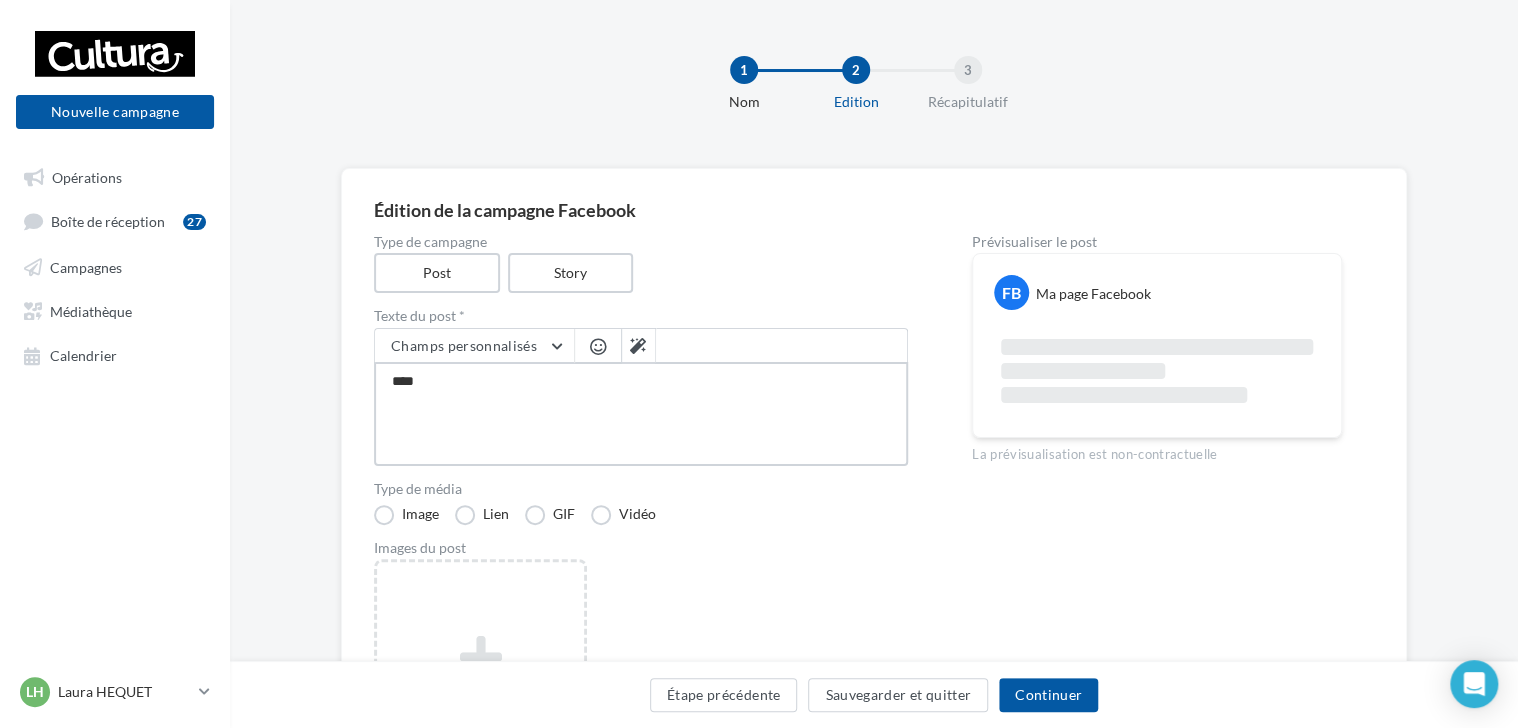 type on "*****" 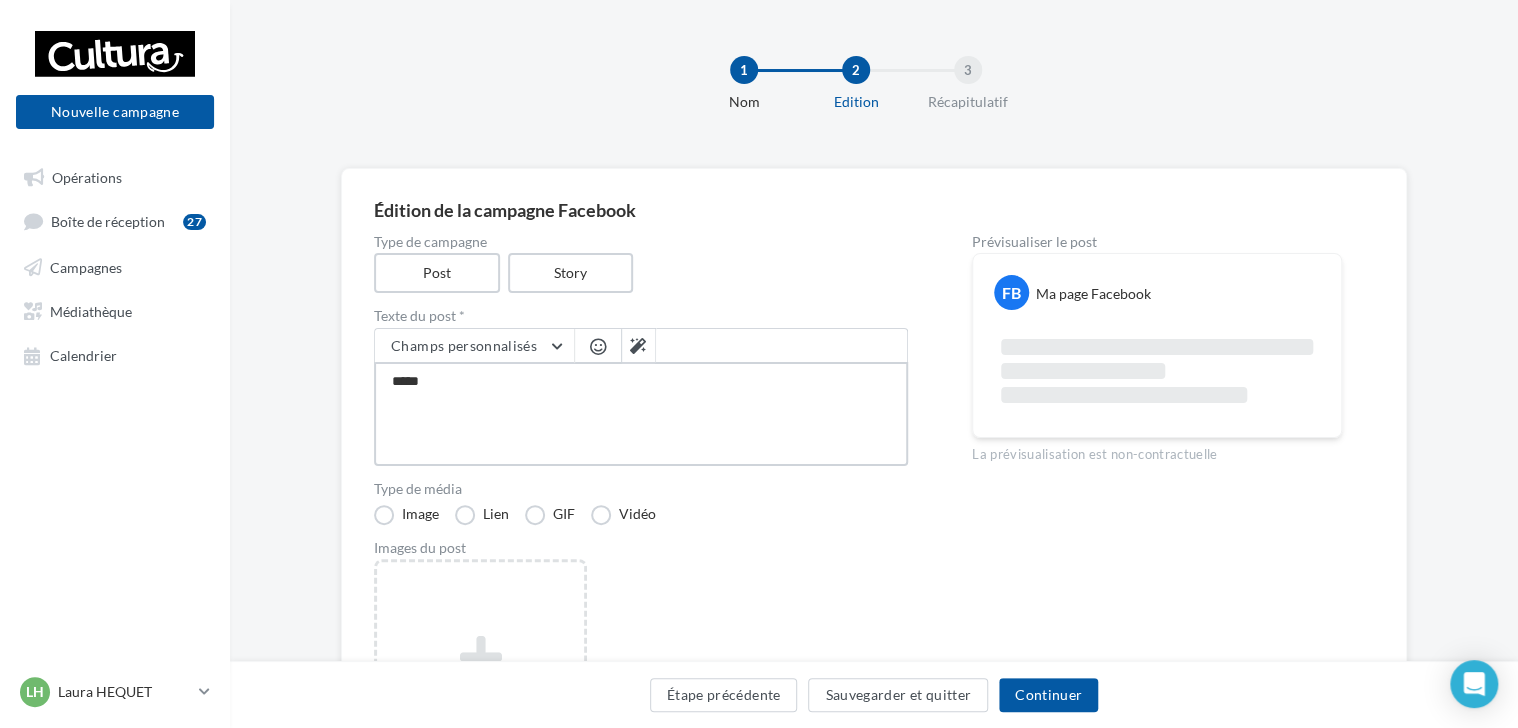 type on "******" 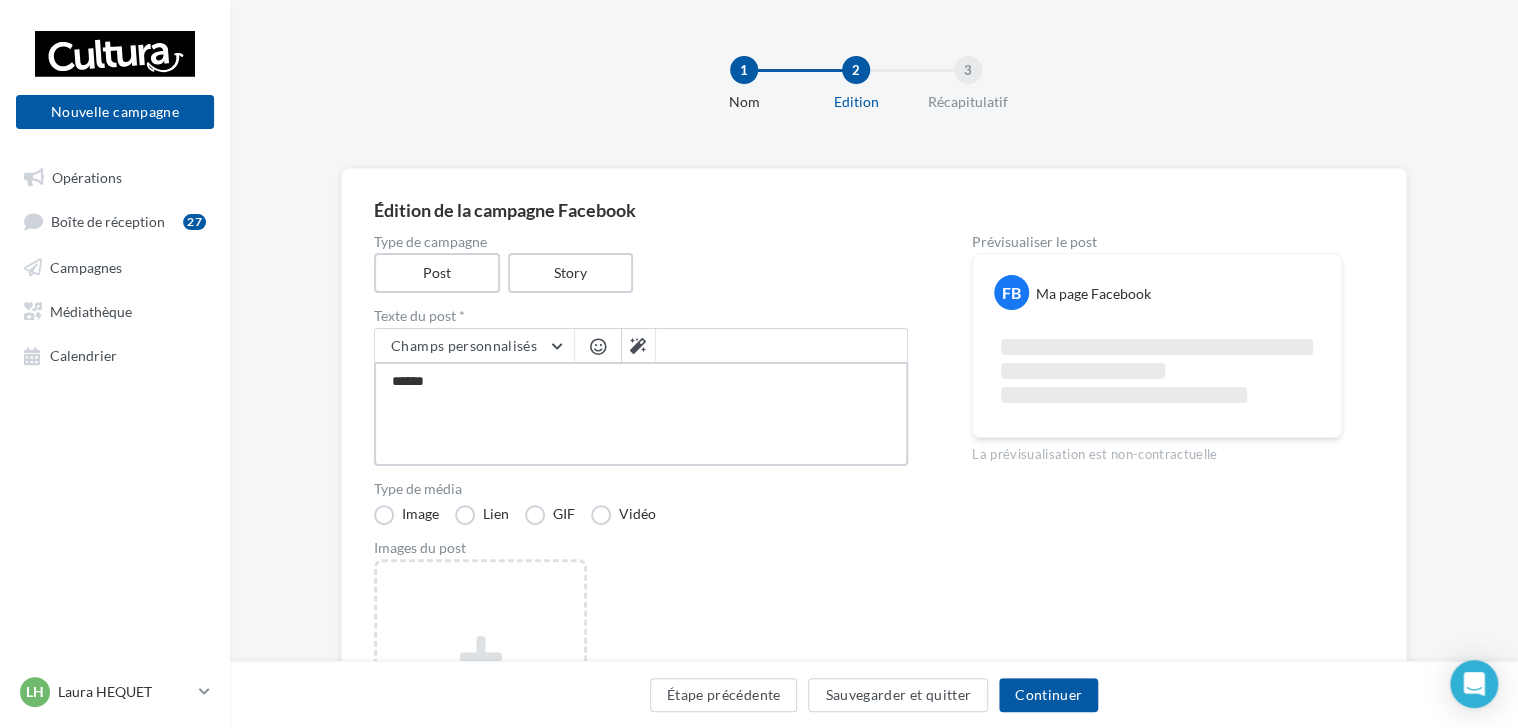 type on "******" 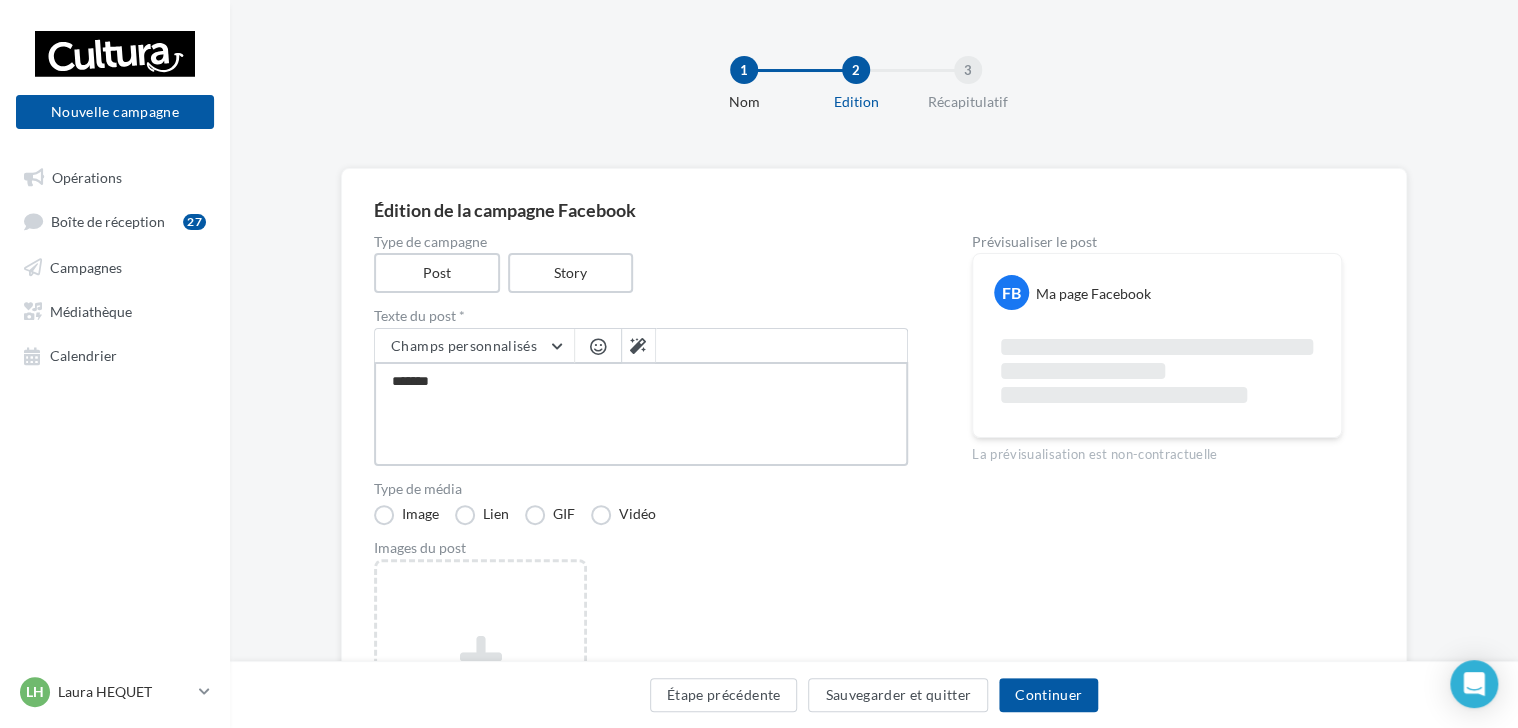 type on "********" 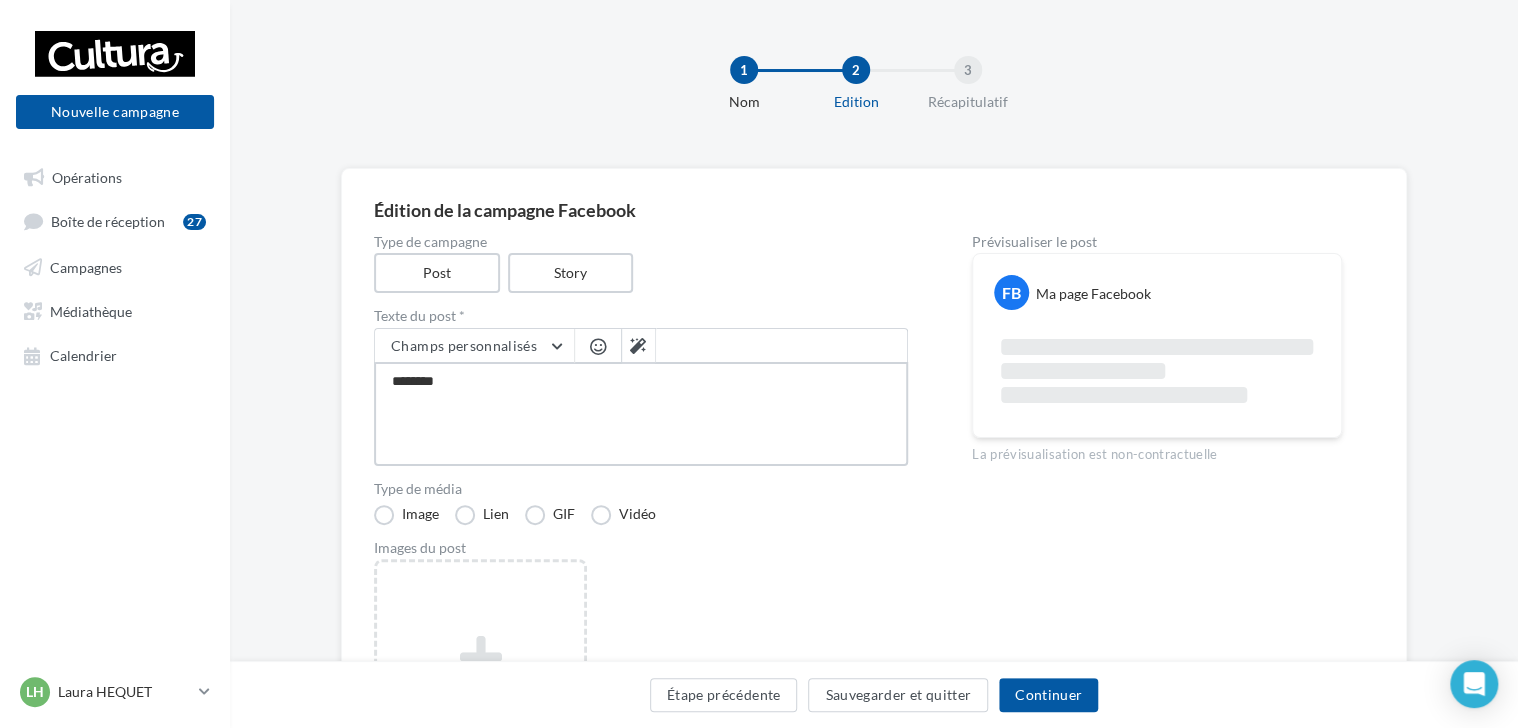 type on "*********" 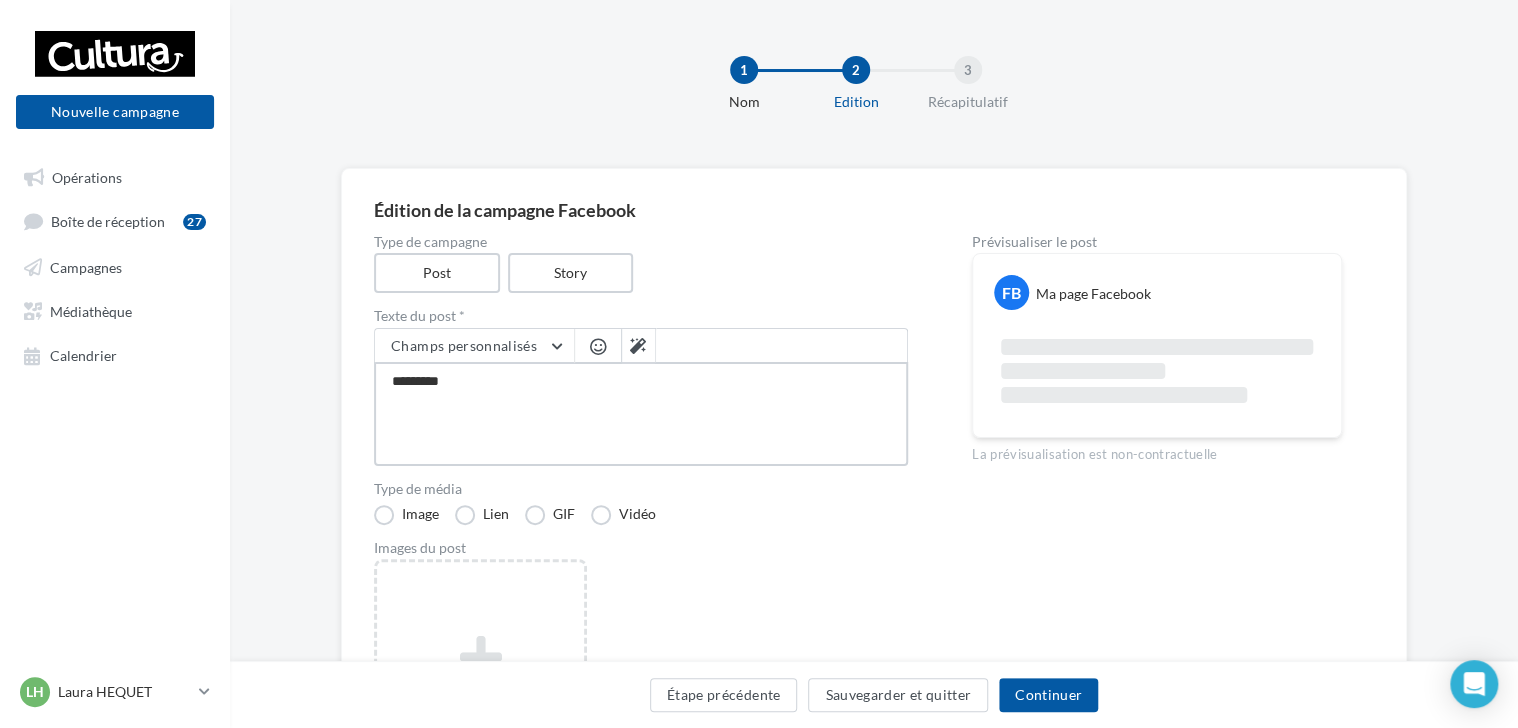 type on "*********" 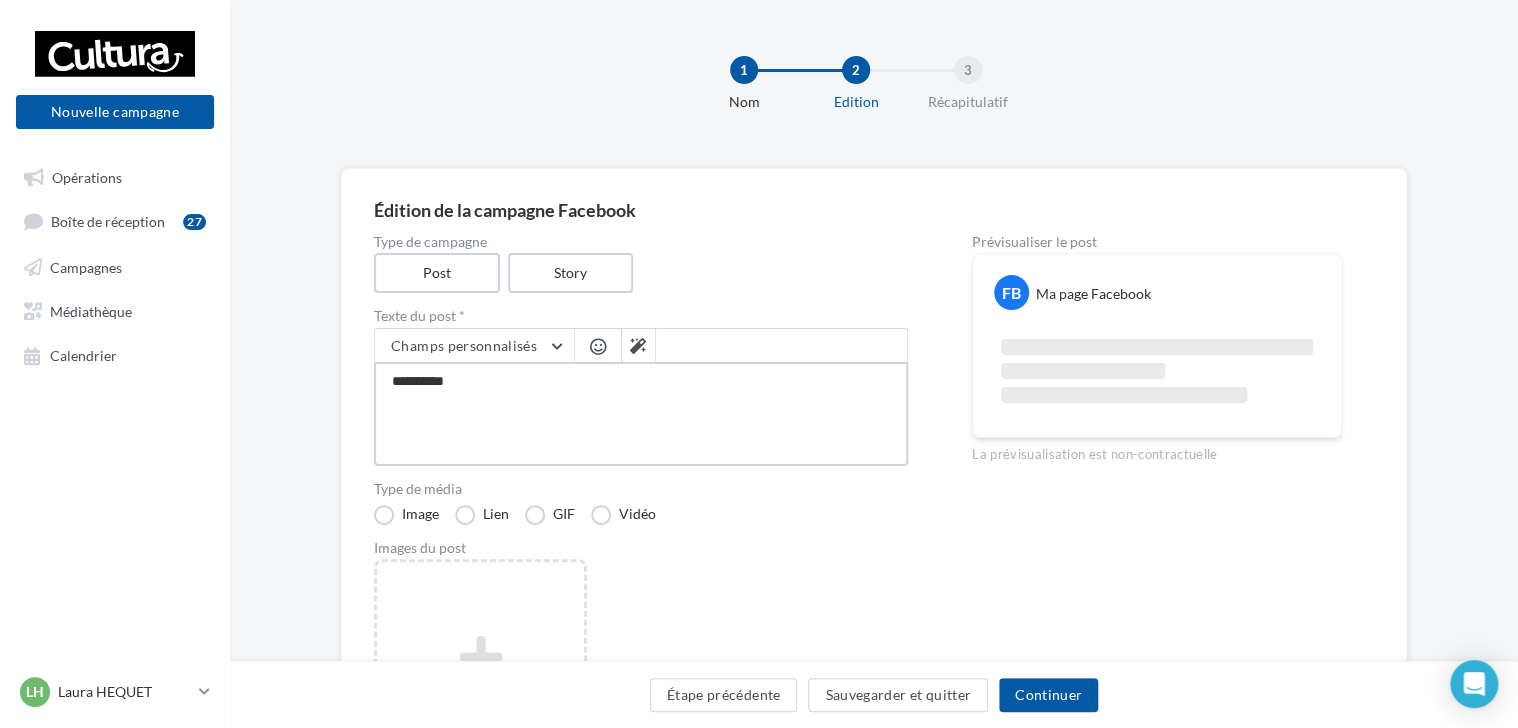 type on "**********" 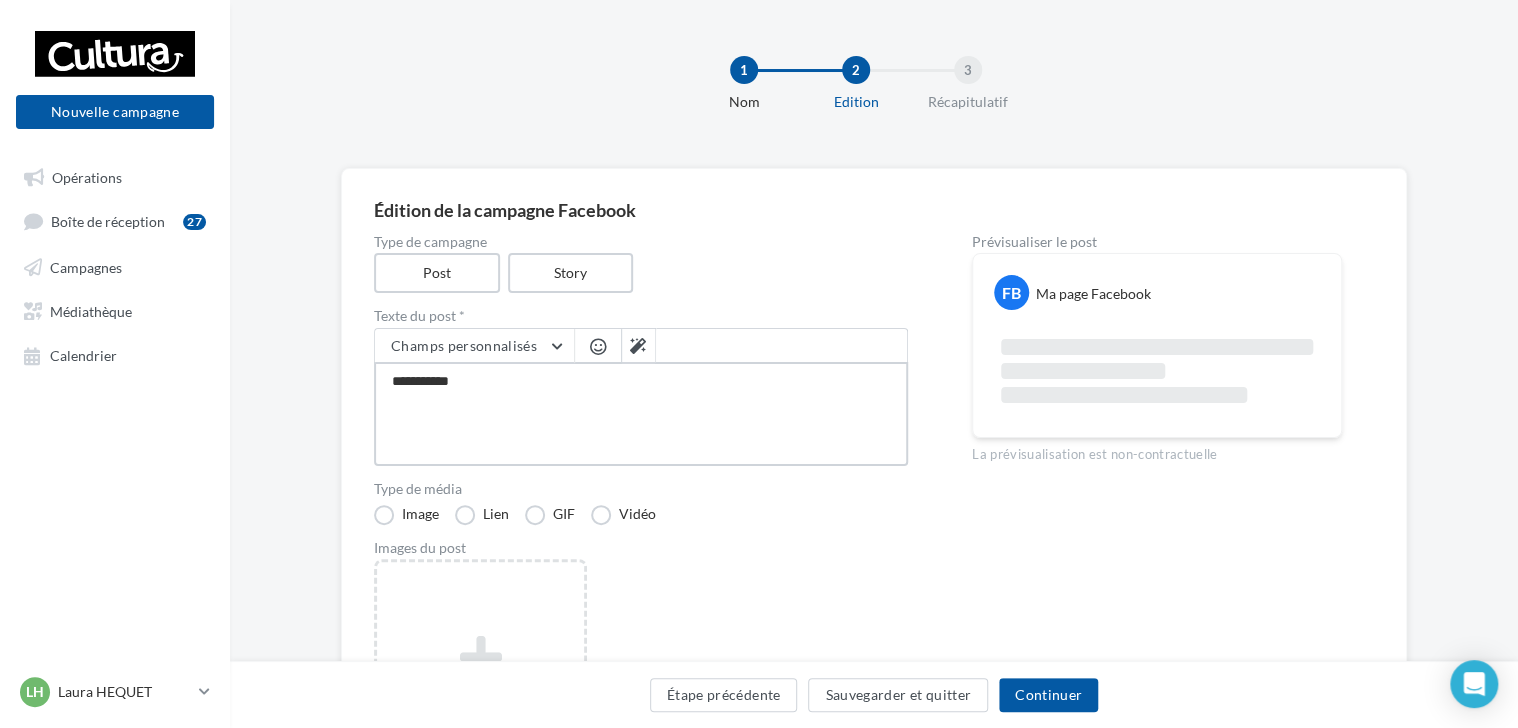 type on "**********" 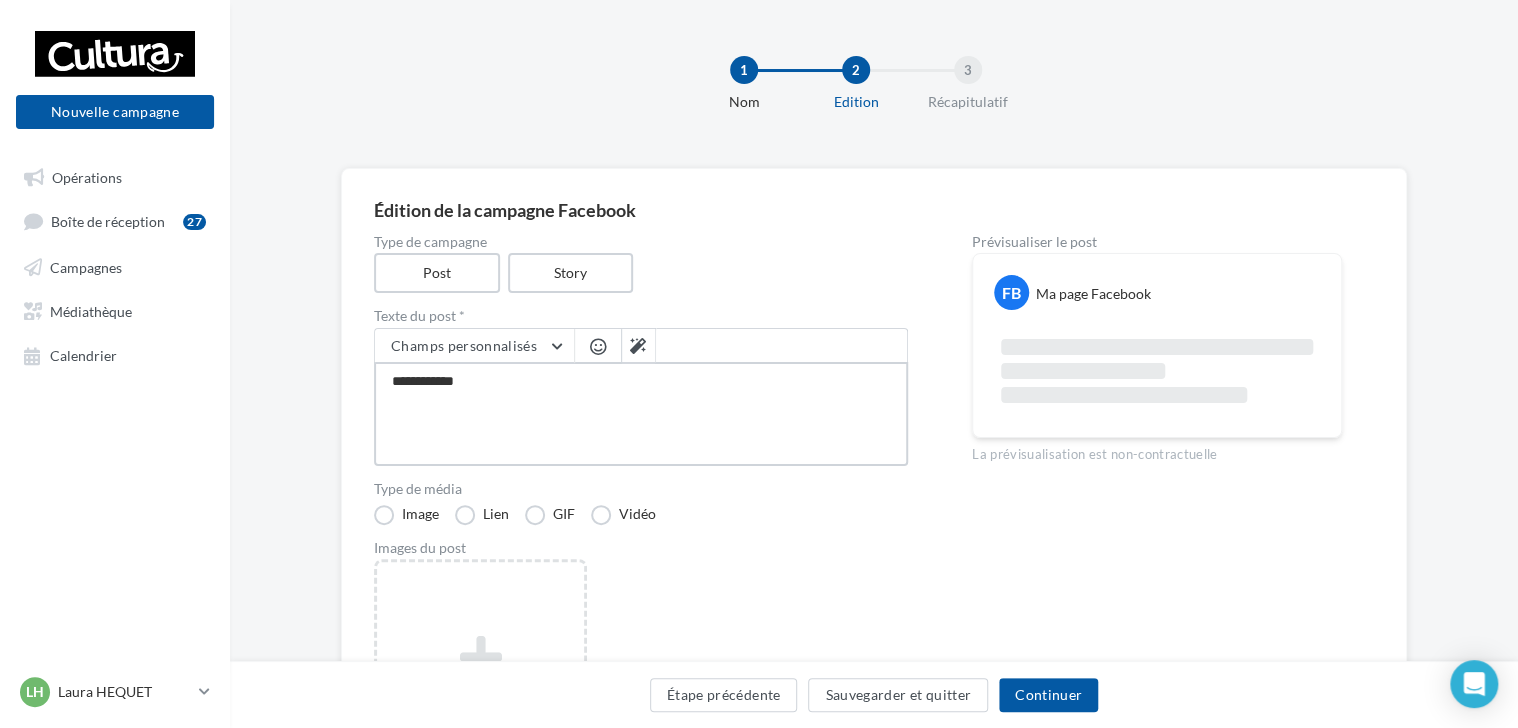 type on "**********" 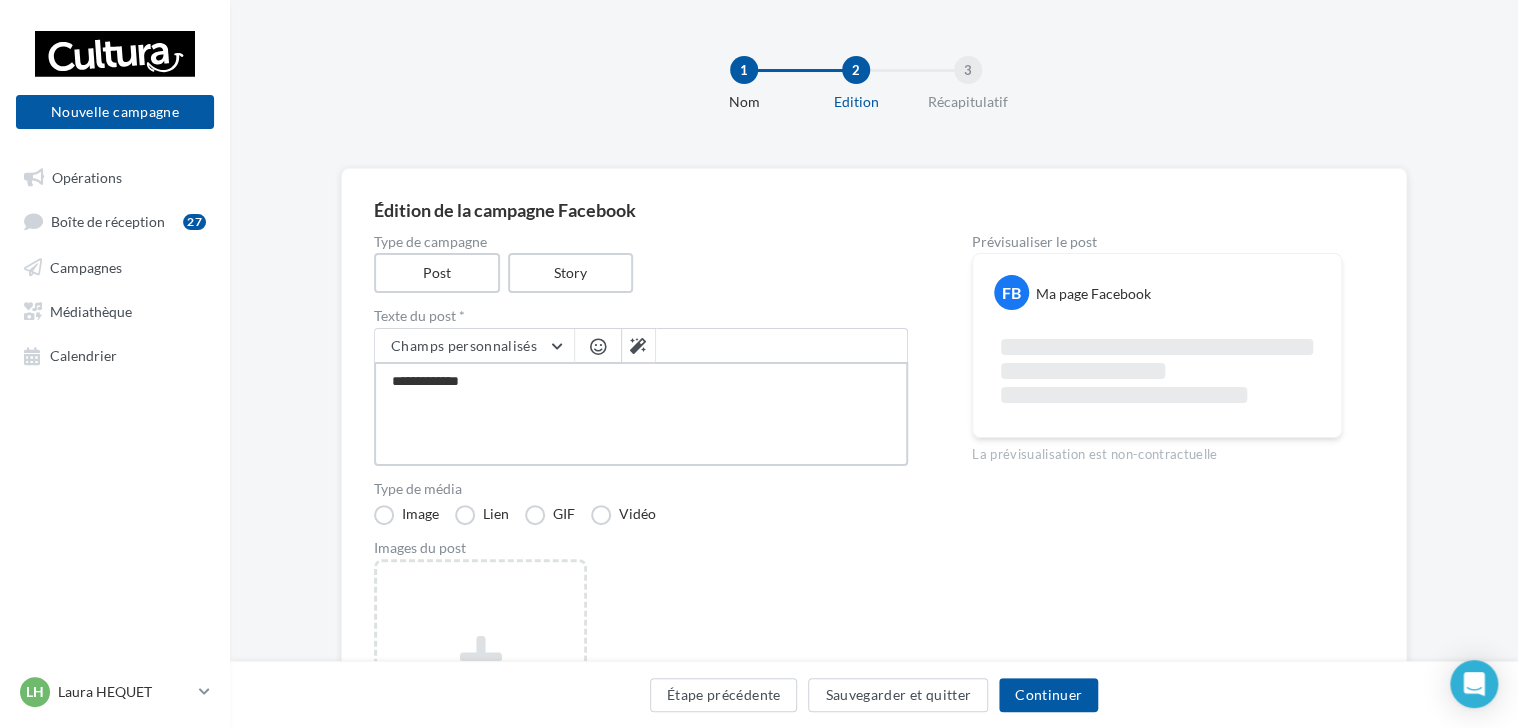 type on "**********" 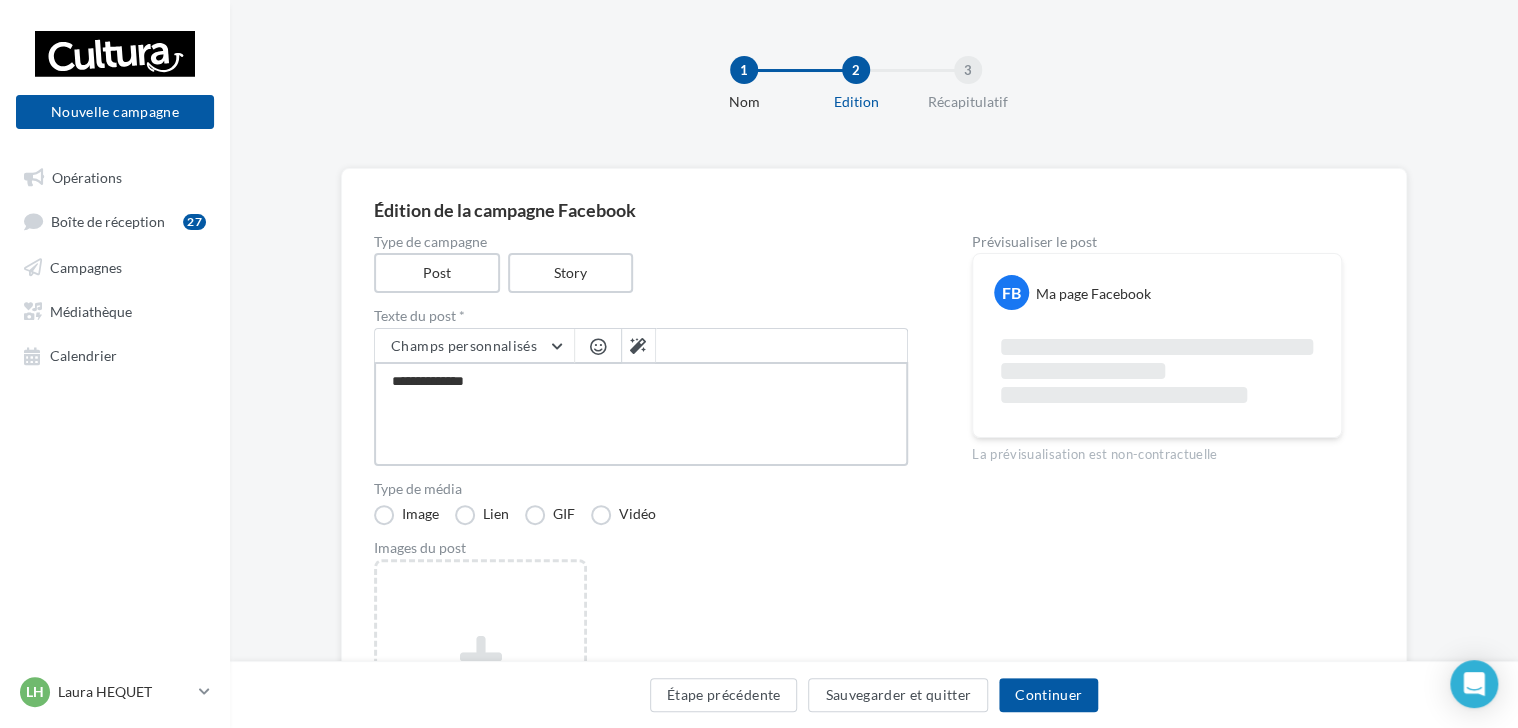 type on "**********" 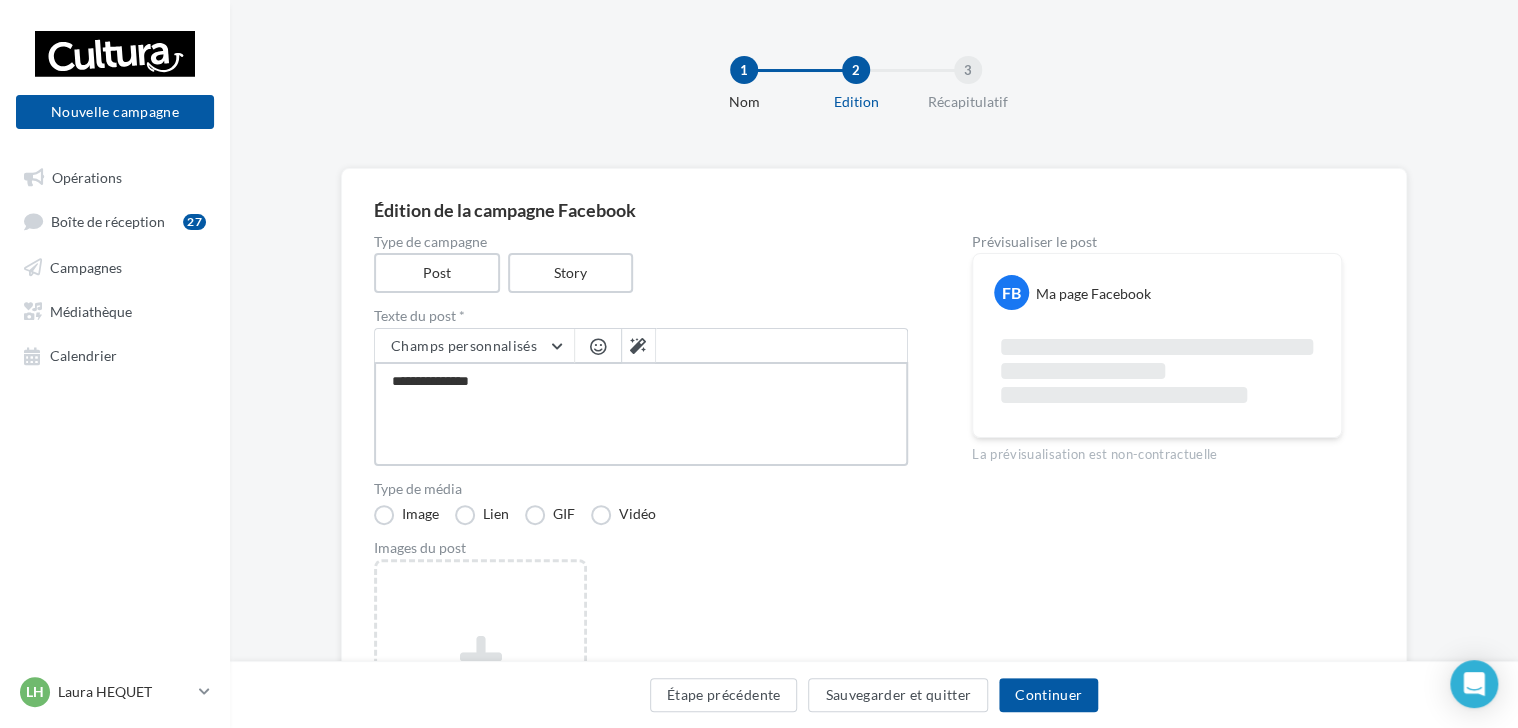 type on "**********" 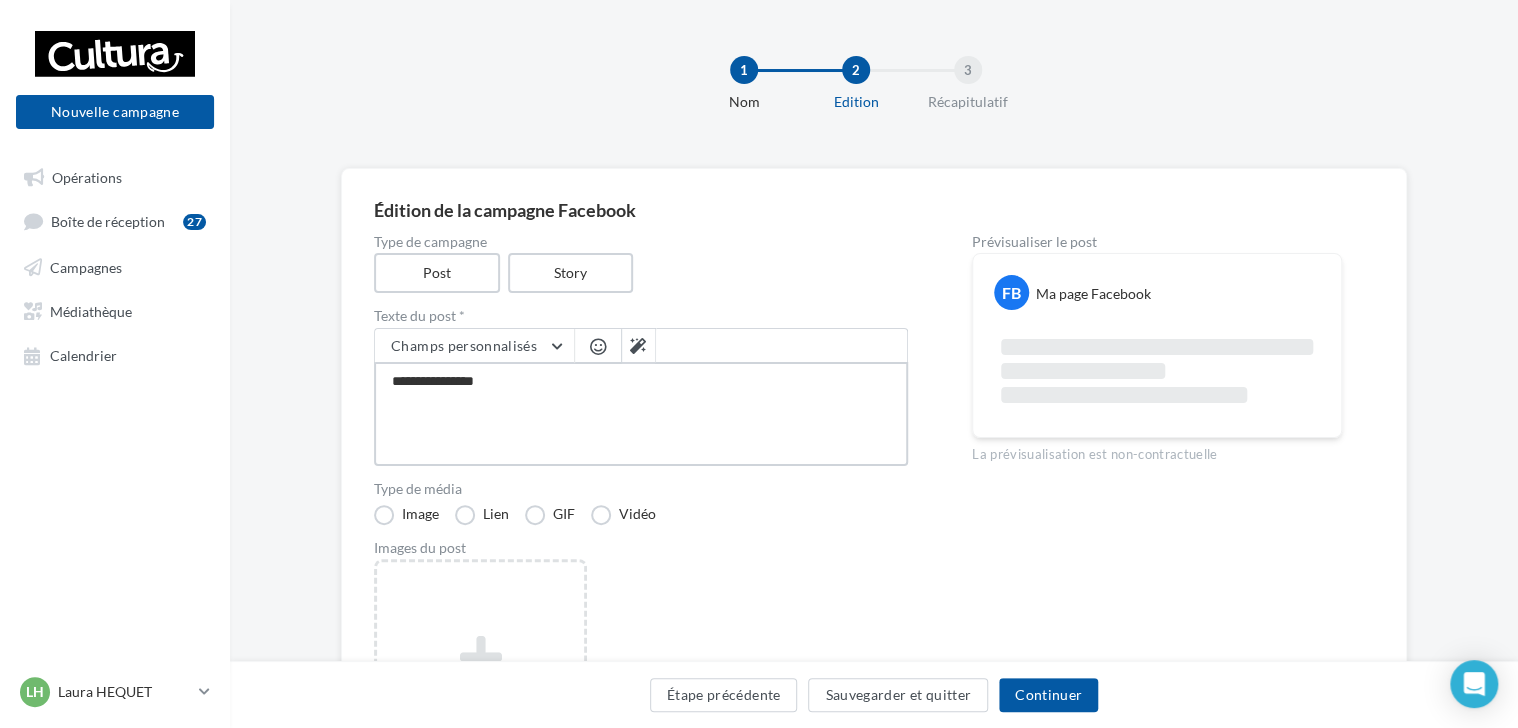 type on "**********" 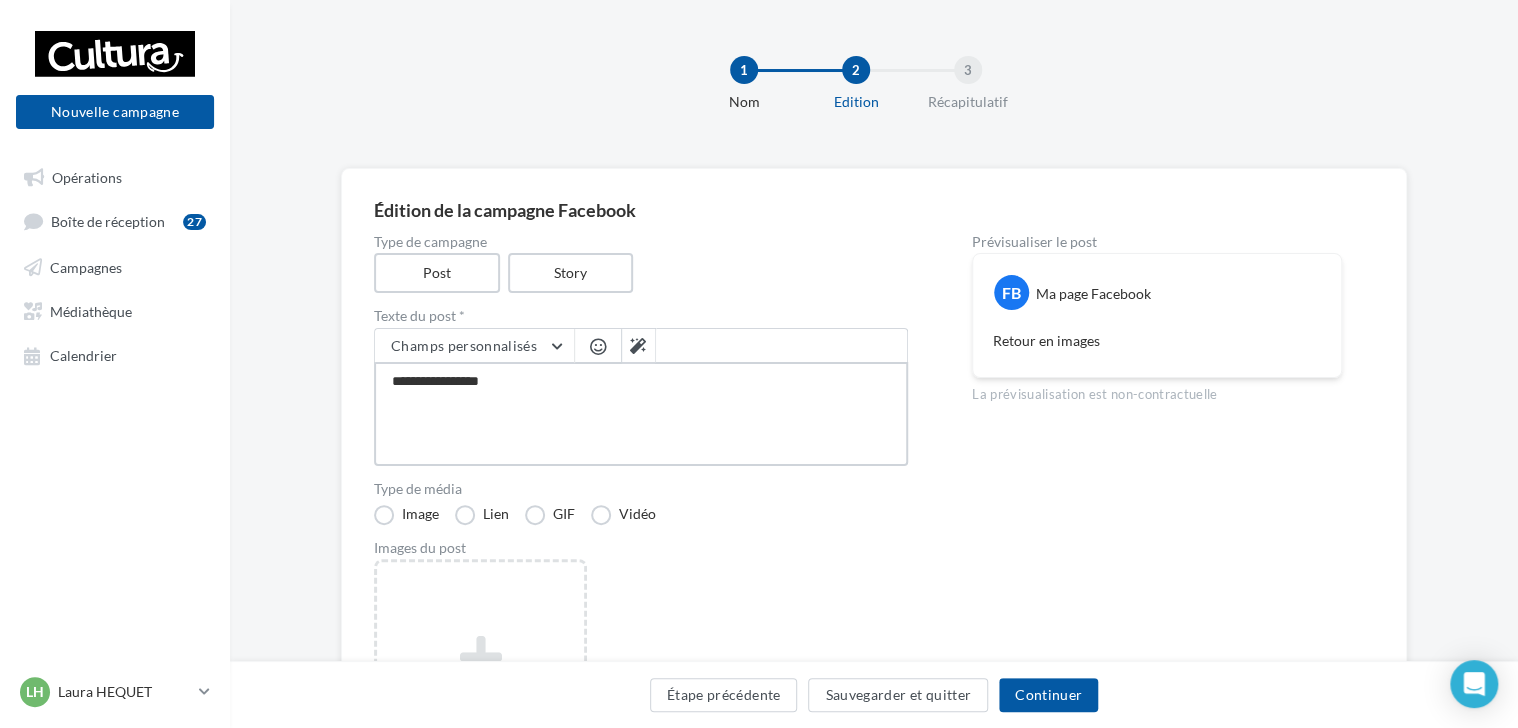 drag, startPoint x: 507, startPoint y: 378, endPoint x: 386, endPoint y: 386, distance: 121.264175 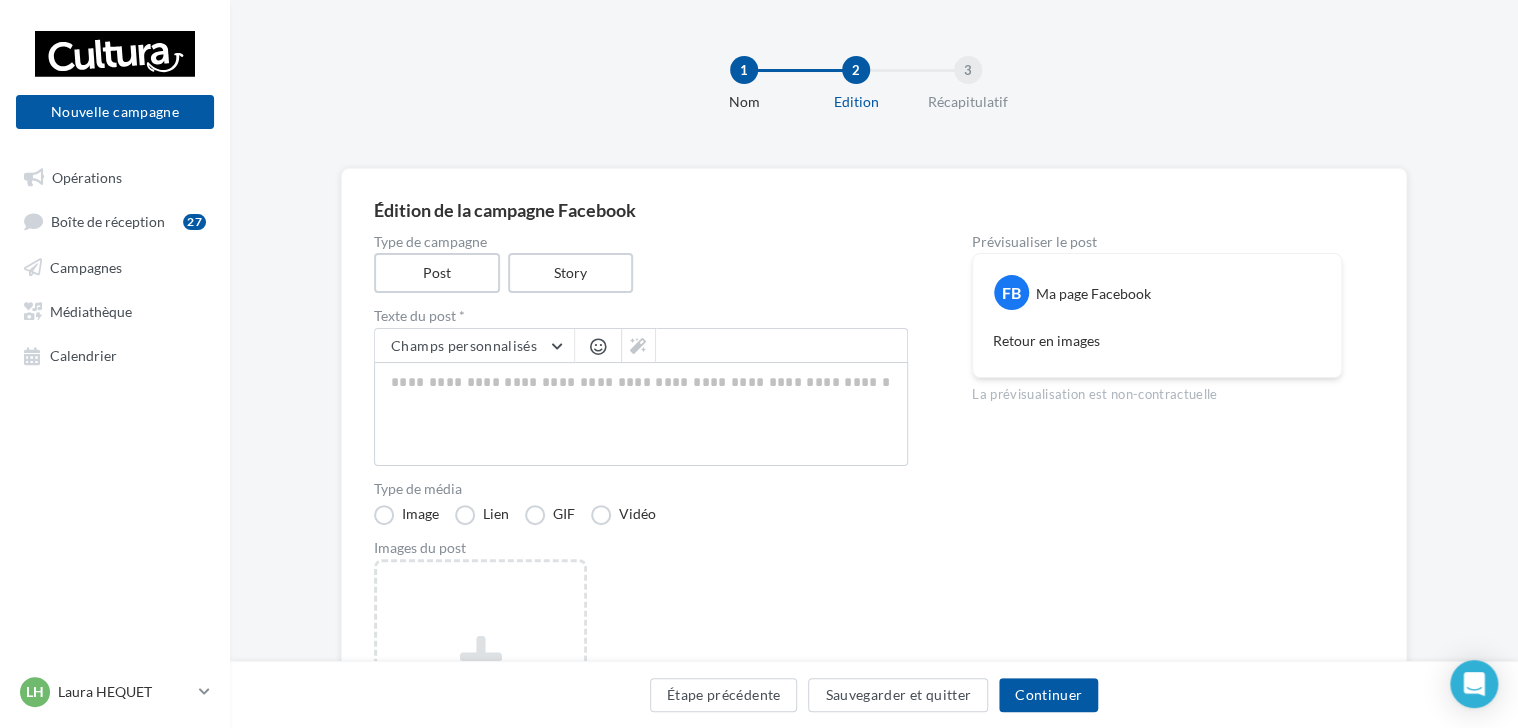click at bounding box center [598, 346] 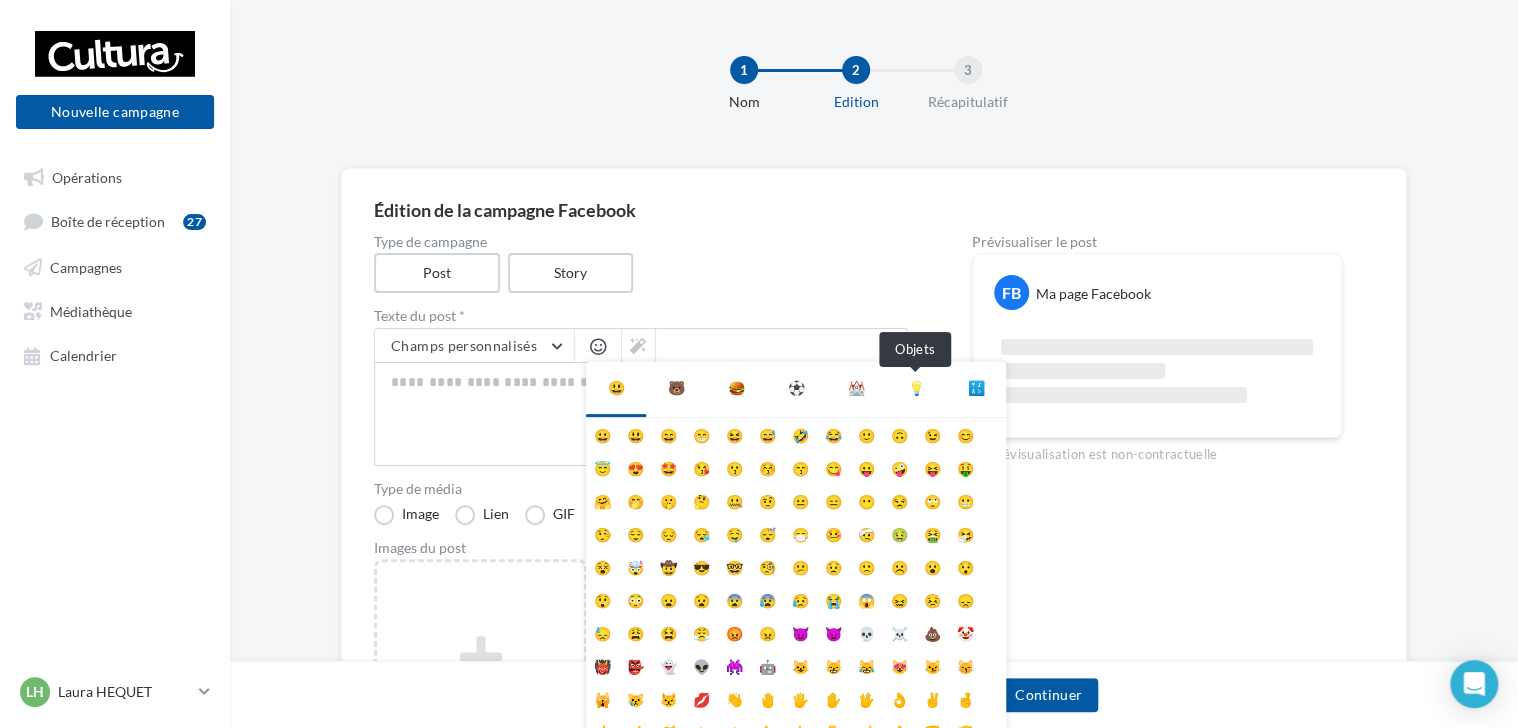 click on "💡" at bounding box center (916, 388) 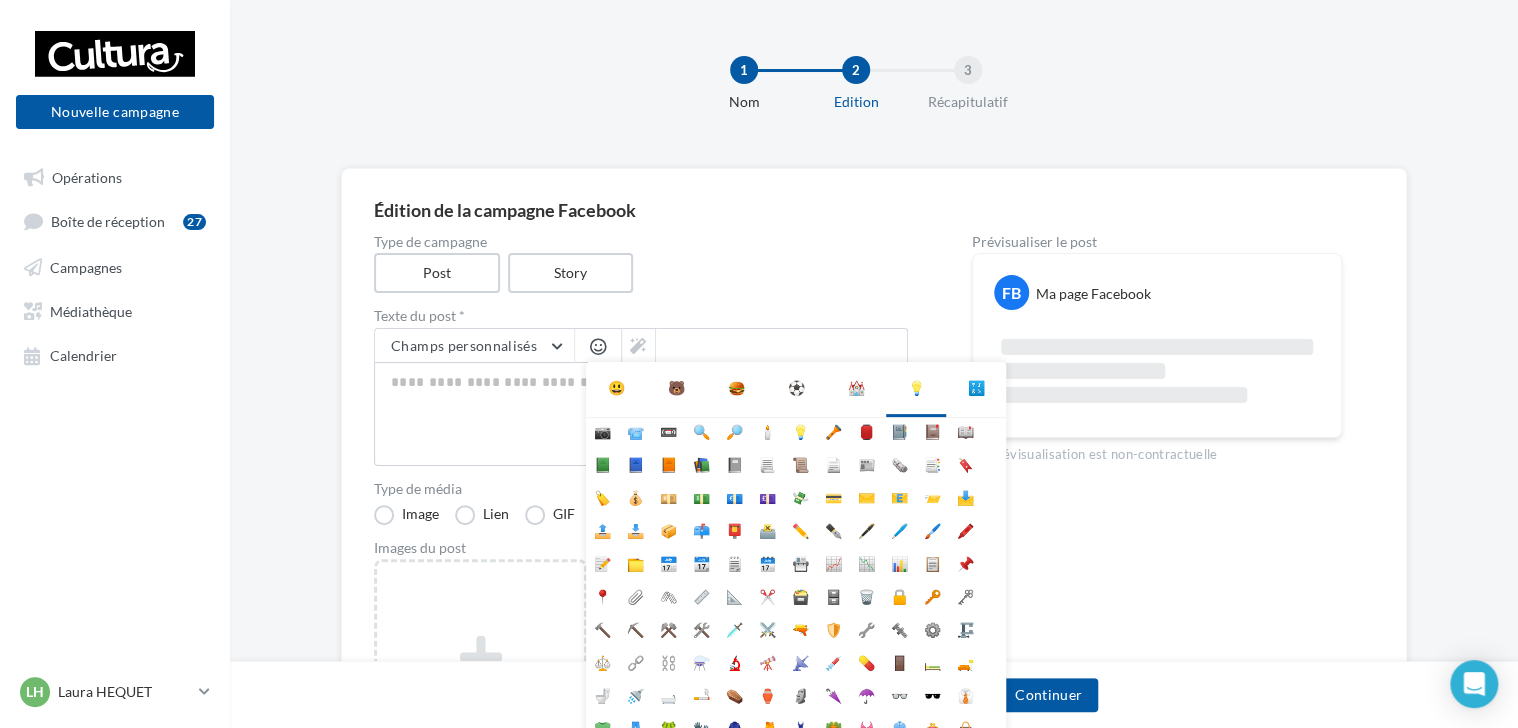 scroll, scrollTop: 140, scrollLeft: 0, axis: vertical 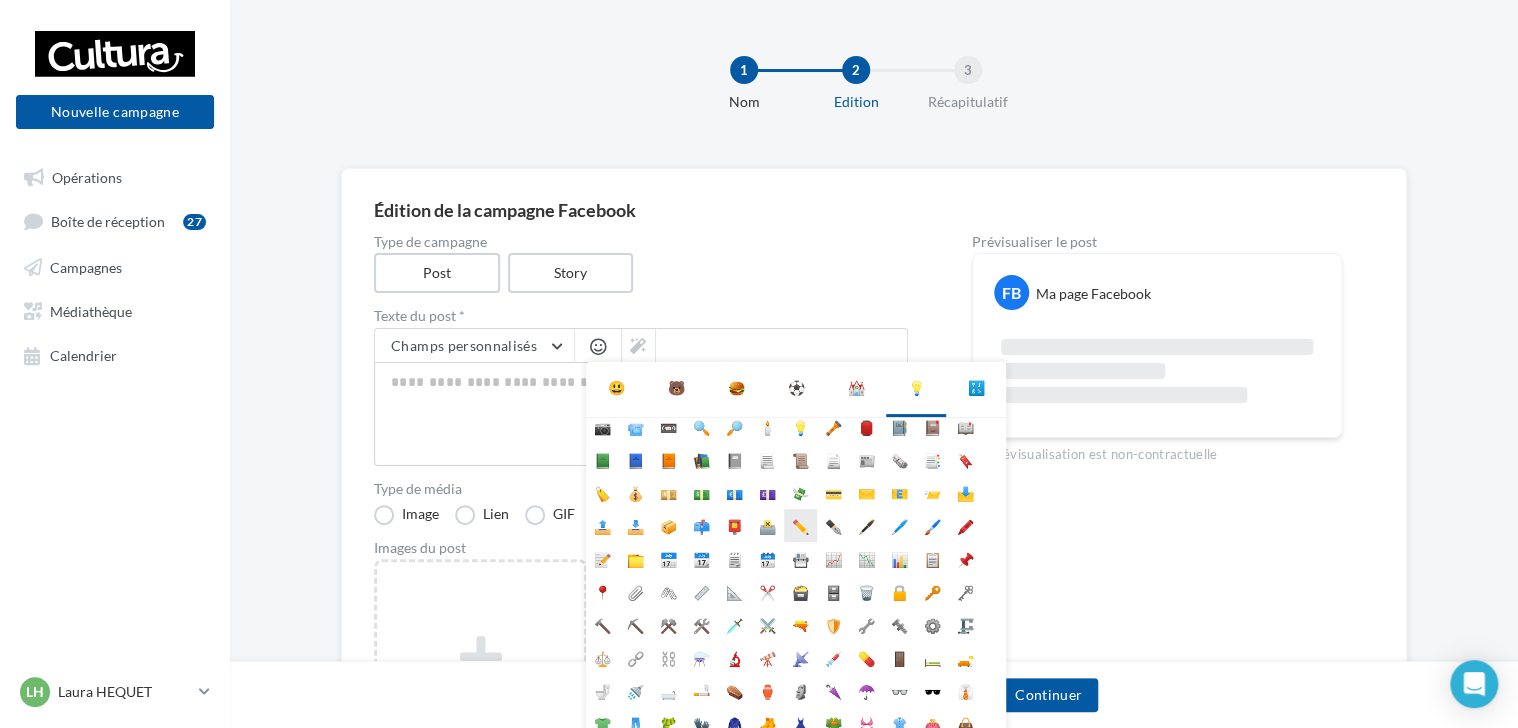 click on "✏️" at bounding box center [800, 525] 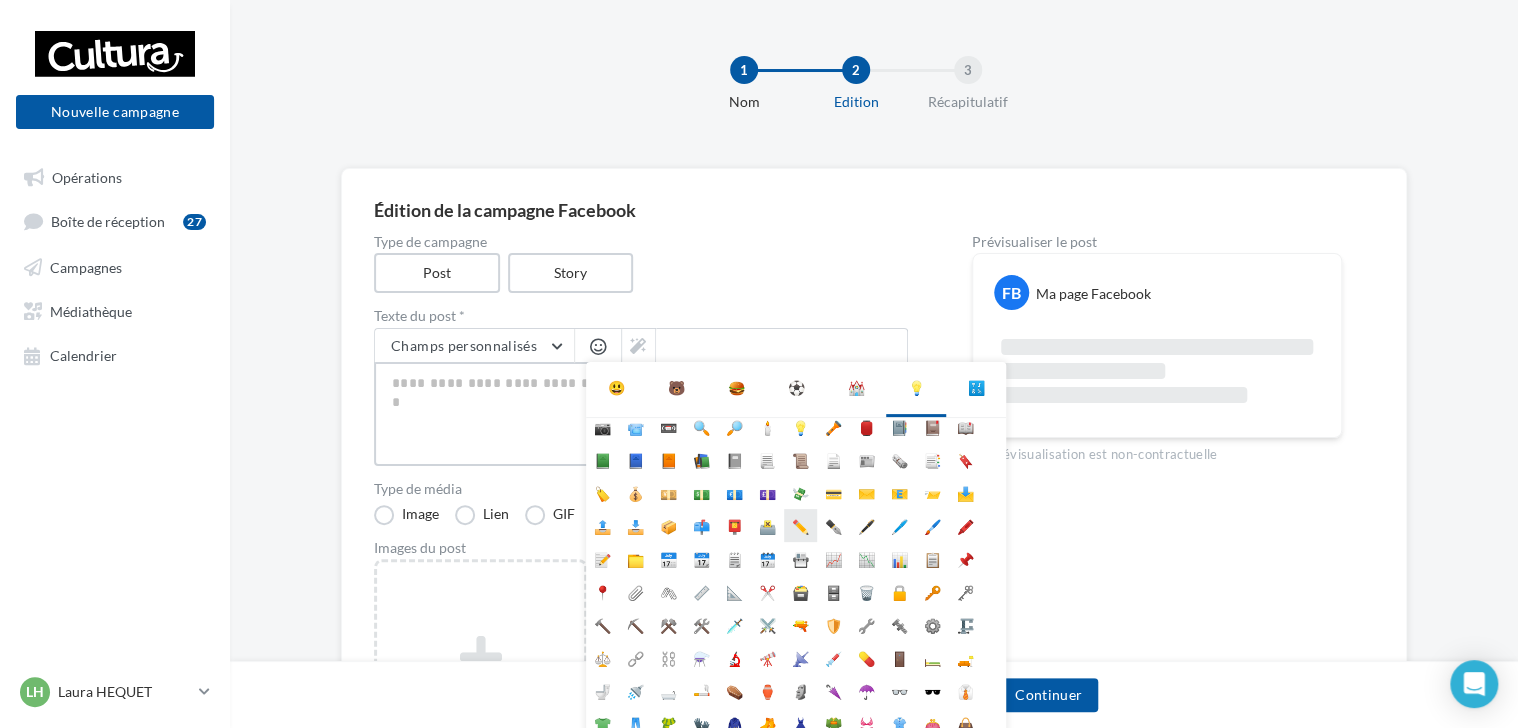 type on "**" 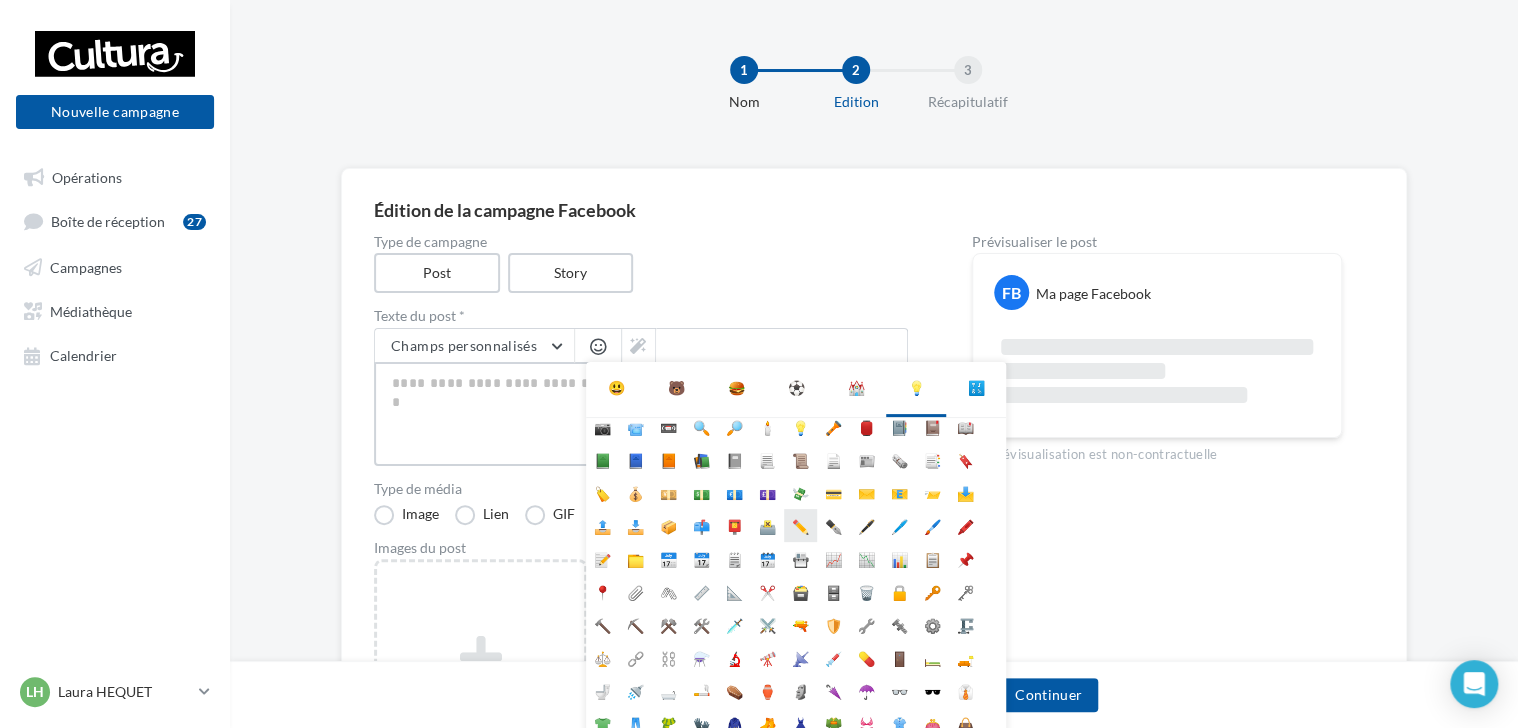 type on "**" 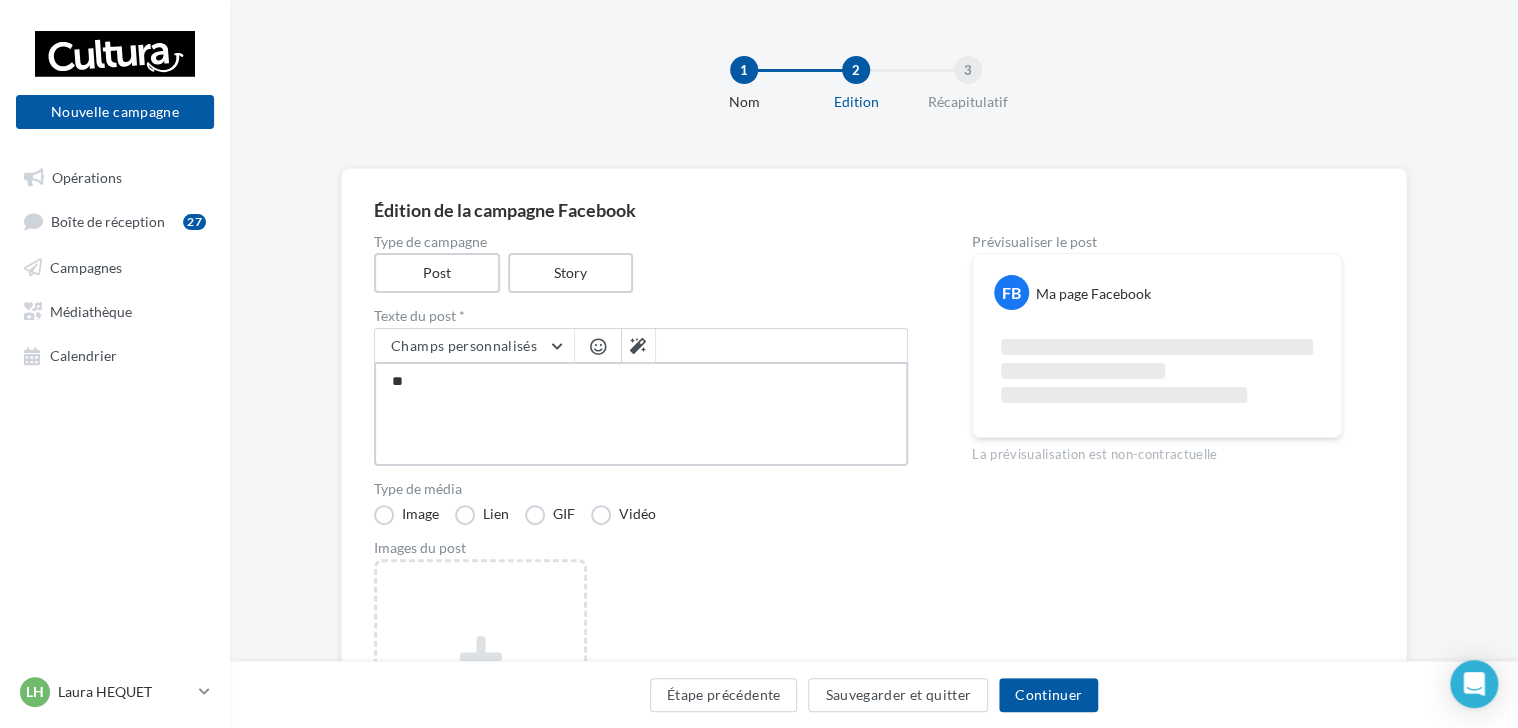 type on "**" 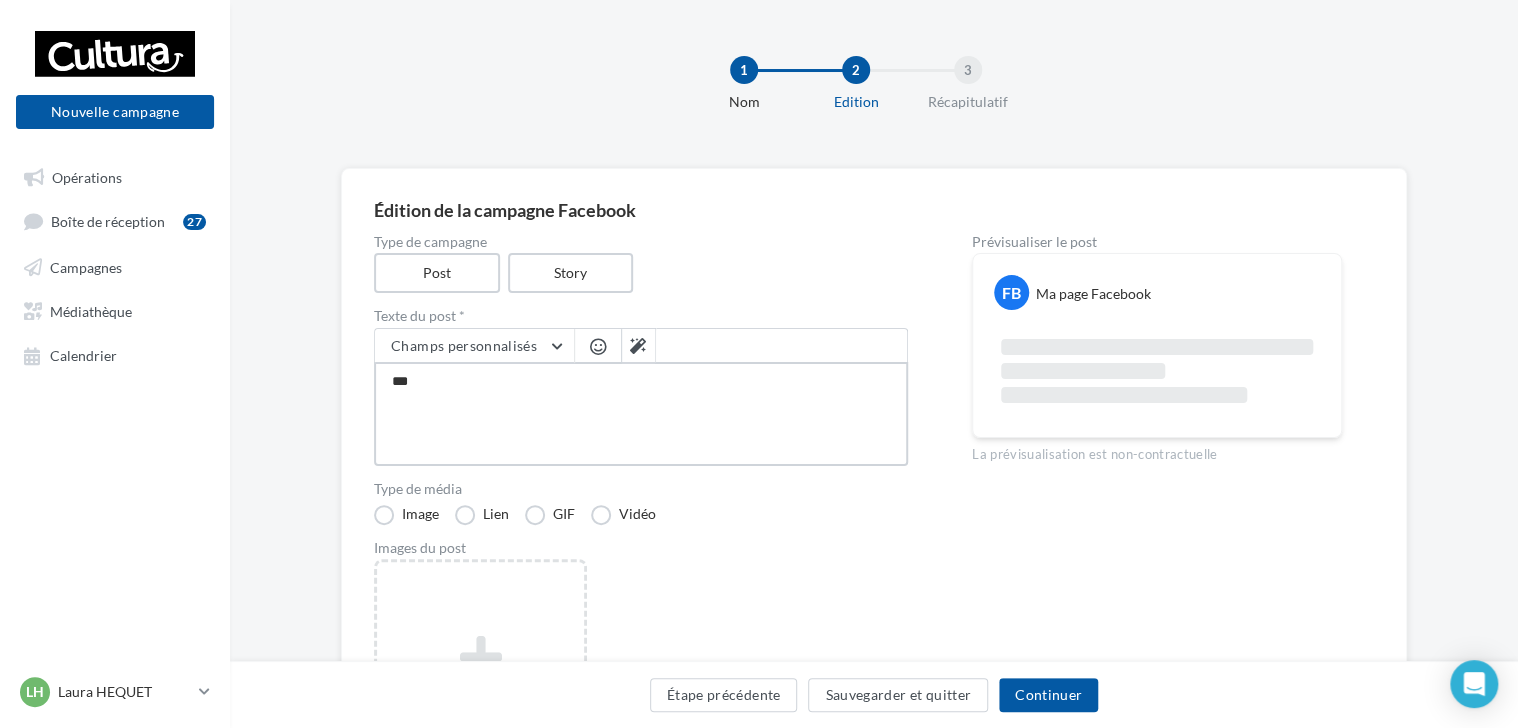 type on "****" 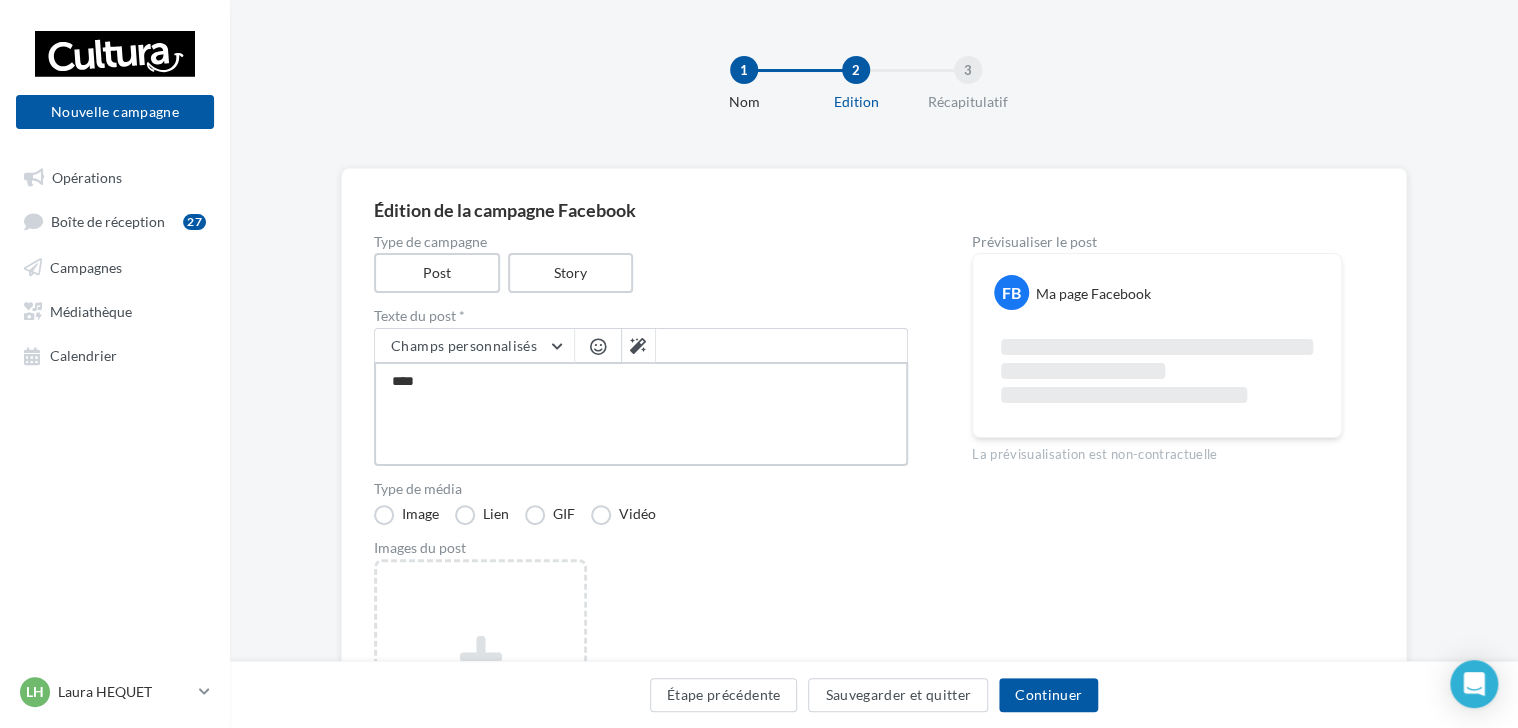 type on "*****" 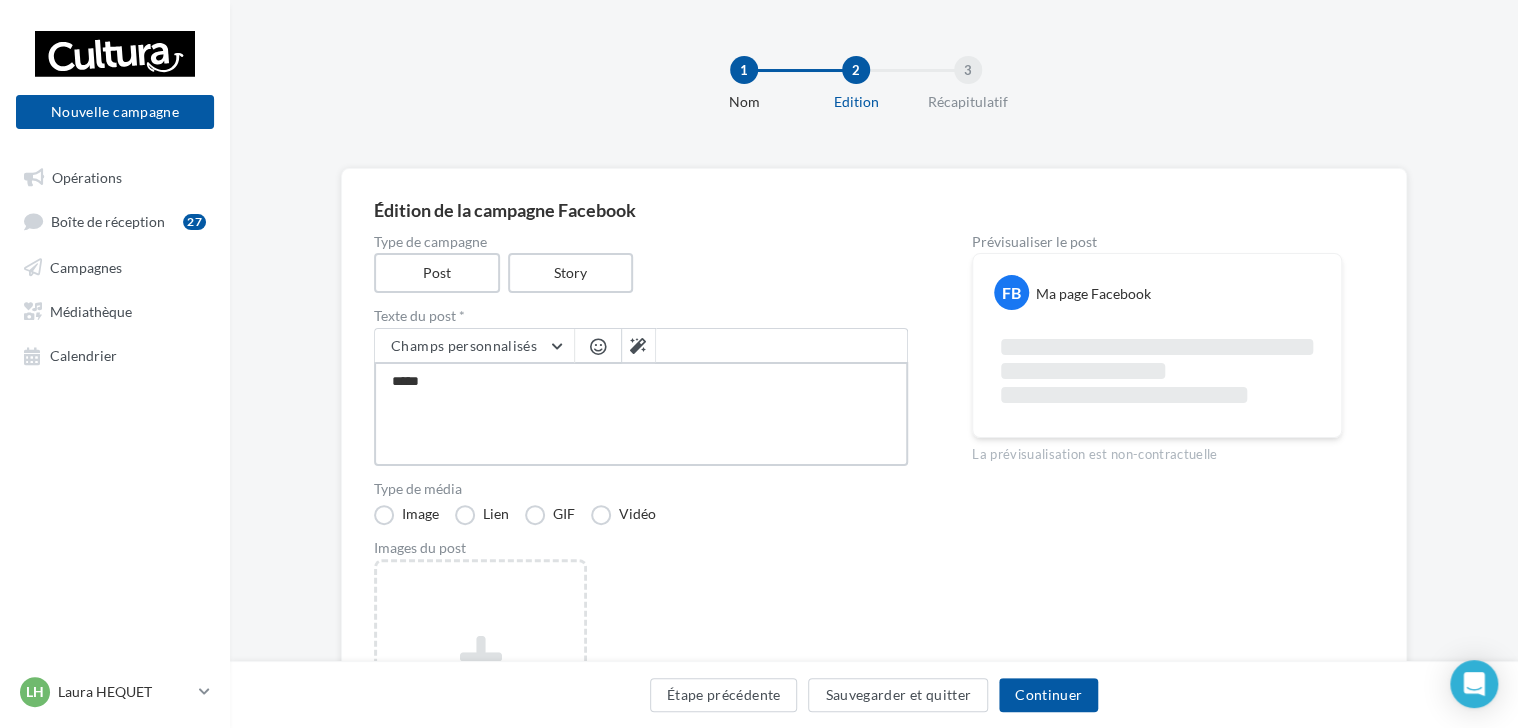 type on "******" 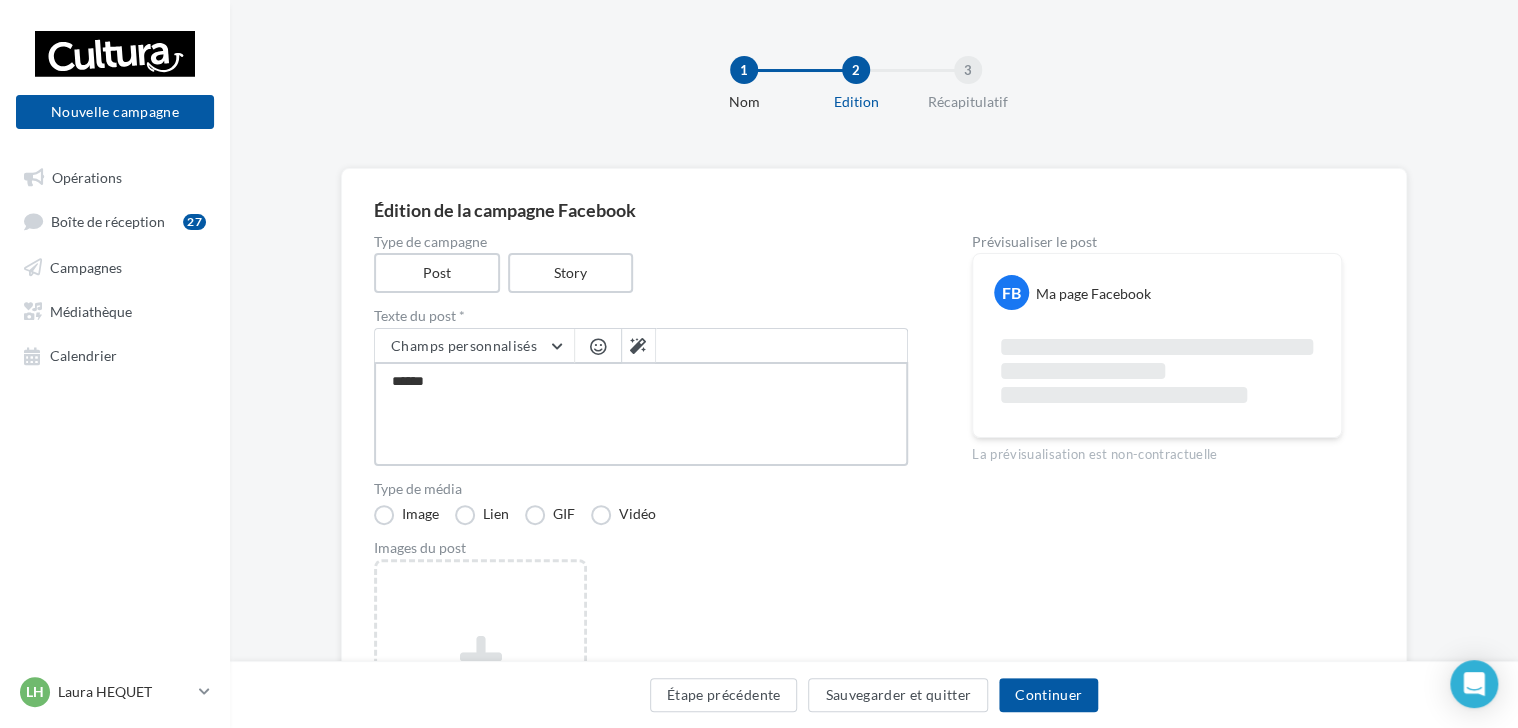 type on "******" 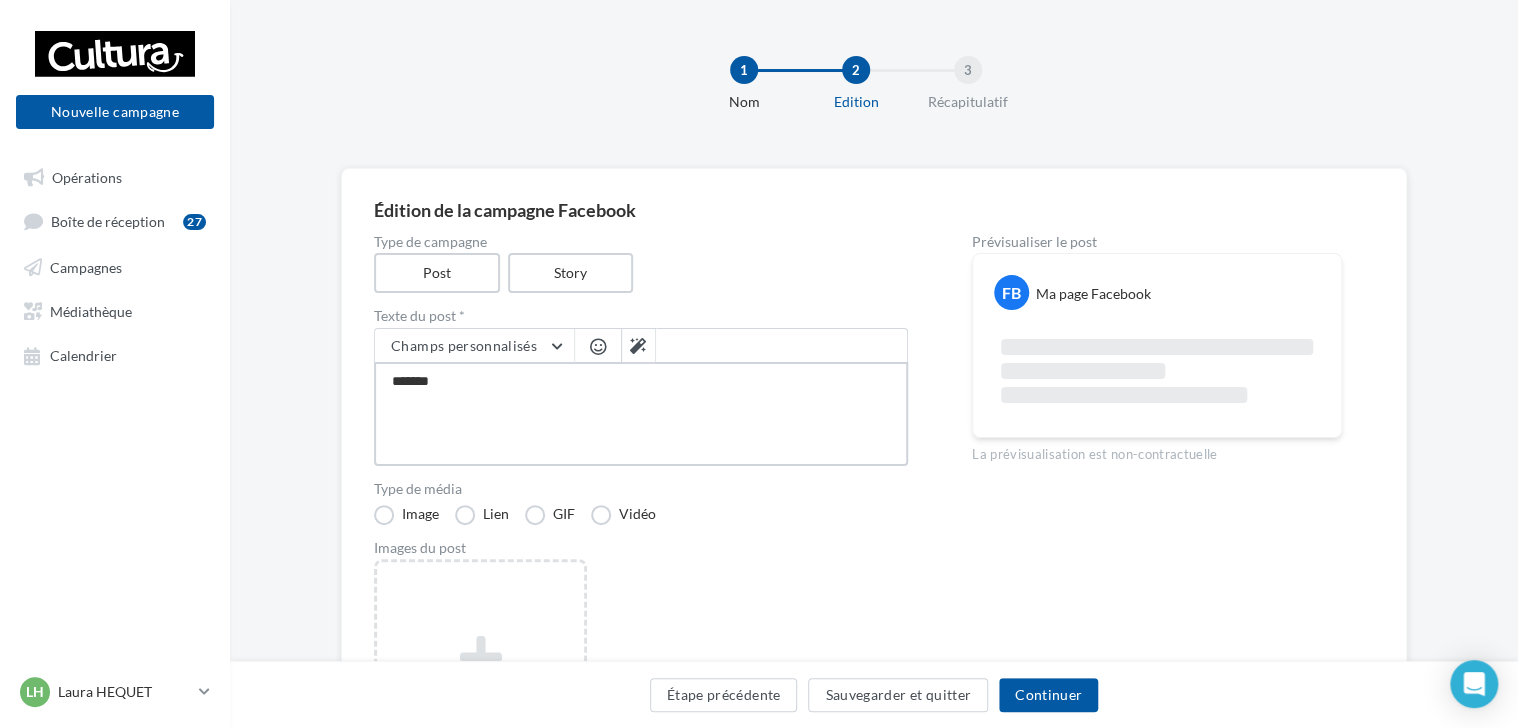 type on "********" 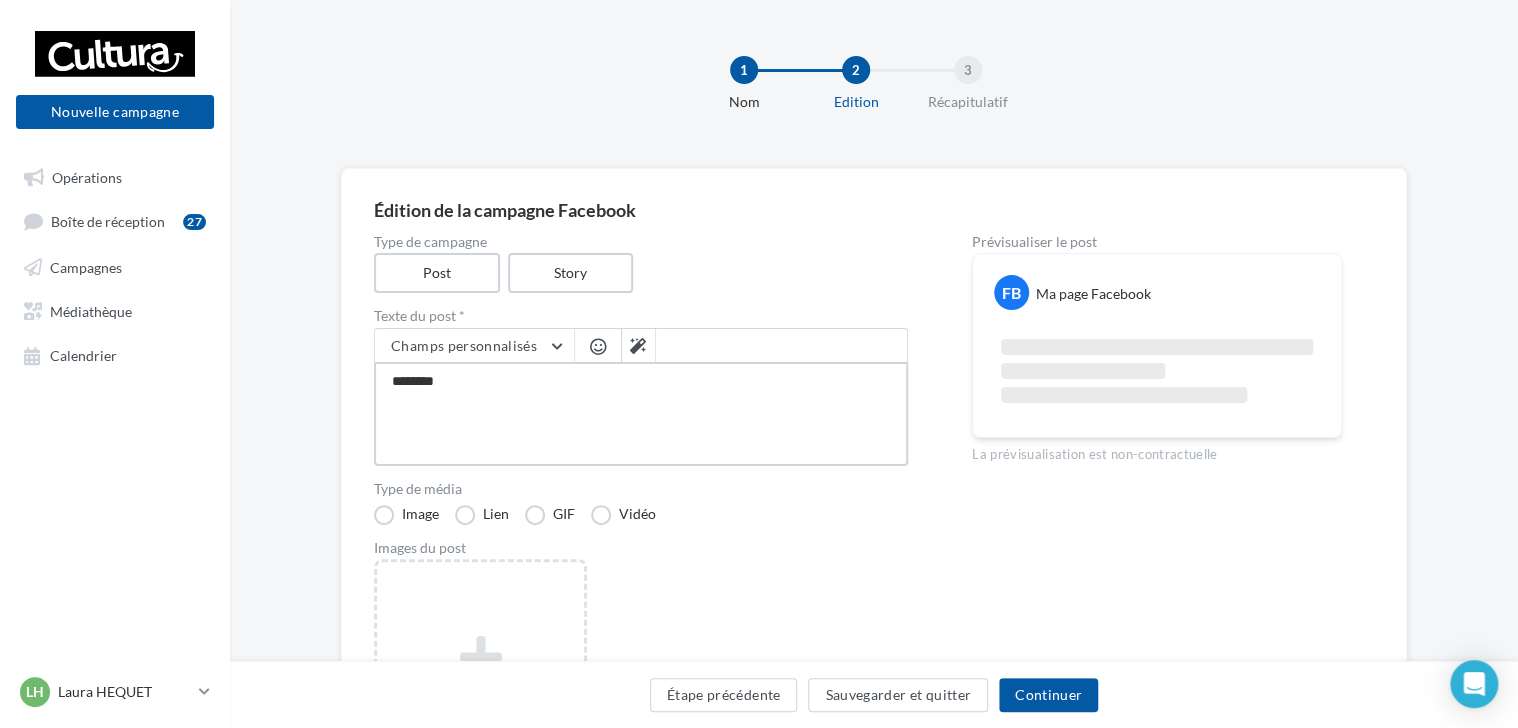 type on "*********" 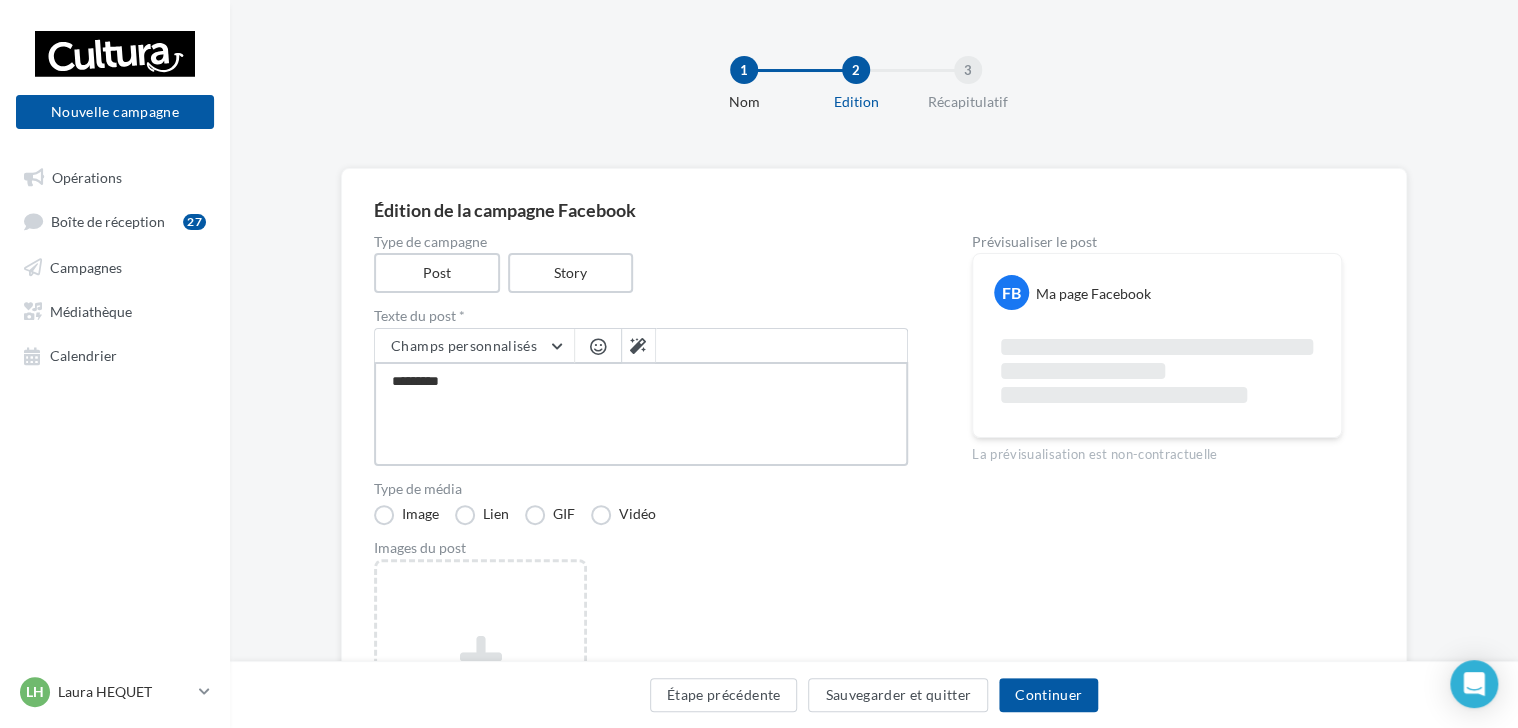 type on "**********" 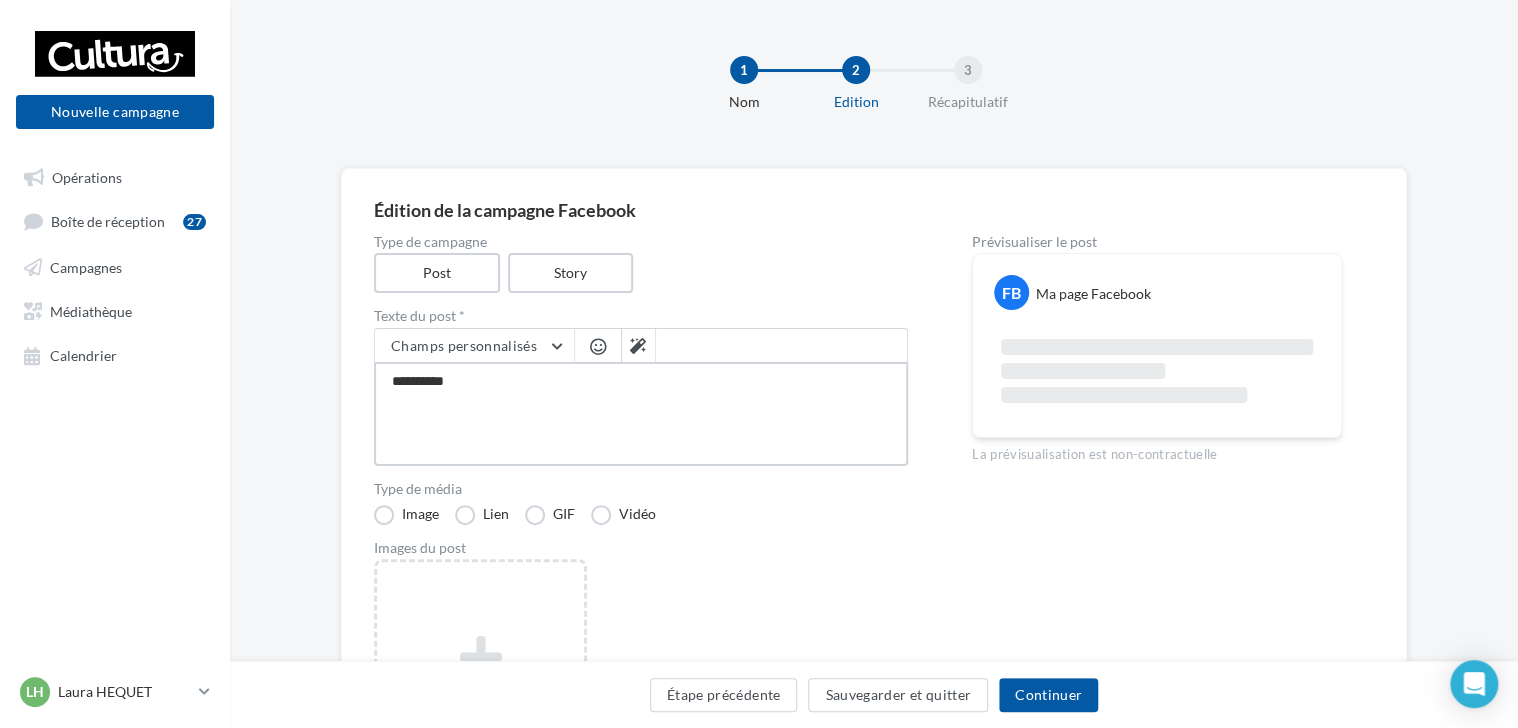 type on "**********" 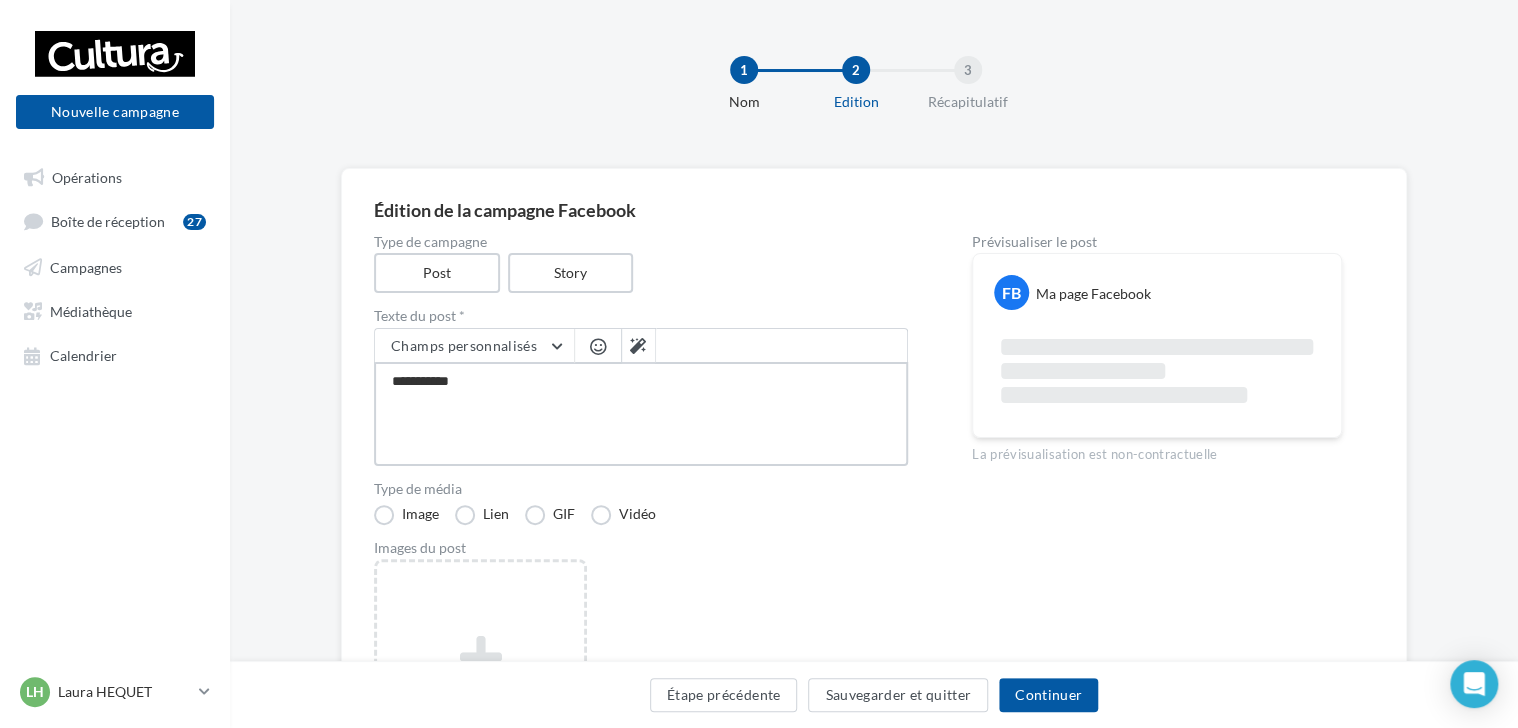 type on "**********" 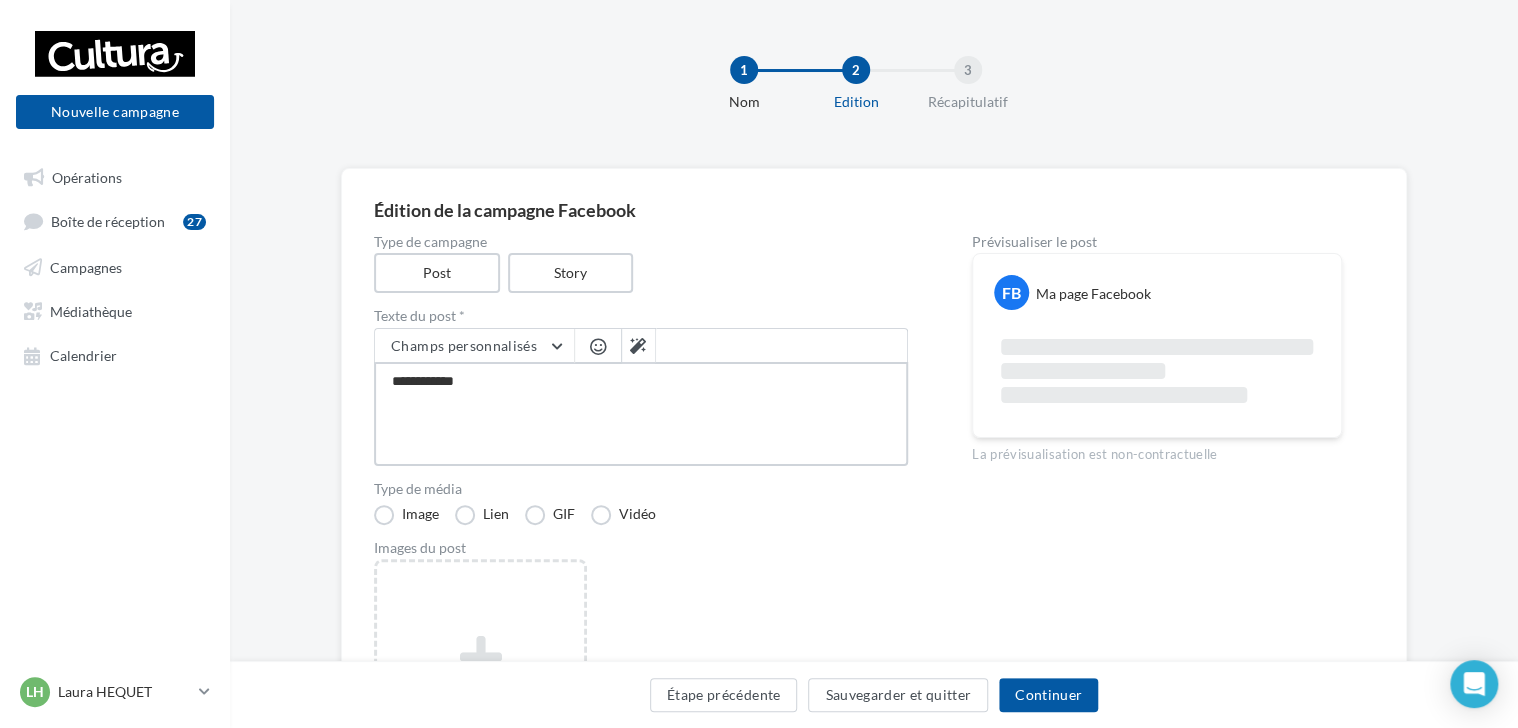 type on "**********" 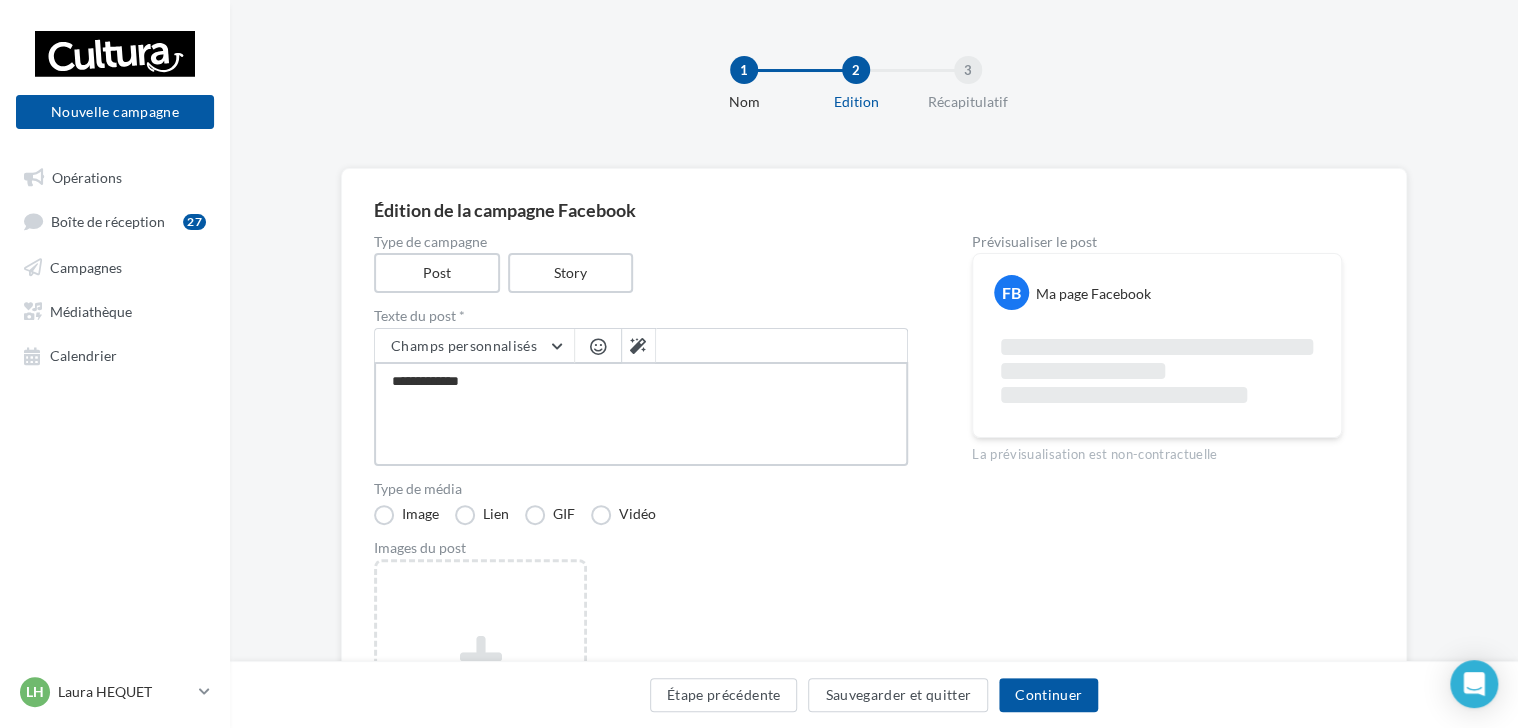 type on "**********" 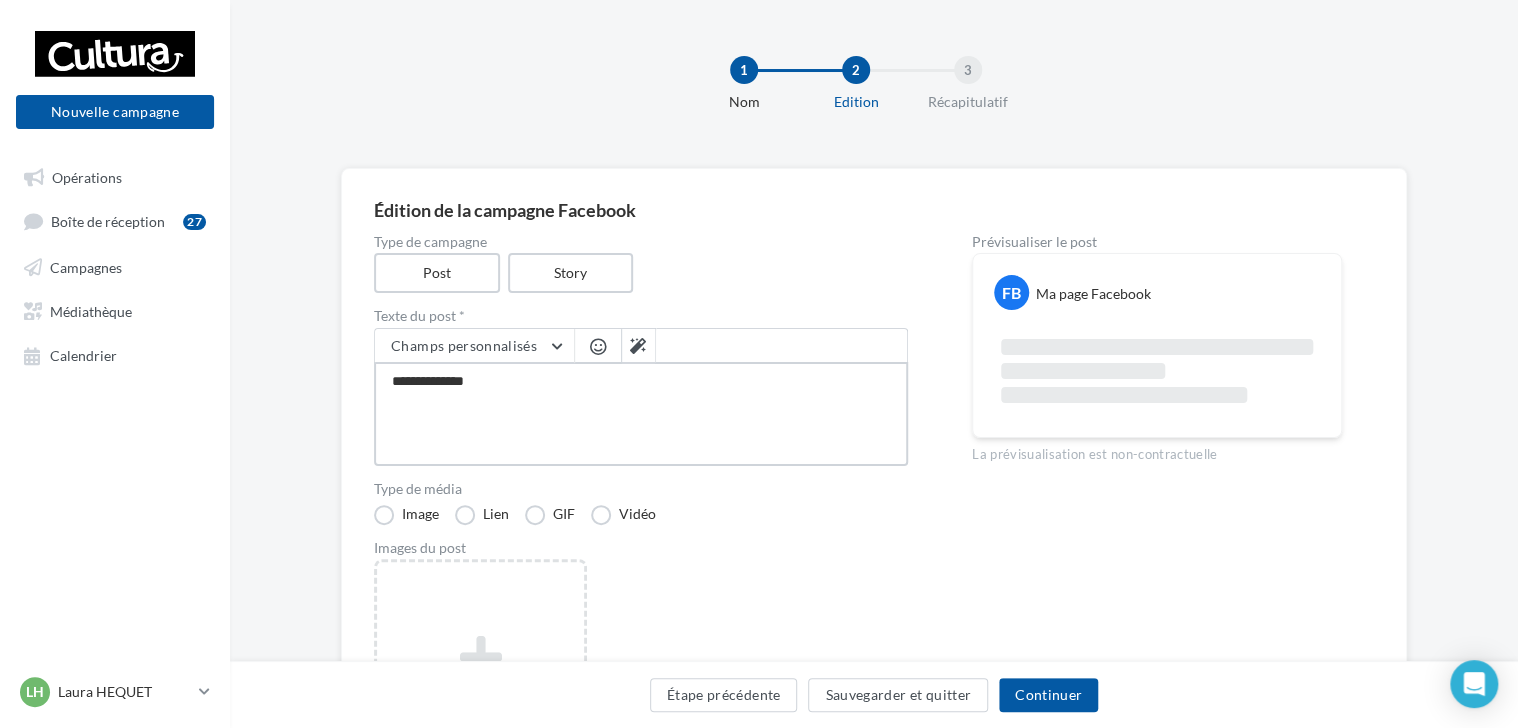type on "**********" 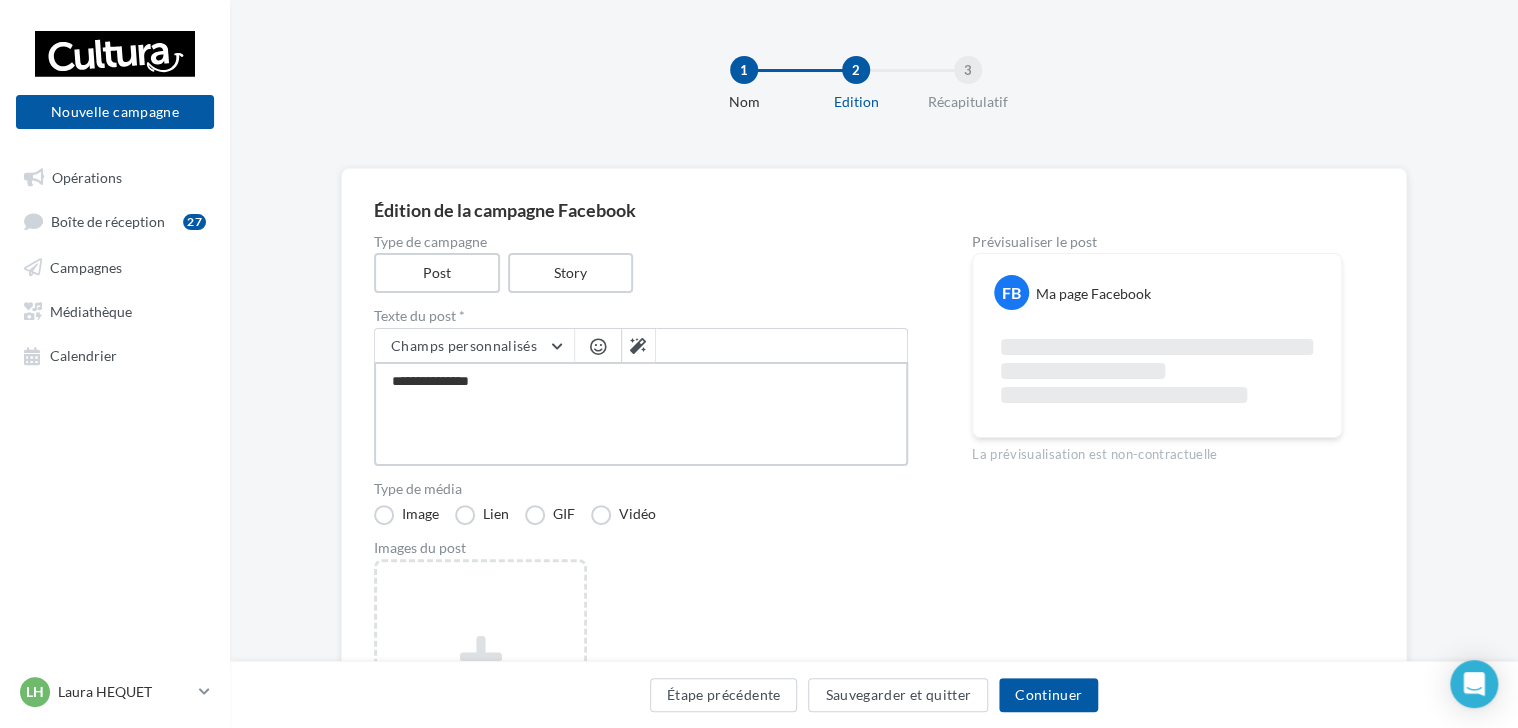 type on "**********" 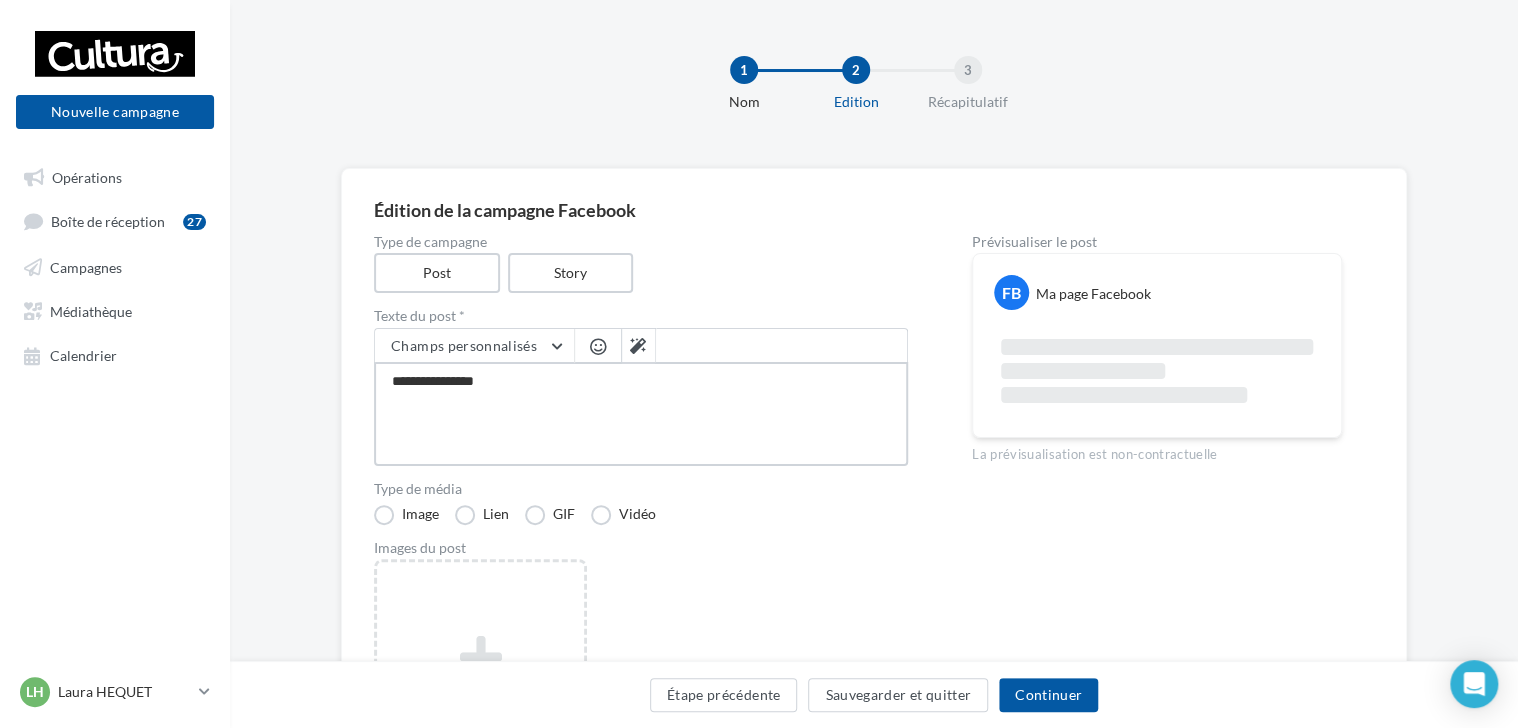 type on "**********" 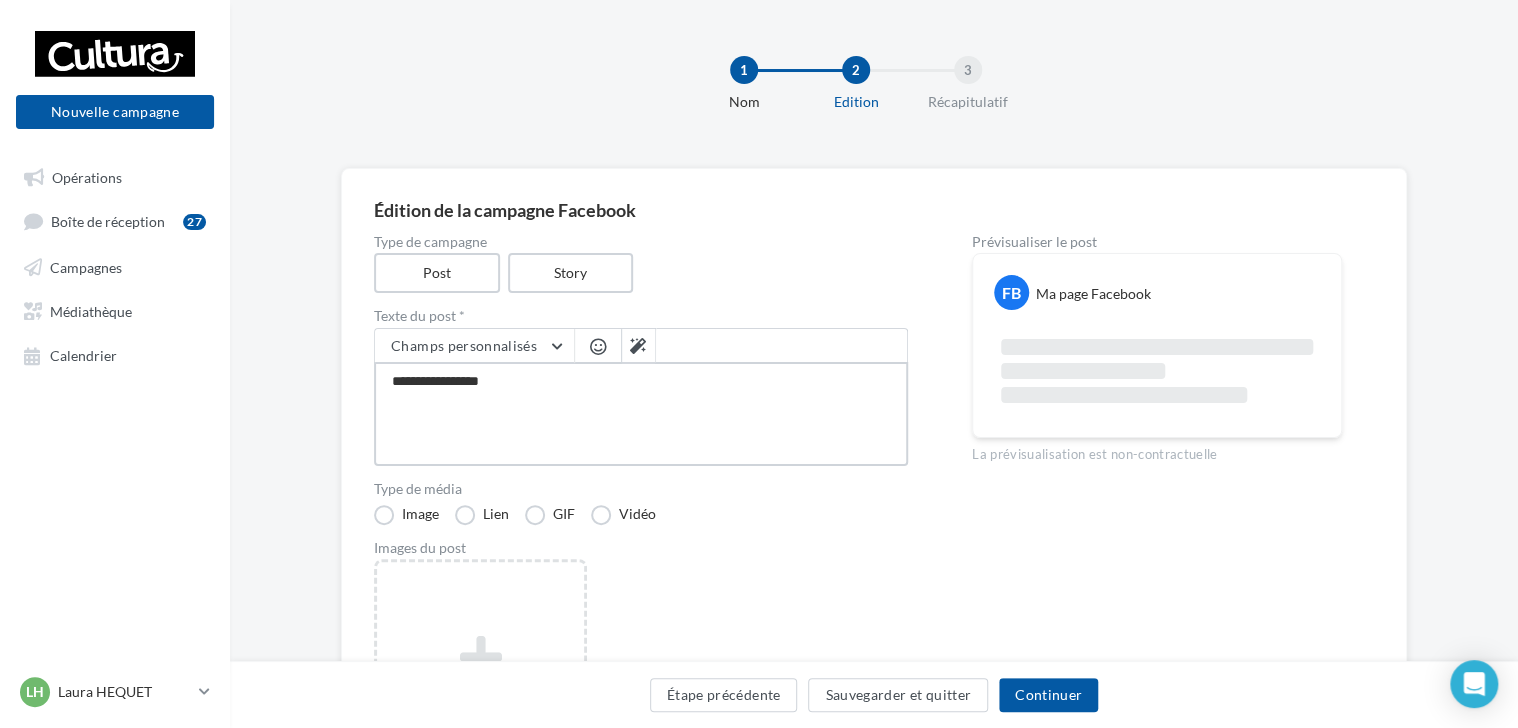 type on "**********" 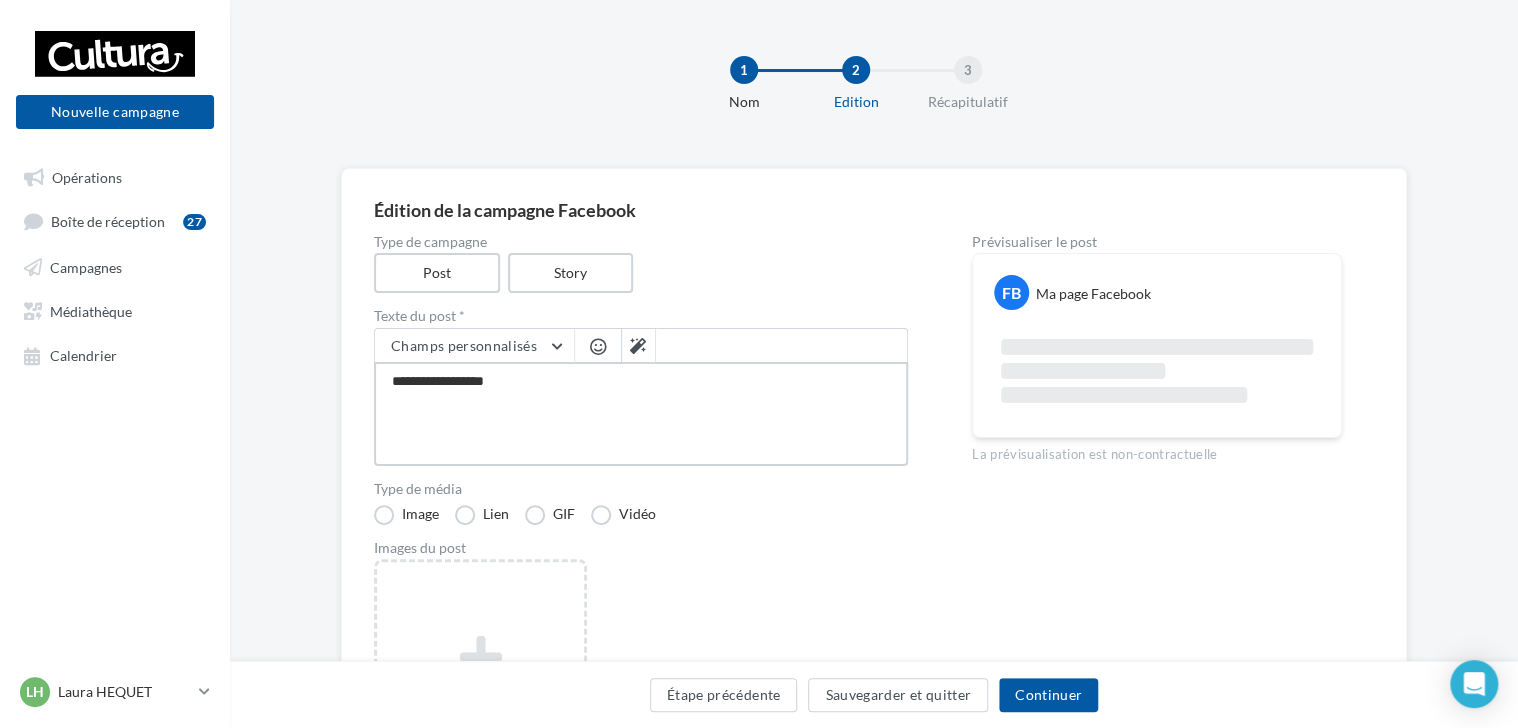 type on "**********" 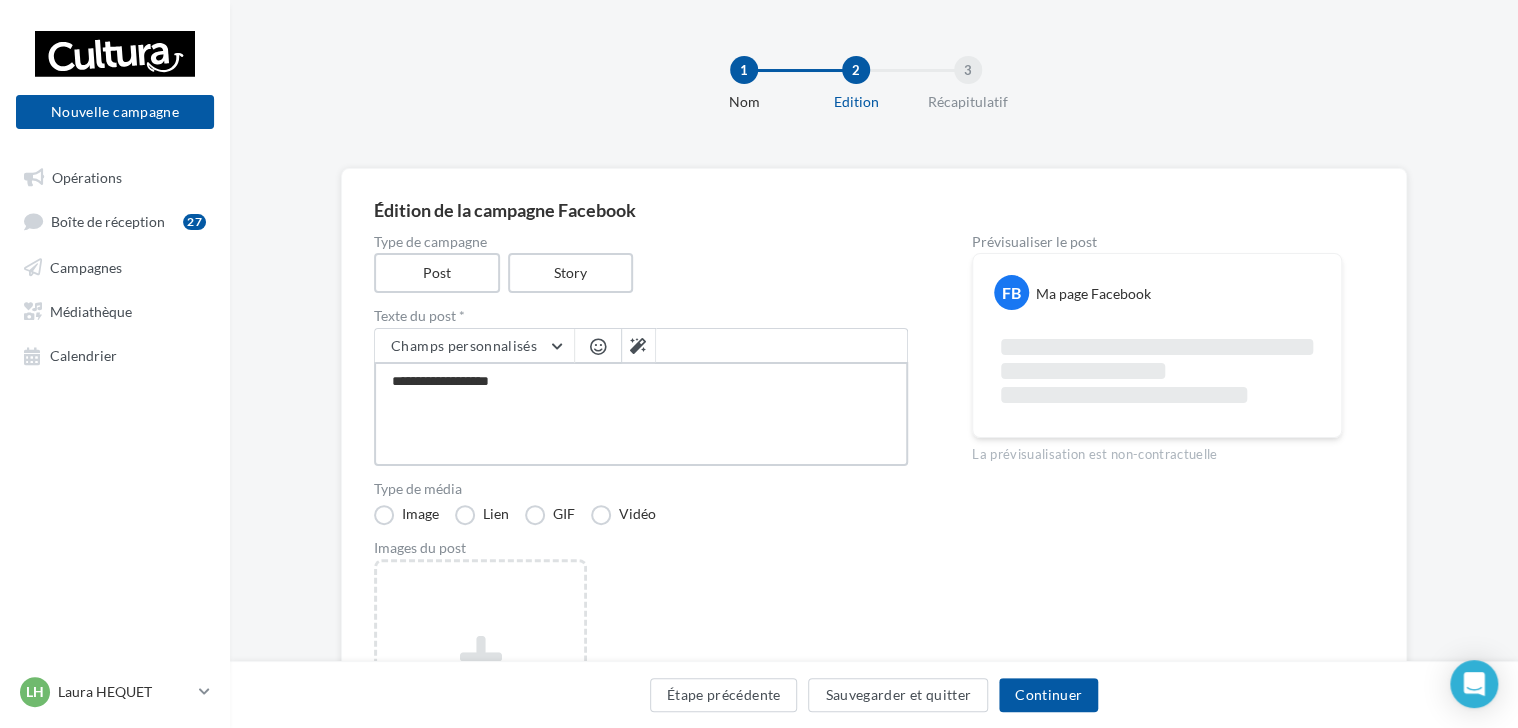 type on "**********" 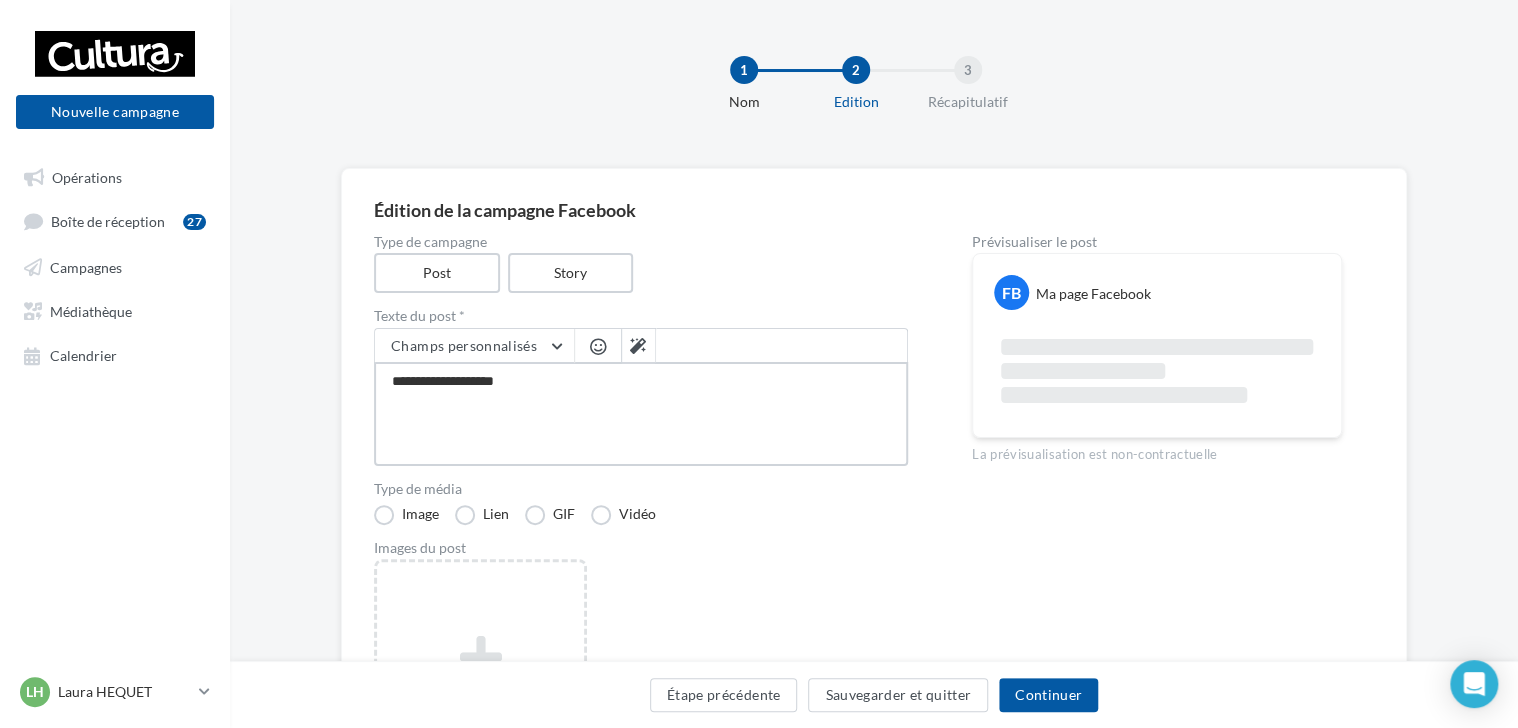 type on "**********" 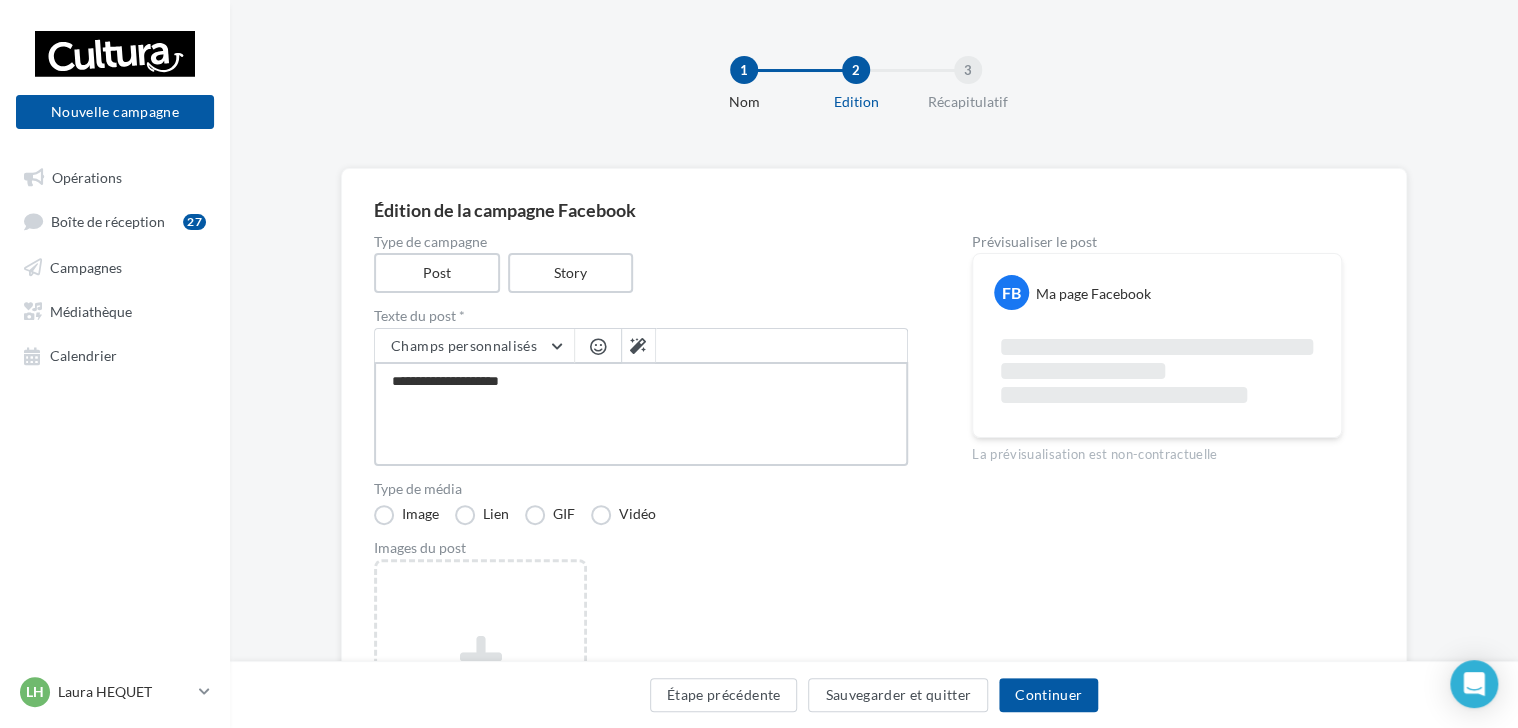 type on "**********" 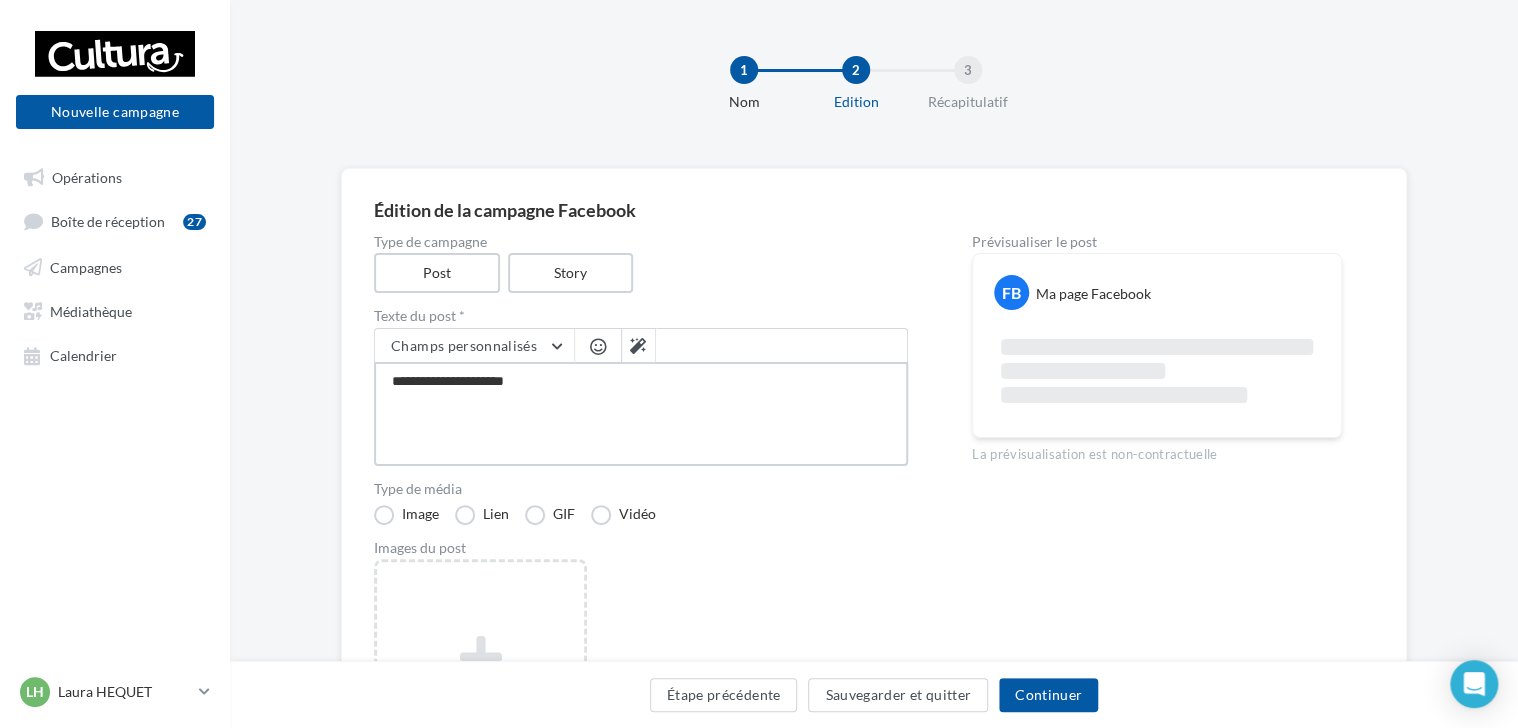type on "**********" 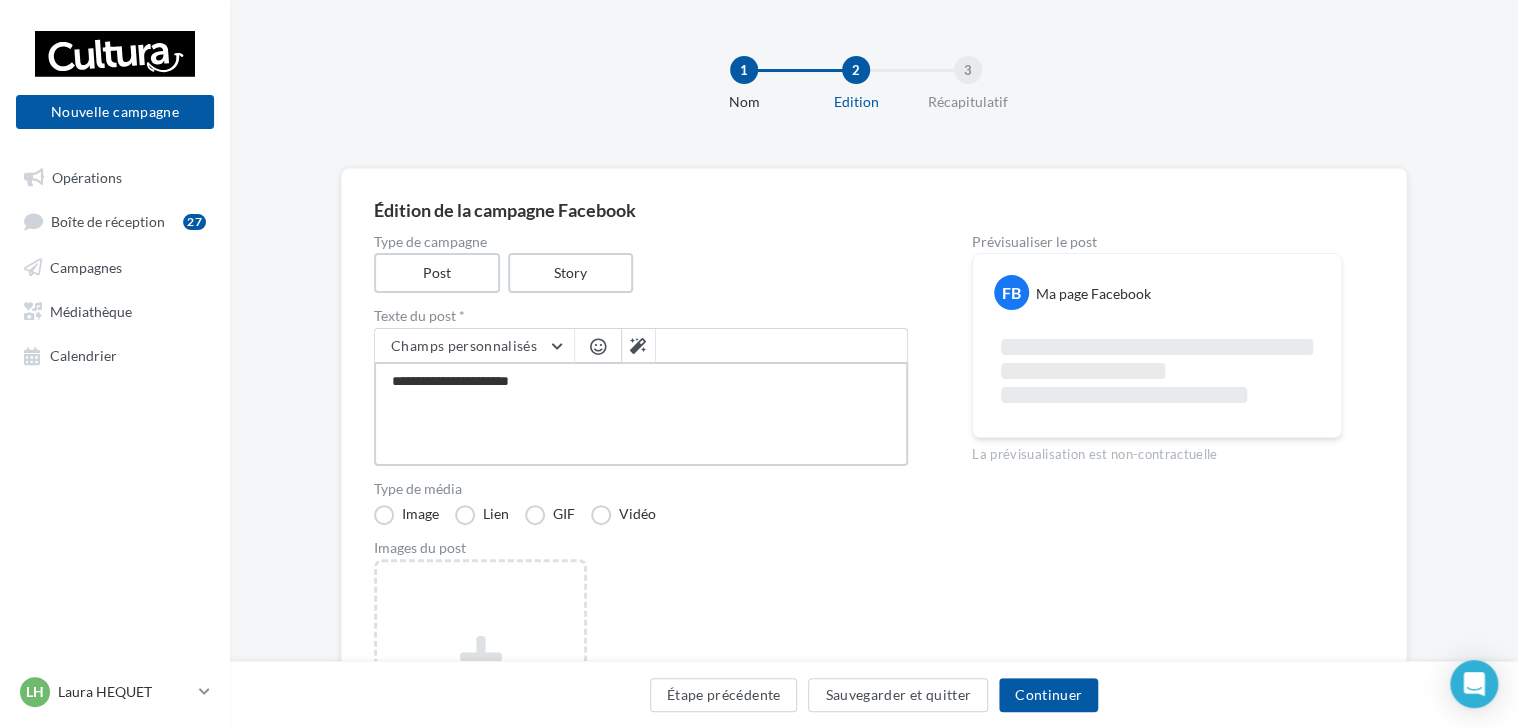 type on "**********" 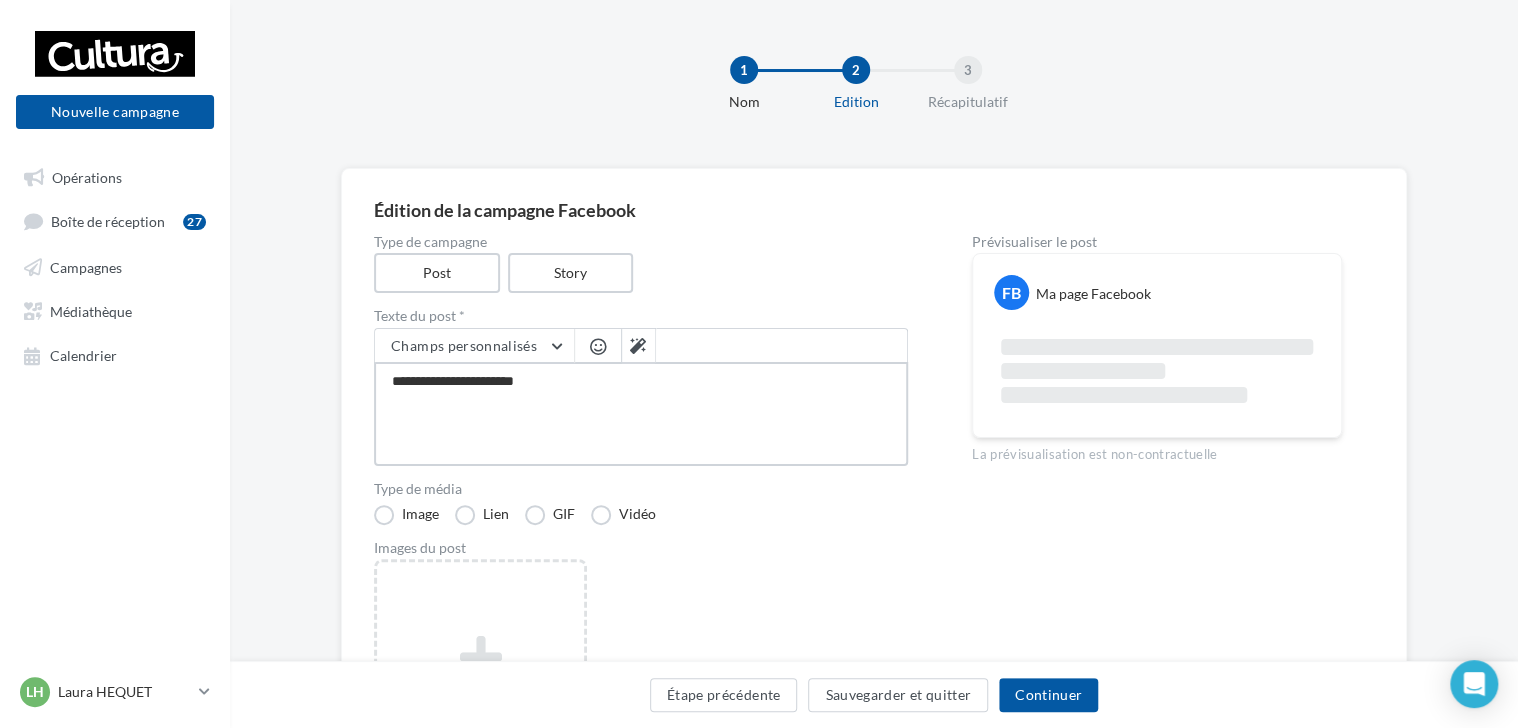 type on "**********" 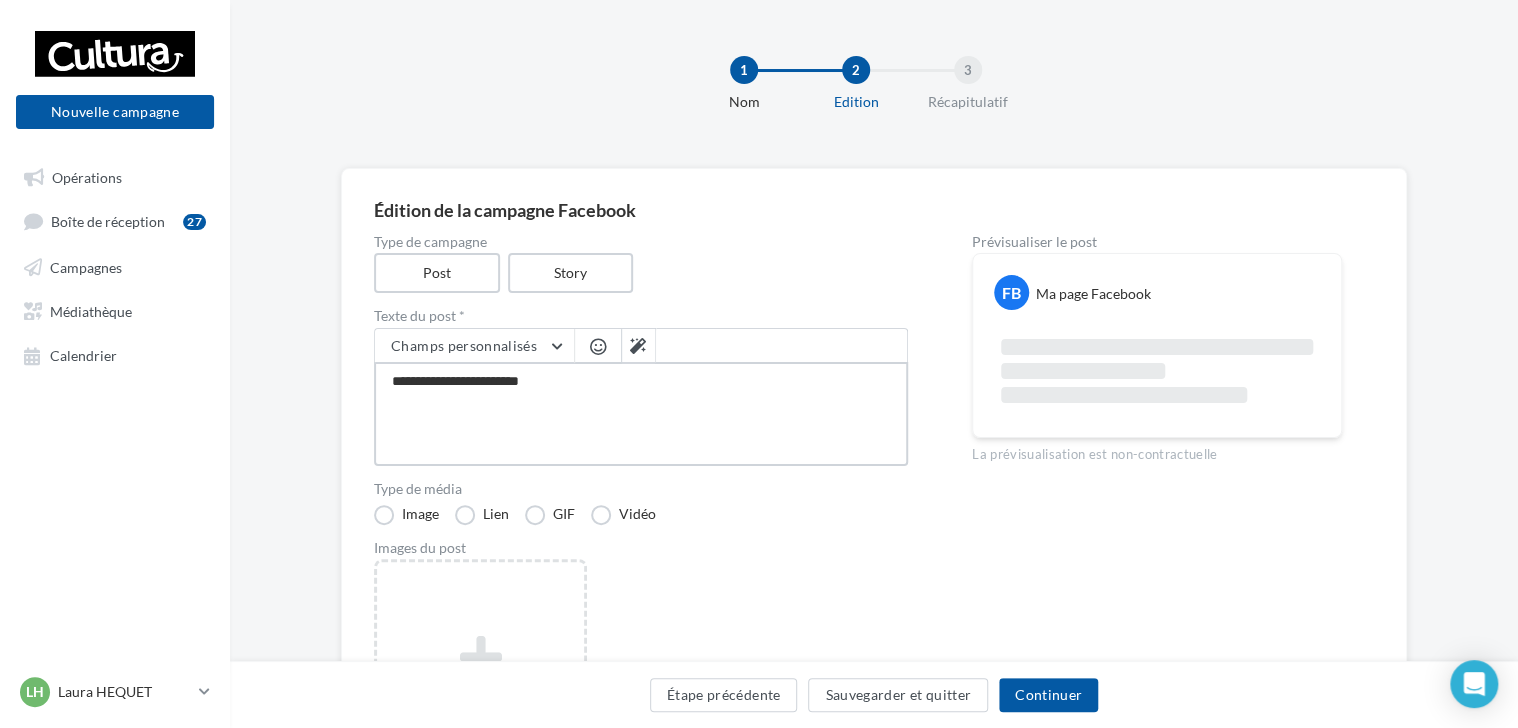 type on "**********" 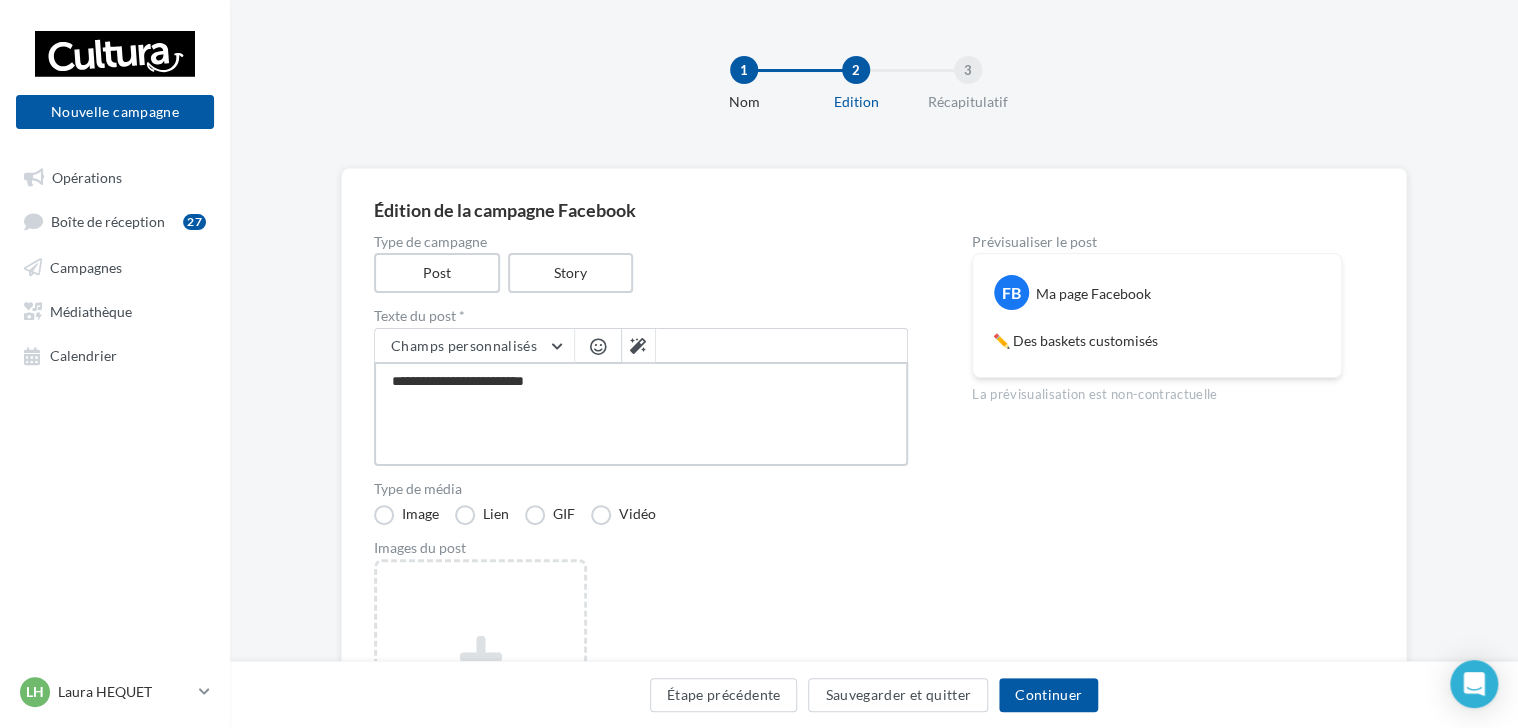 type on "**********" 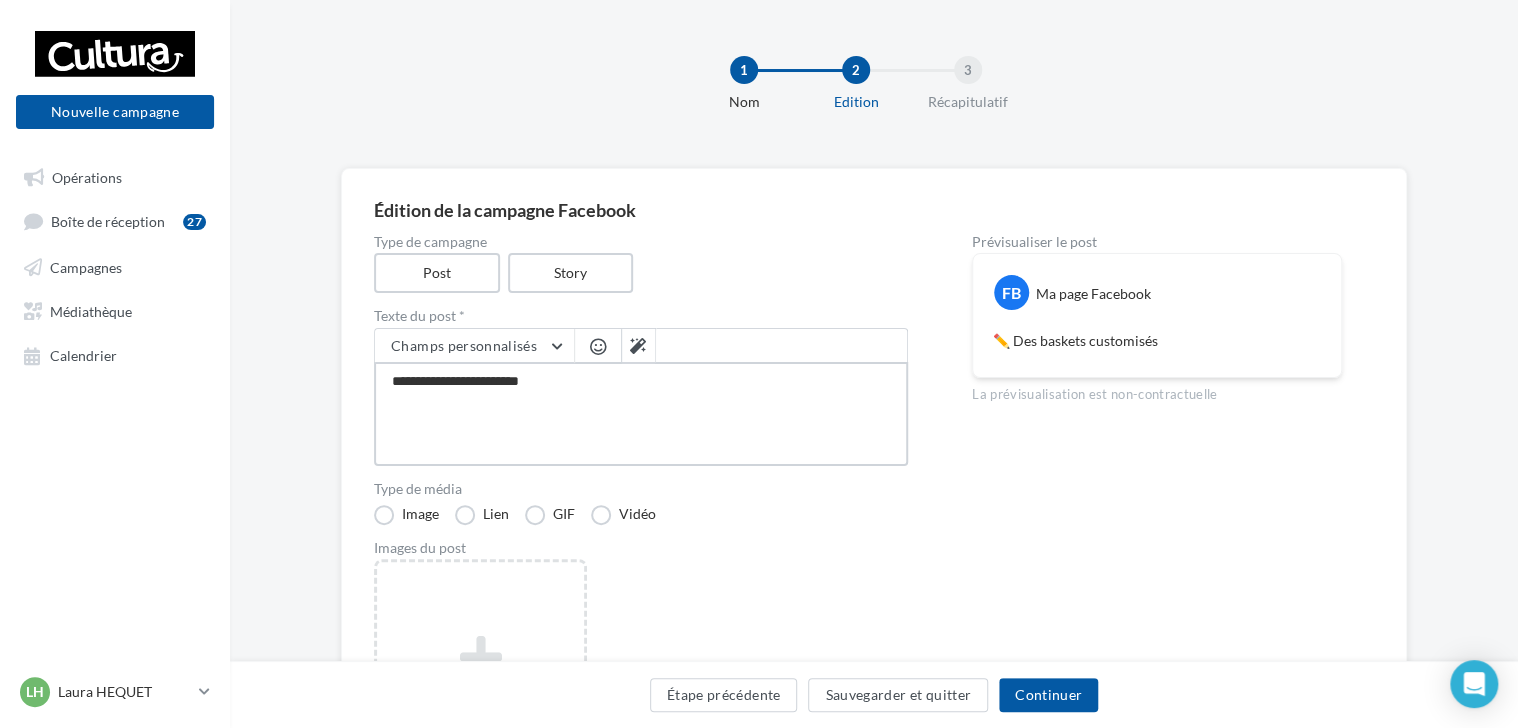 type on "**********" 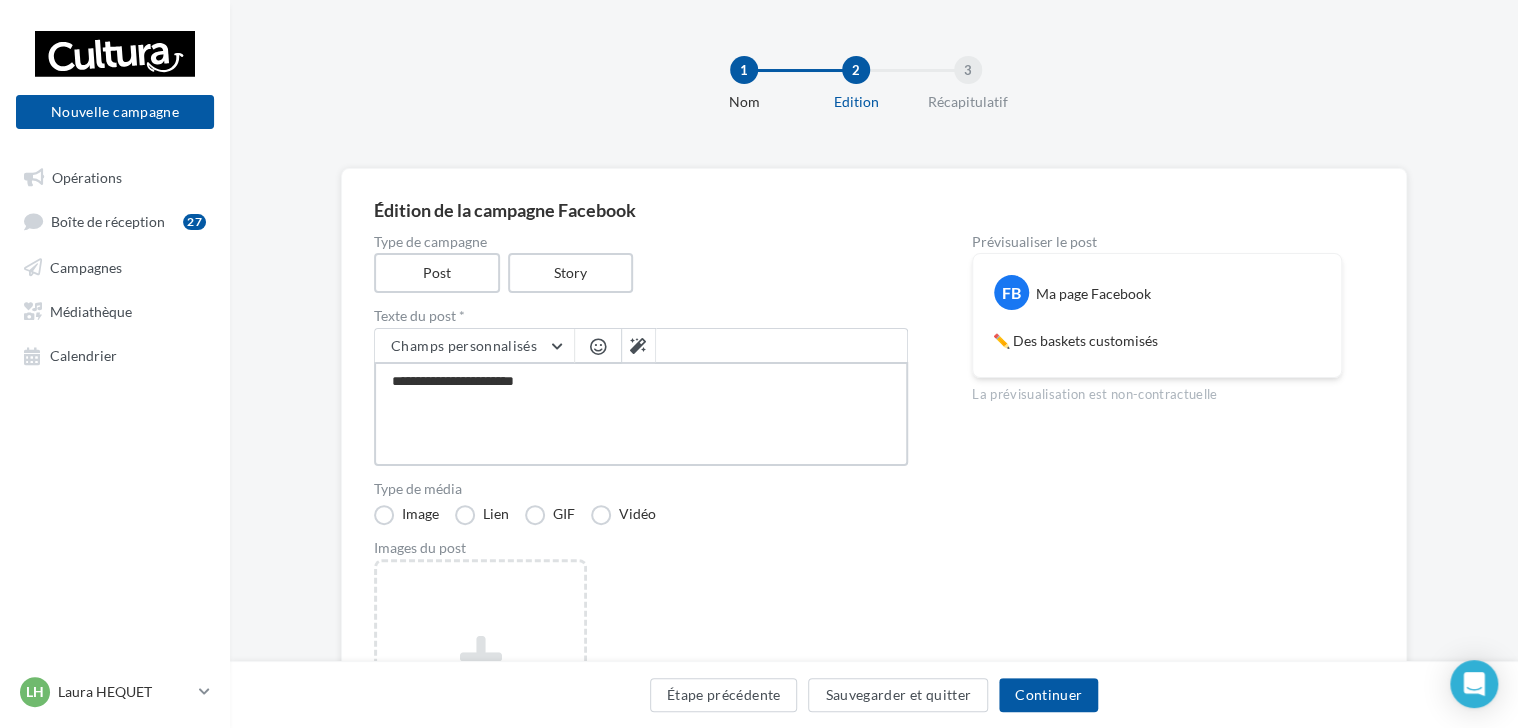 type on "**********" 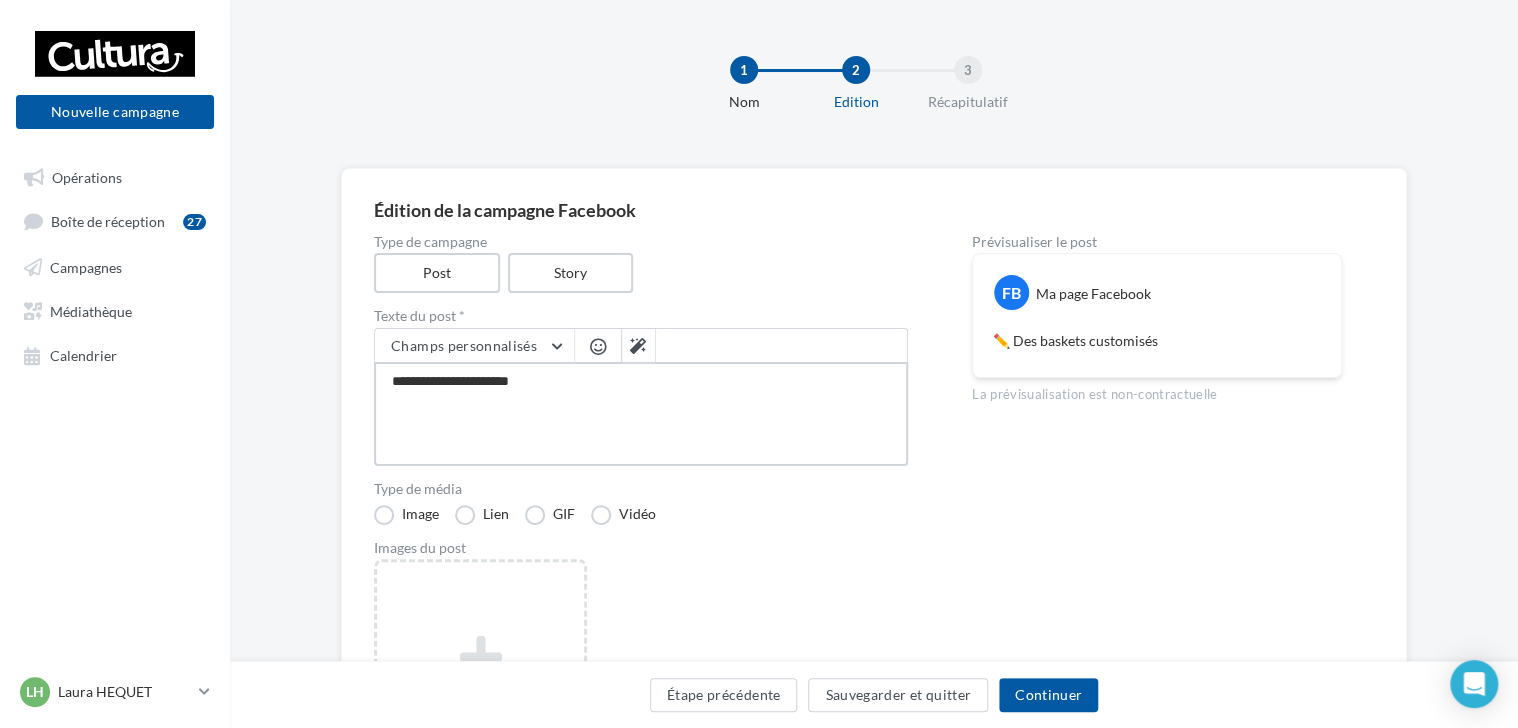 type on "**********" 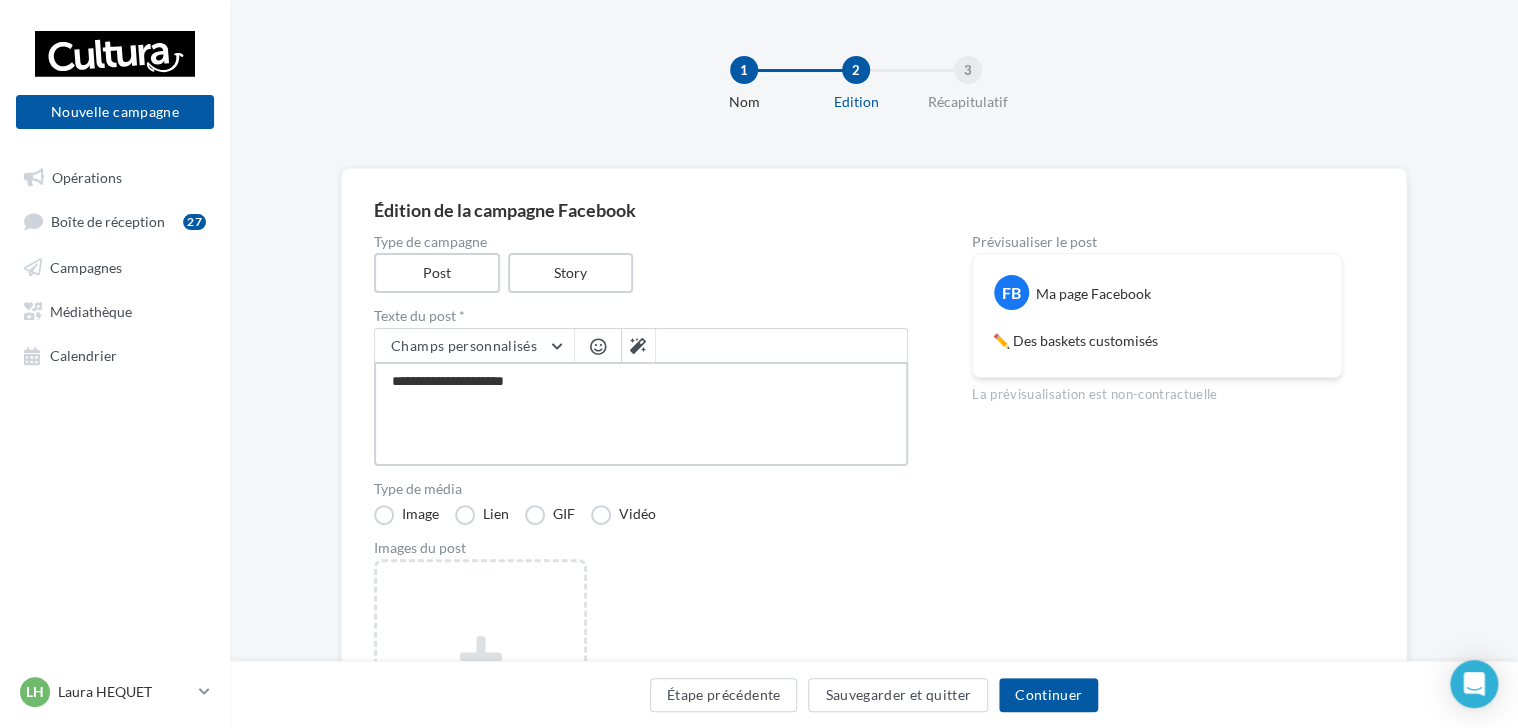 type on "**********" 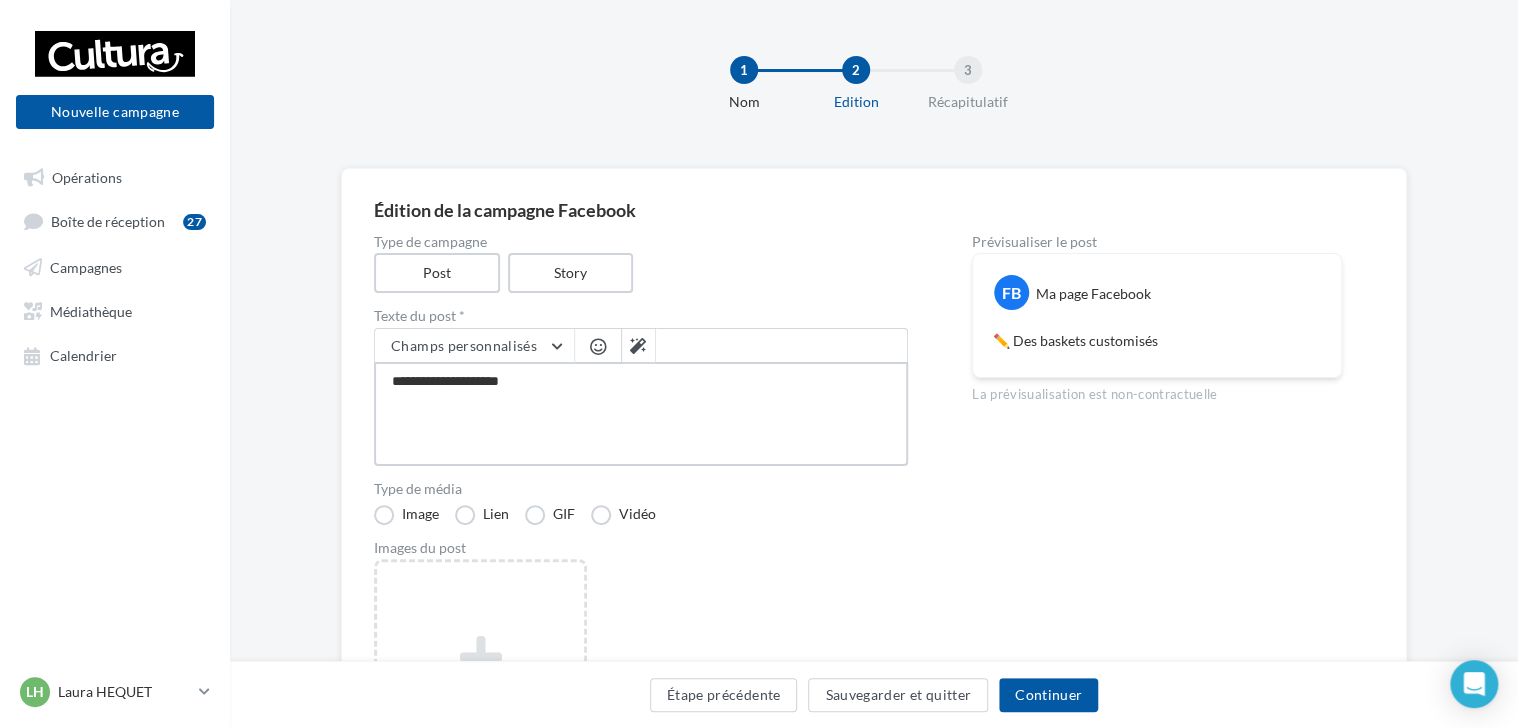 type on "**********" 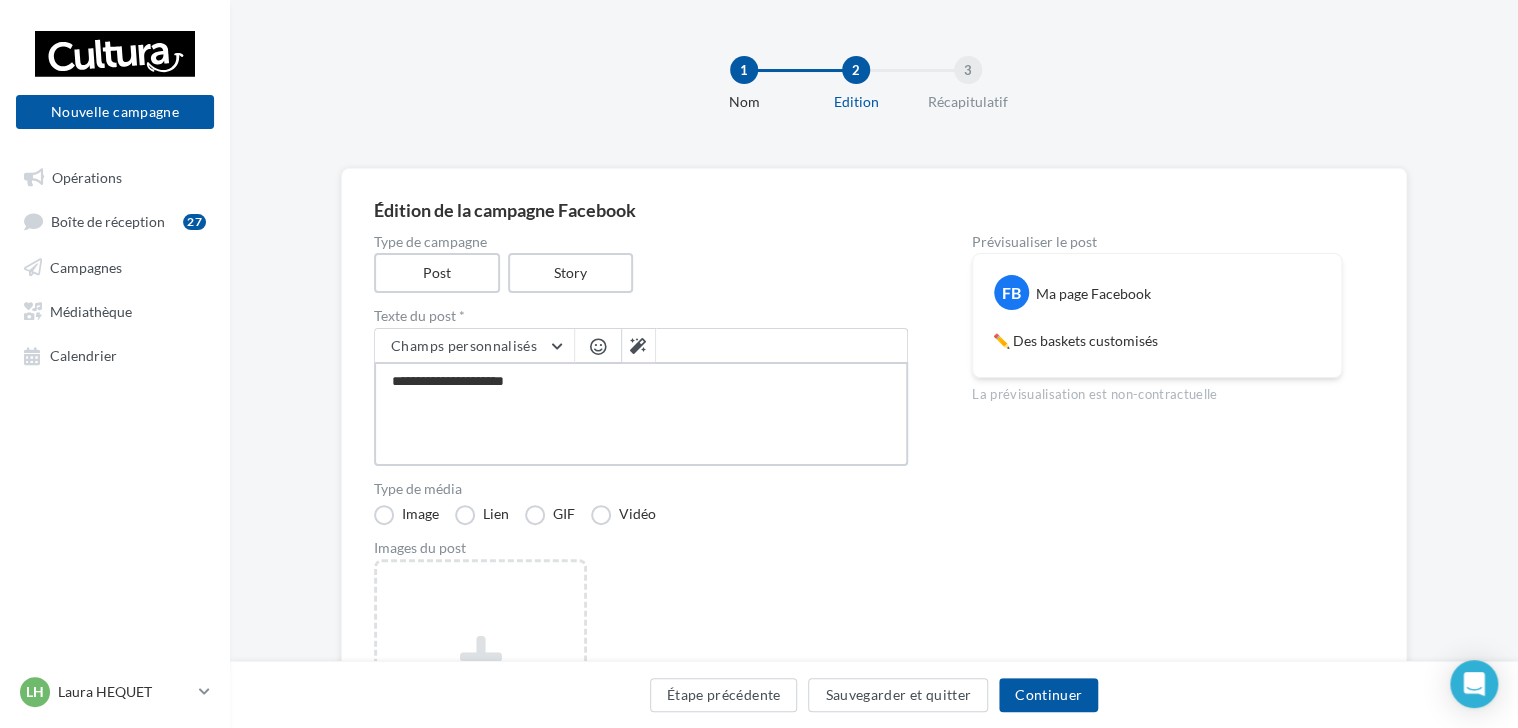 type on "**********" 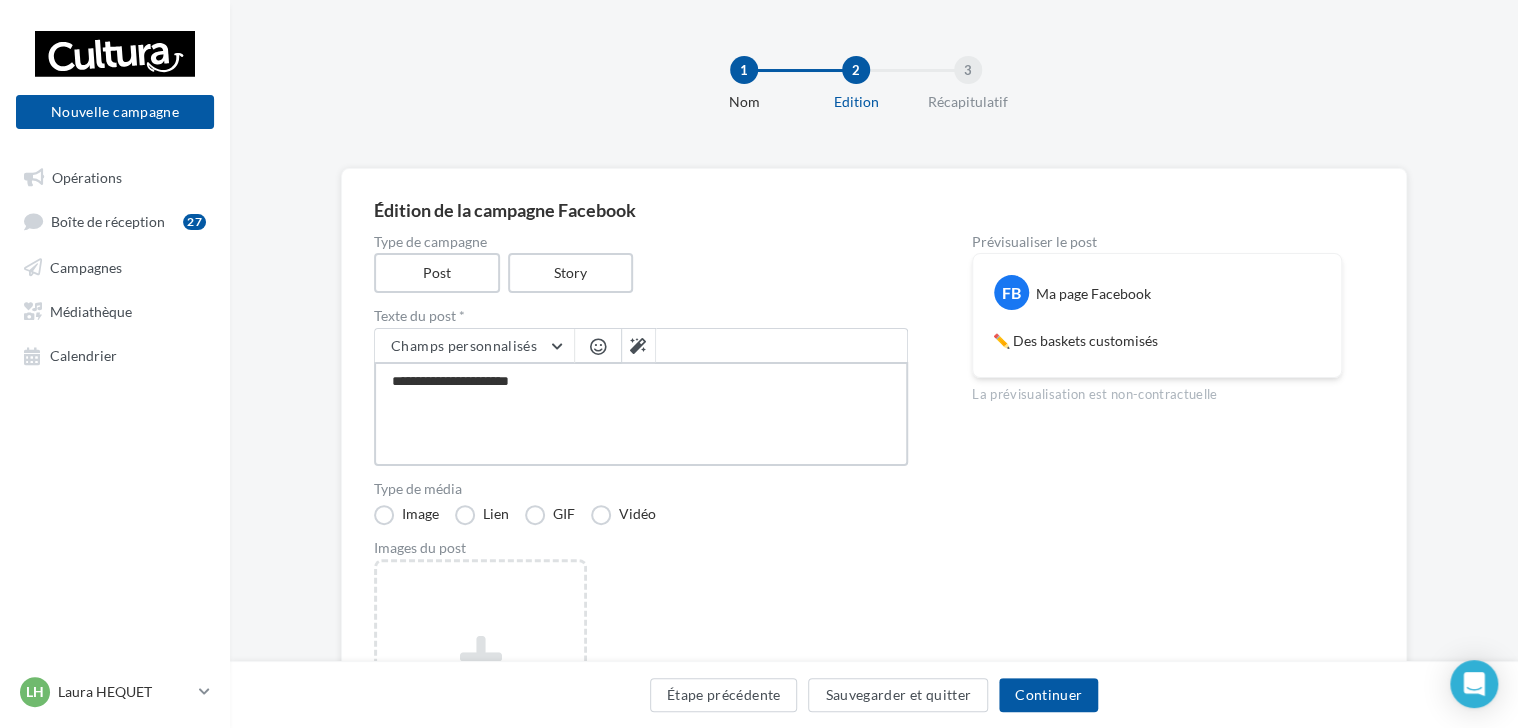 type on "**********" 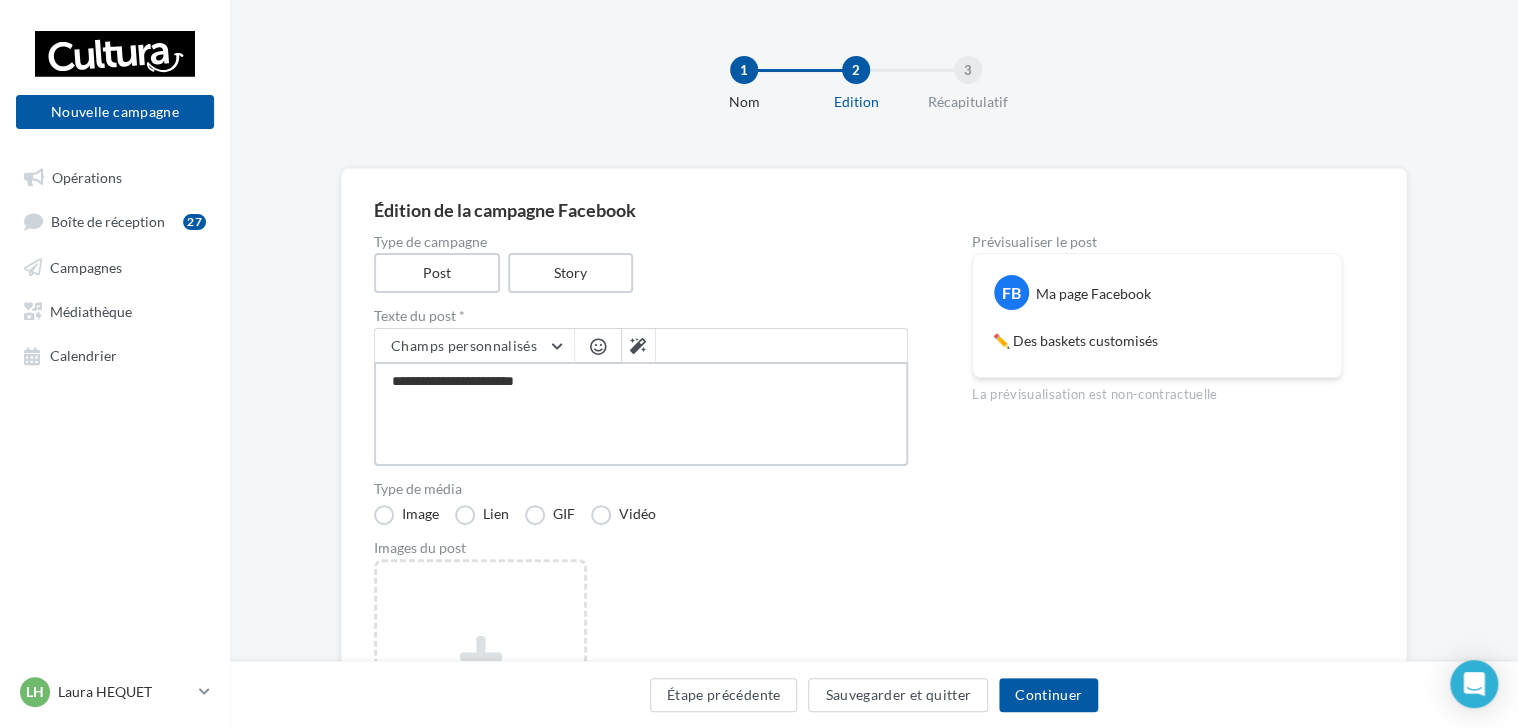 type on "**********" 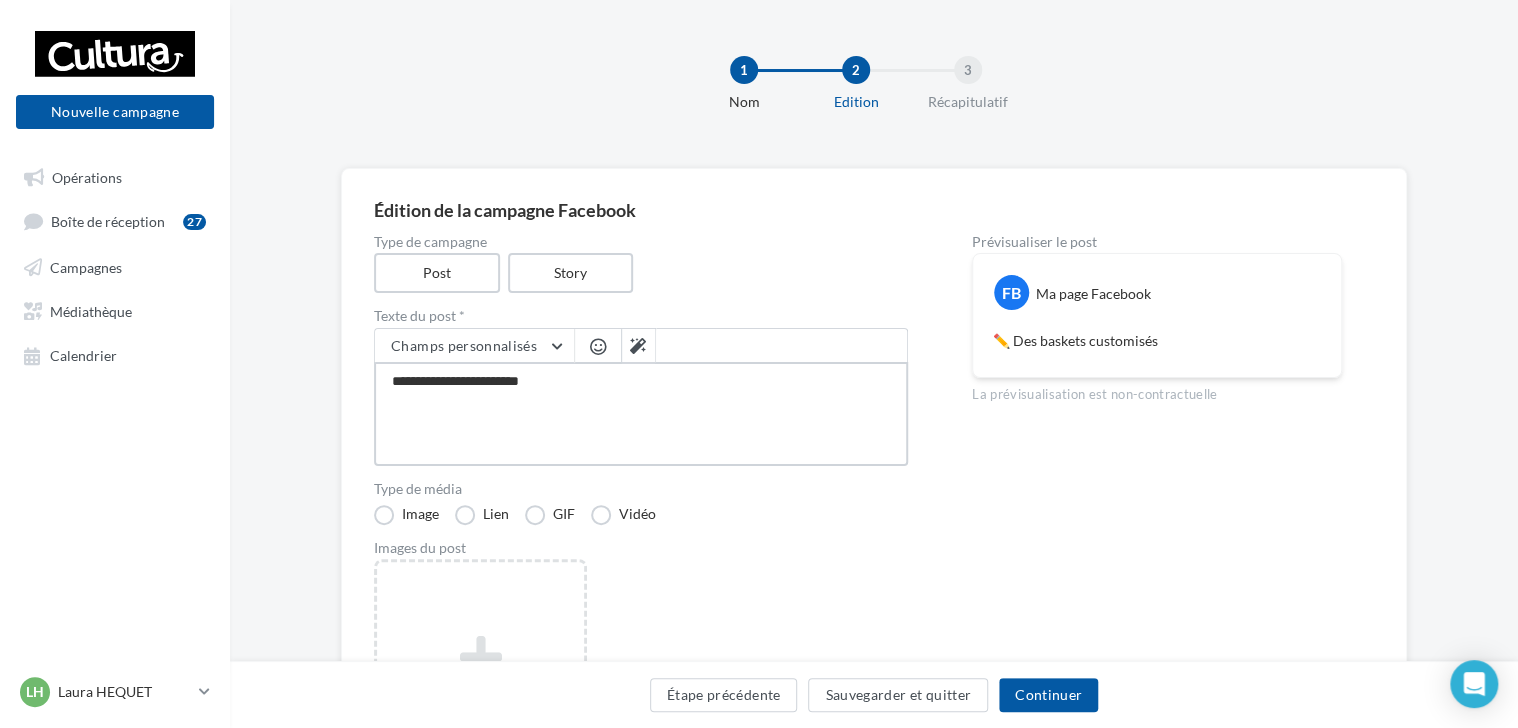 type on "**********" 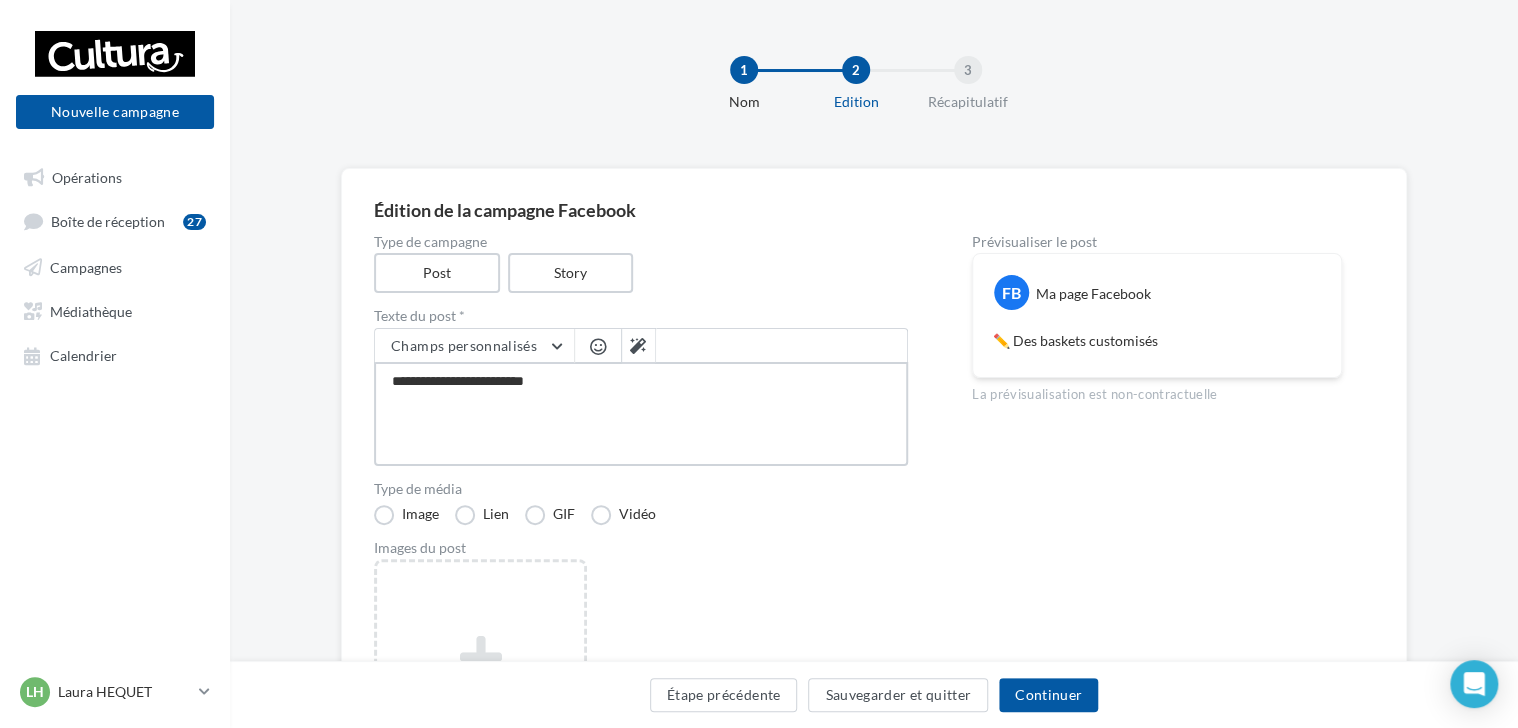 type on "**********" 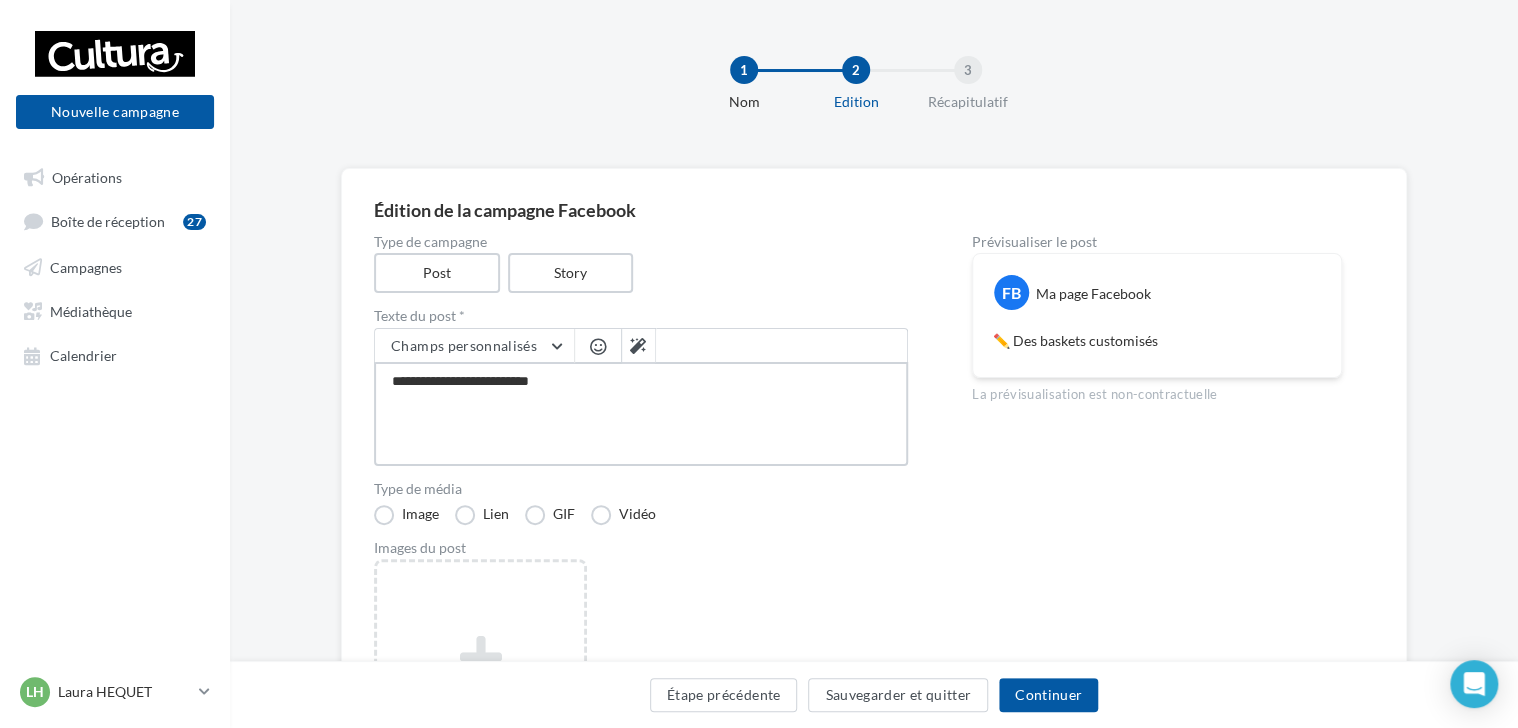 type on "**********" 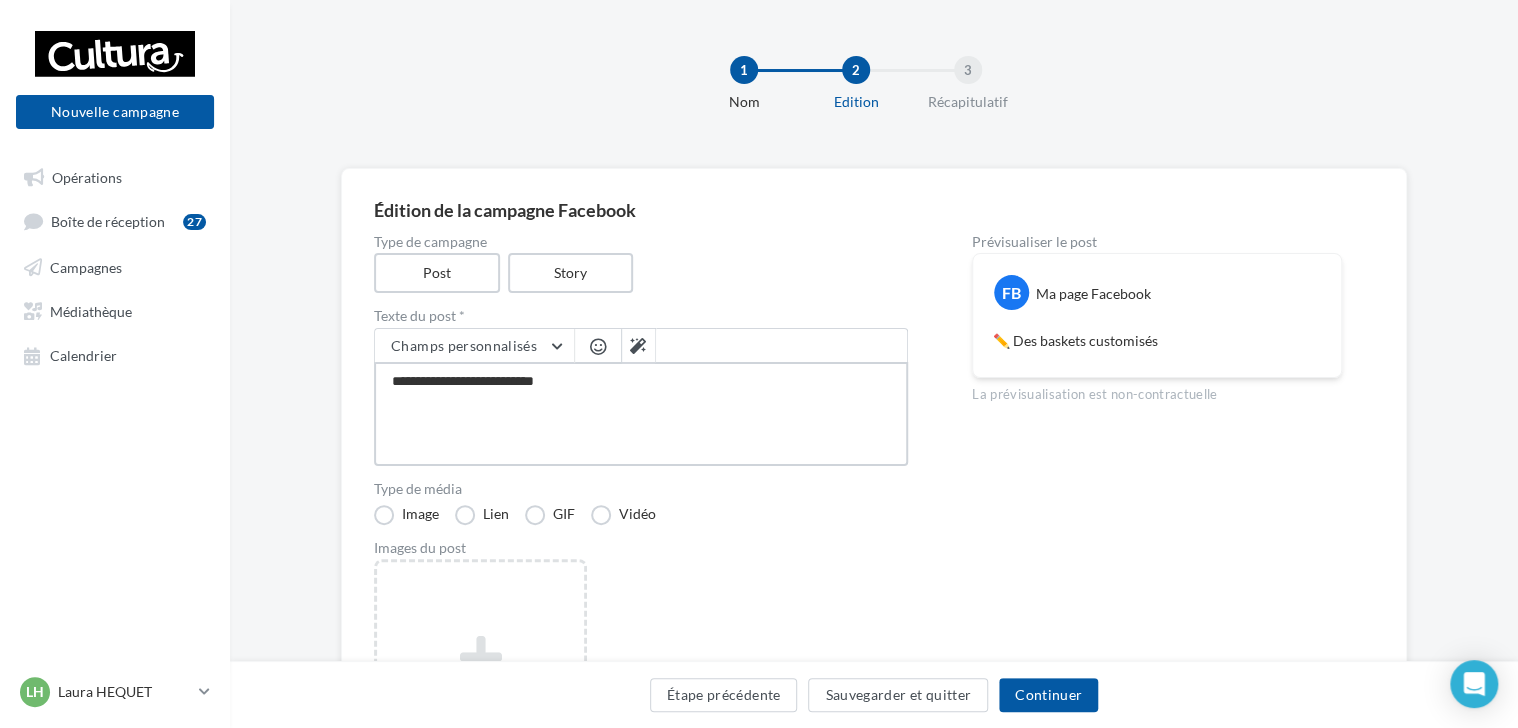 type on "**********" 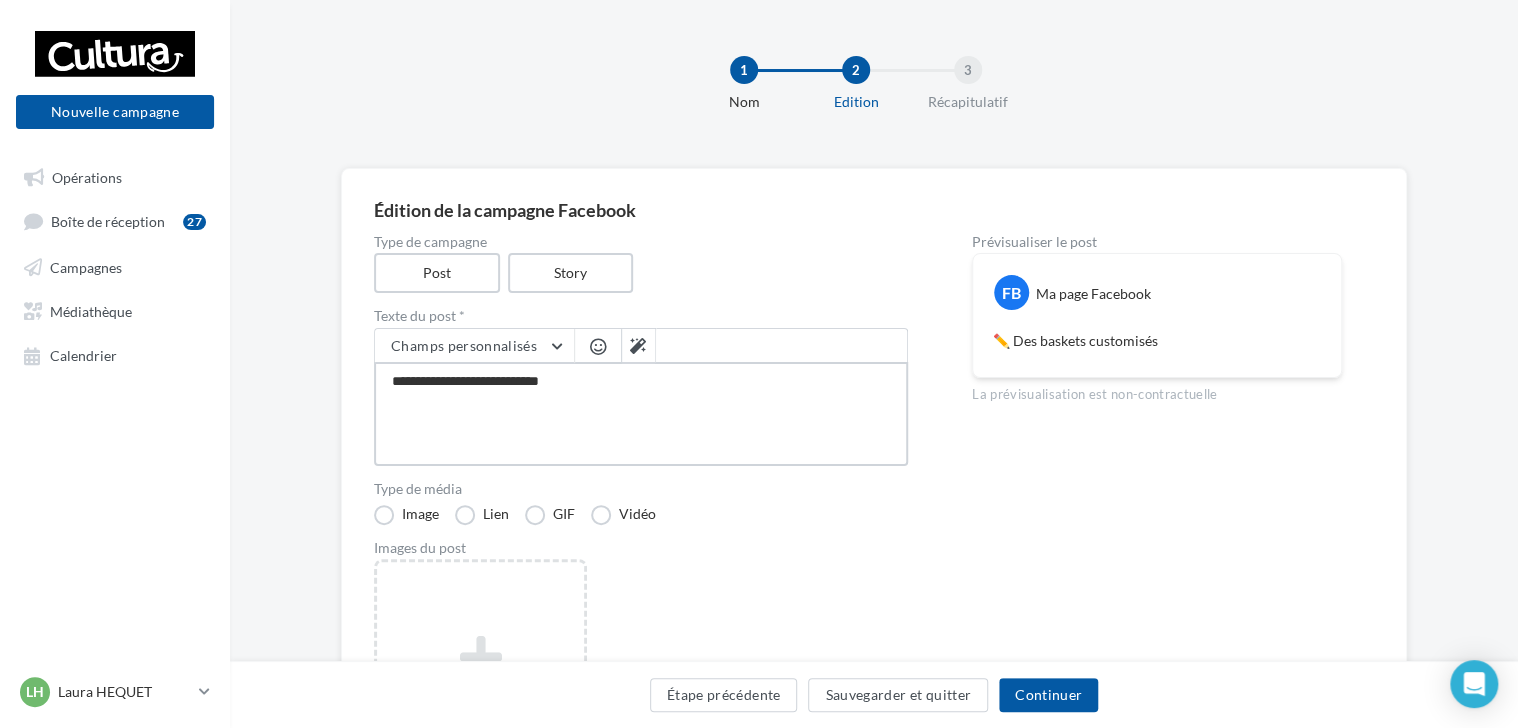 type on "**********" 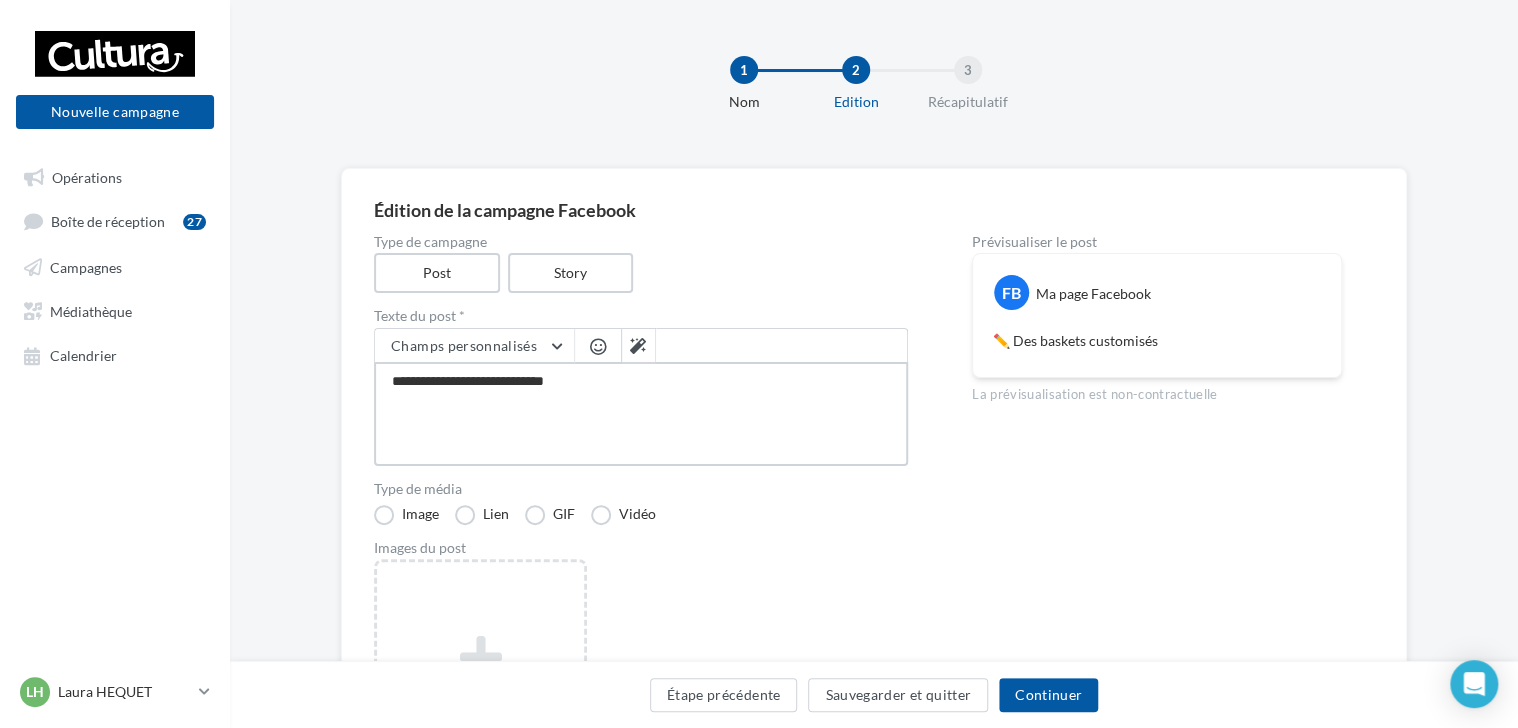 type on "**********" 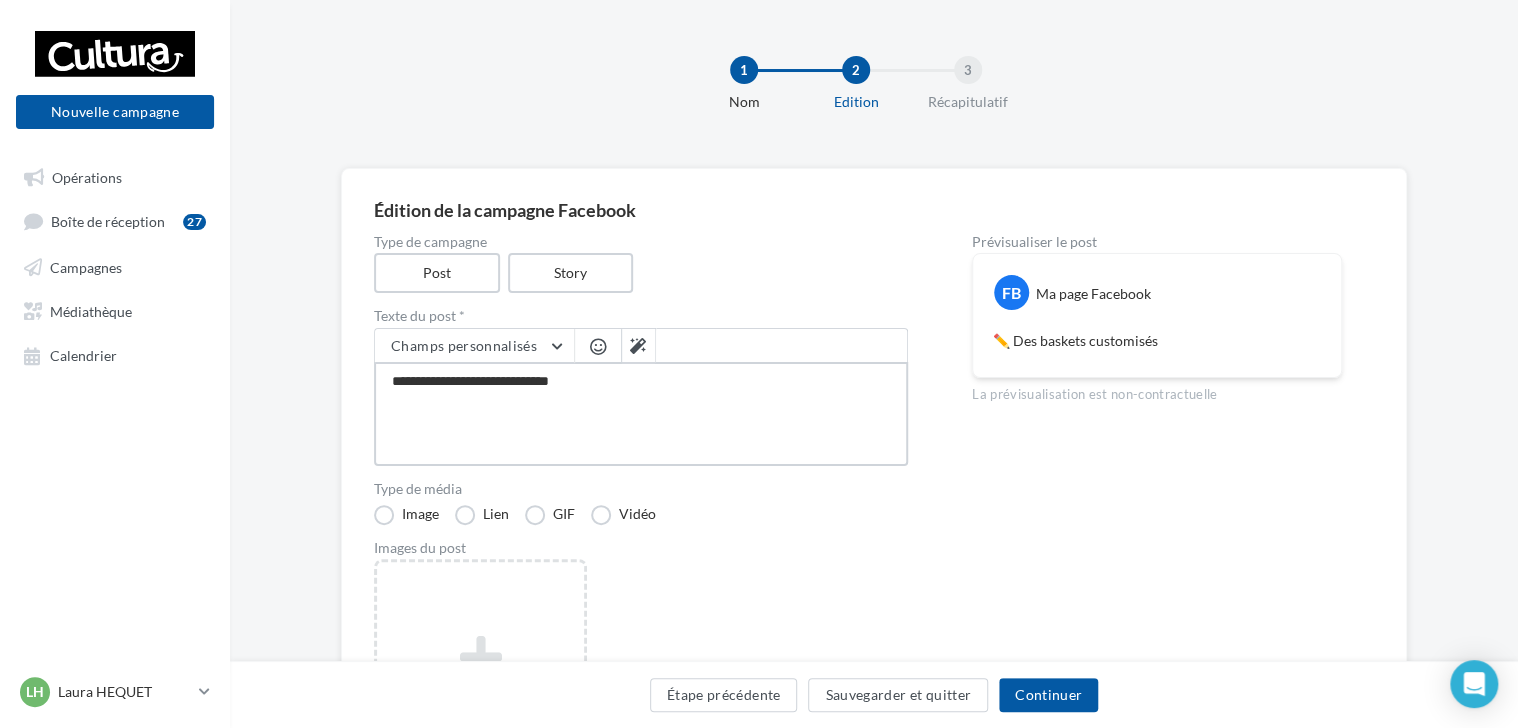 type on "**********" 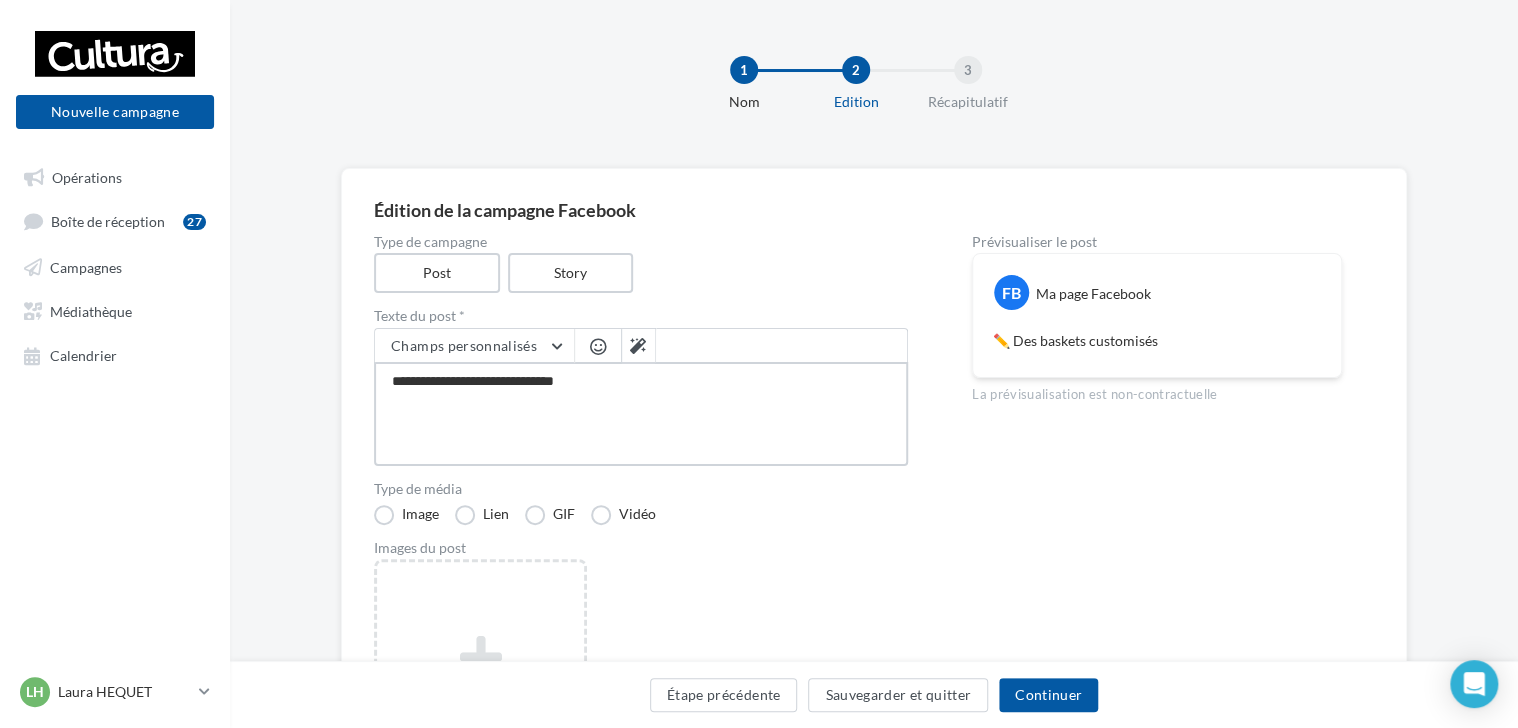type on "**********" 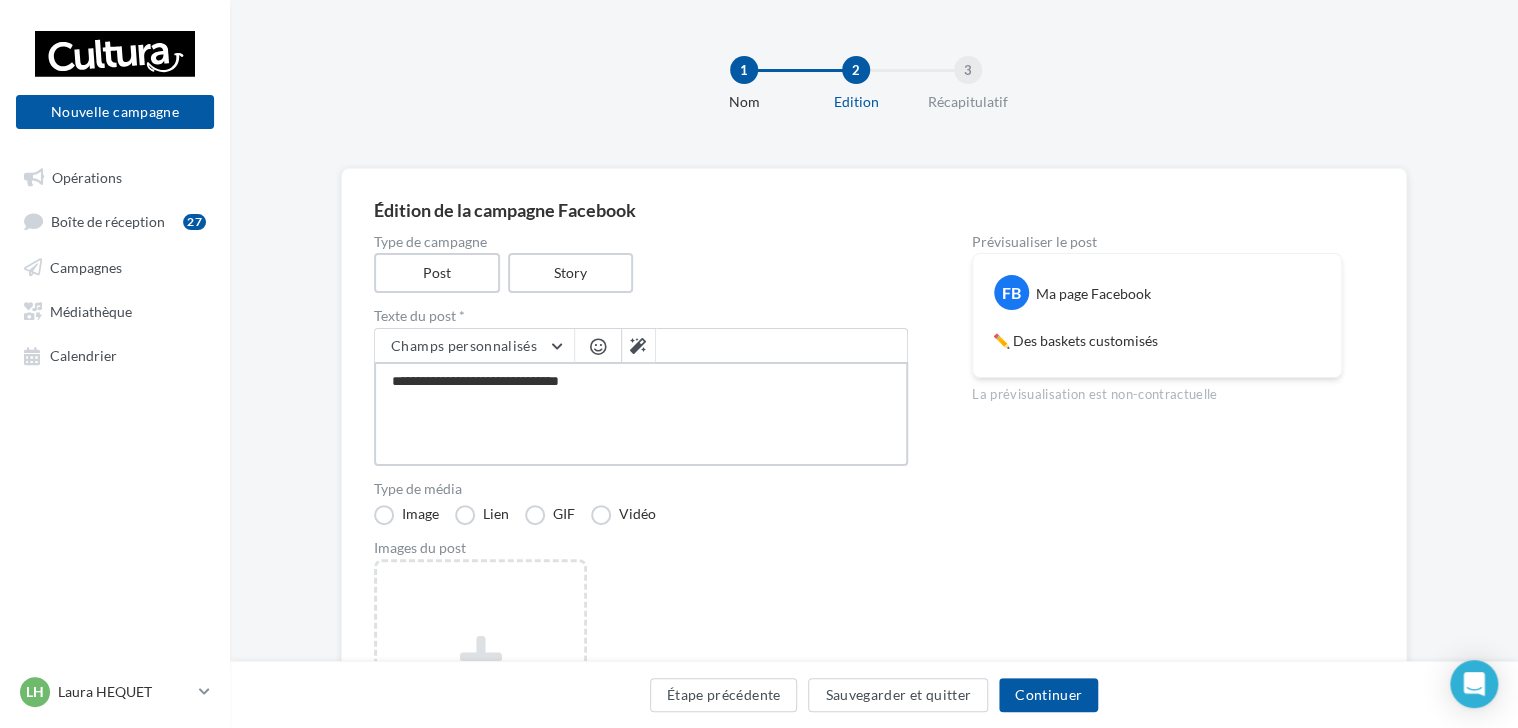 type on "**********" 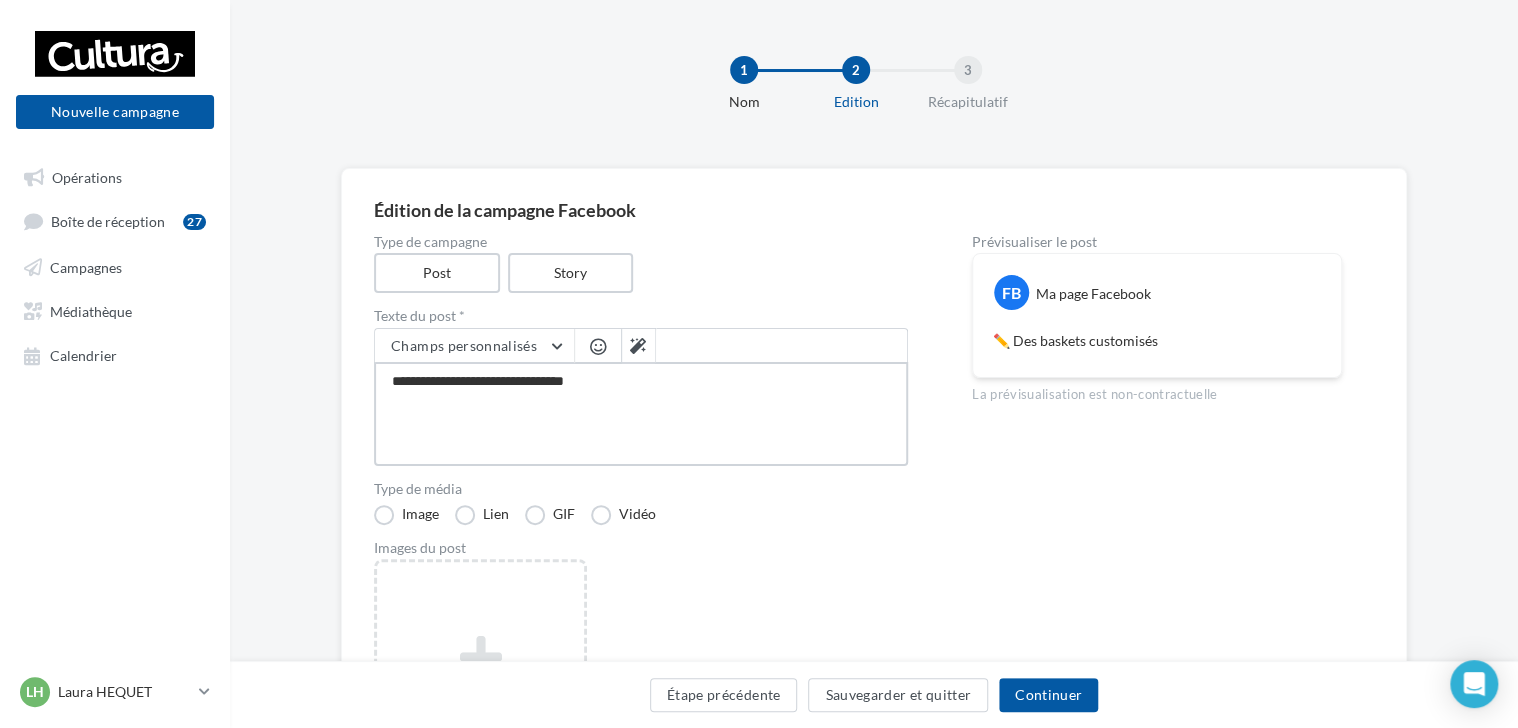 type on "**********" 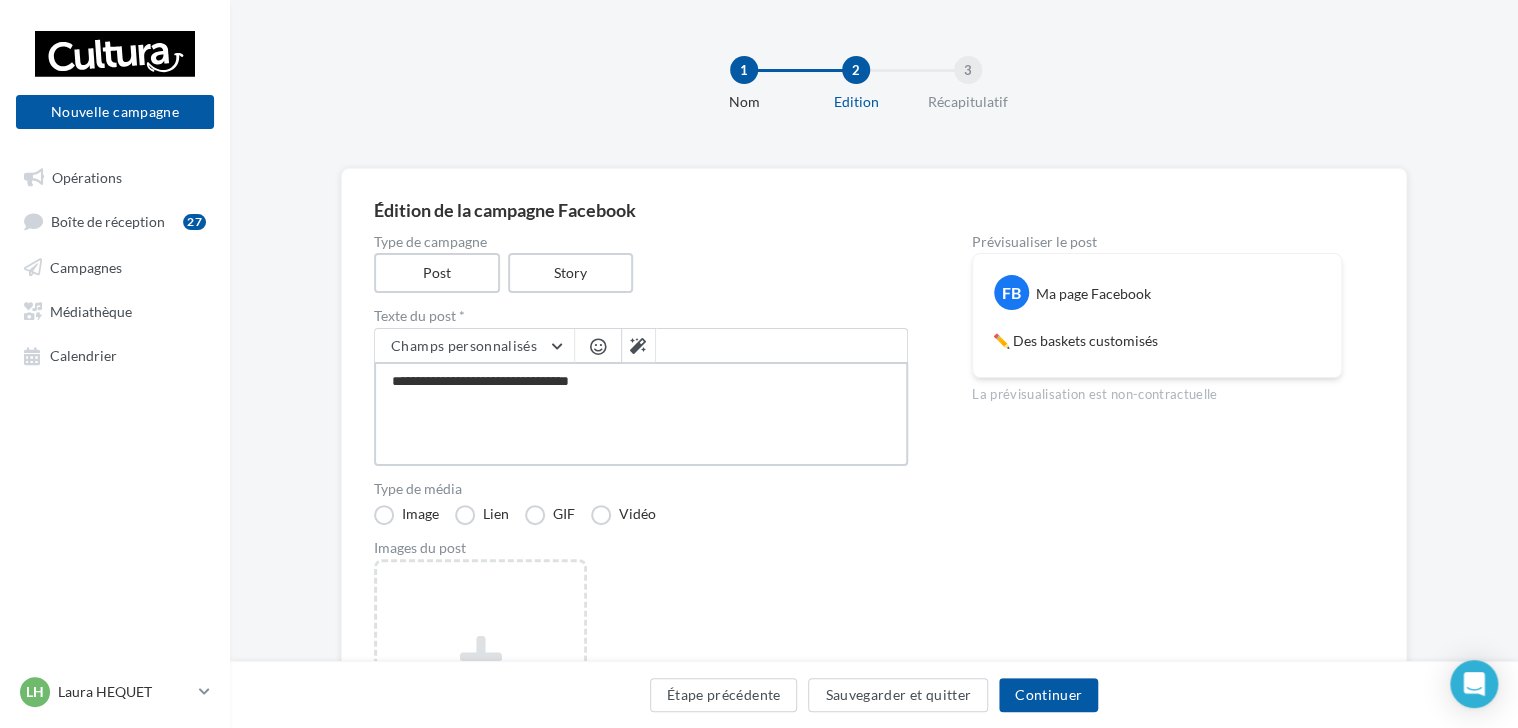 type on "**********" 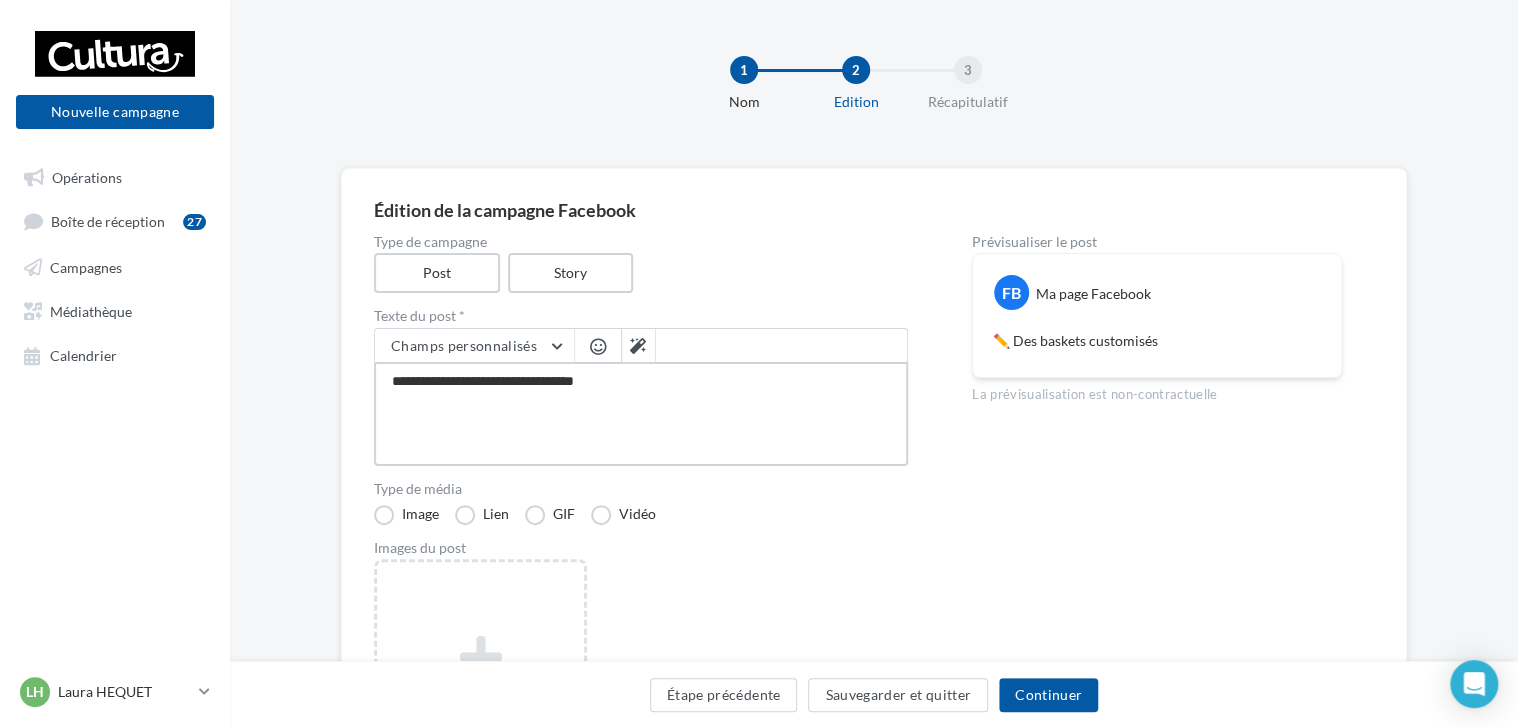type on "**********" 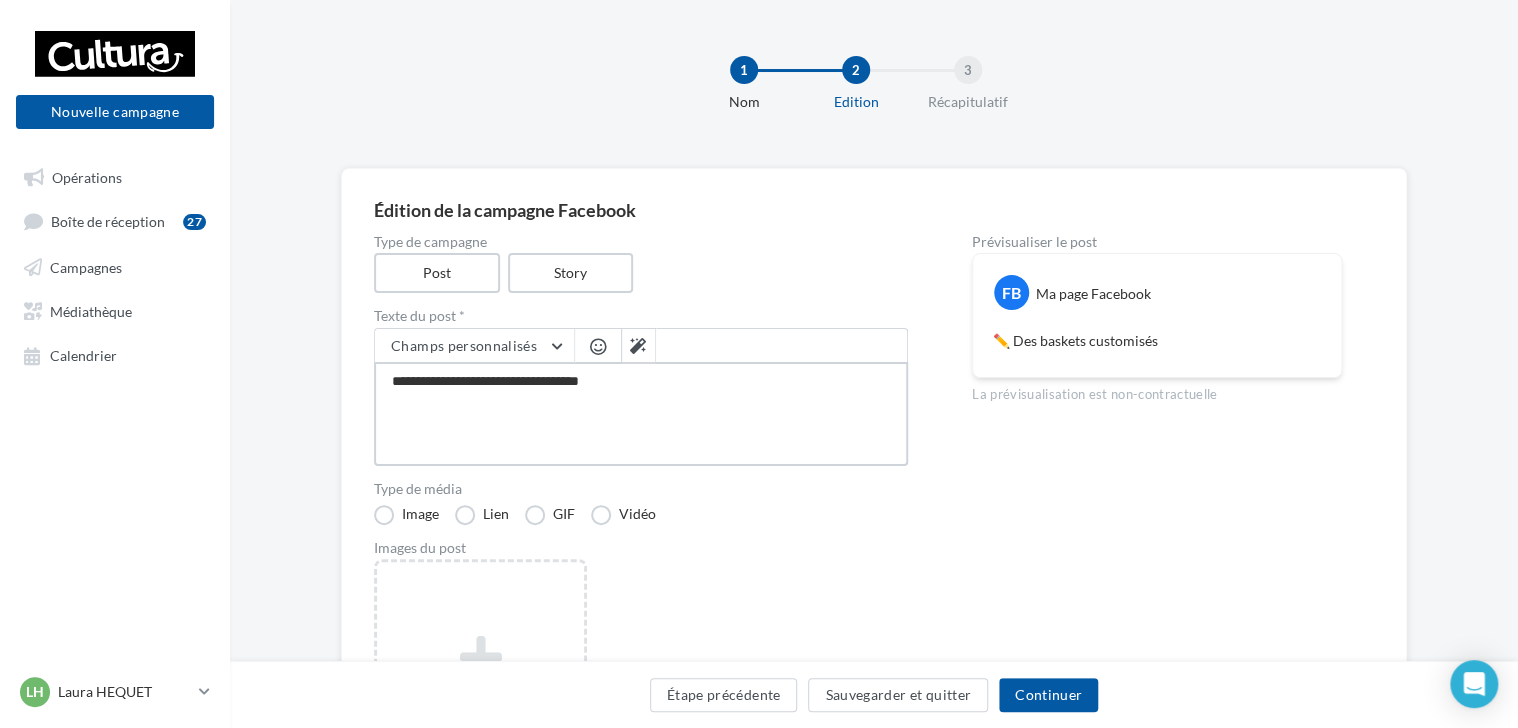 type on "**********" 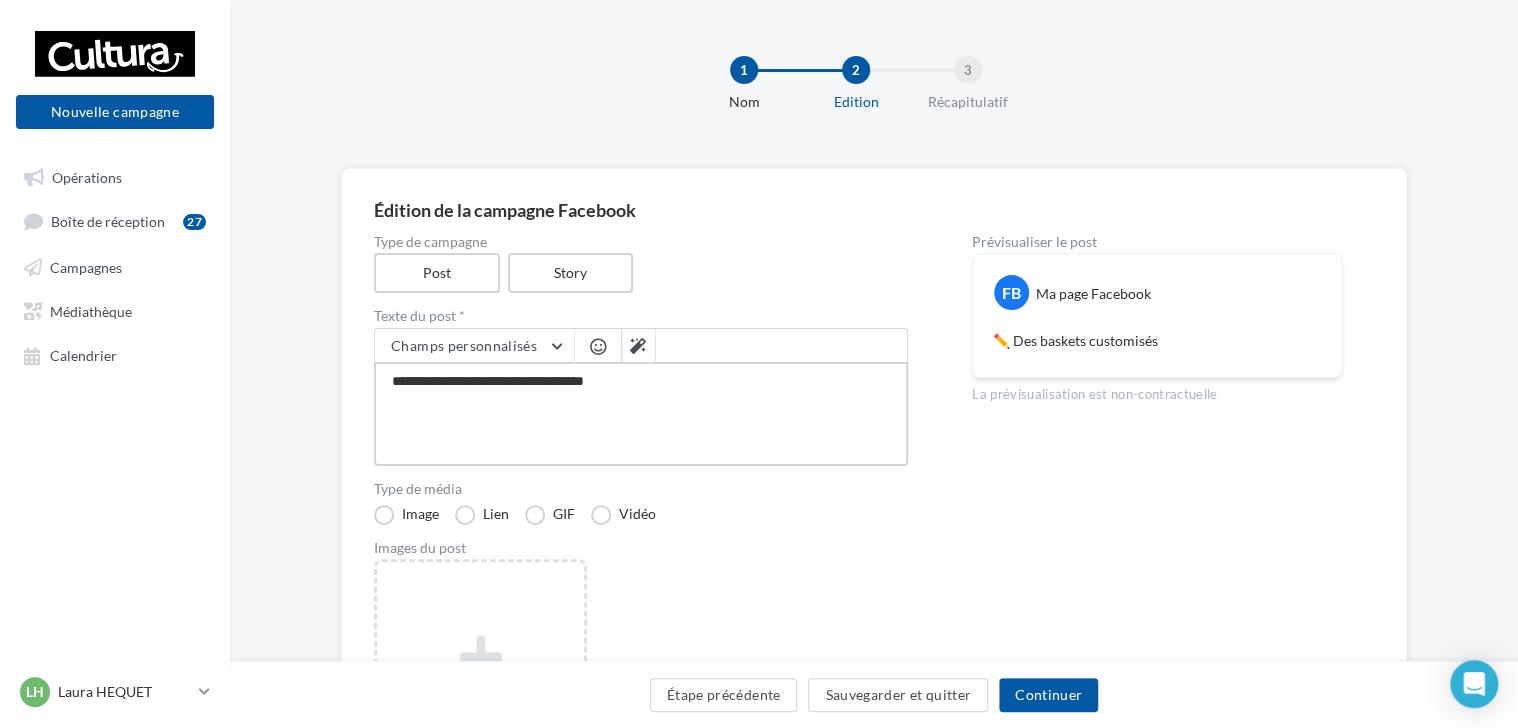 type on "**********" 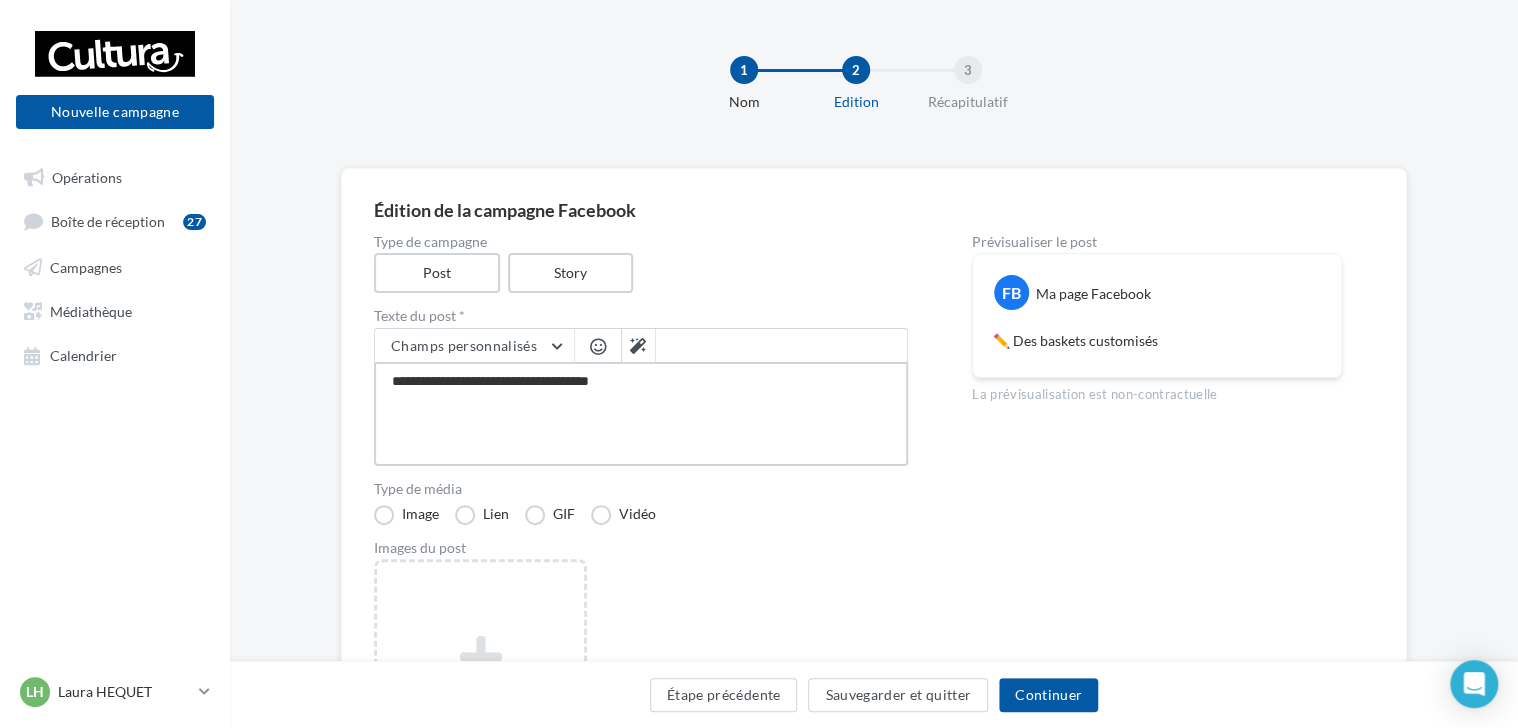 type on "**********" 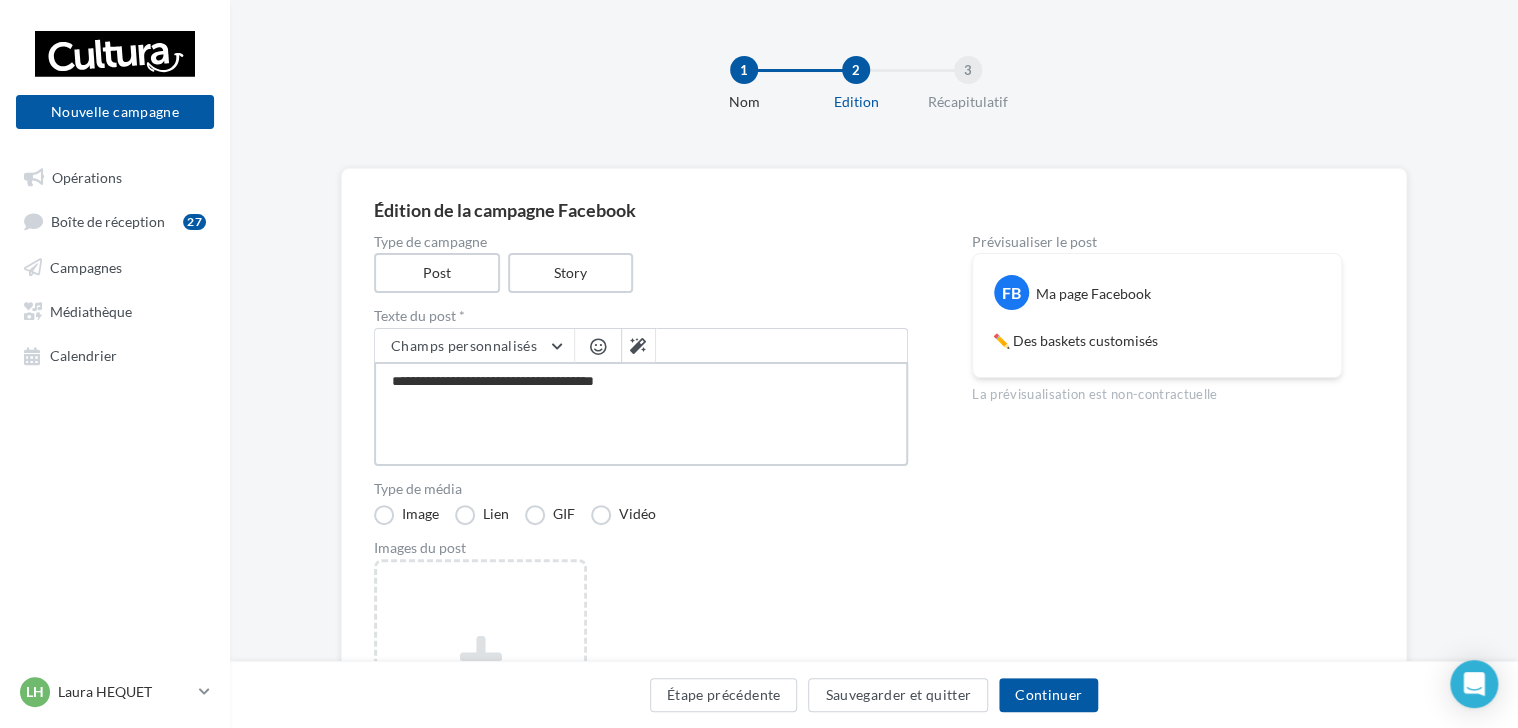type on "**********" 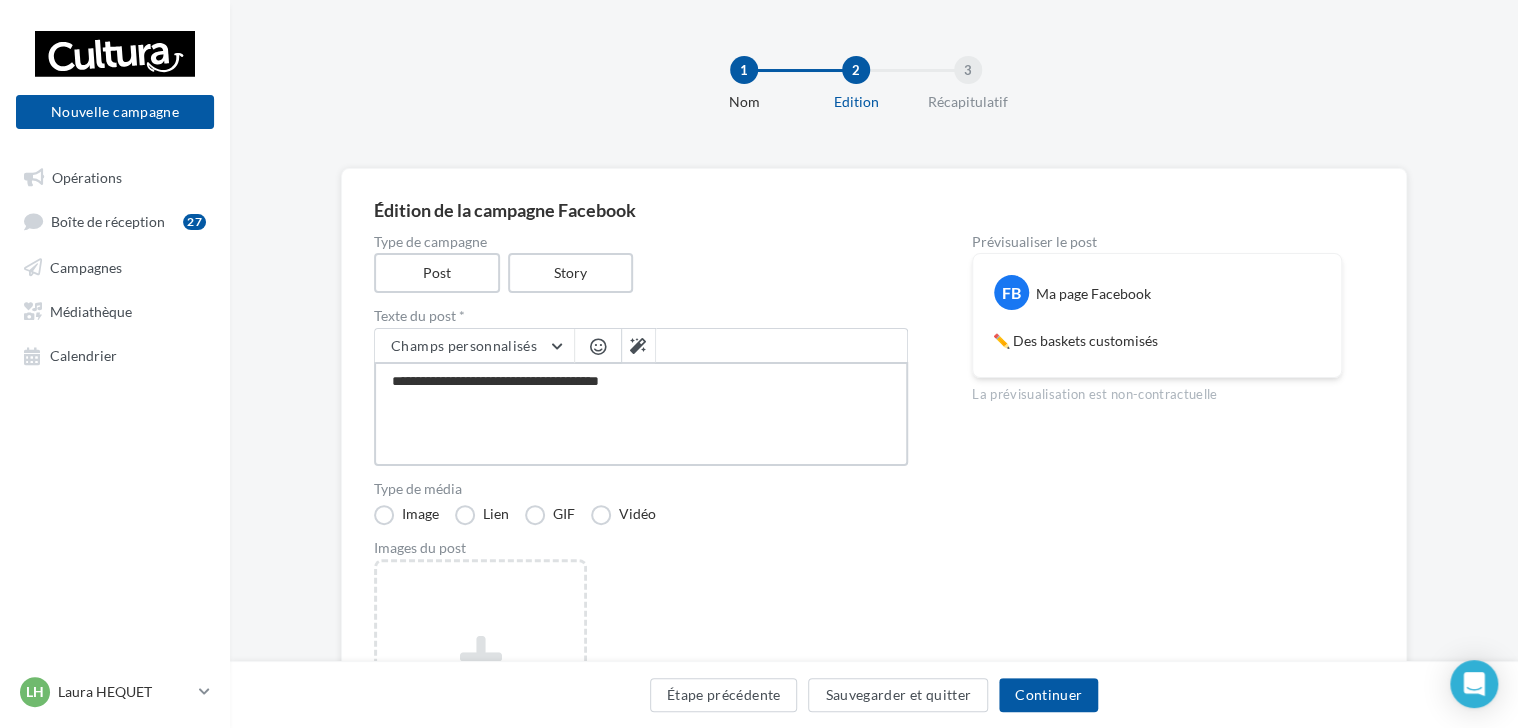 type on "**********" 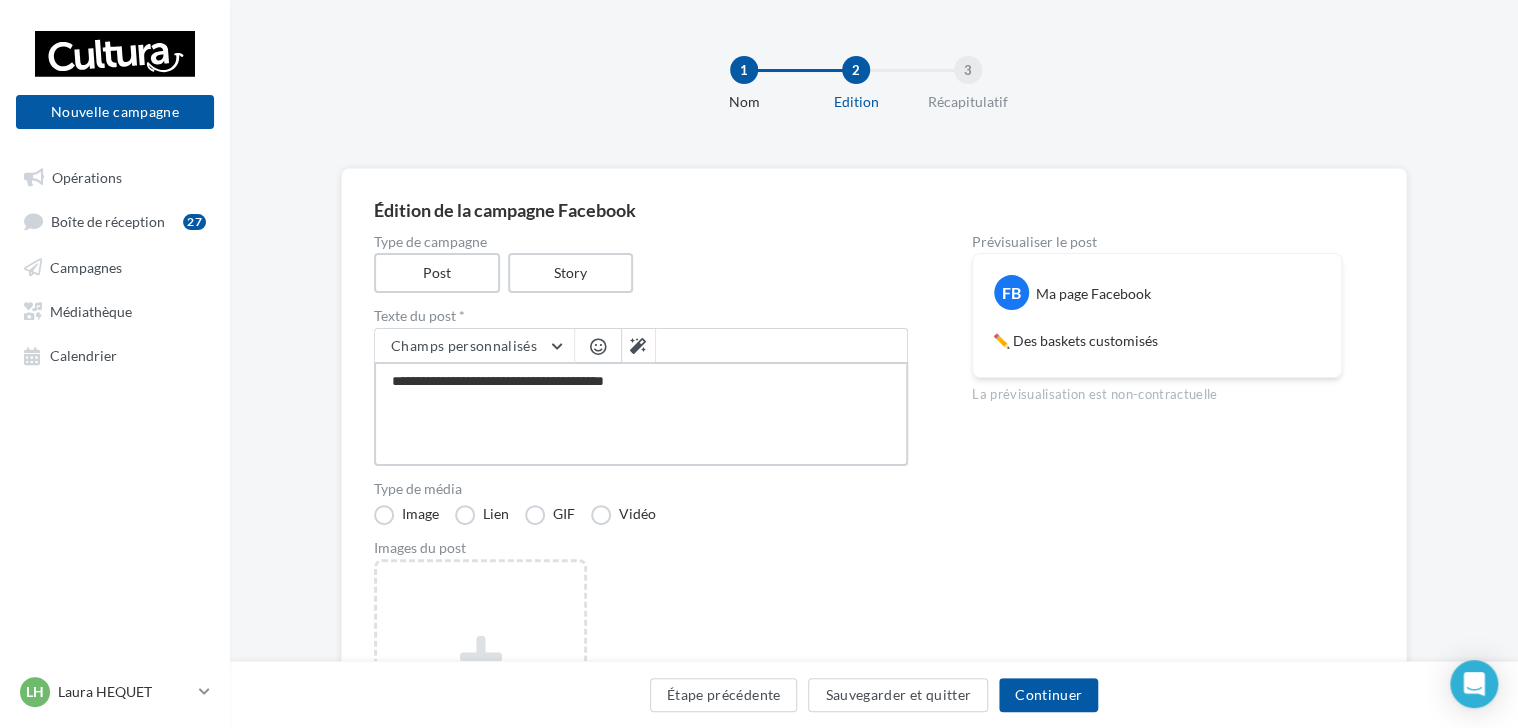 type on "**********" 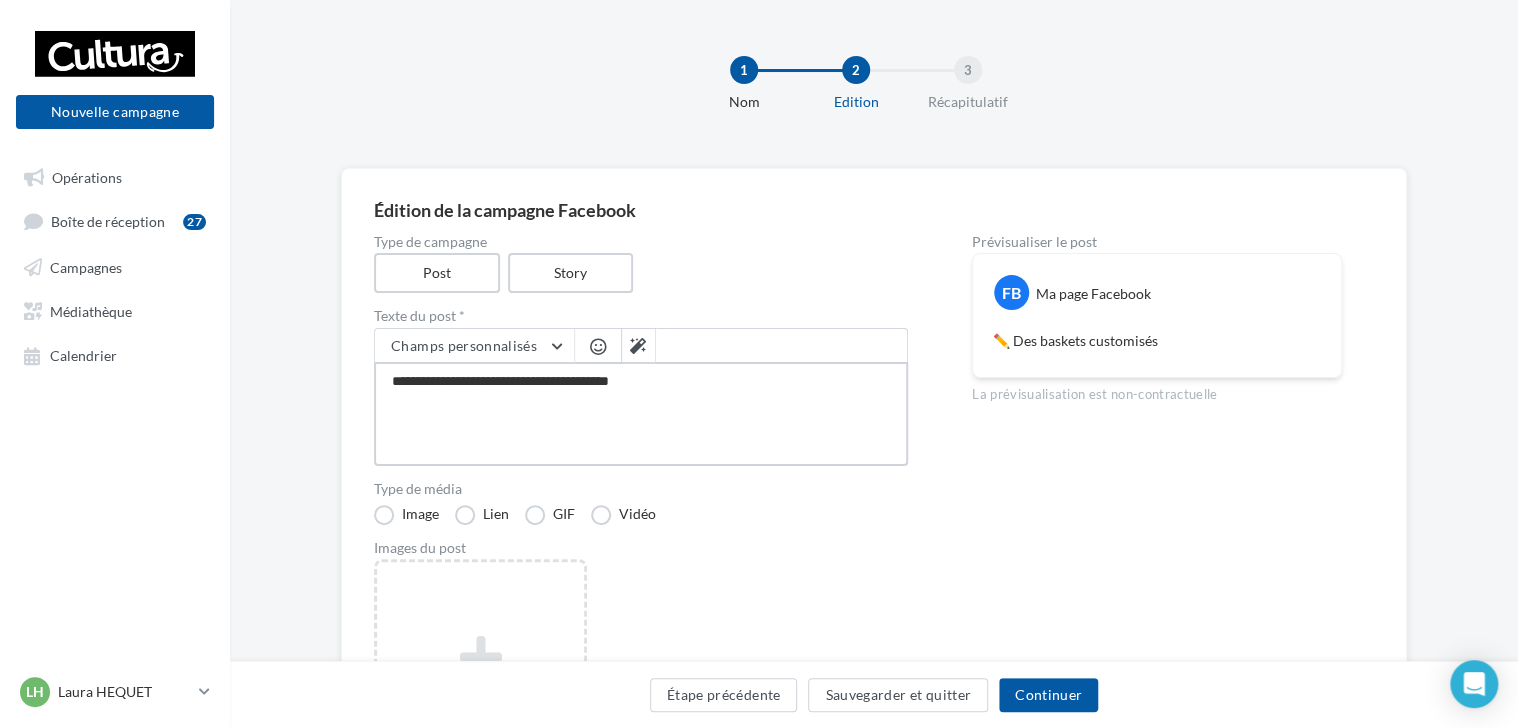 type on "**********" 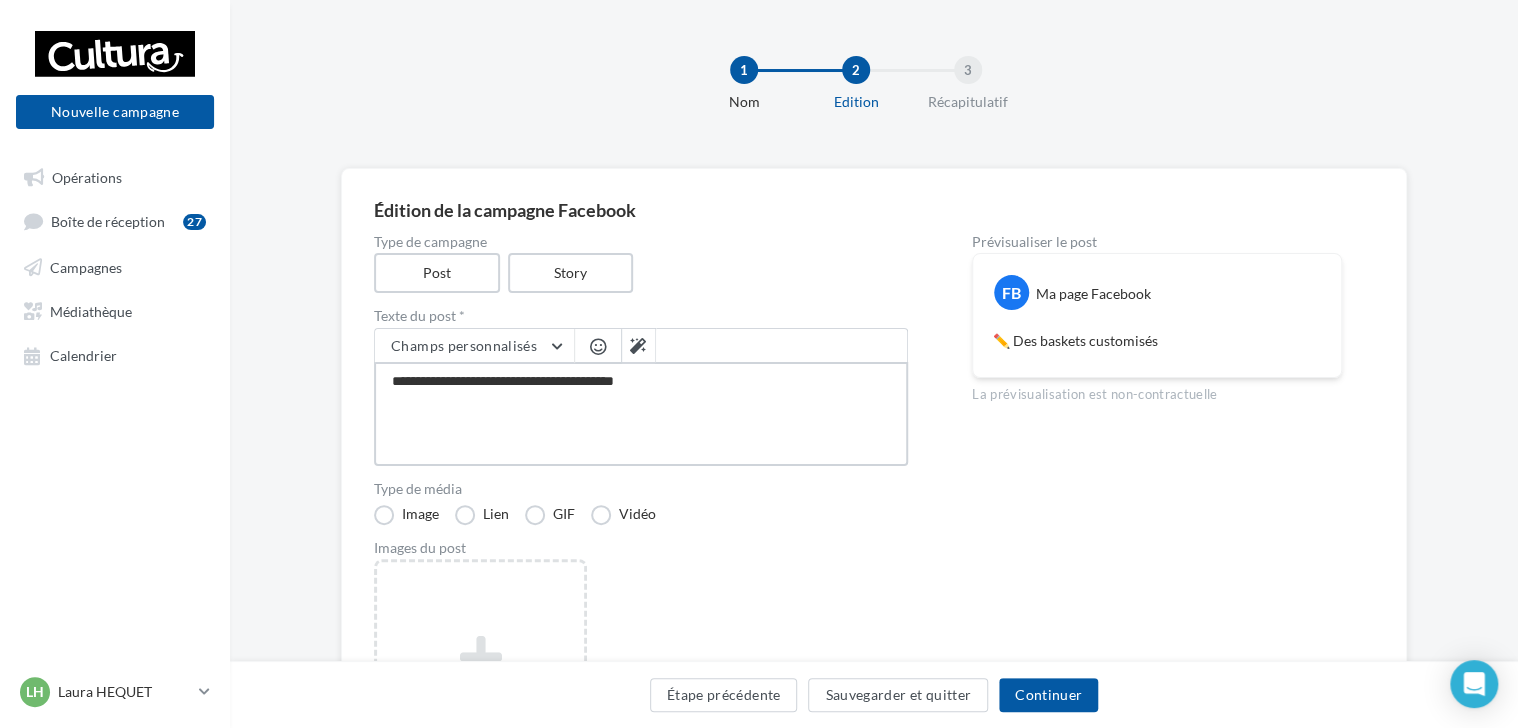 type on "**********" 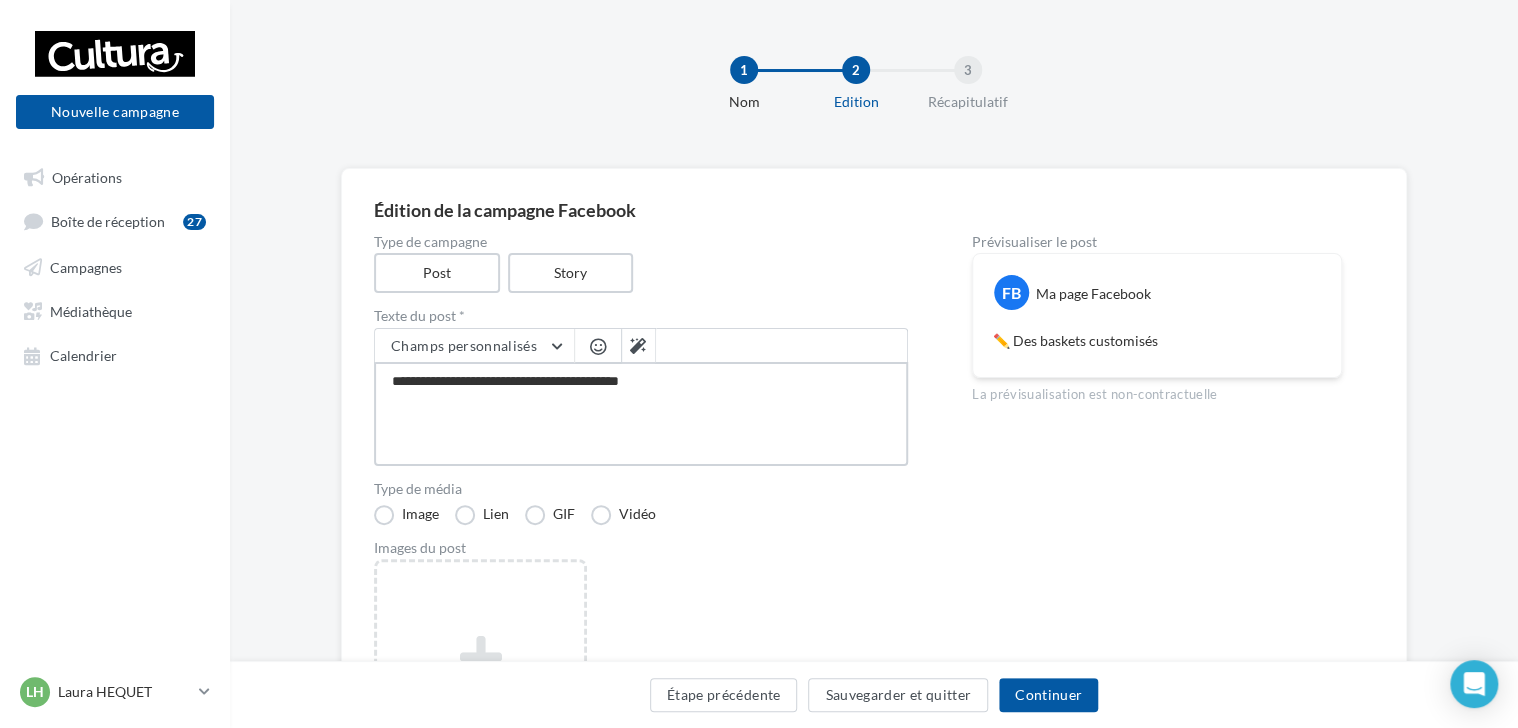 type on "**********" 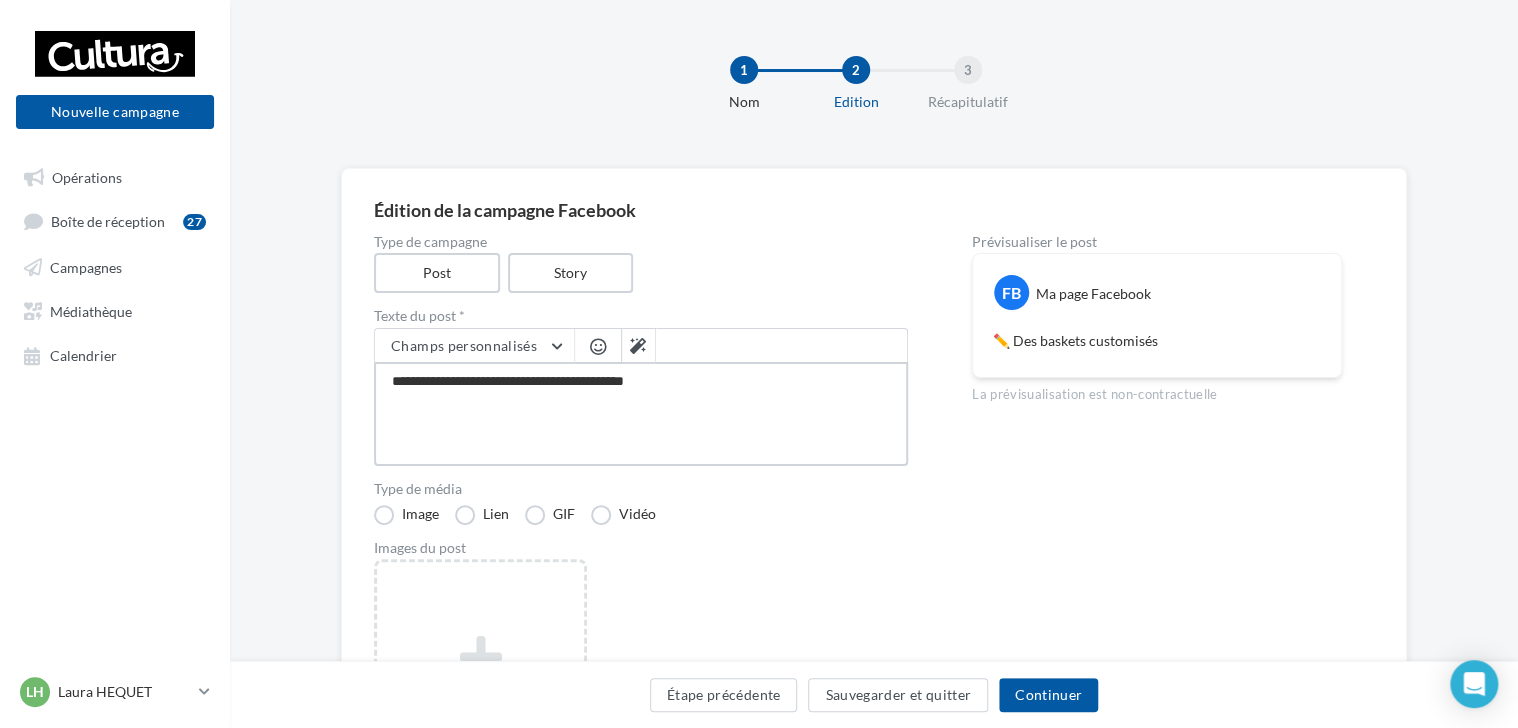 type on "**********" 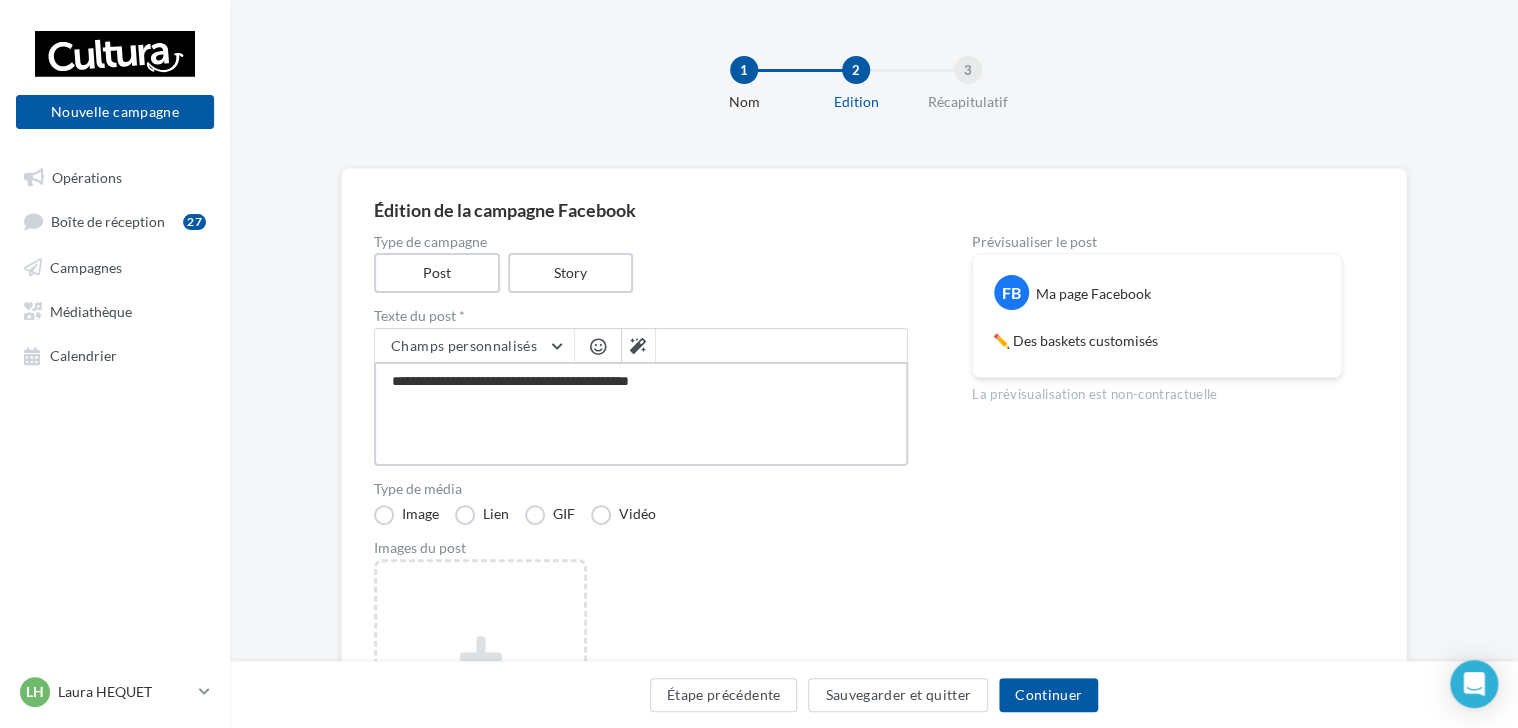 type on "**********" 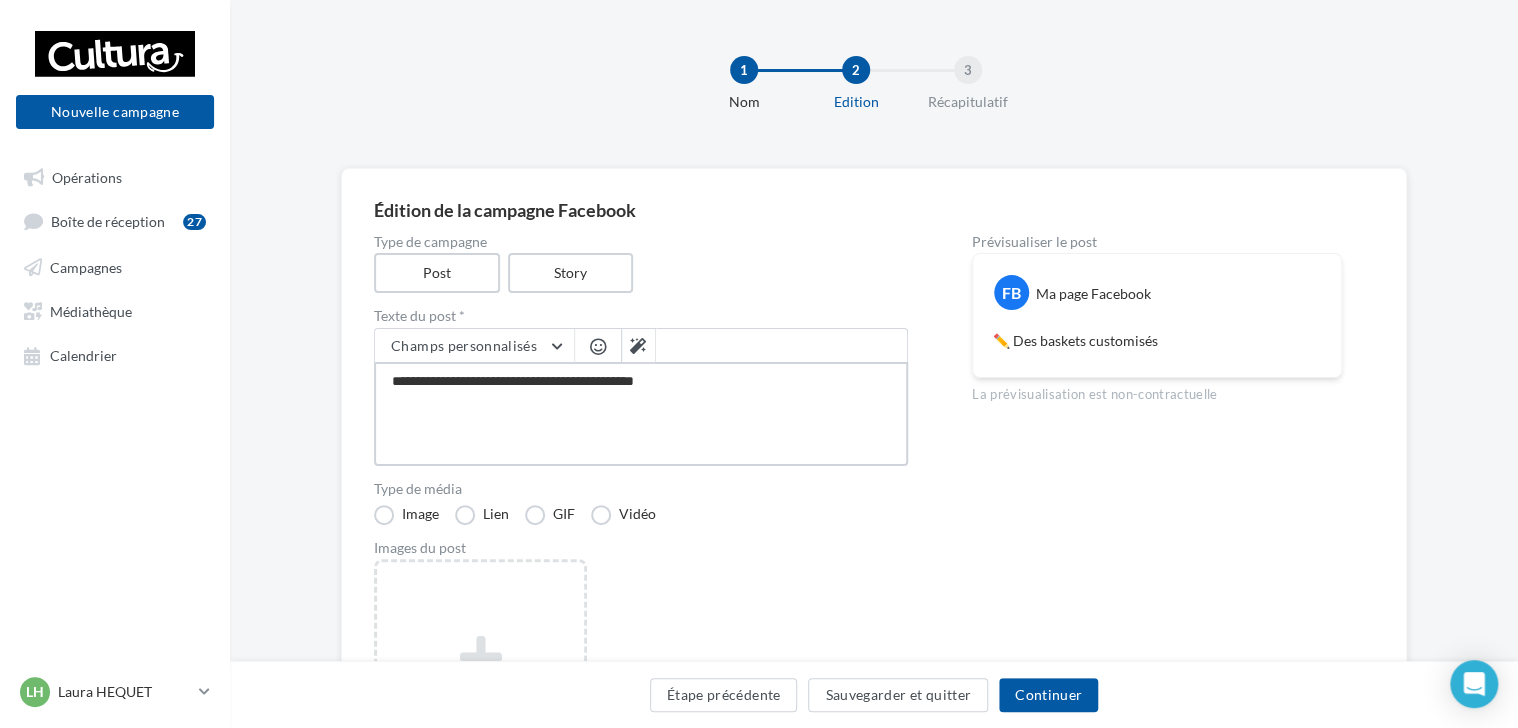 type on "**********" 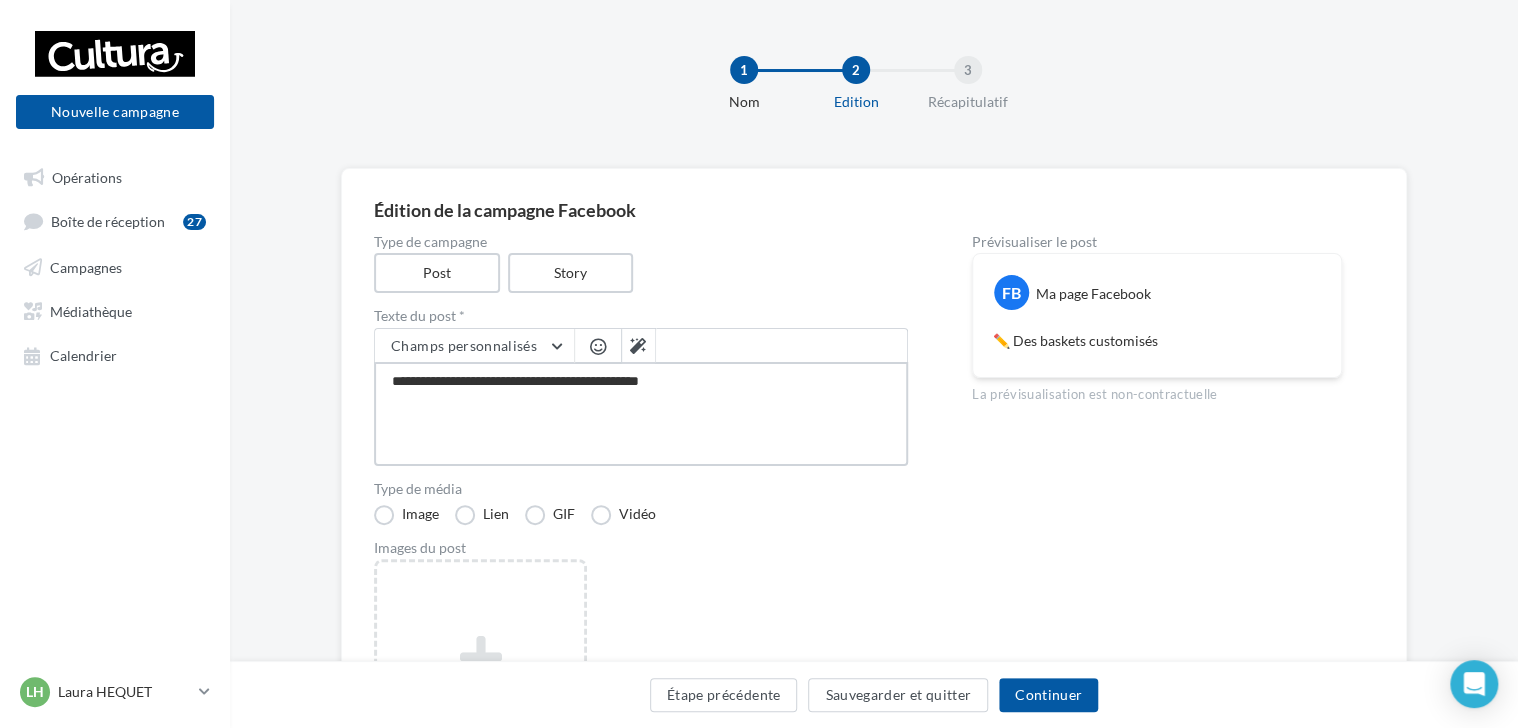 type on "**********" 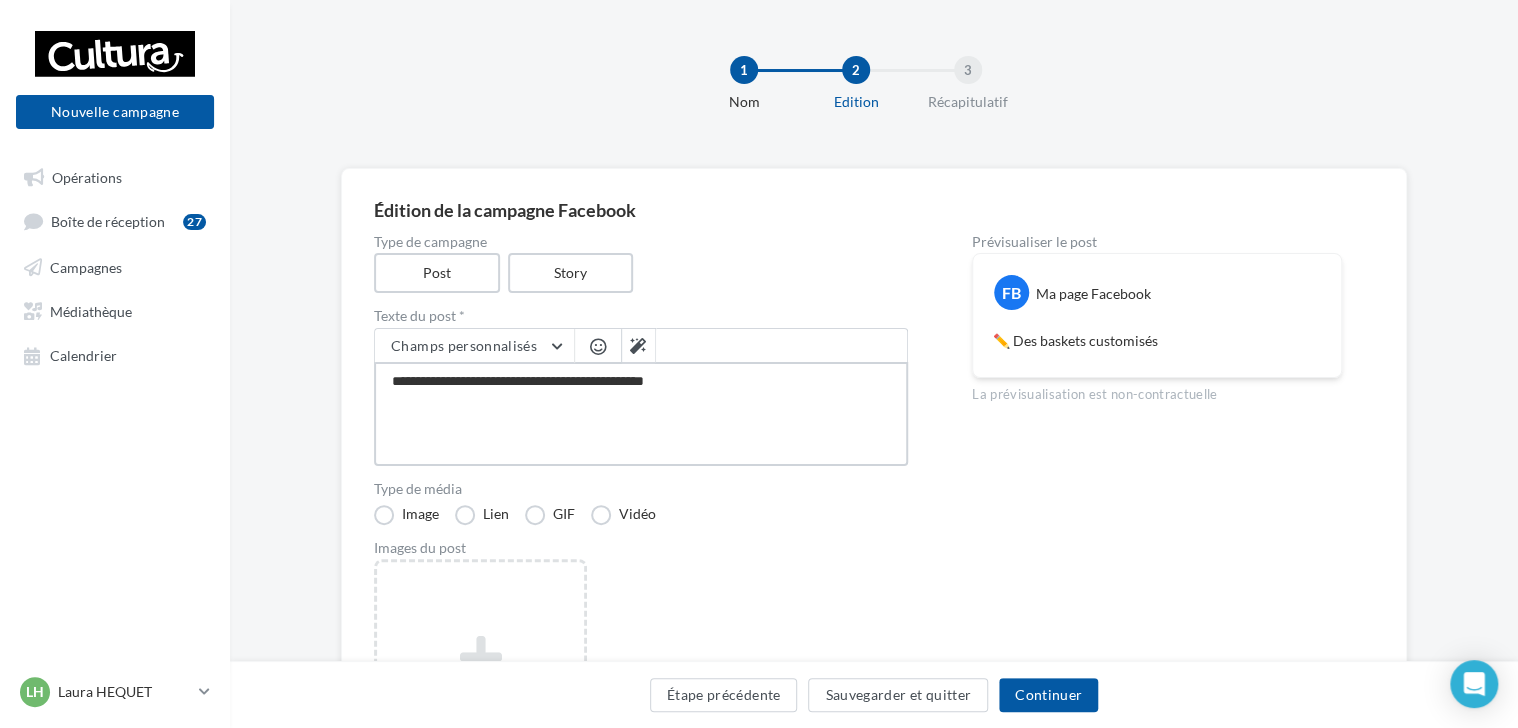 type on "**********" 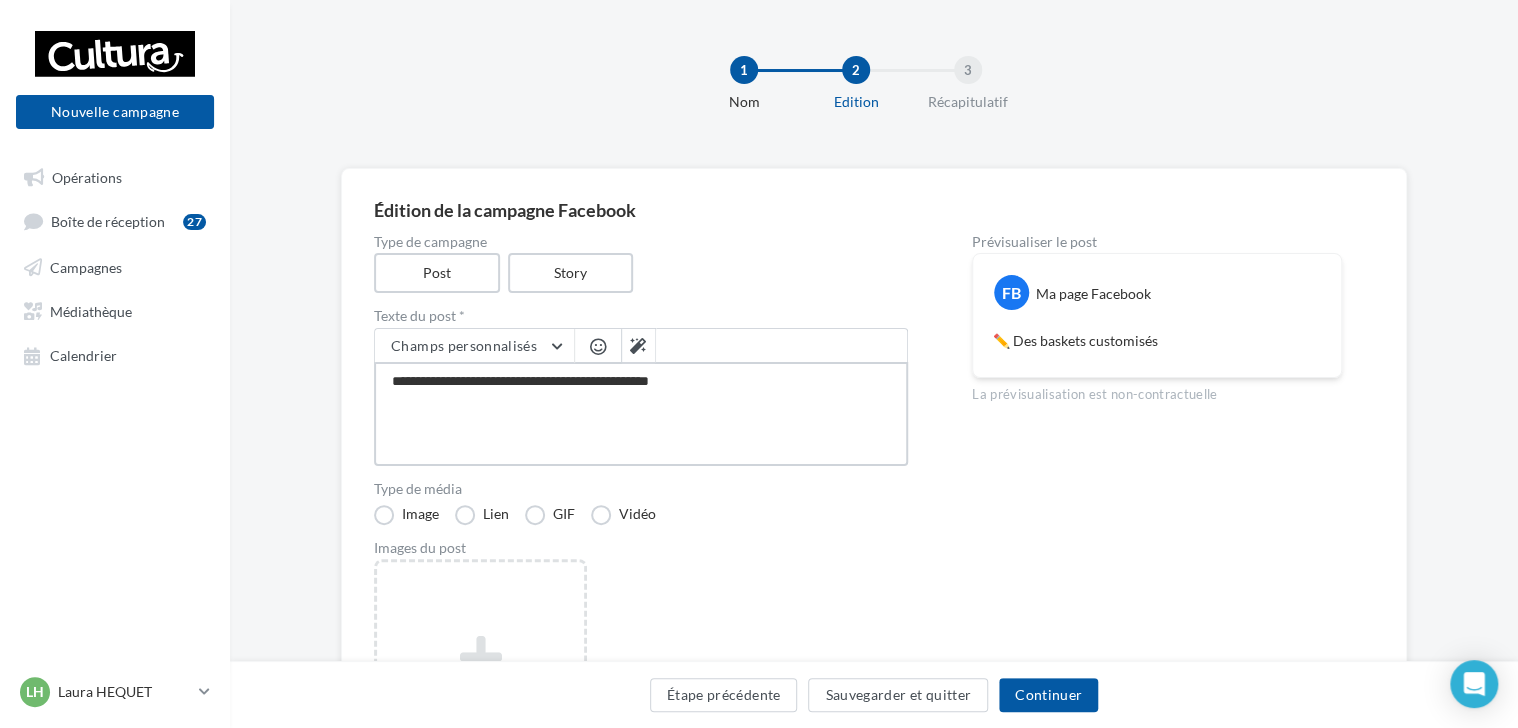 type on "**********" 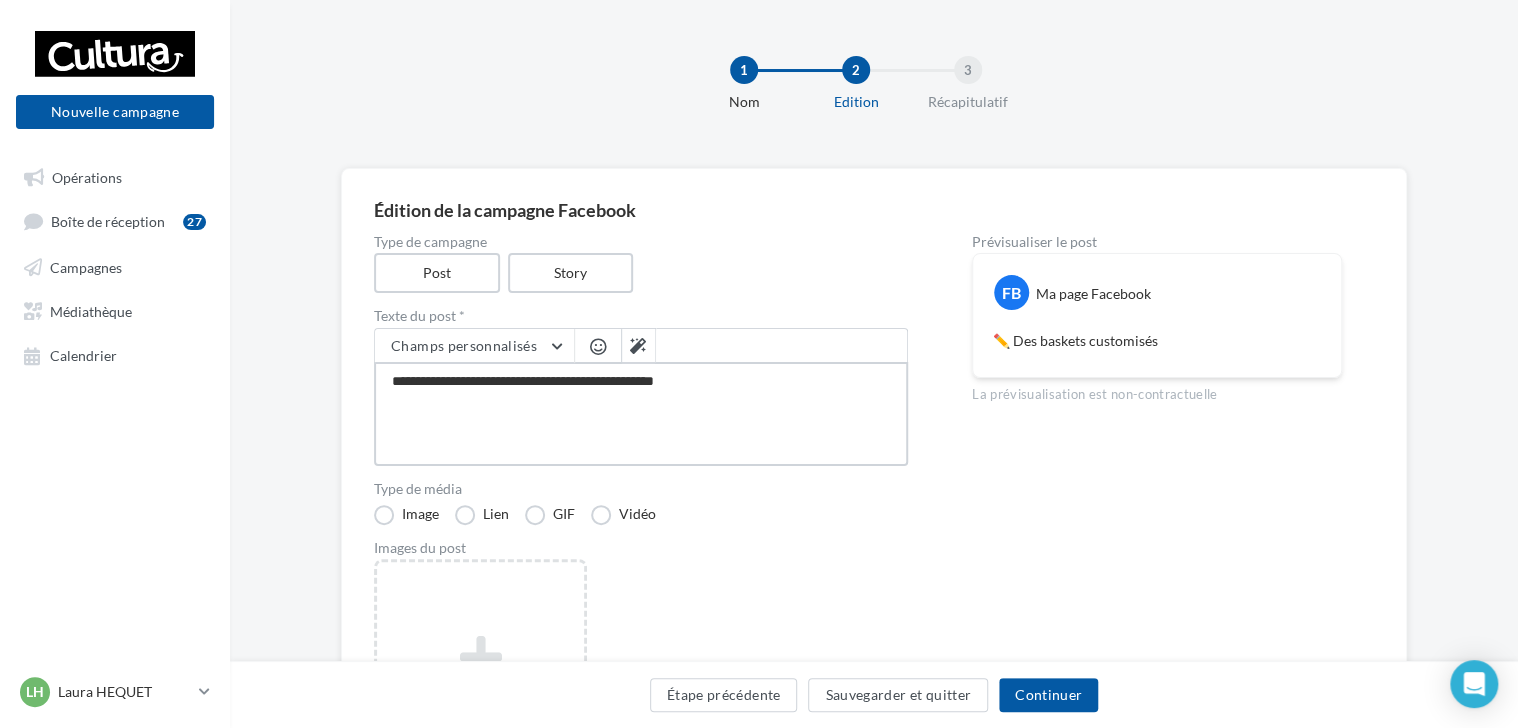 type on "**********" 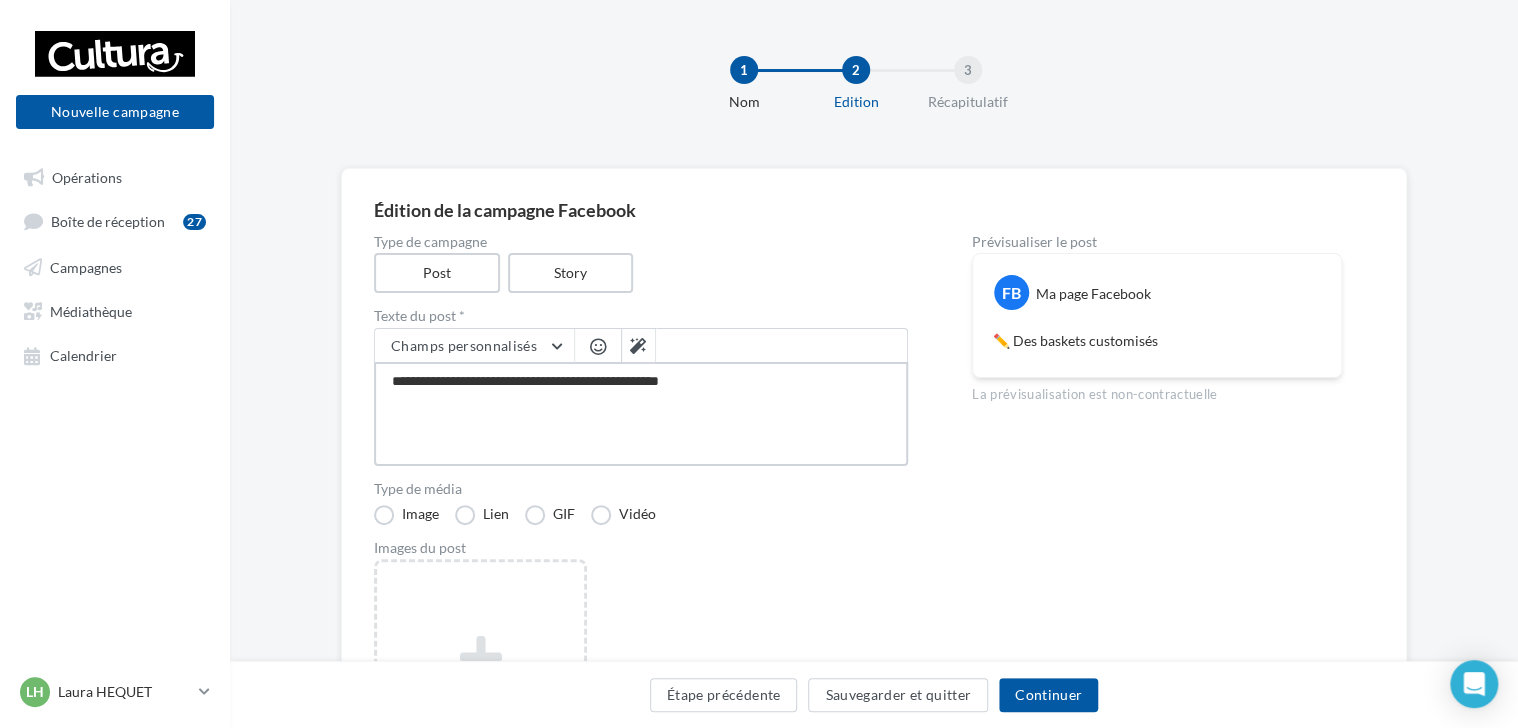 type on "**********" 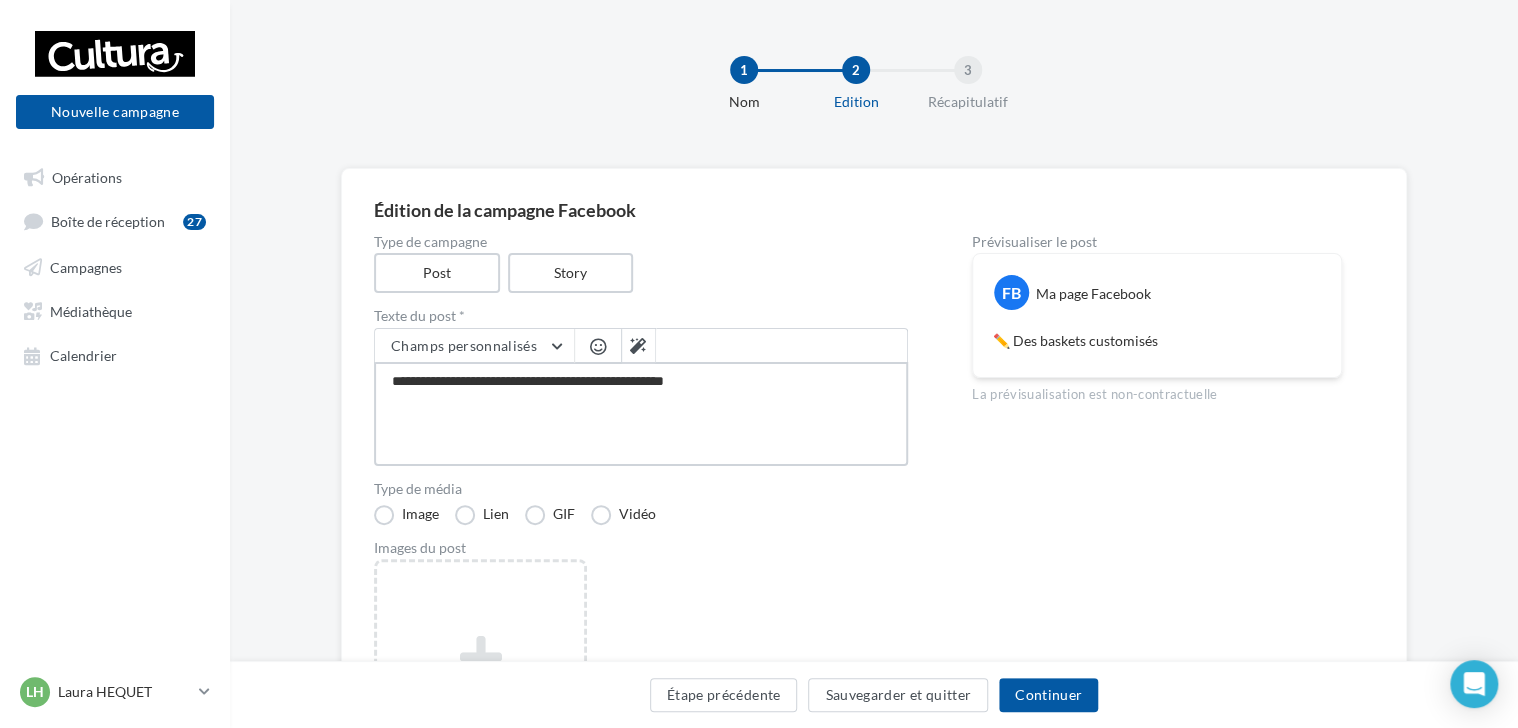 type on "**********" 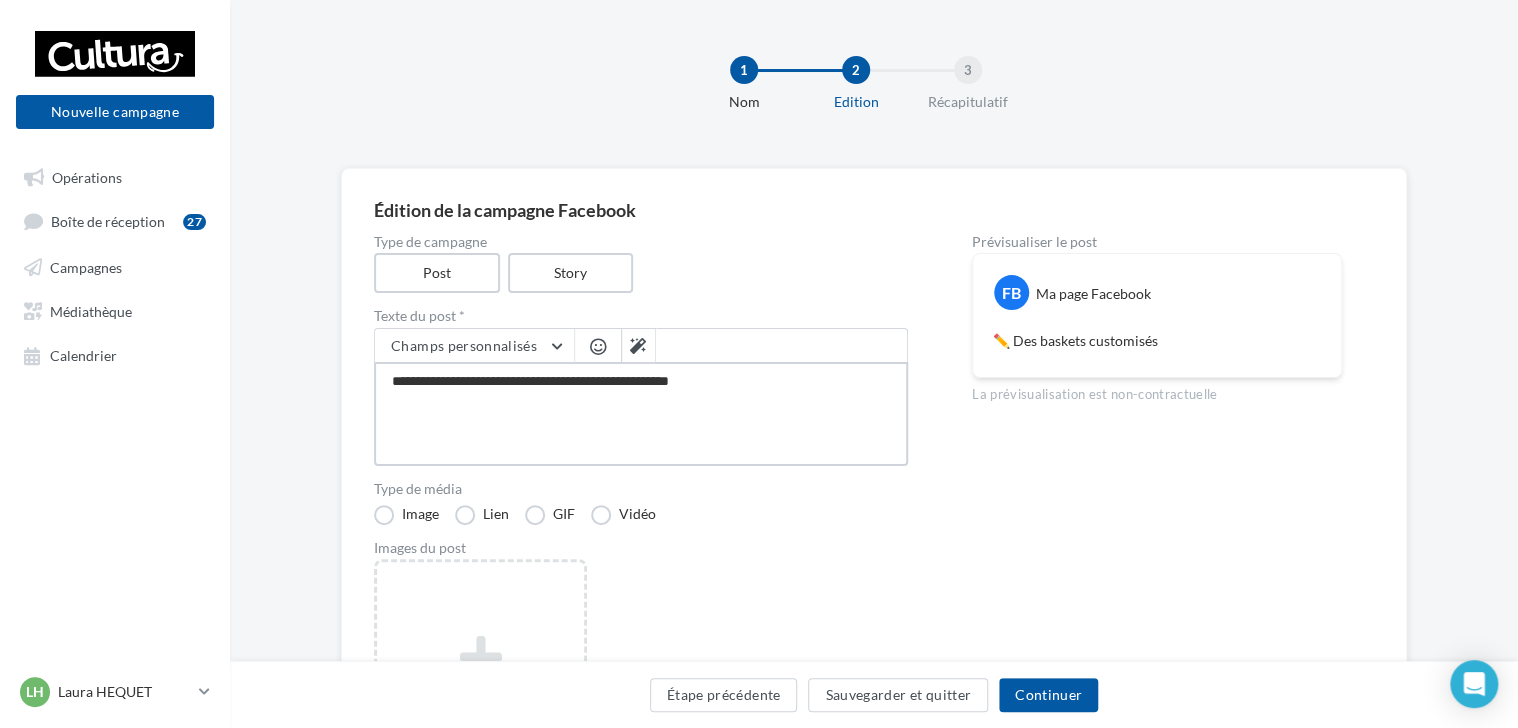 type on "**********" 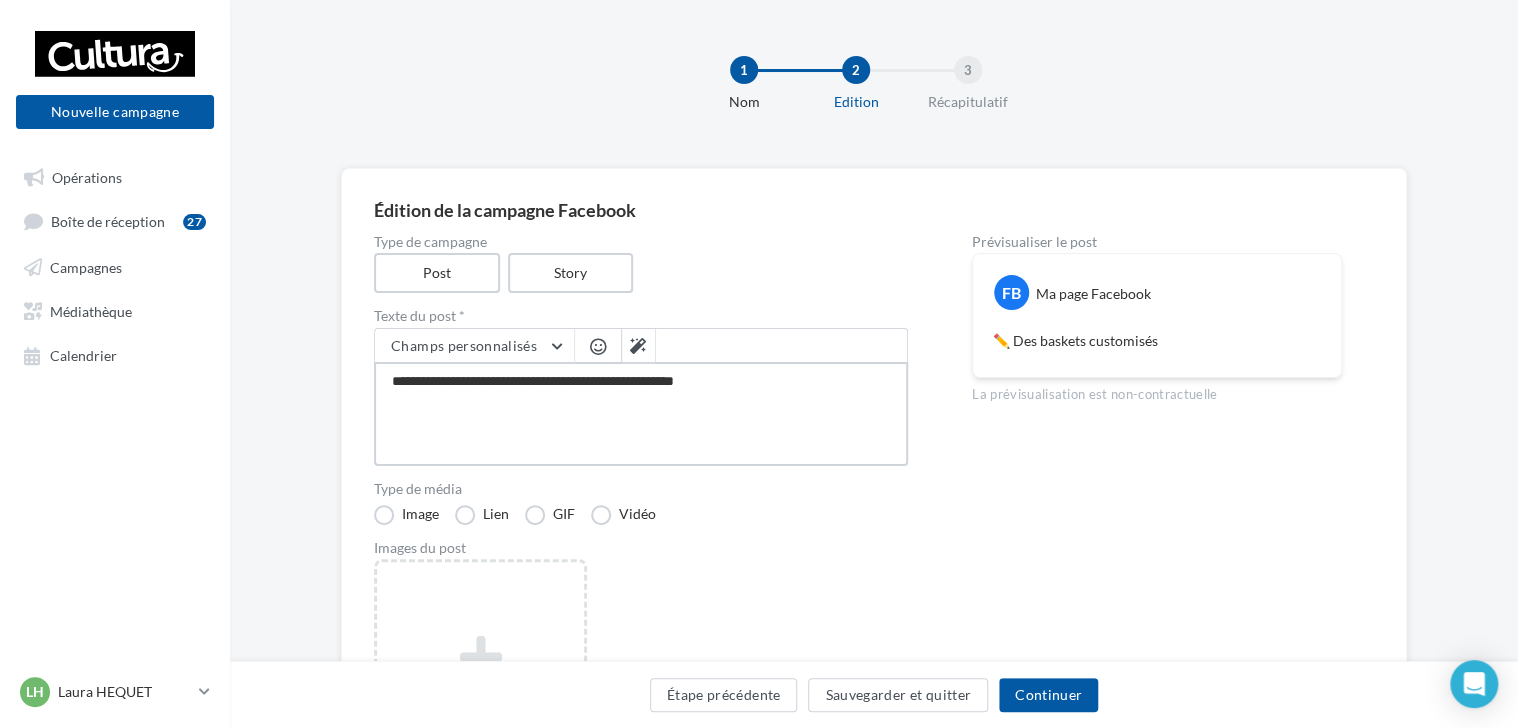 type on "**********" 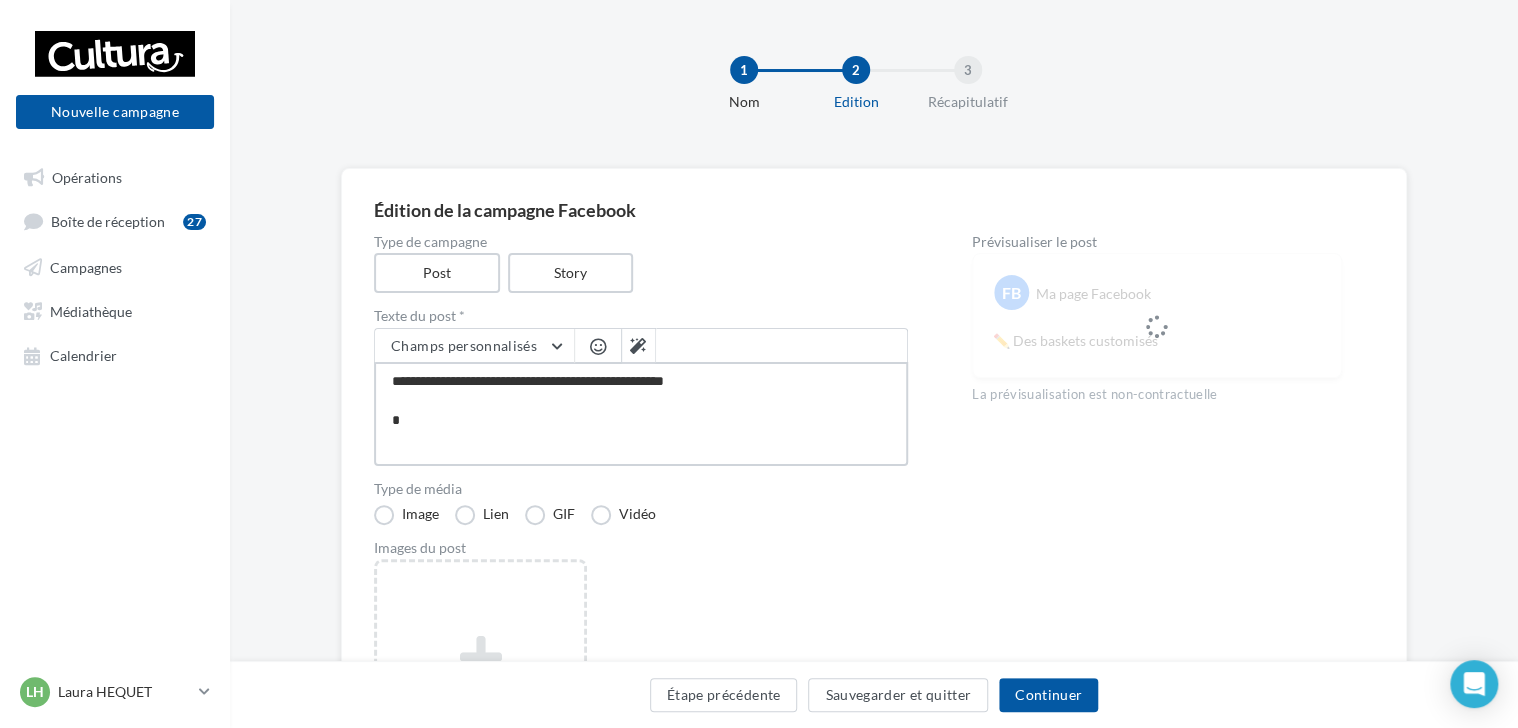 type on "**********" 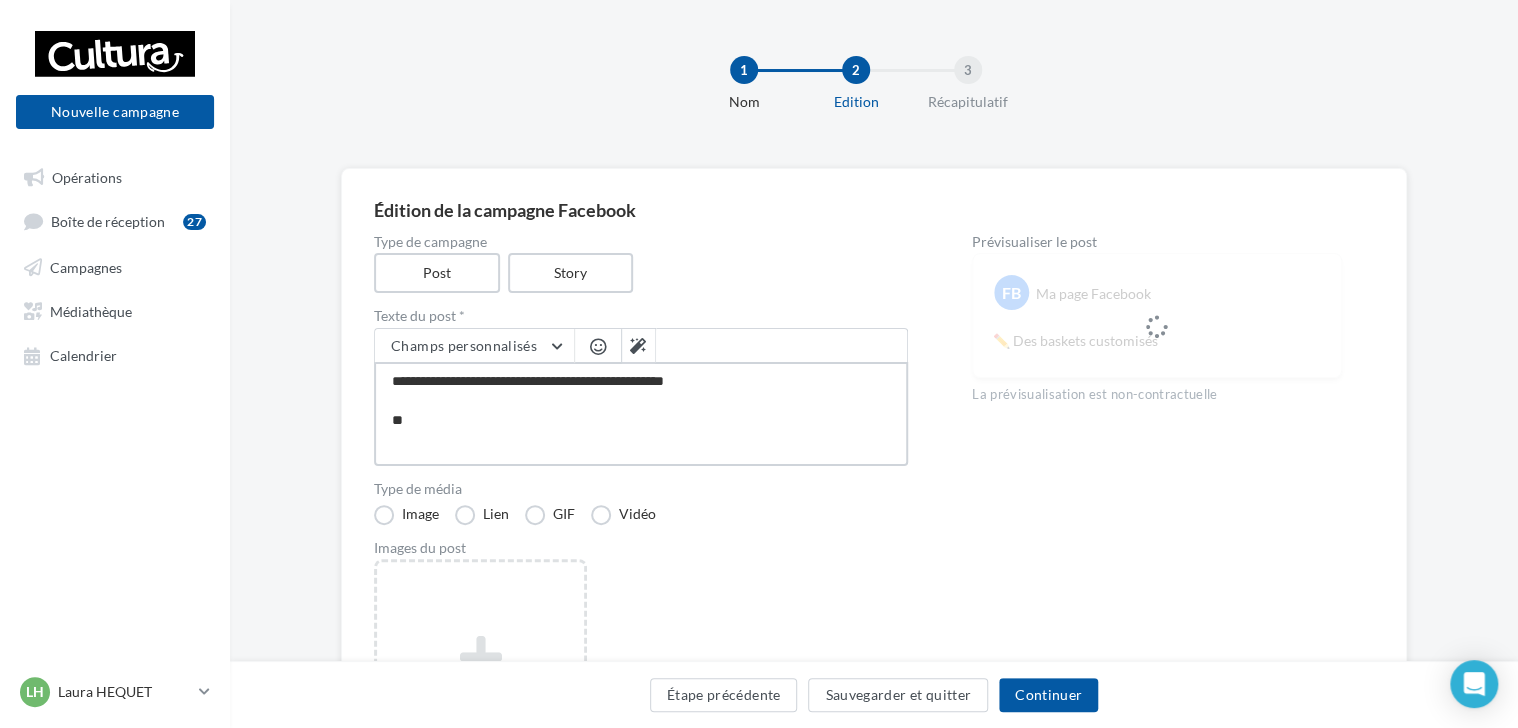 type on "**********" 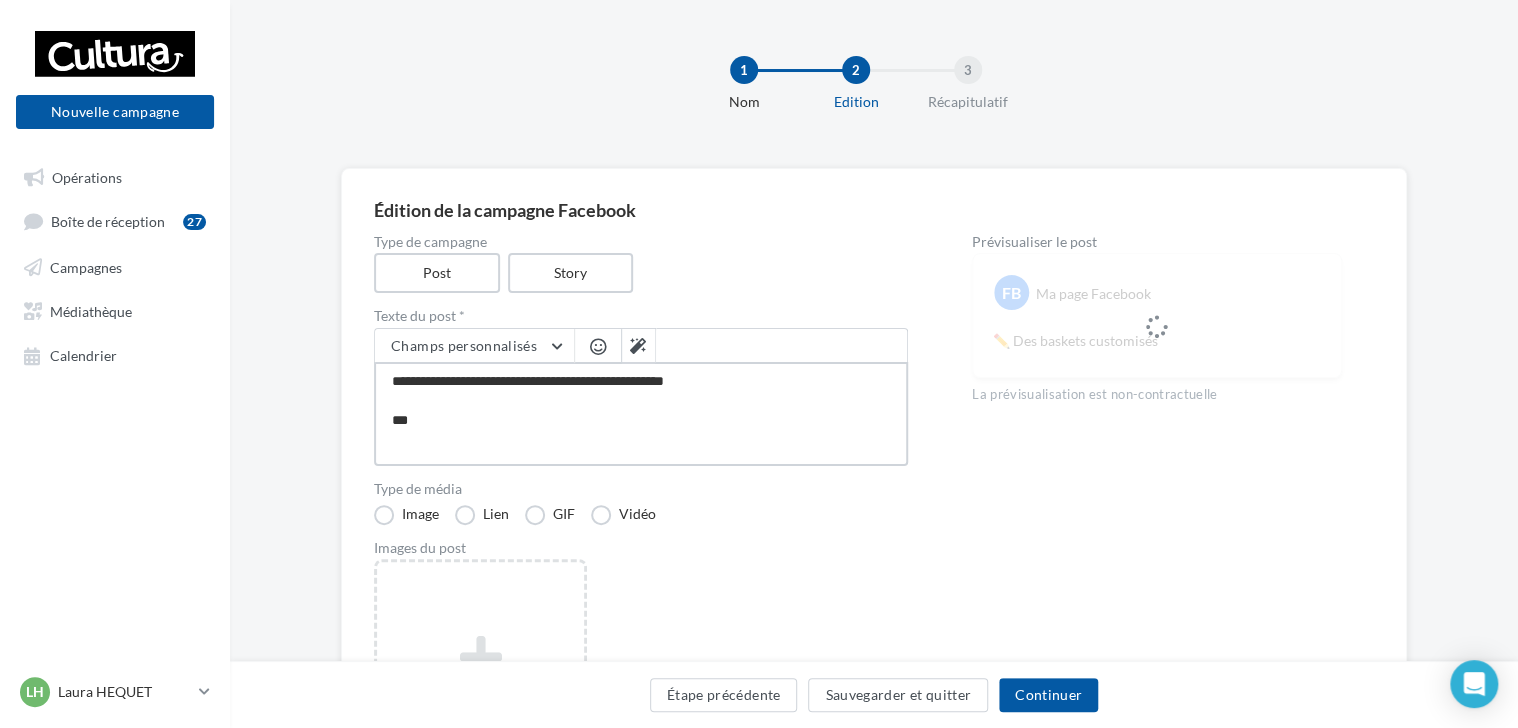 type on "**********" 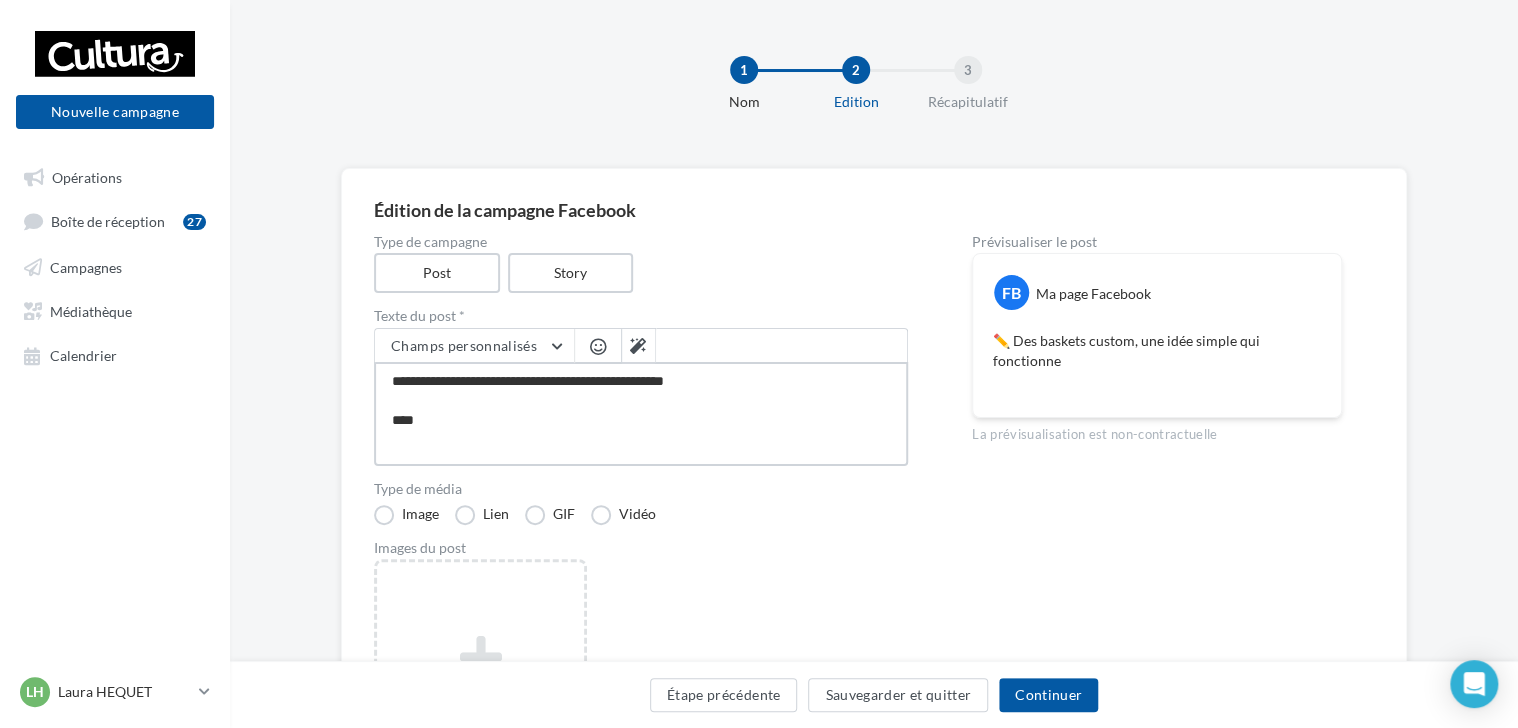 type on "**********" 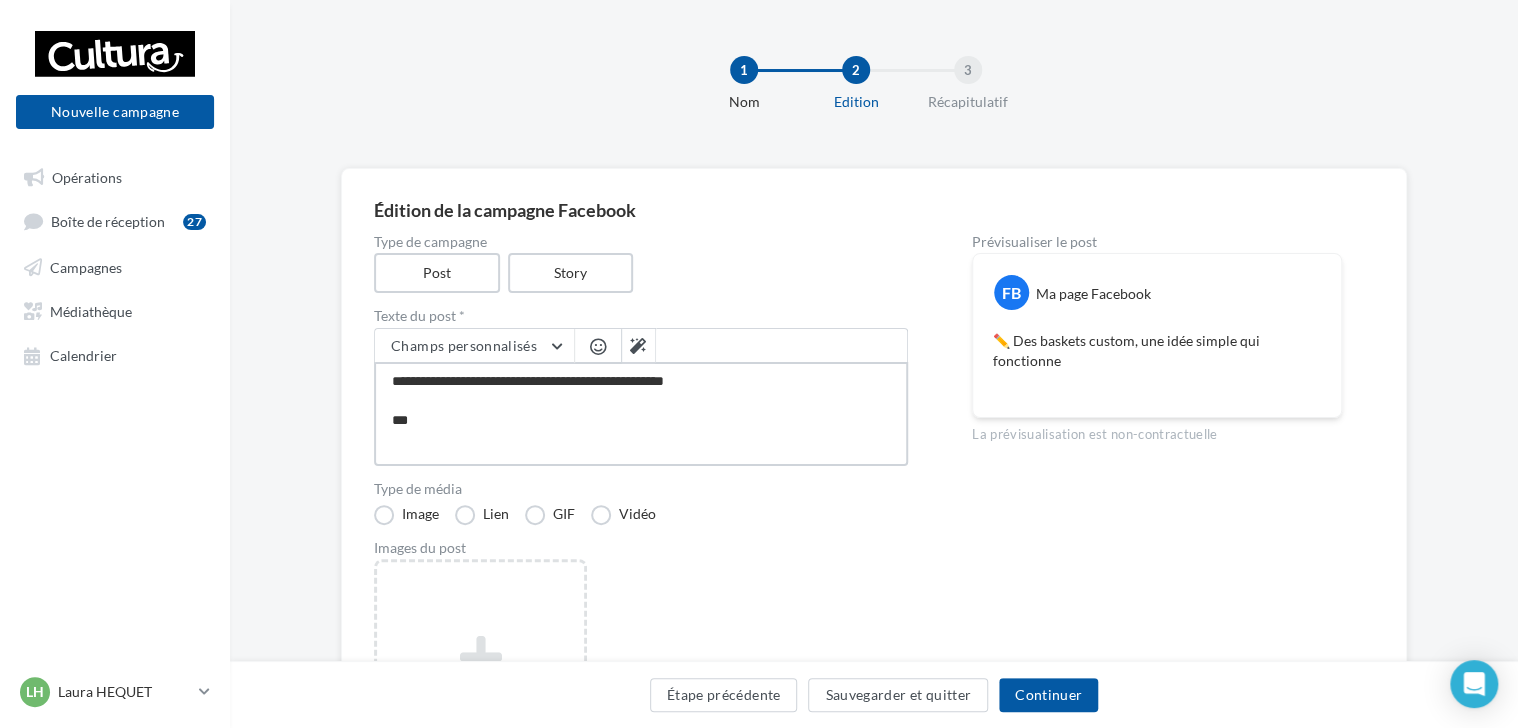 type on "**********" 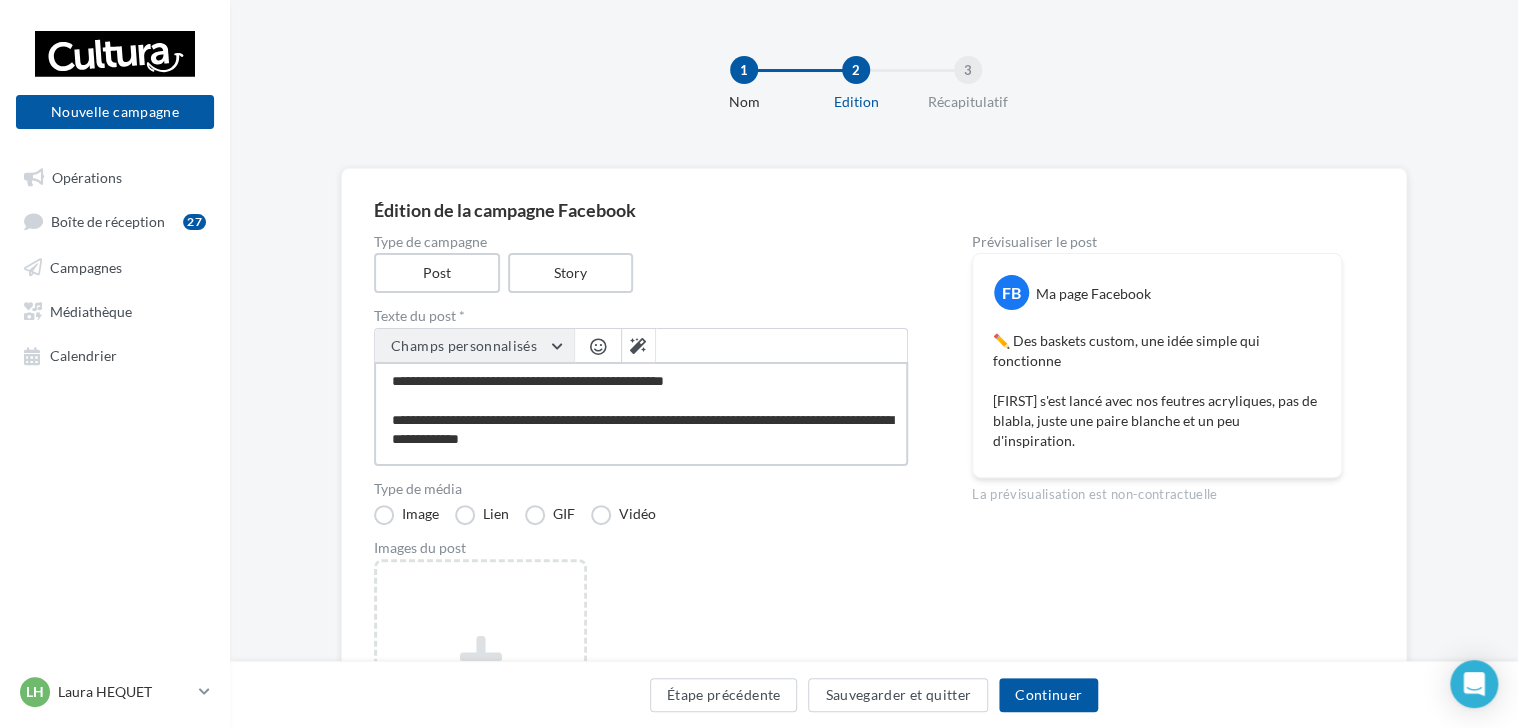 drag, startPoint x: 666, startPoint y: 445, endPoint x: 376, endPoint y: 357, distance: 303.05774 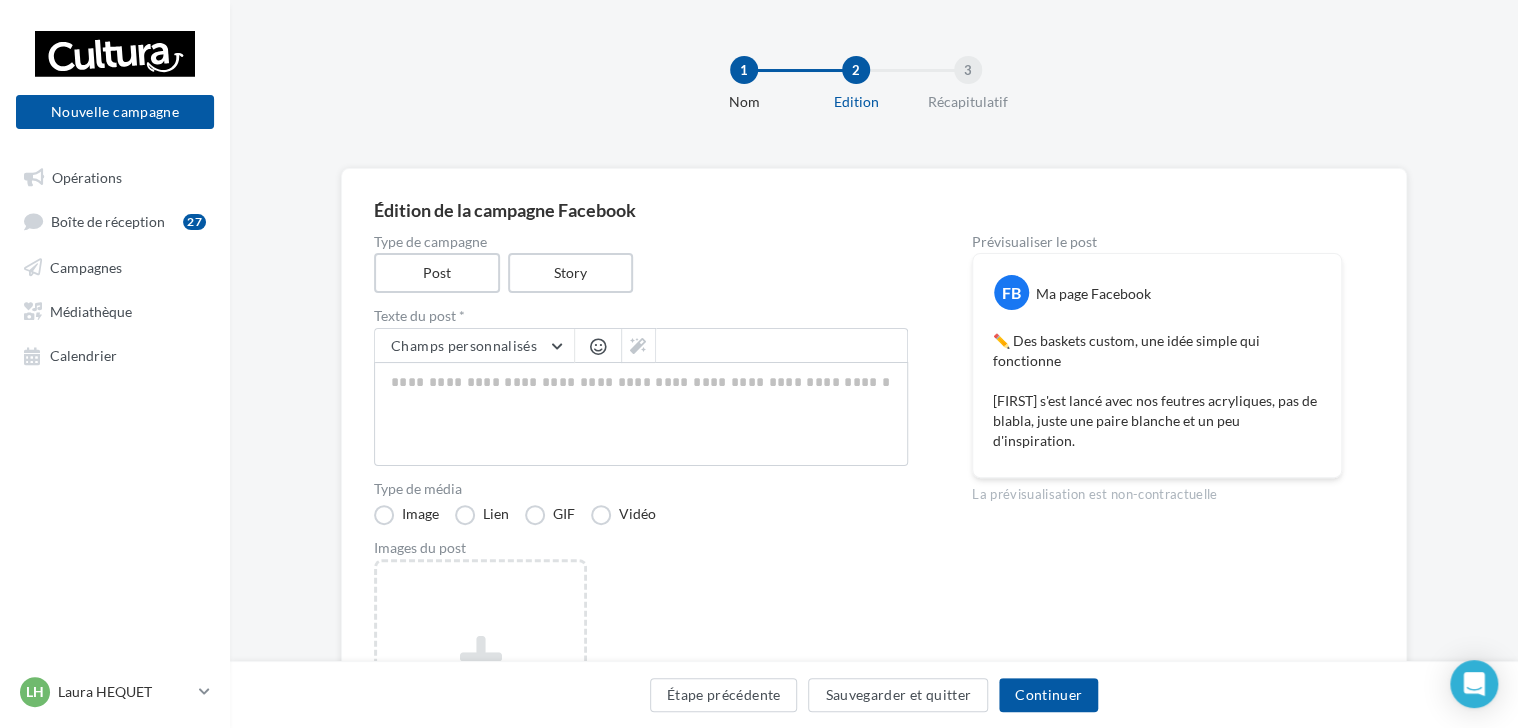 click at bounding box center [598, 346] 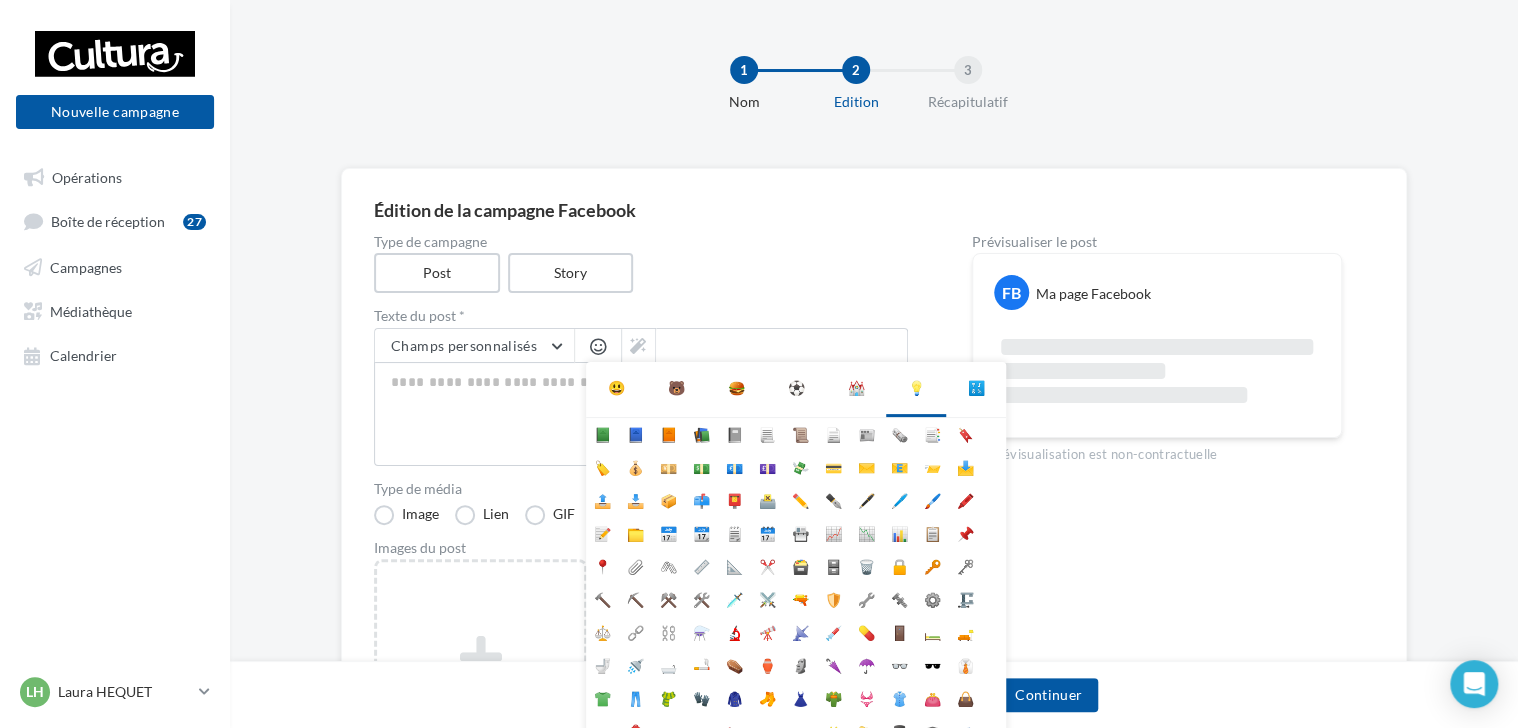 scroll, scrollTop: 177, scrollLeft: 0, axis: vertical 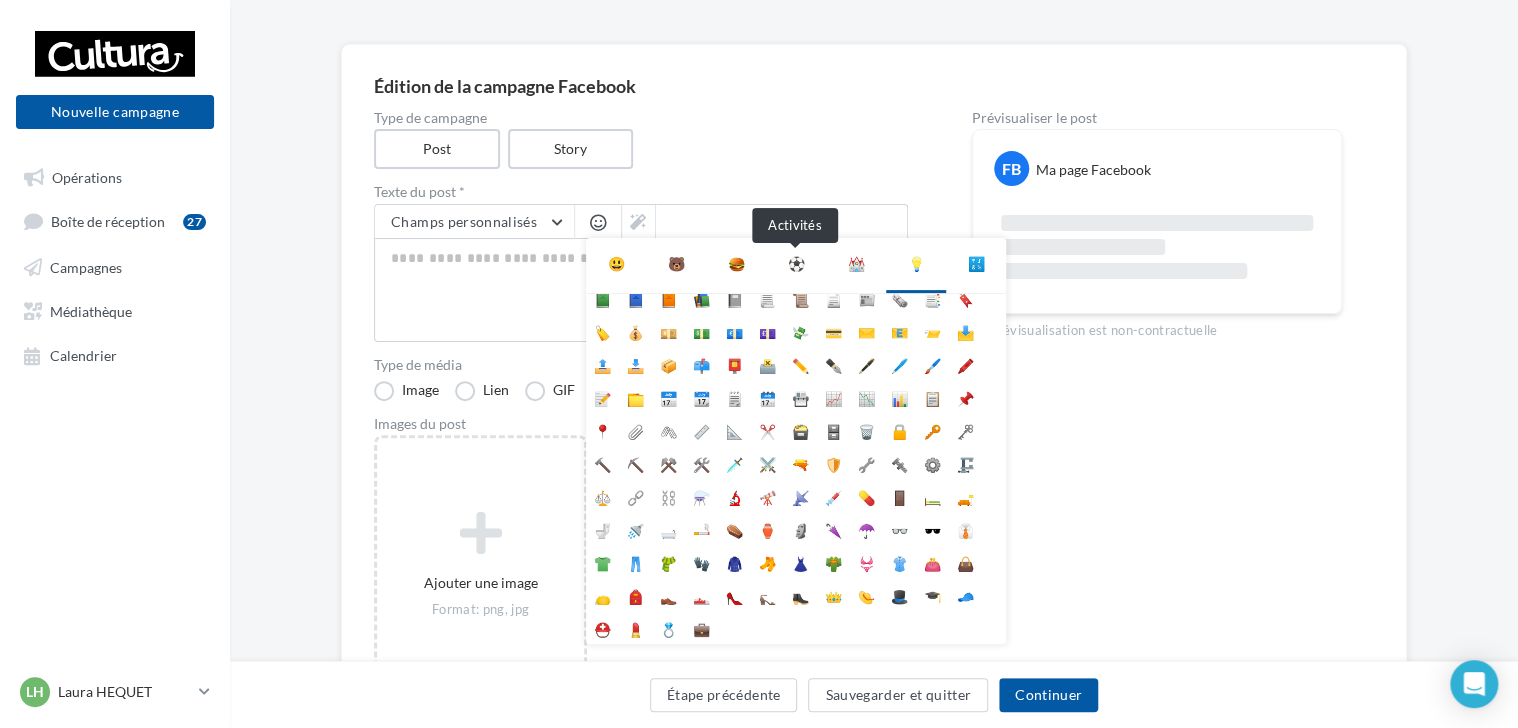 click on "⚽" at bounding box center (796, 264) 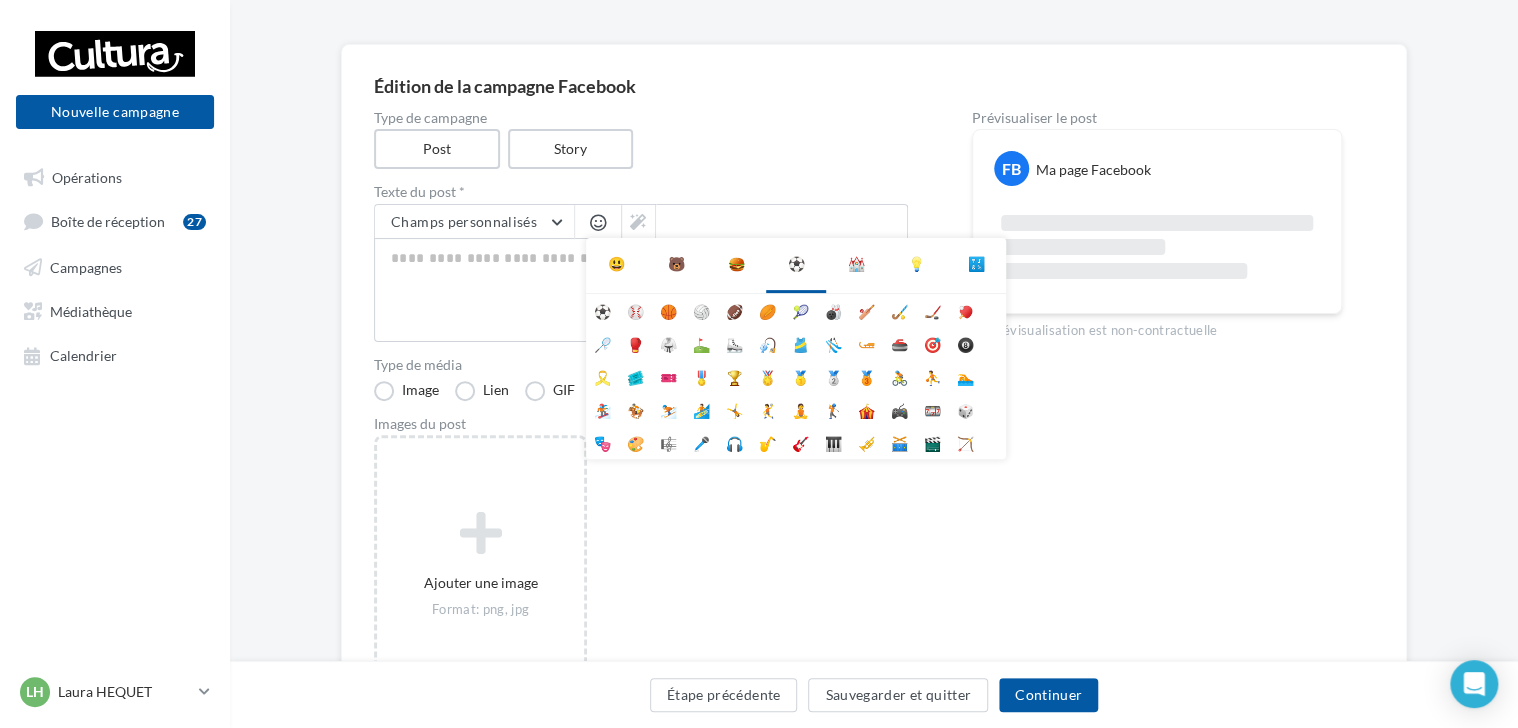 scroll, scrollTop: 0, scrollLeft: 0, axis: both 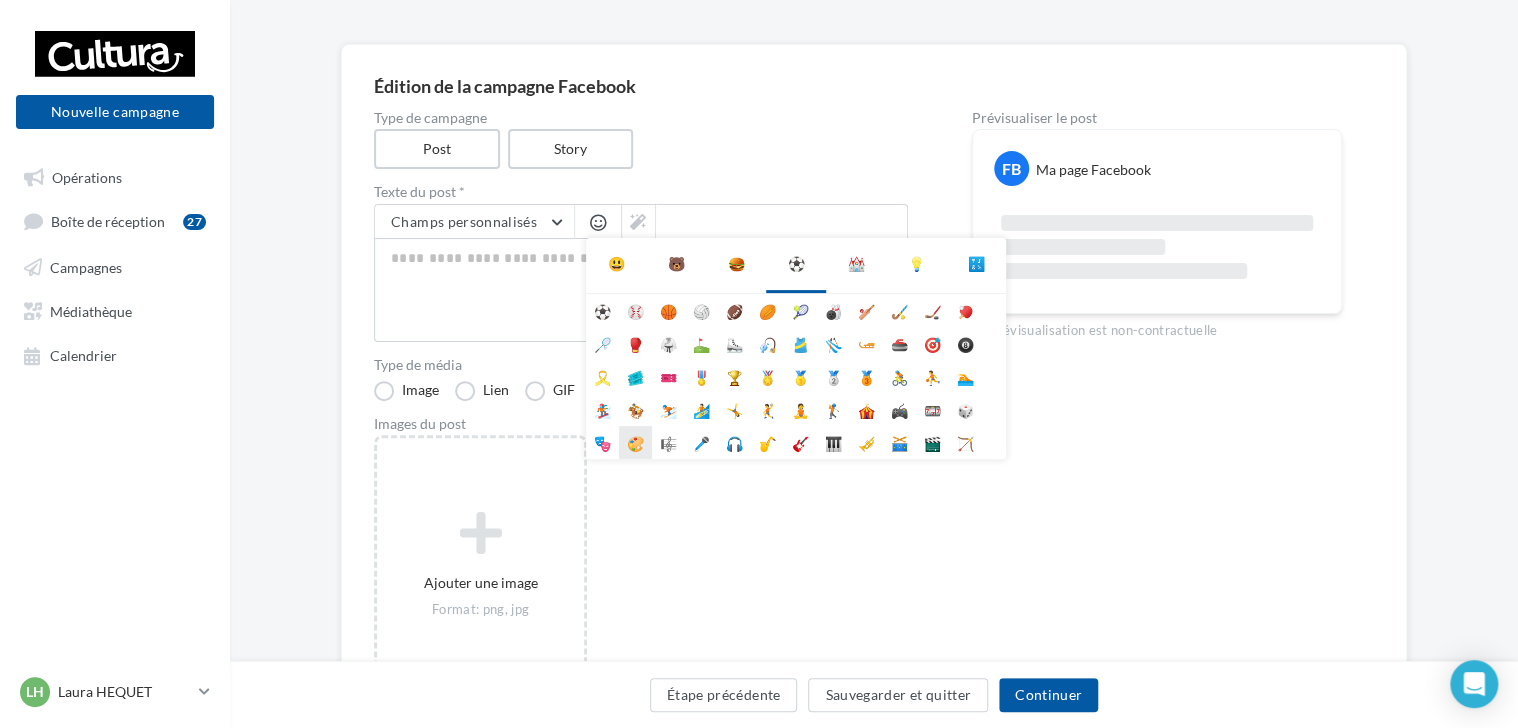 click on "🎨" at bounding box center [635, 442] 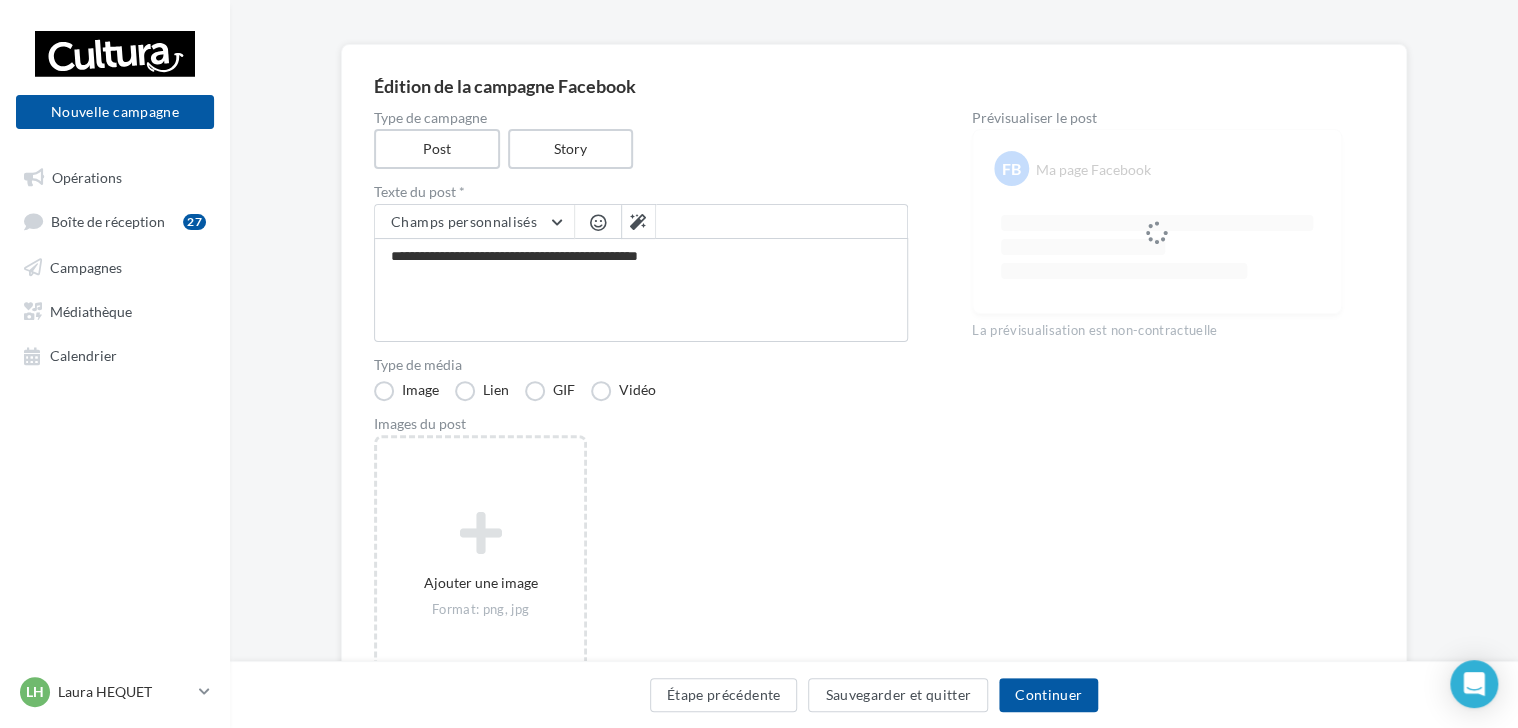 click at bounding box center (598, 222) 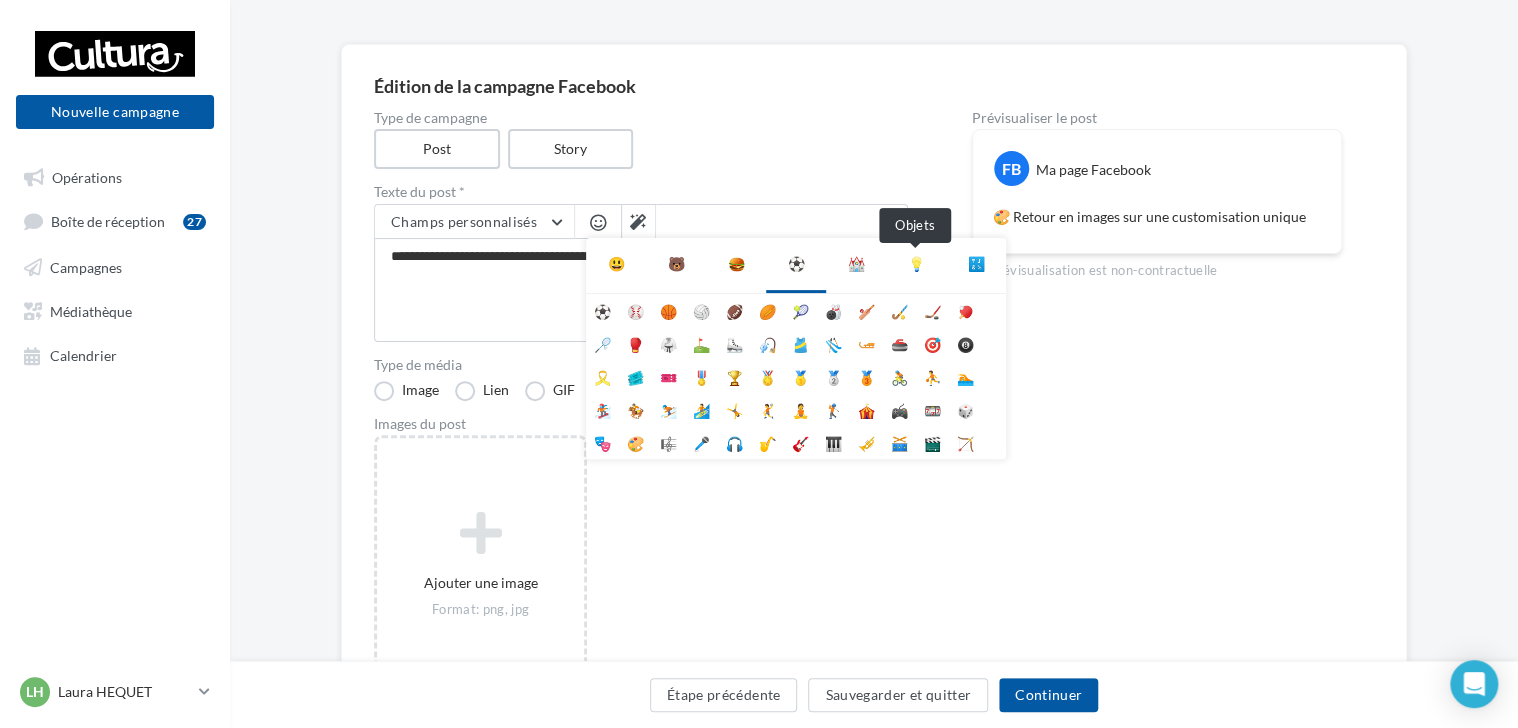 click on "💡" at bounding box center [916, 264] 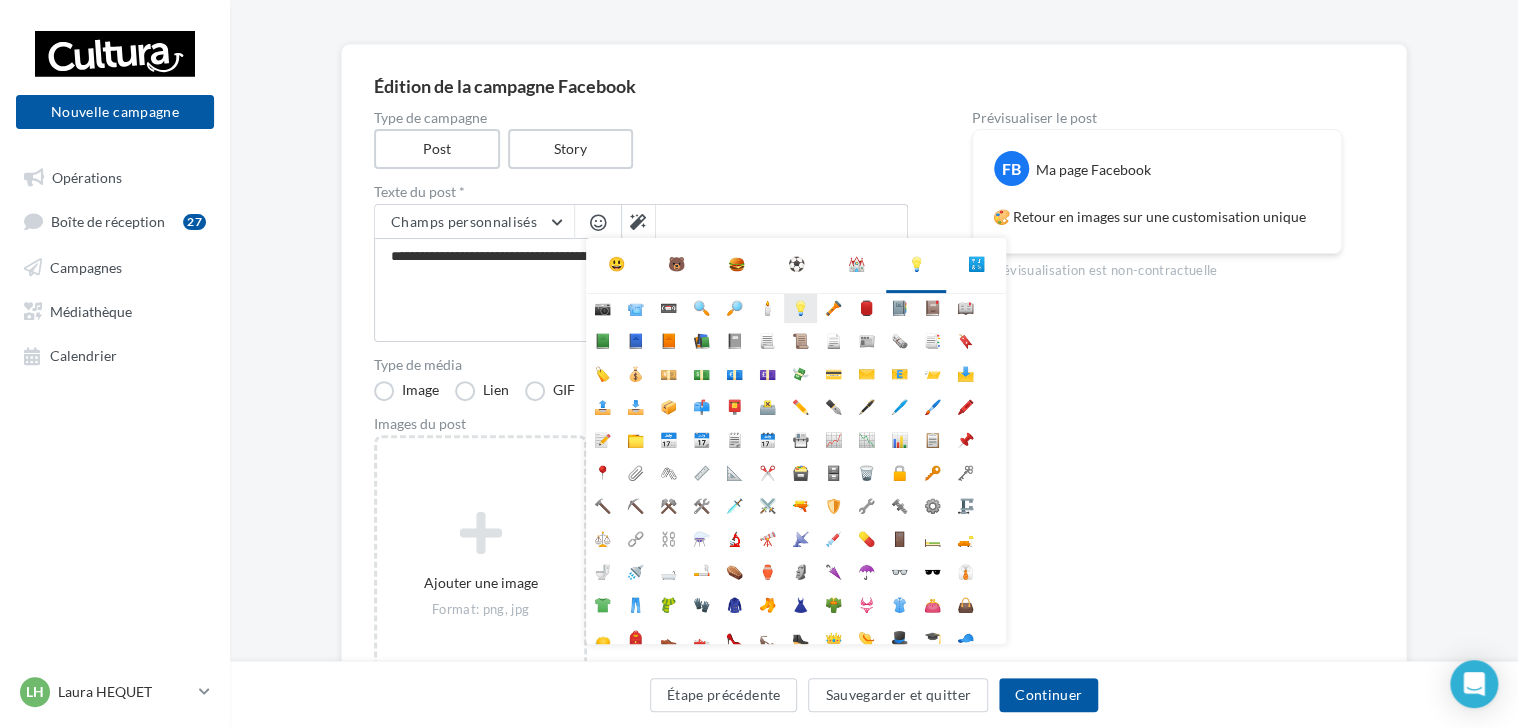 scroll, scrollTop: 177, scrollLeft: 0, axis: vertical 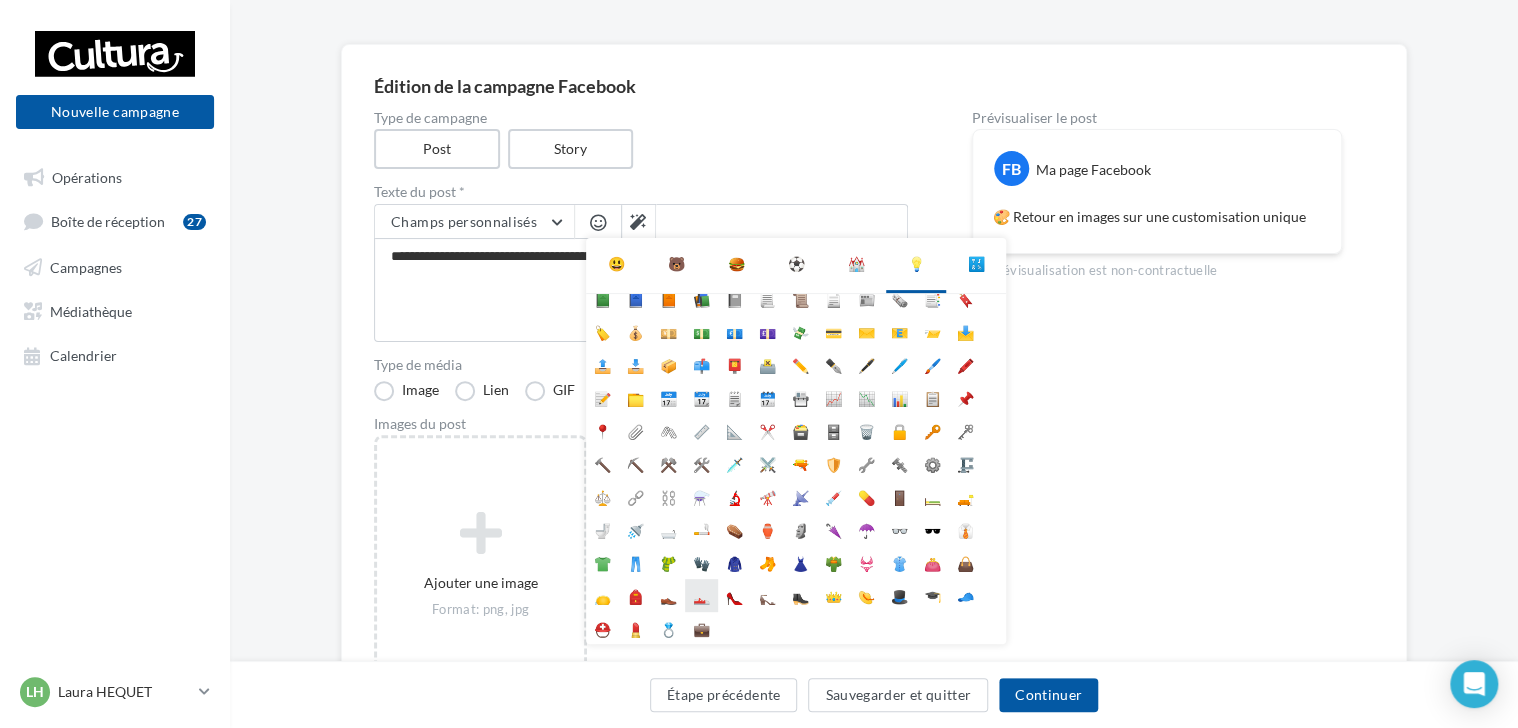 click on "👟" at bounding box center (701, 595) 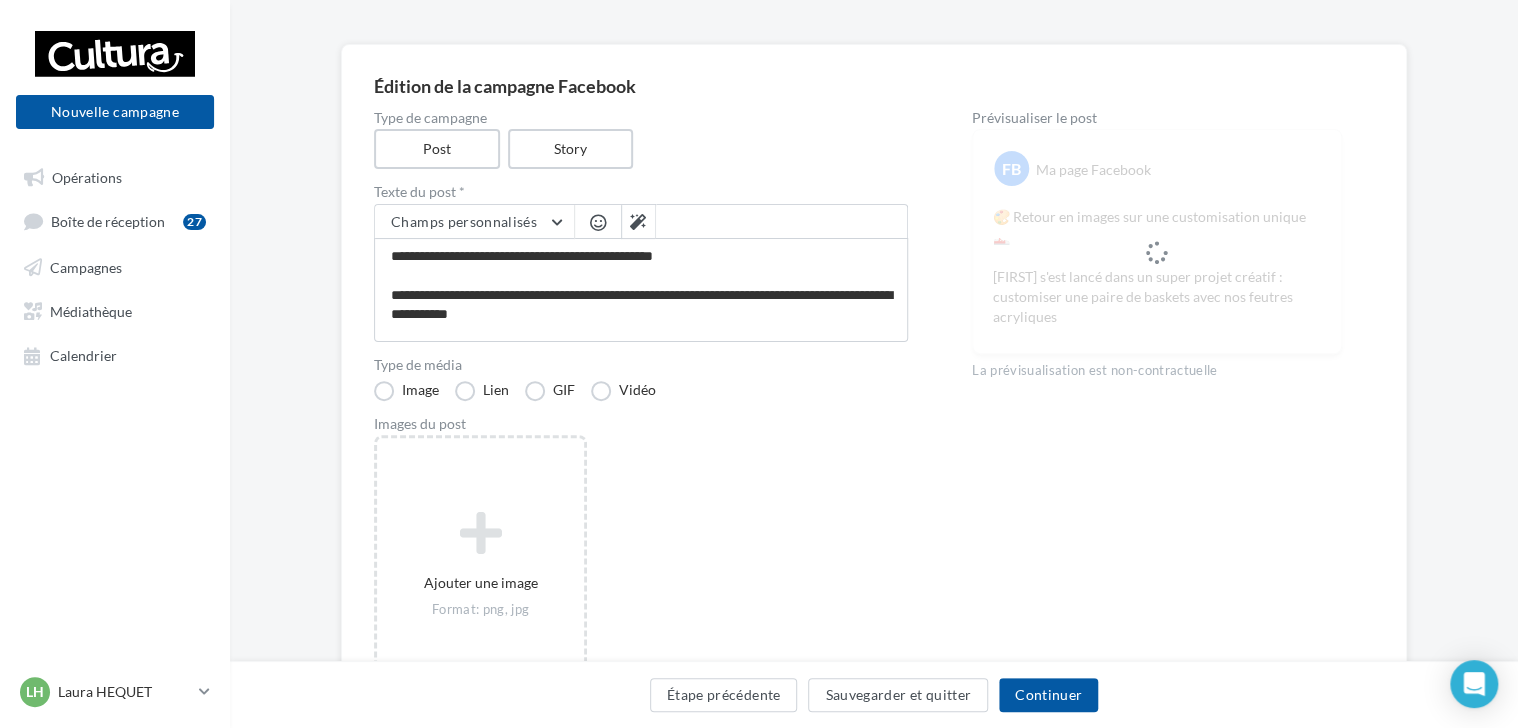click at bounding box center [598, 222] 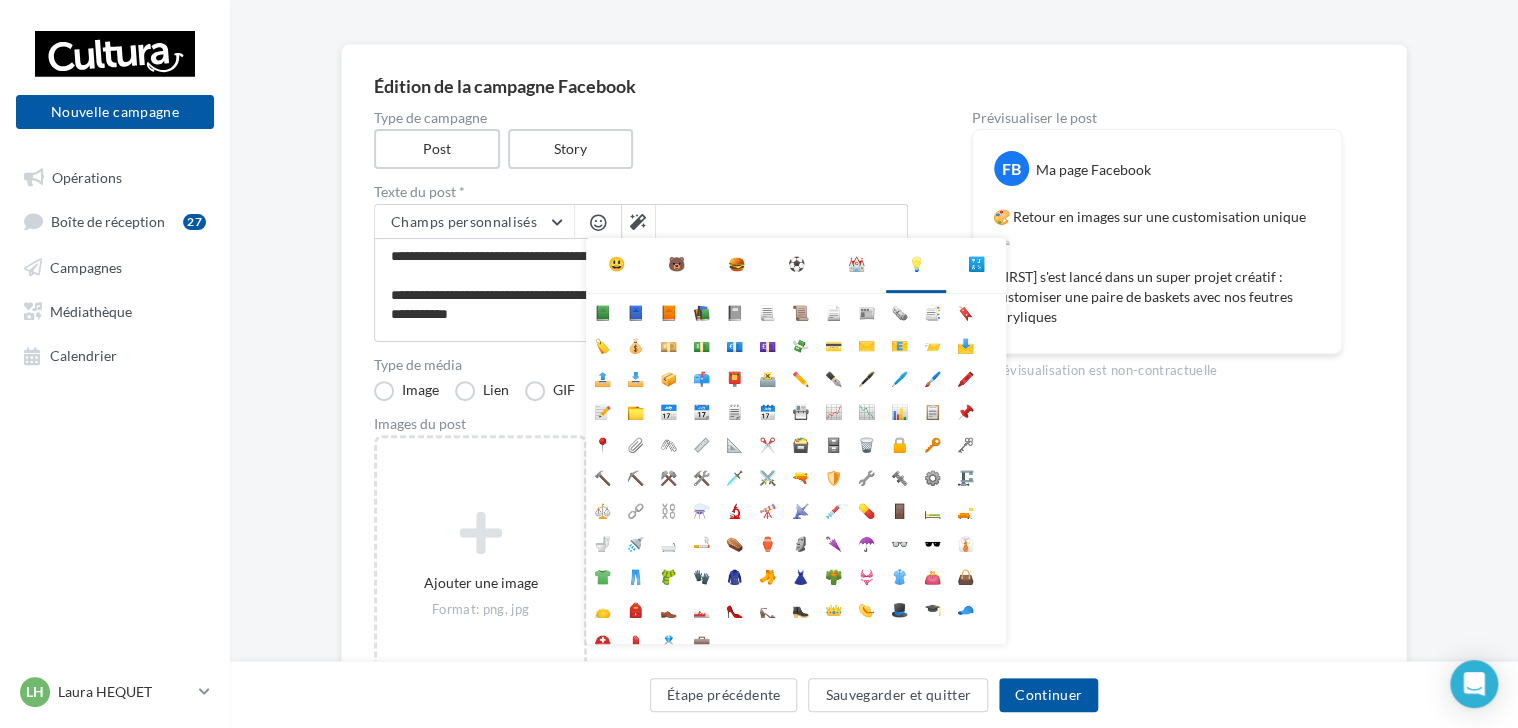scroll, scrollTop: 177, scrollLeft: 0, axis: vertical 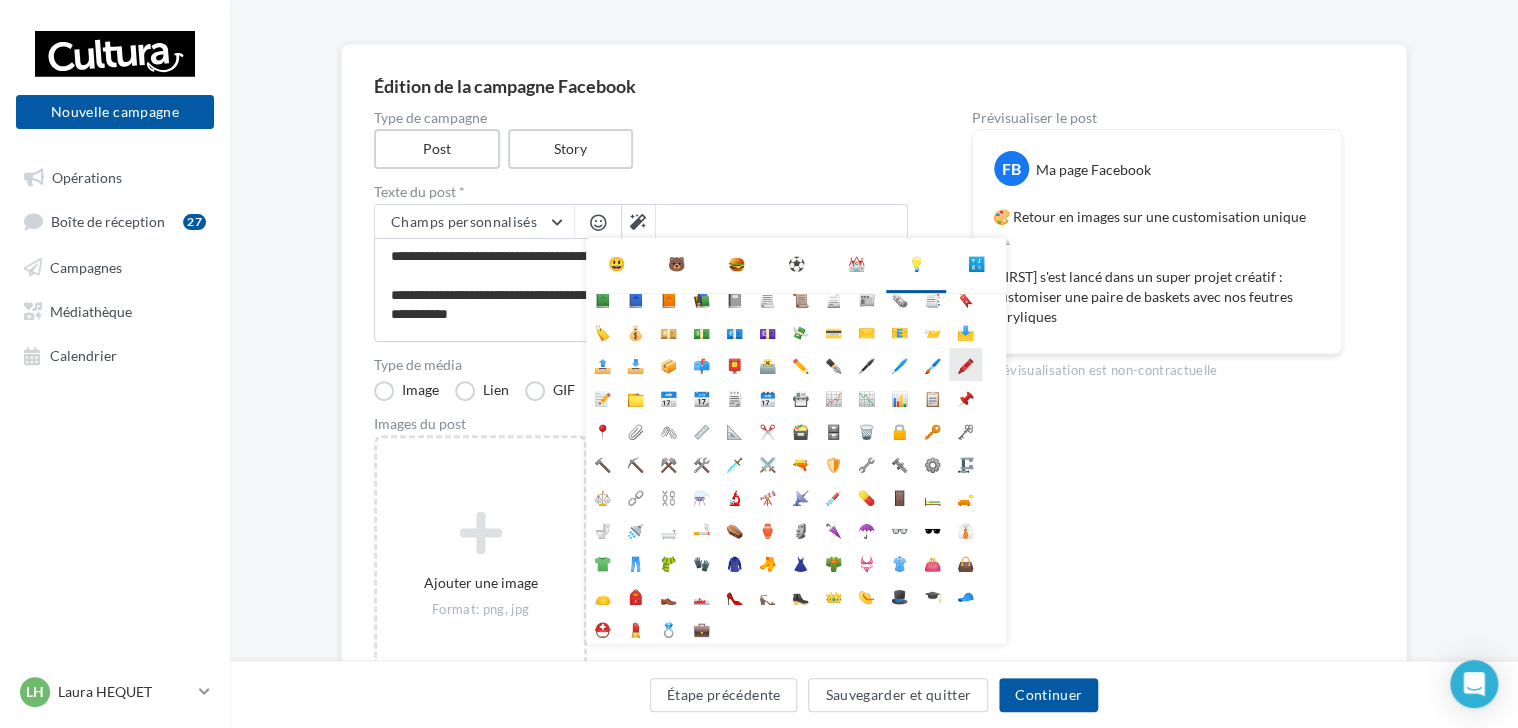 click on "🖍️" at bounding box center [965, 364] 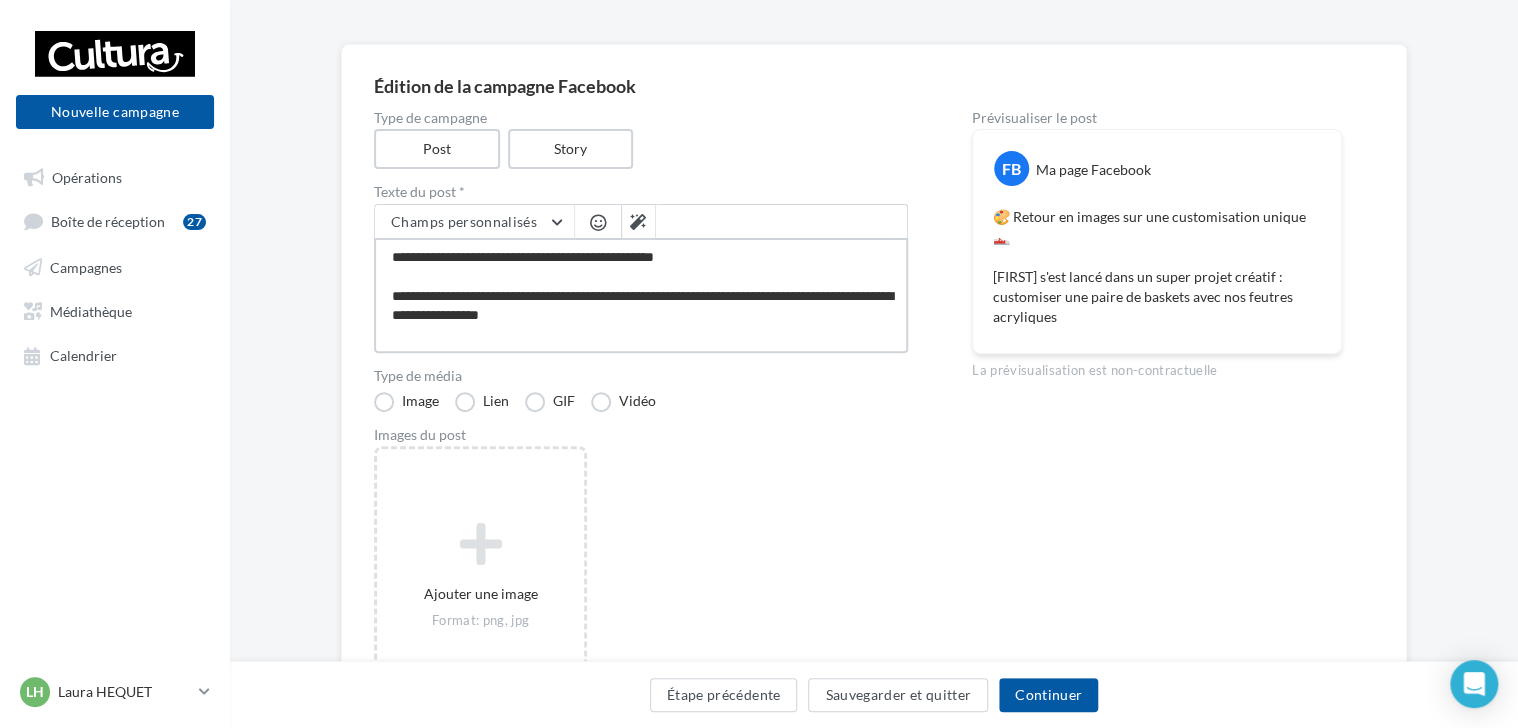 scroll, scrollTop: 10, scrollLeft: 0, axis: vertical 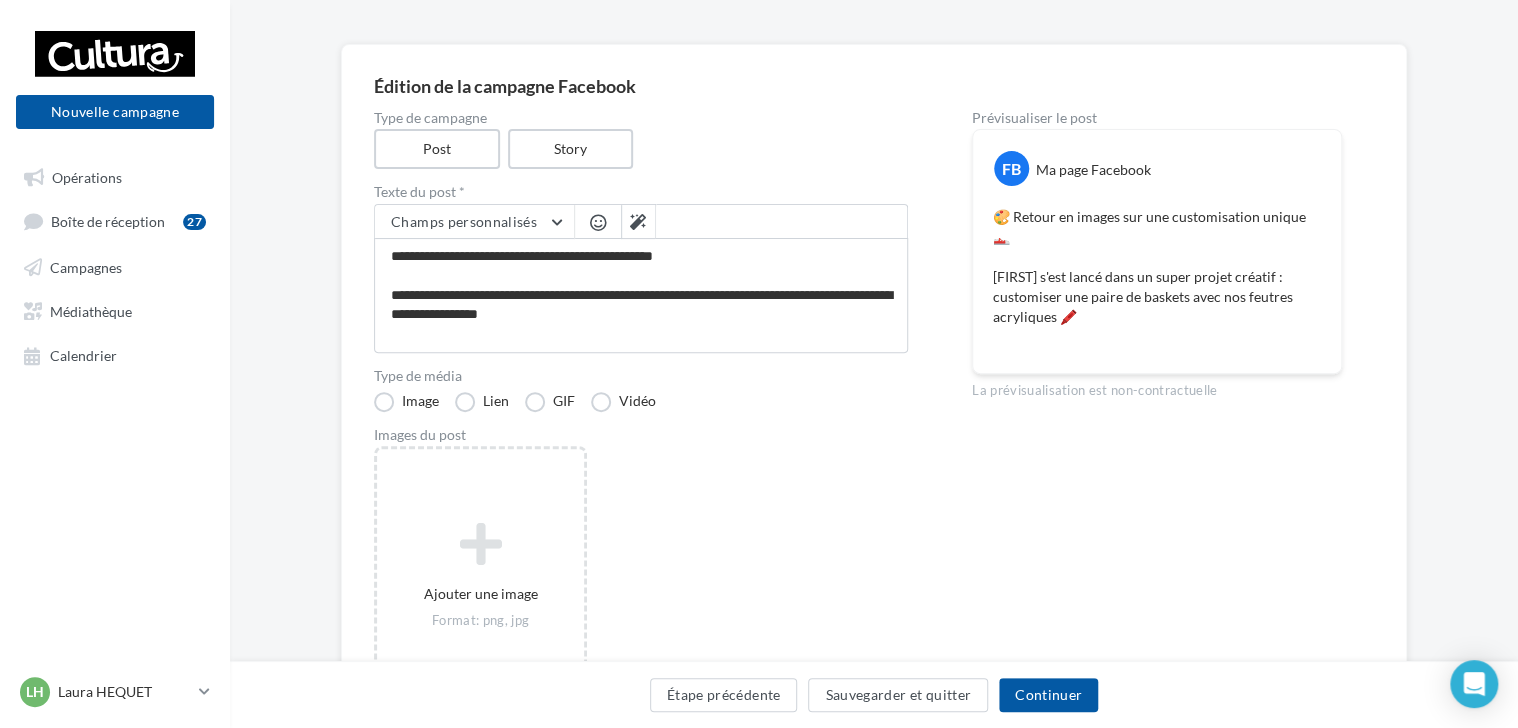 click at bounding box center (598, 222) 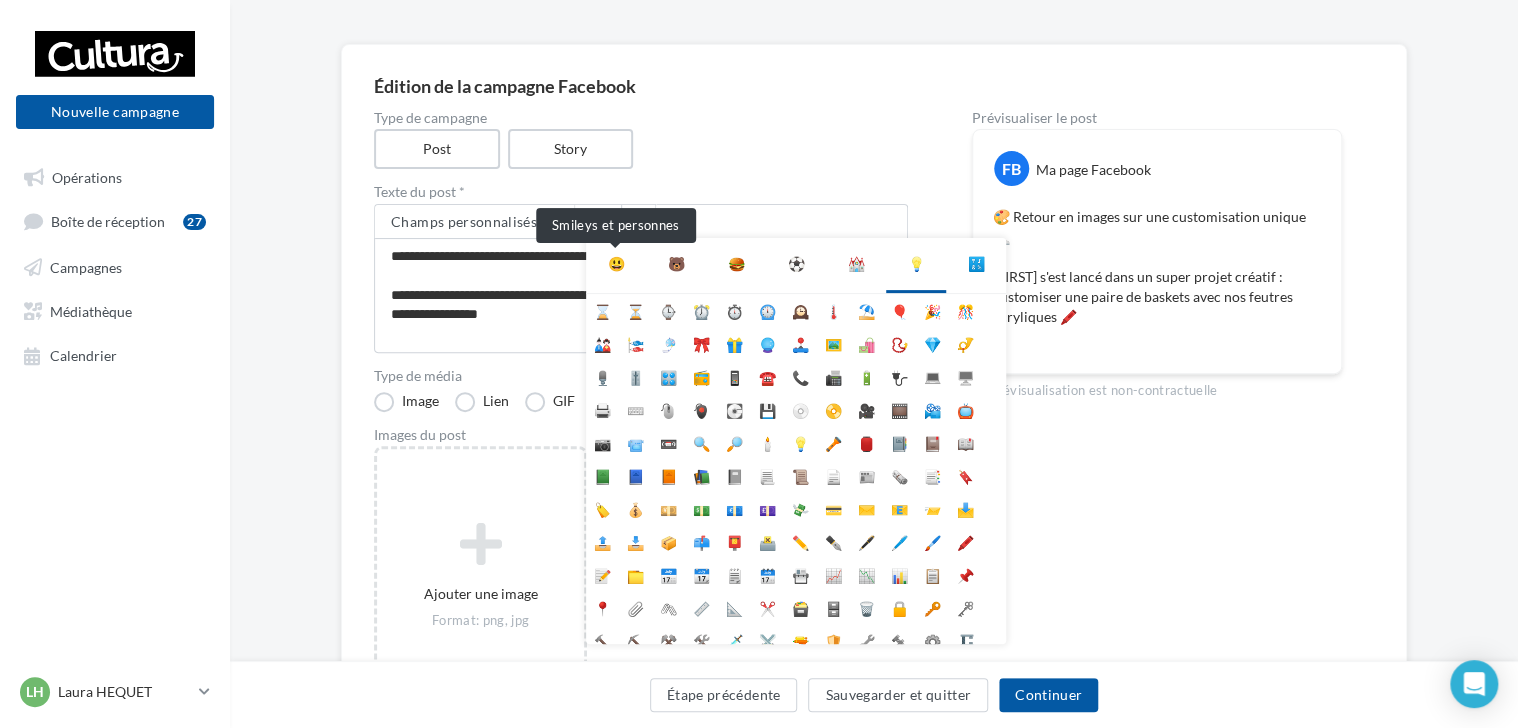 click on "😃" at bounding box center (616, 264) 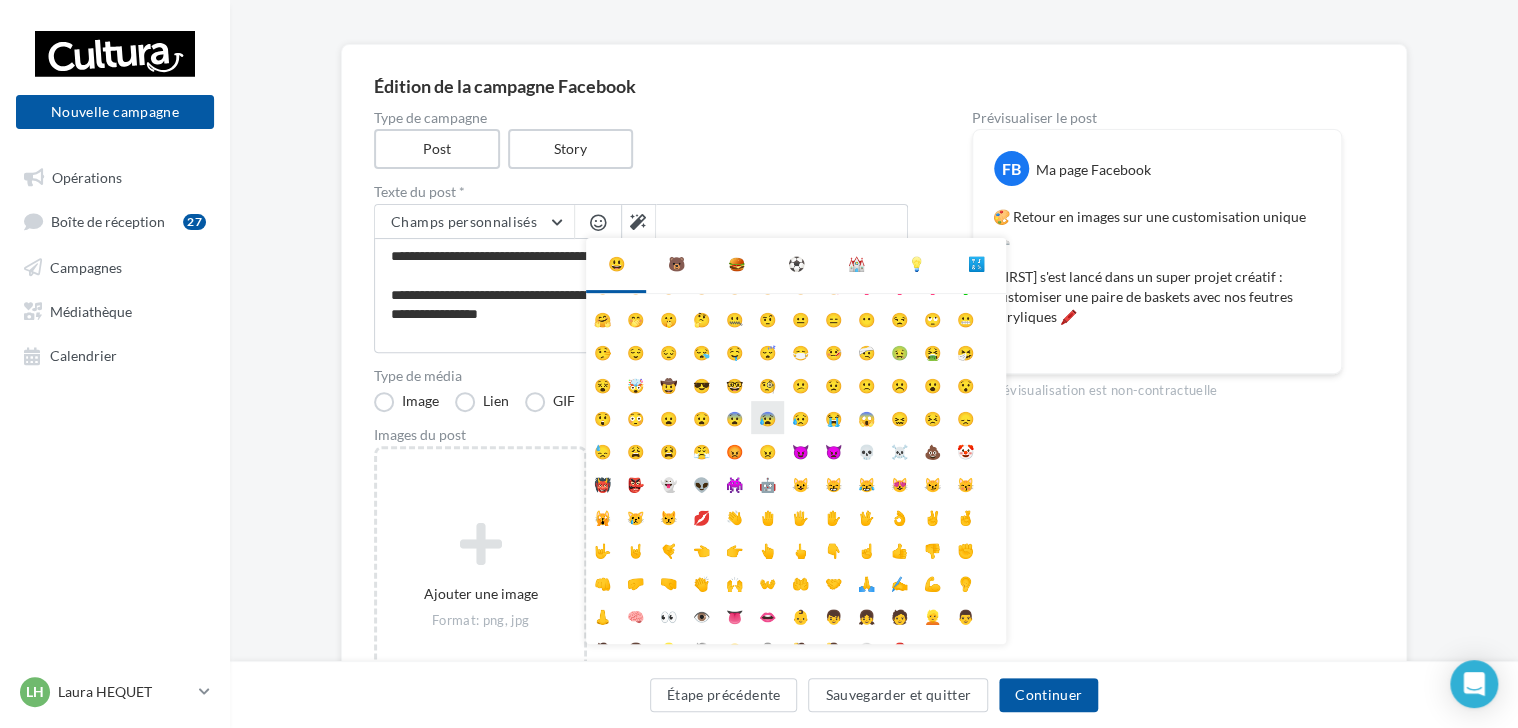 scroll, scrollTop: 78, scrollLeft: 0, axis: vertical 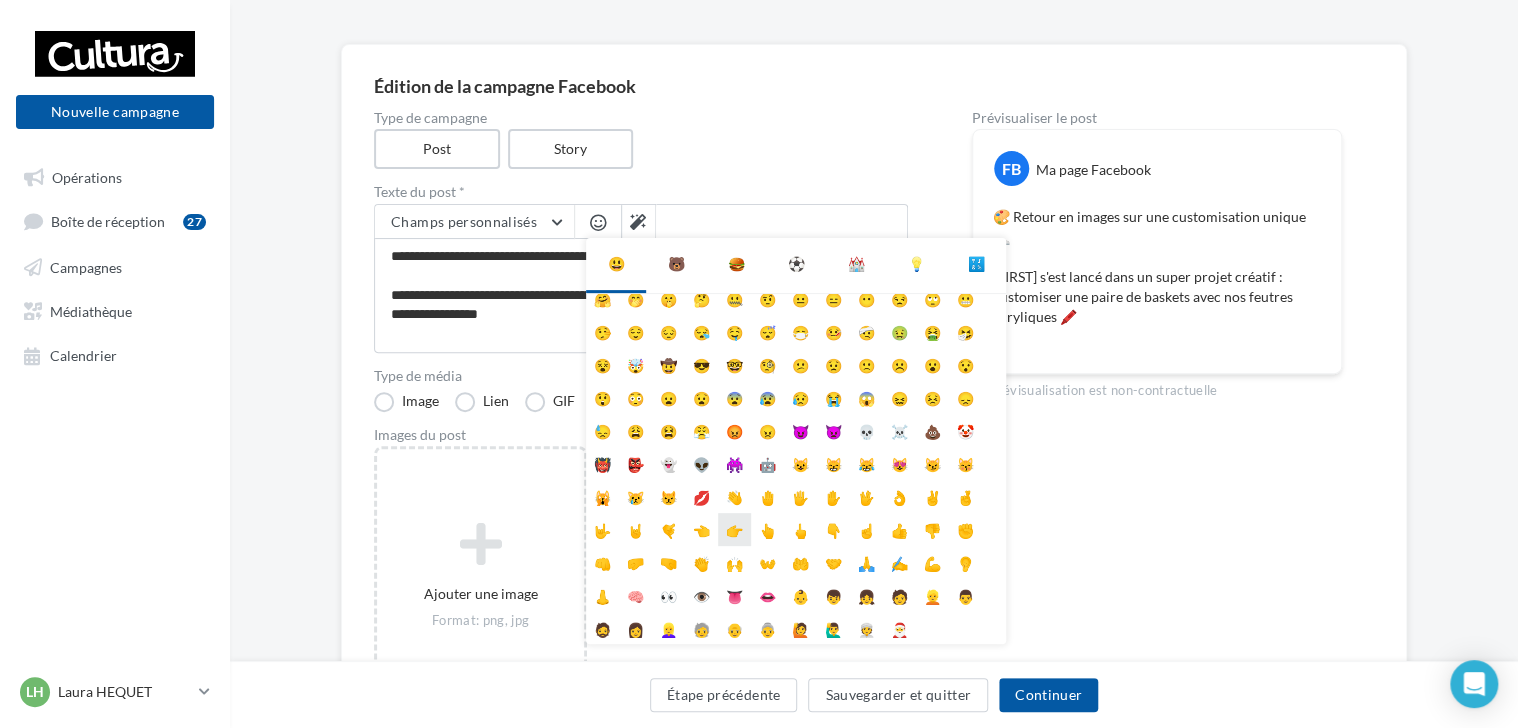 click on "👉" at bounding box center [734, 529] 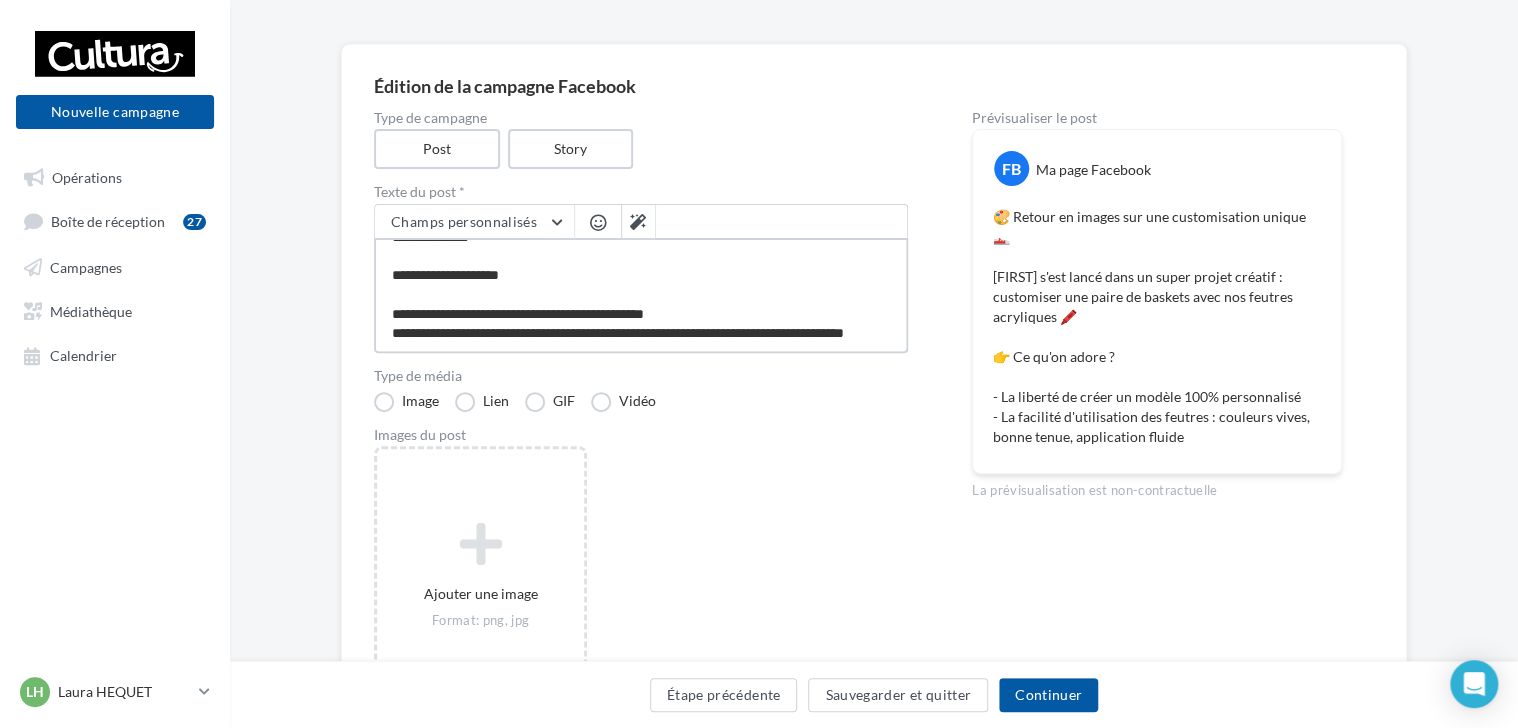 scroll, scrollTop: 106, scrollLeft: 0, axis: vertical 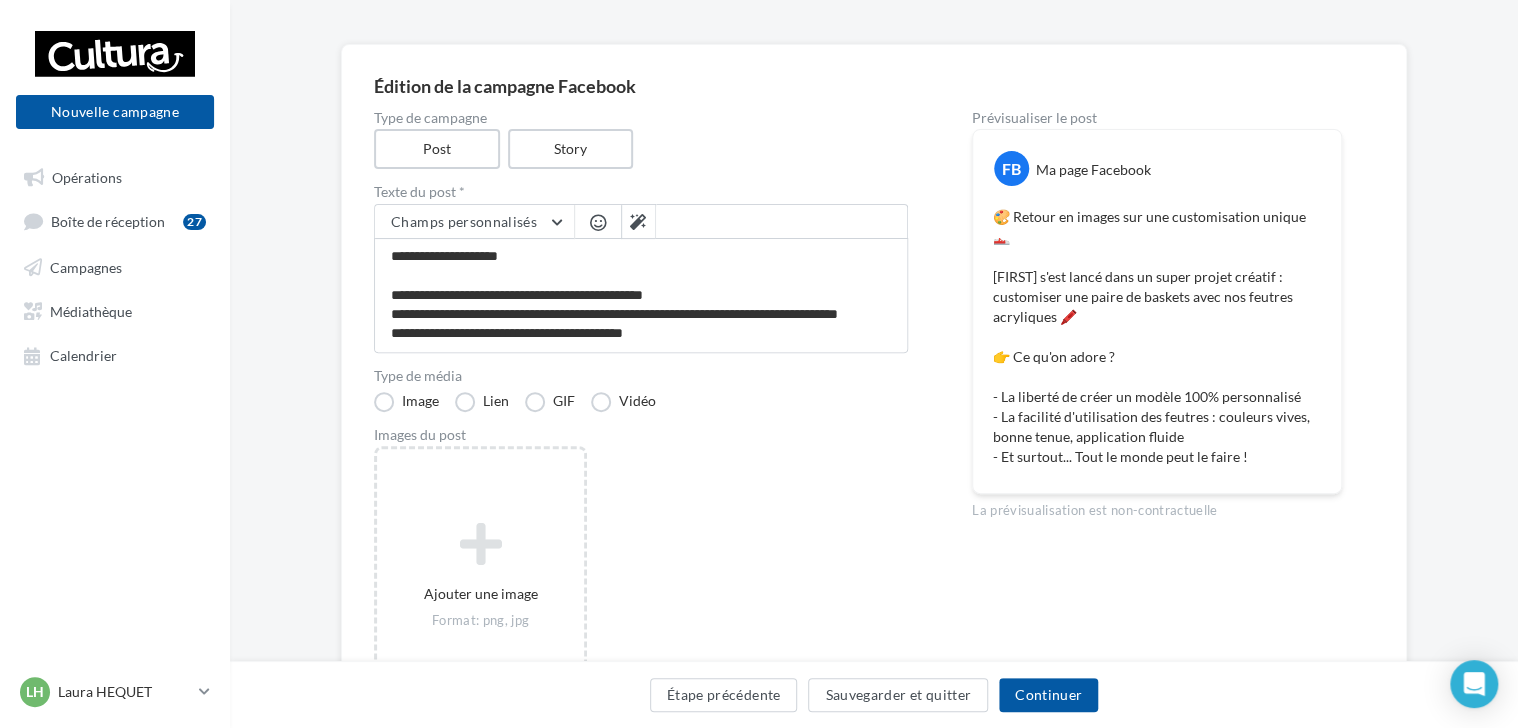 click at bounding box center [598, 222] 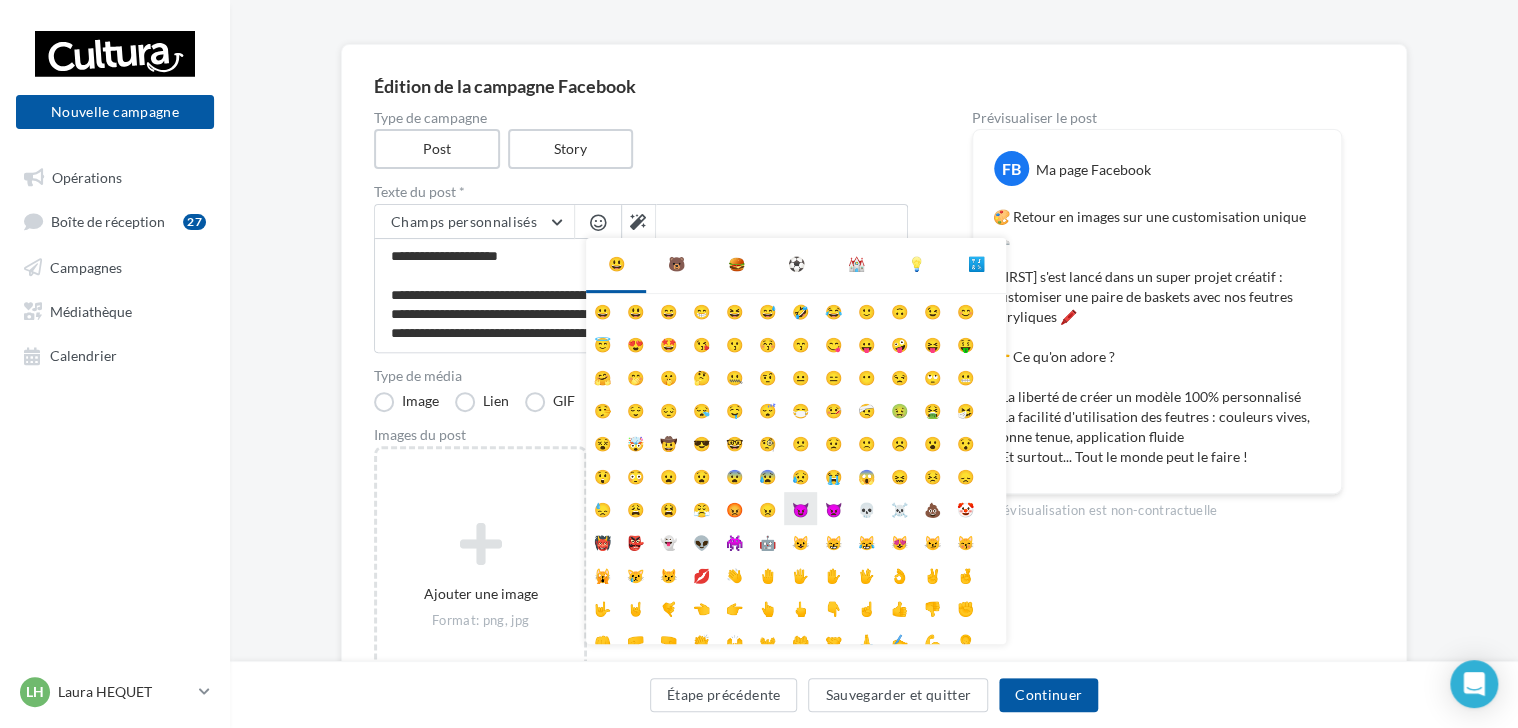 scroll, scrollTop: 78, scrollLeft: 0, axis: vertical 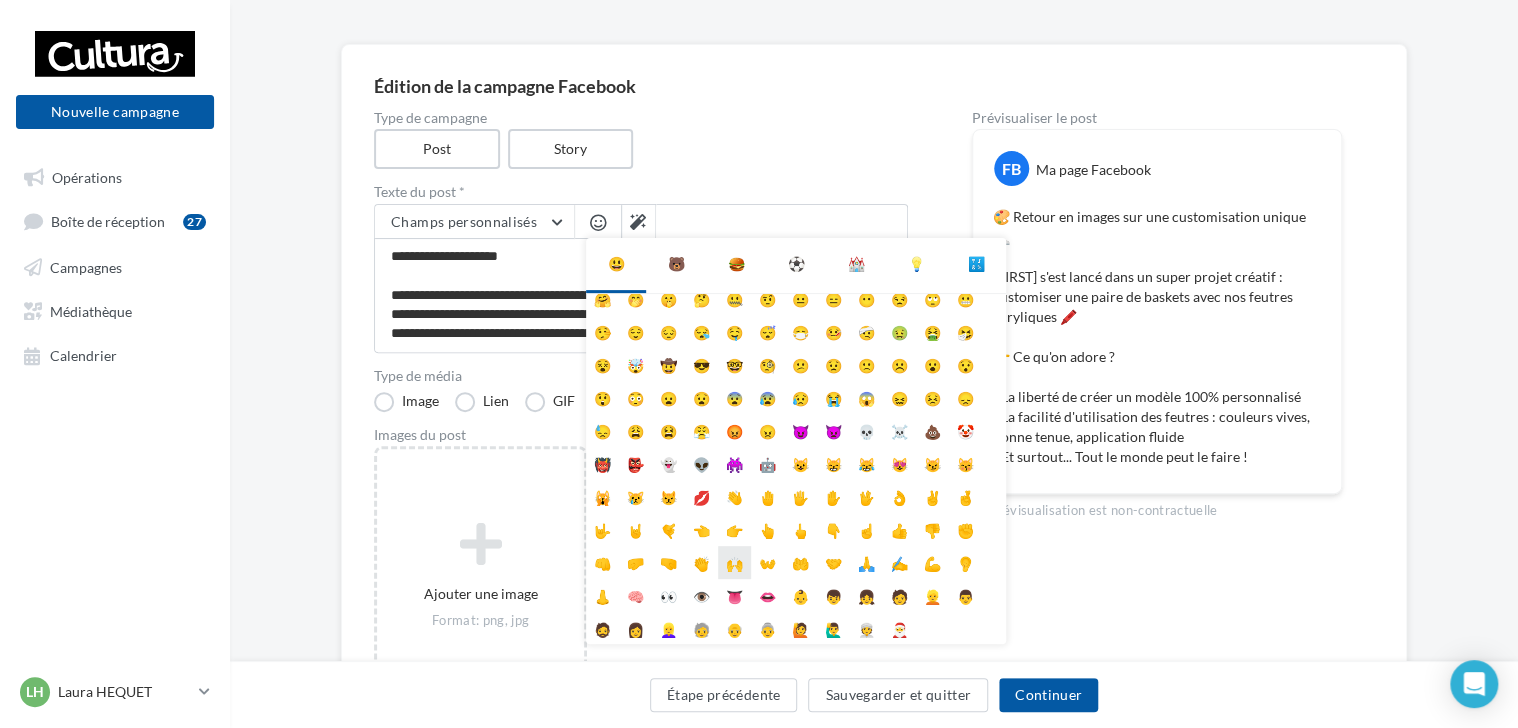 click on "🙌" at bounding box center [734, 562] 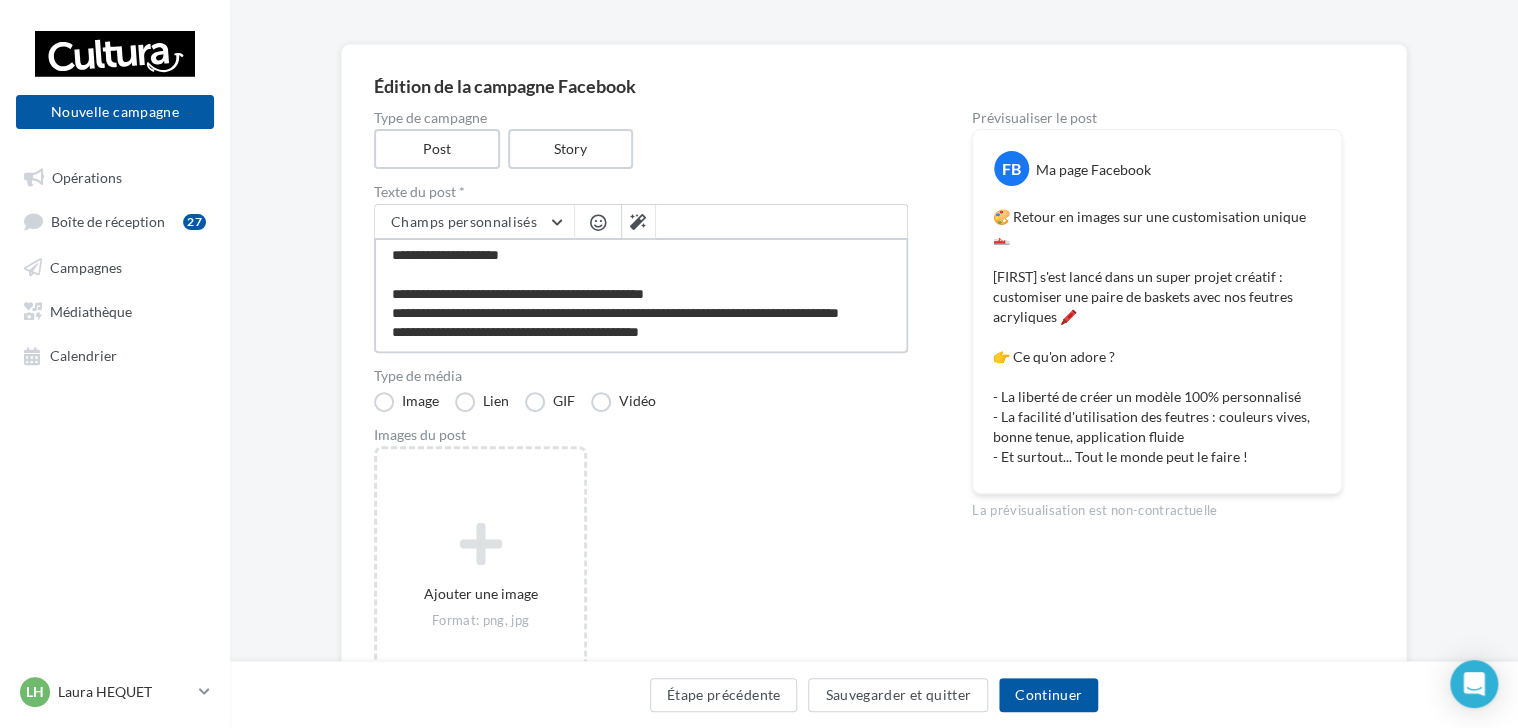 scroll, scrollTop: 106, scrollLeft: 0, axis: vertical 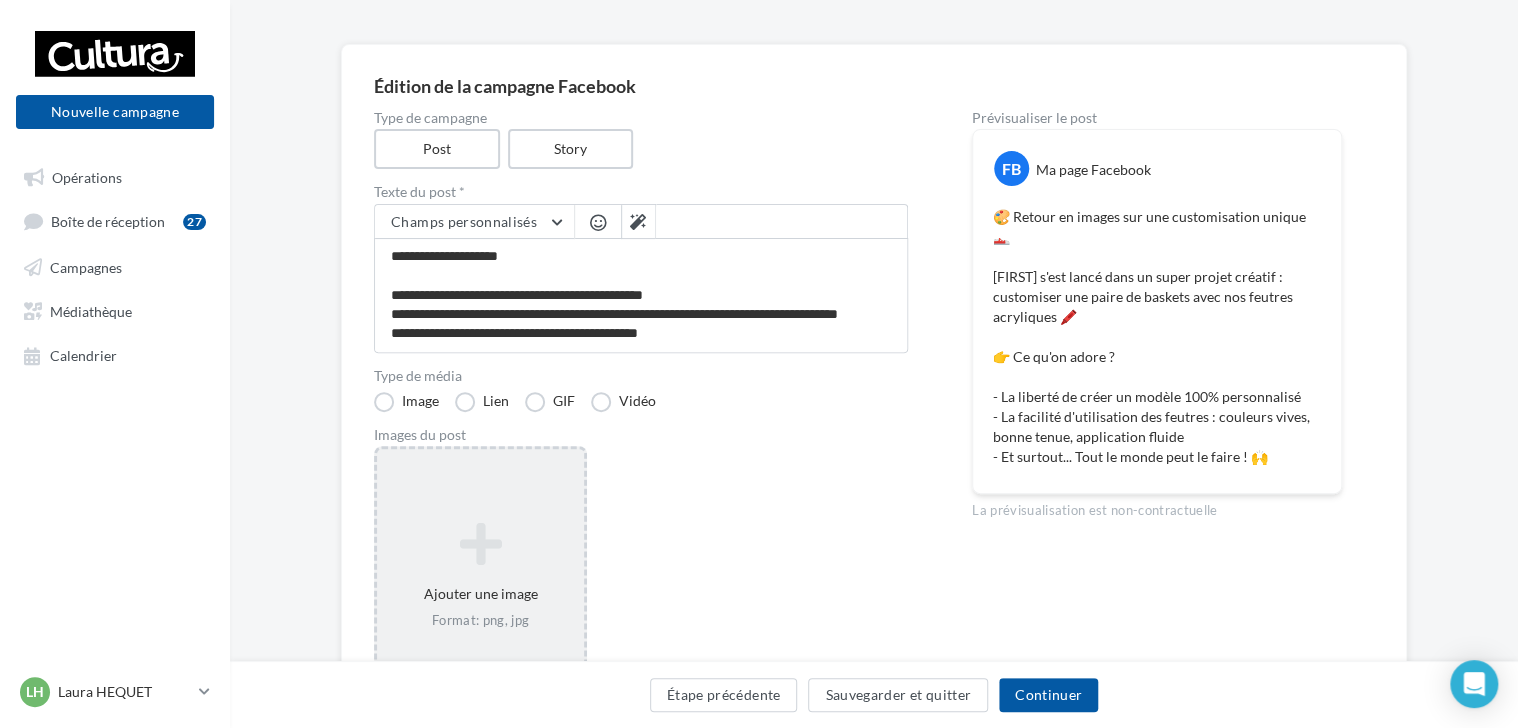 click at bounding box center [480, 544] 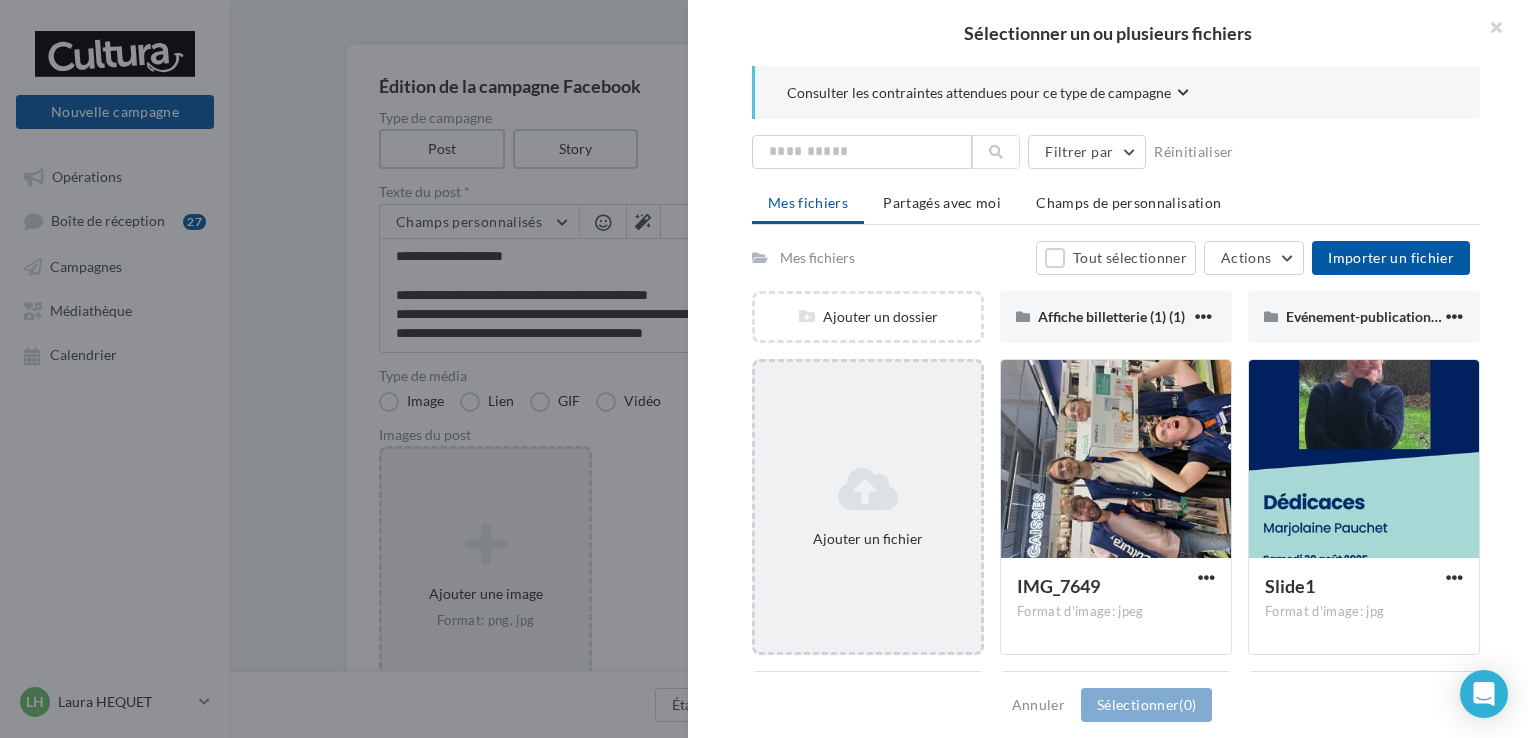 click on "Ajouter un fichier" at bounding box center (868, 507) 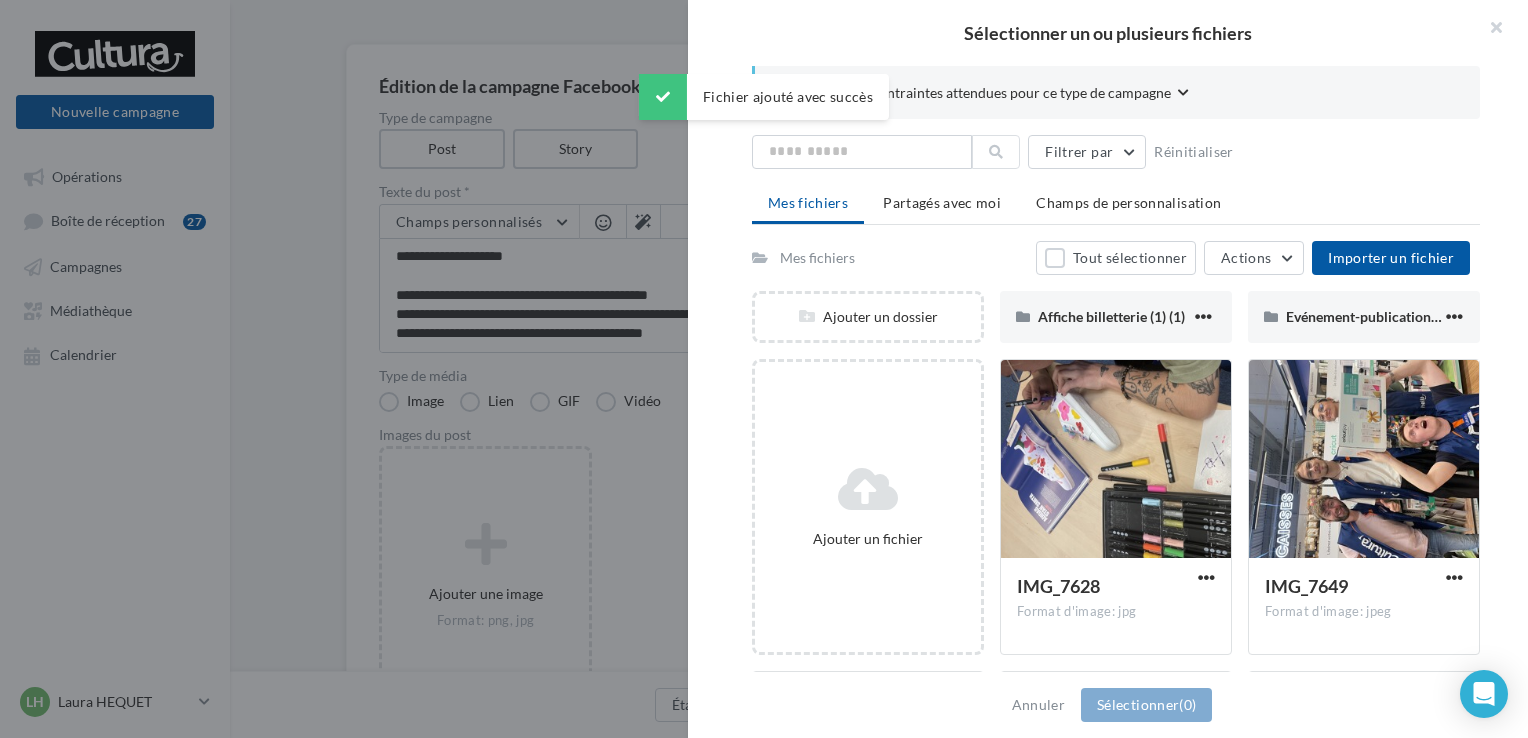 click on "Ajouter un fichier" at bounding box center (868, 507) 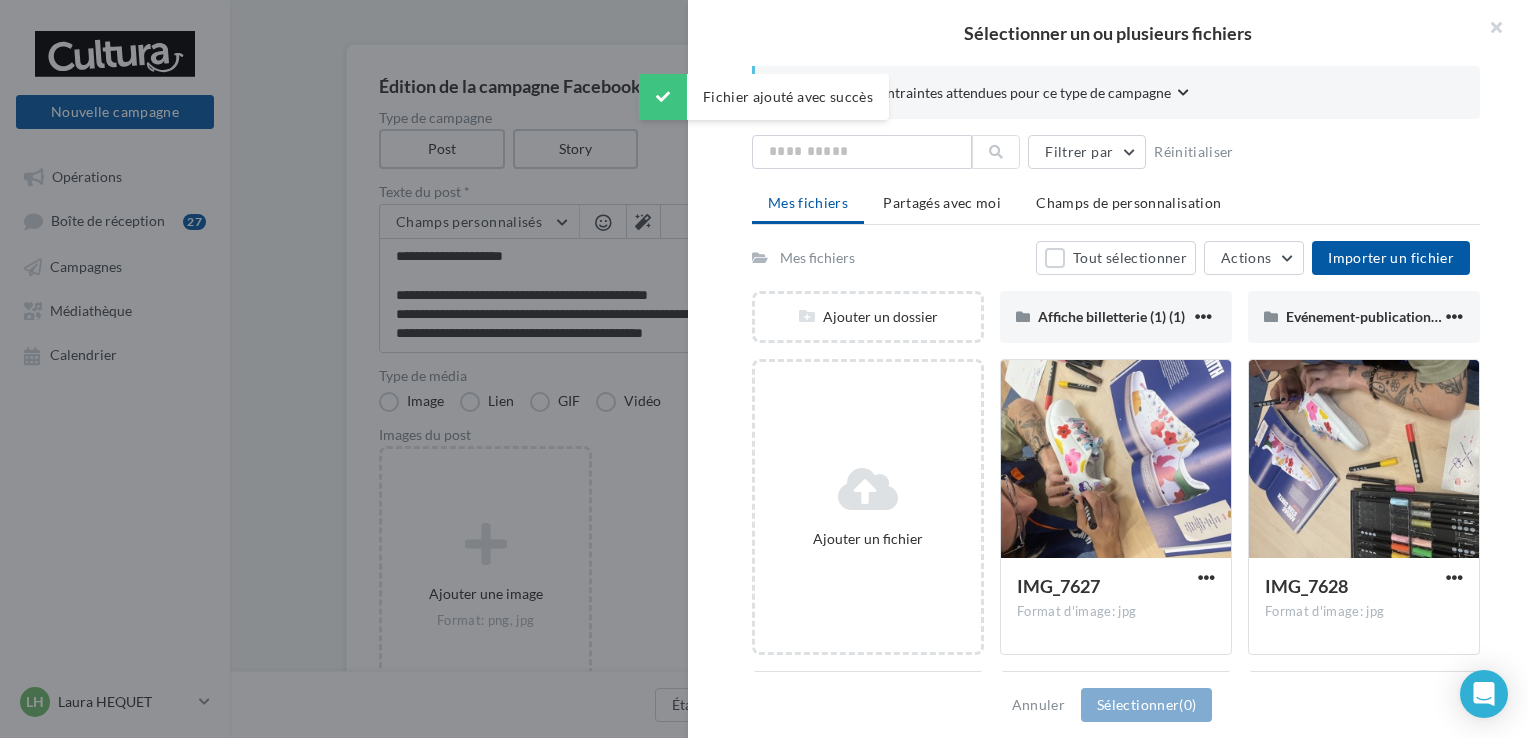click on "Ajouter un fichier" at bounding box center [868, 507] 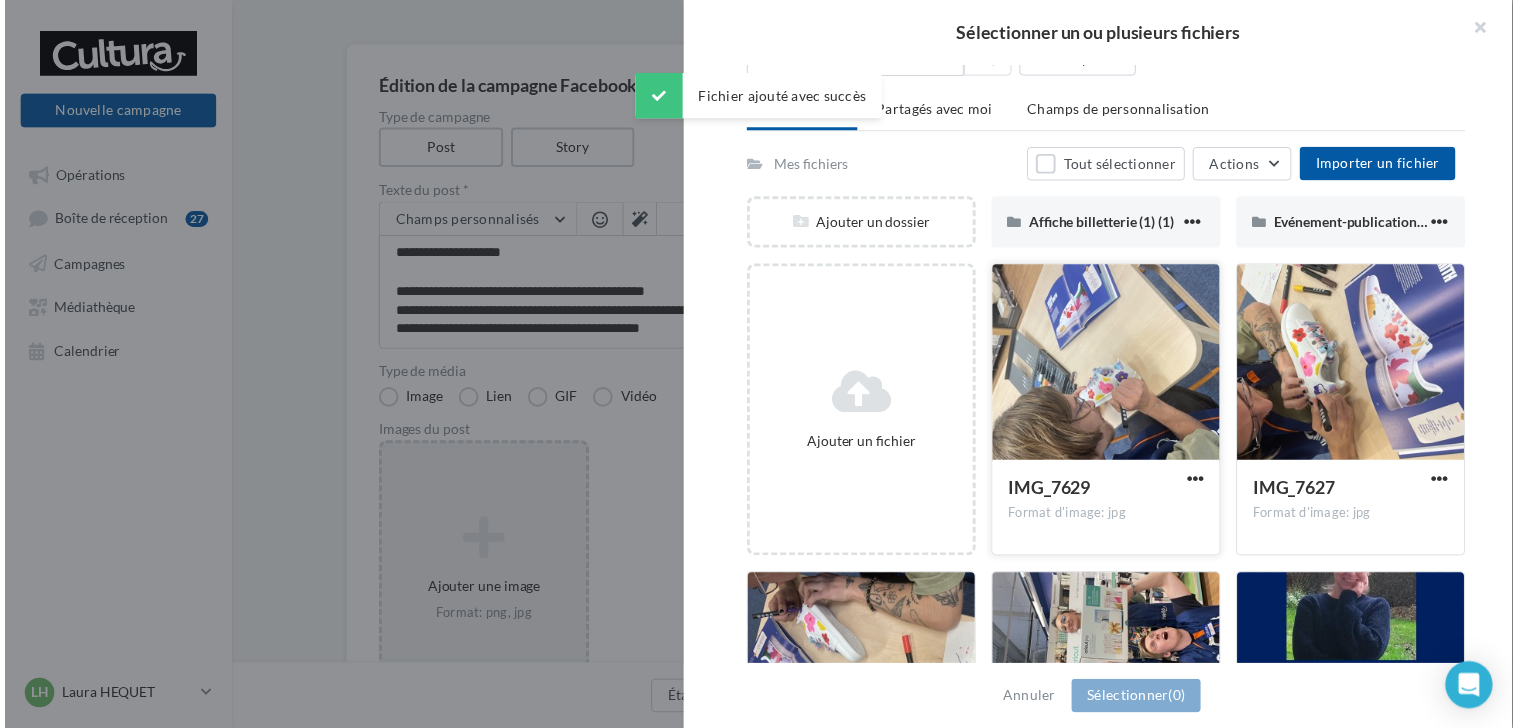 scroll, scrollTop: 92, scrollLeft: 0, axis: vertical 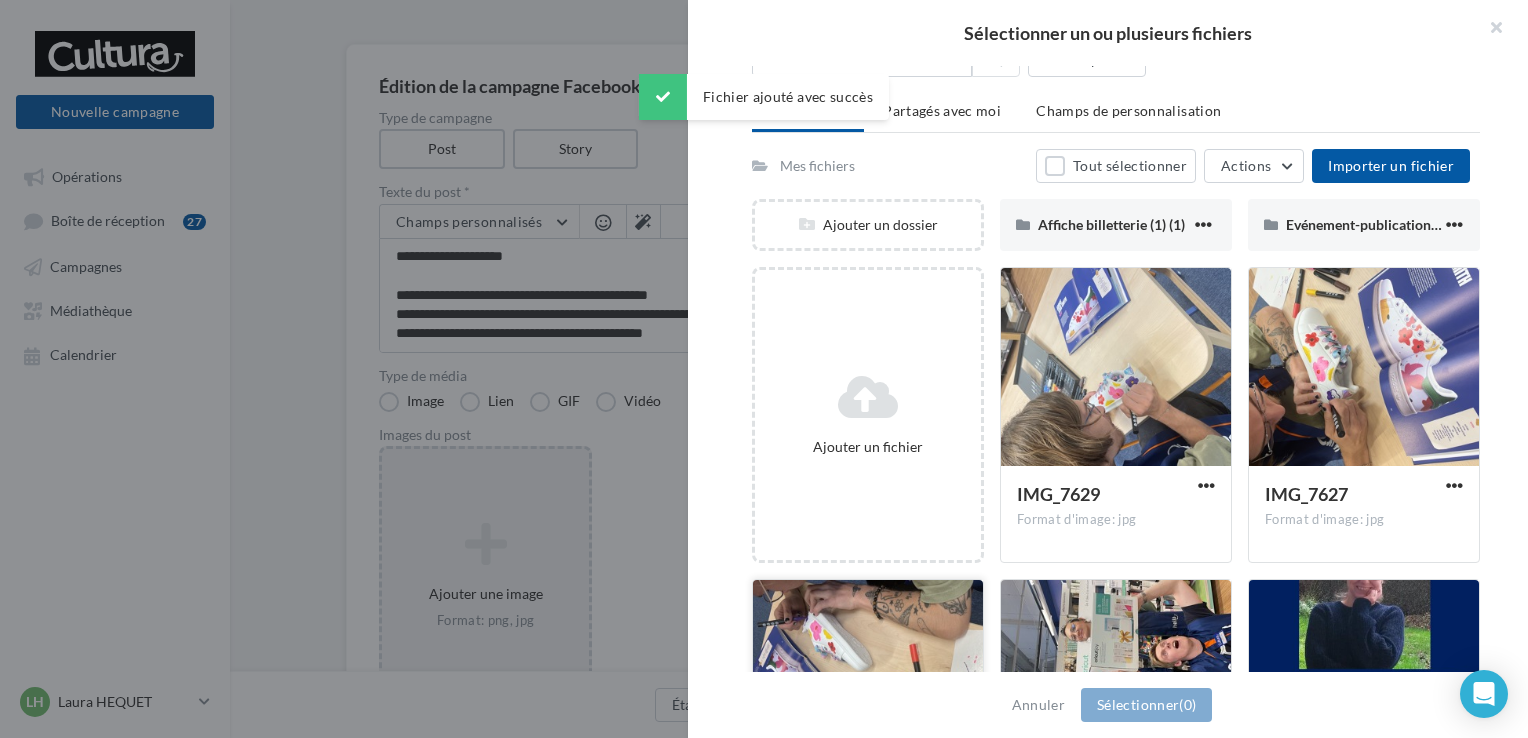 click at bounding box center (868, 680) 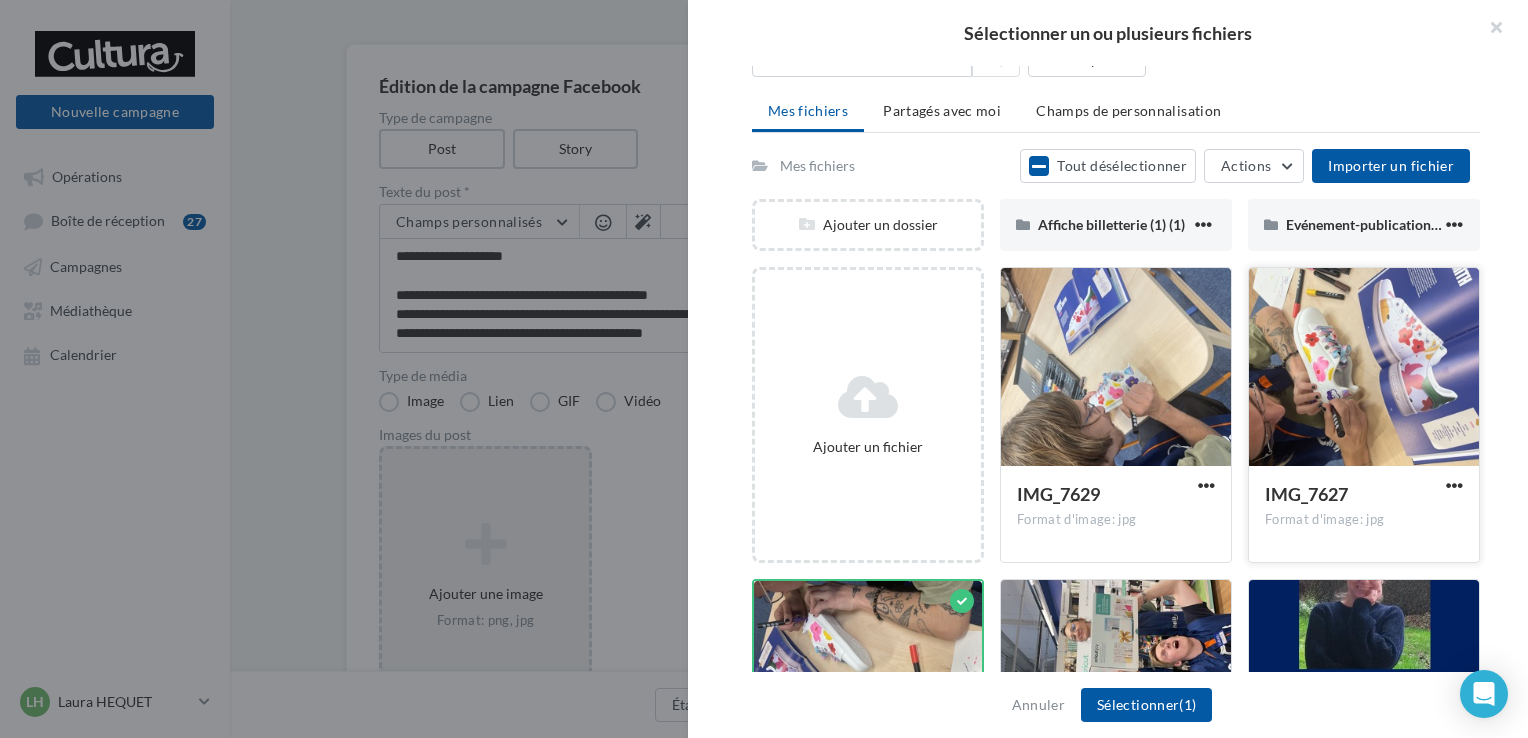 click at bounding box center (1364, 368) 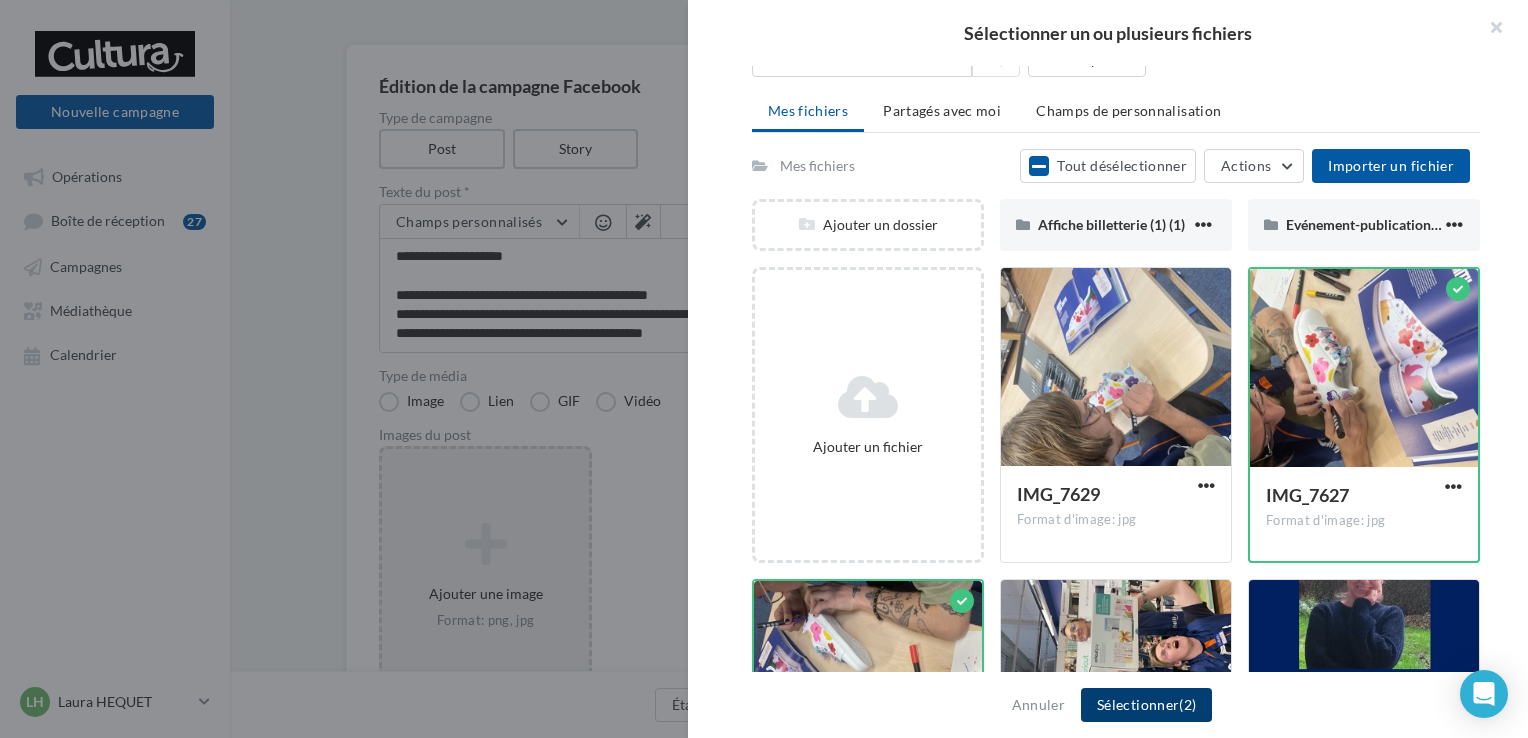 click on "Sélectionner   (2)" at bounding box center [1146, 705] 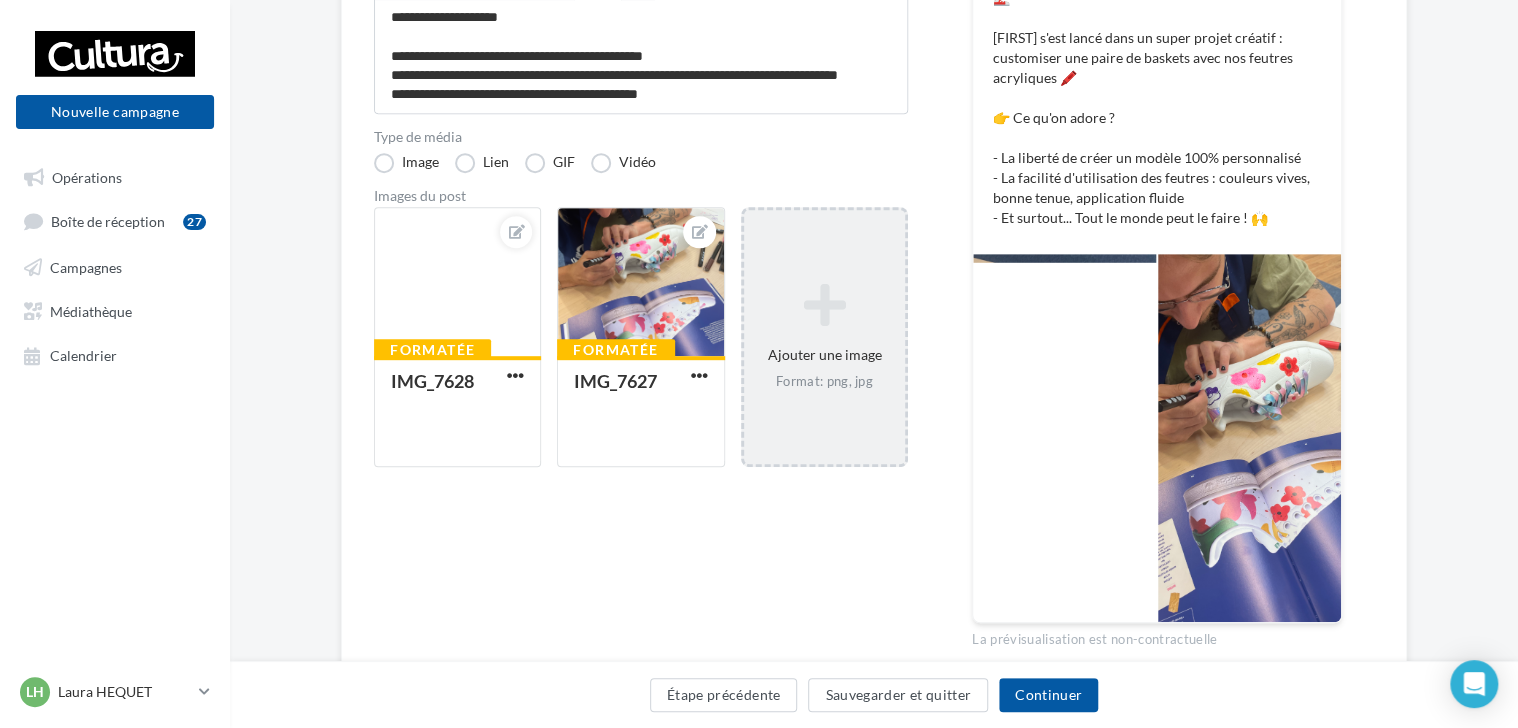 scroll, scrollTop: 362, scrollLeft: 0, axis: vertical 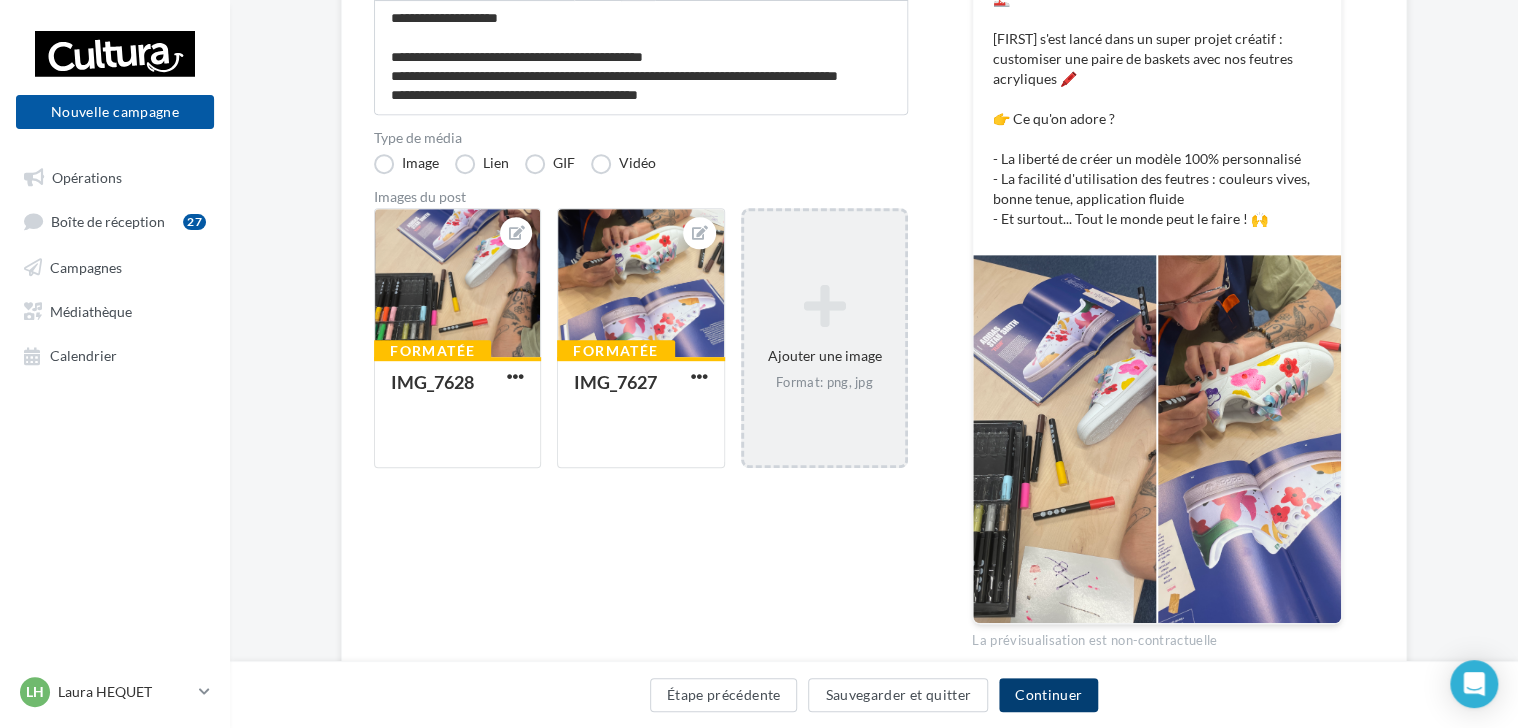 click on "Continuer" at bounding box center (1048, 695) 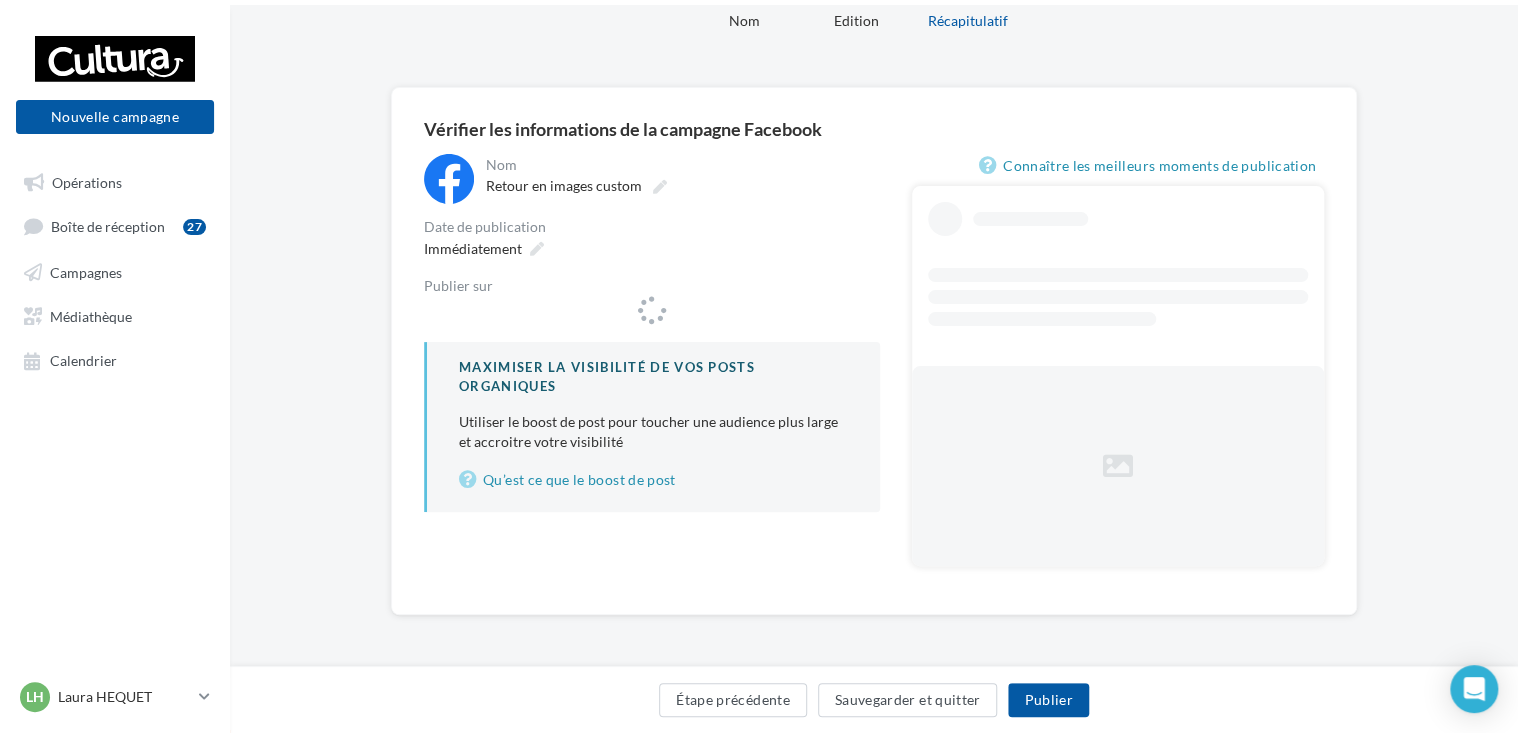 scroll, scrollTop: 0, scrollLeft: 0, axis: both 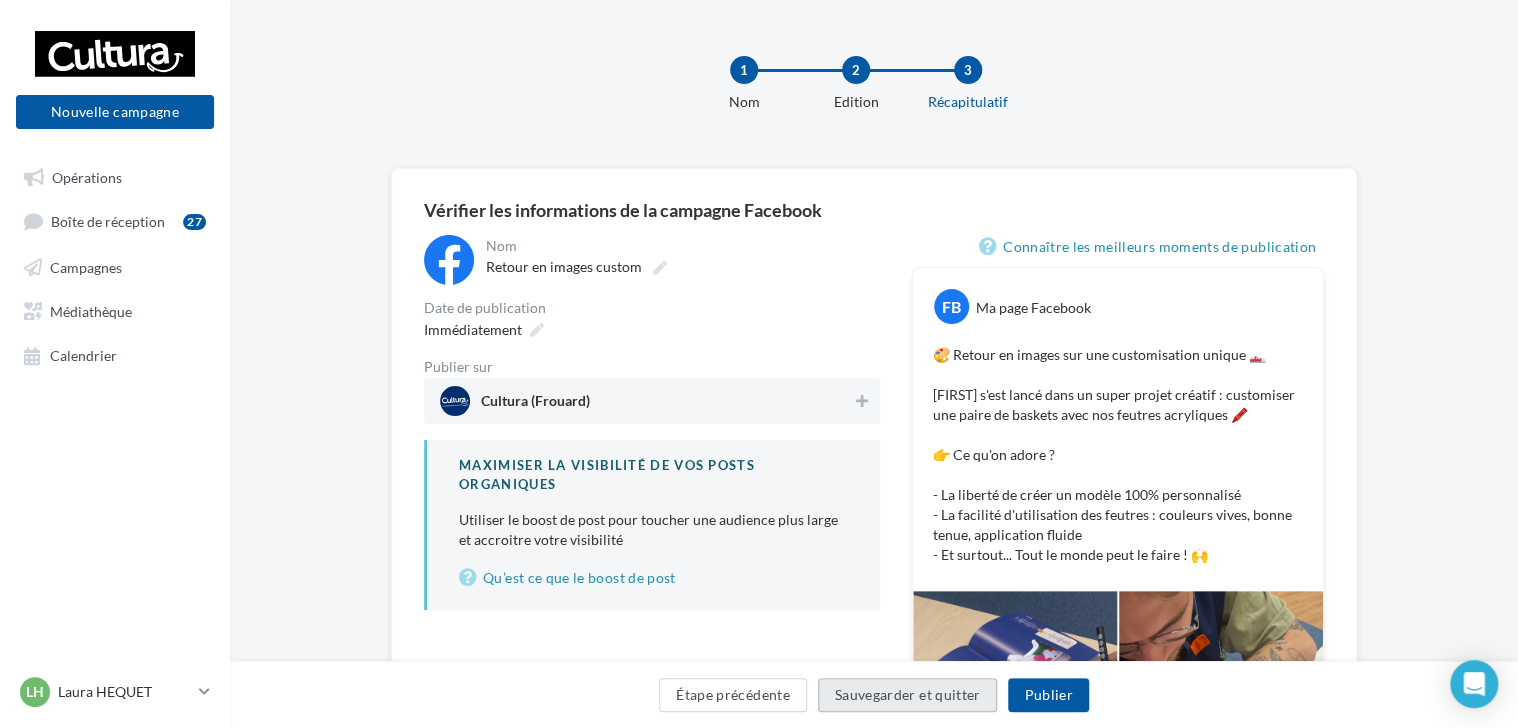 click on "Sauvegarder et quitter" at bounding box center (908, 695) 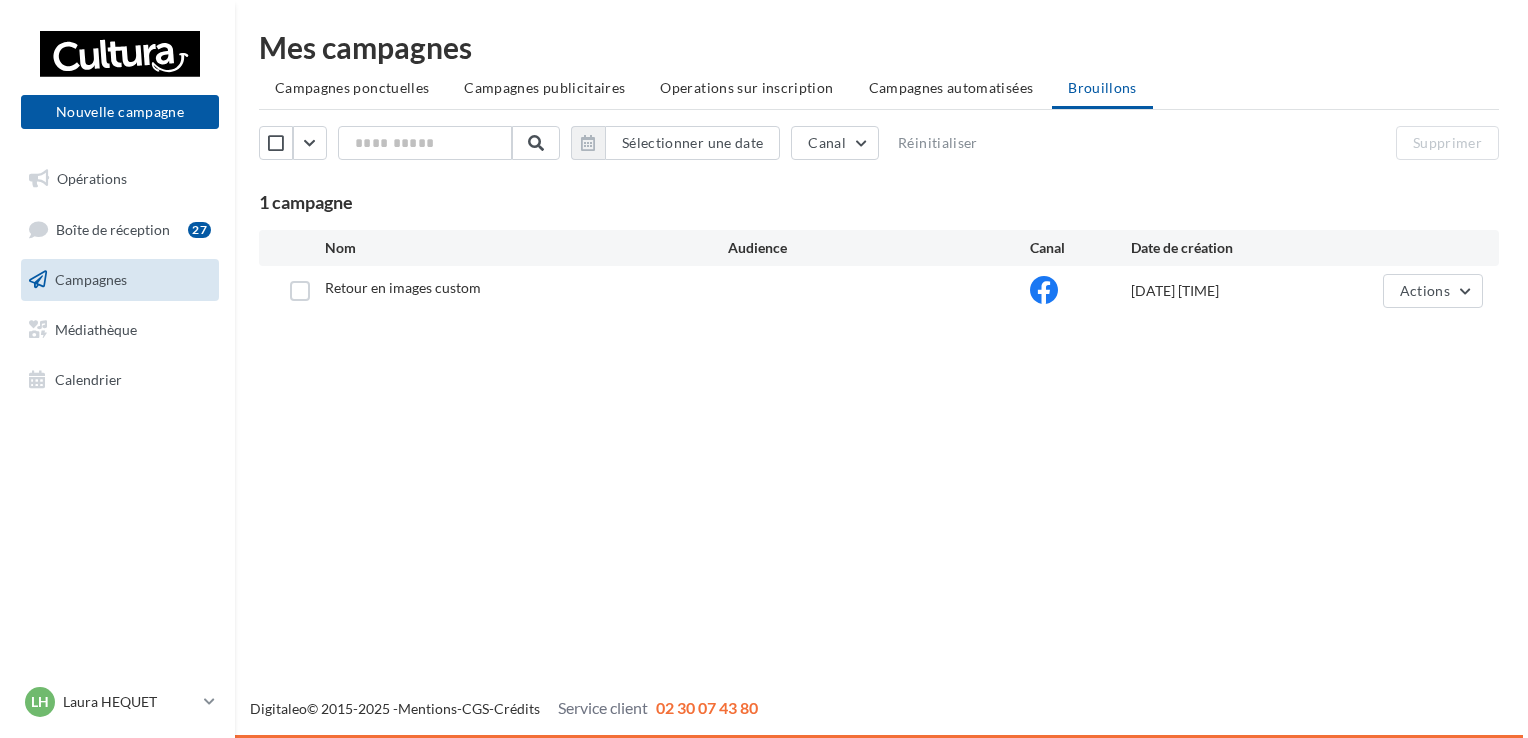 scroll, scrollTop: 0, scrollLeft: 0, axis: both 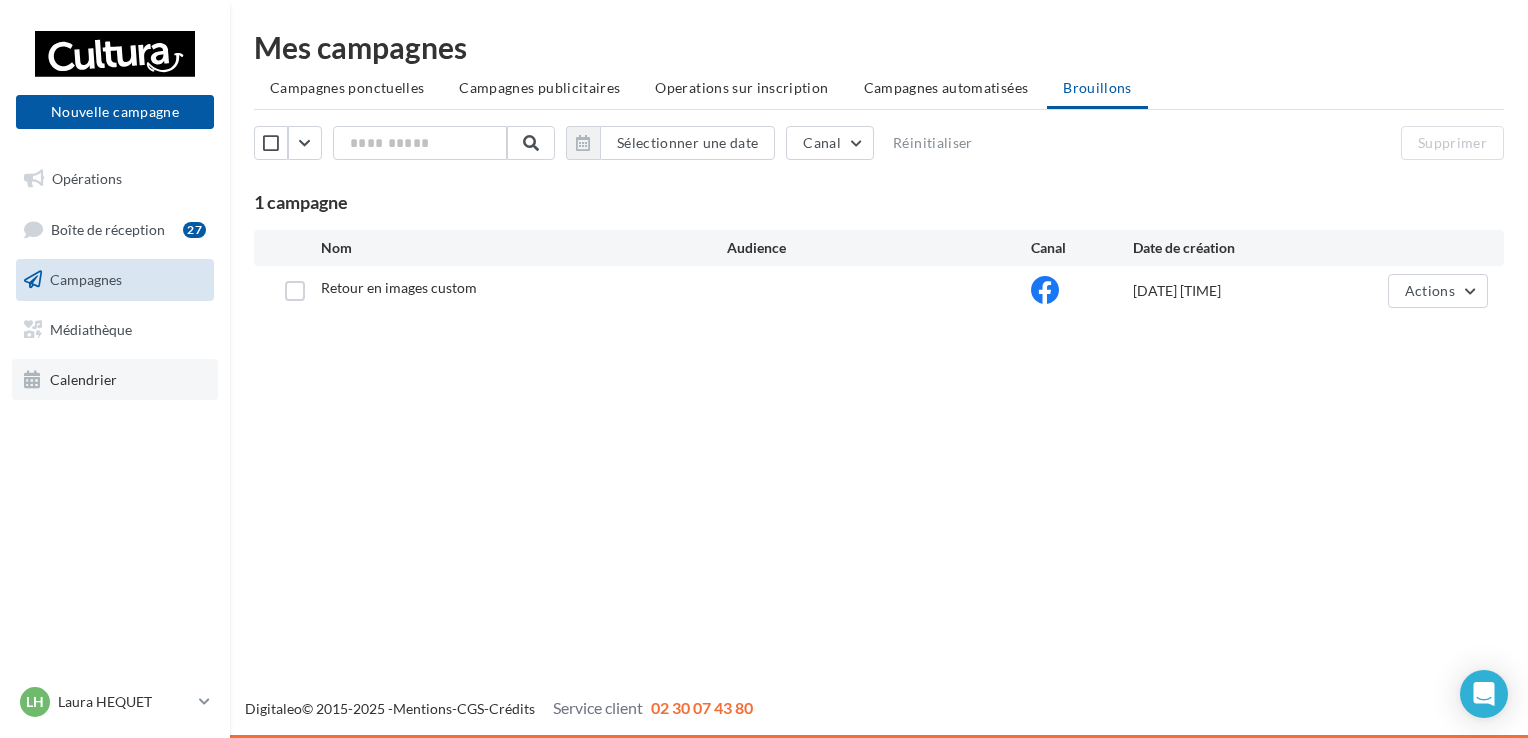 click on "Calendrier" at bounding box center [115, 380] 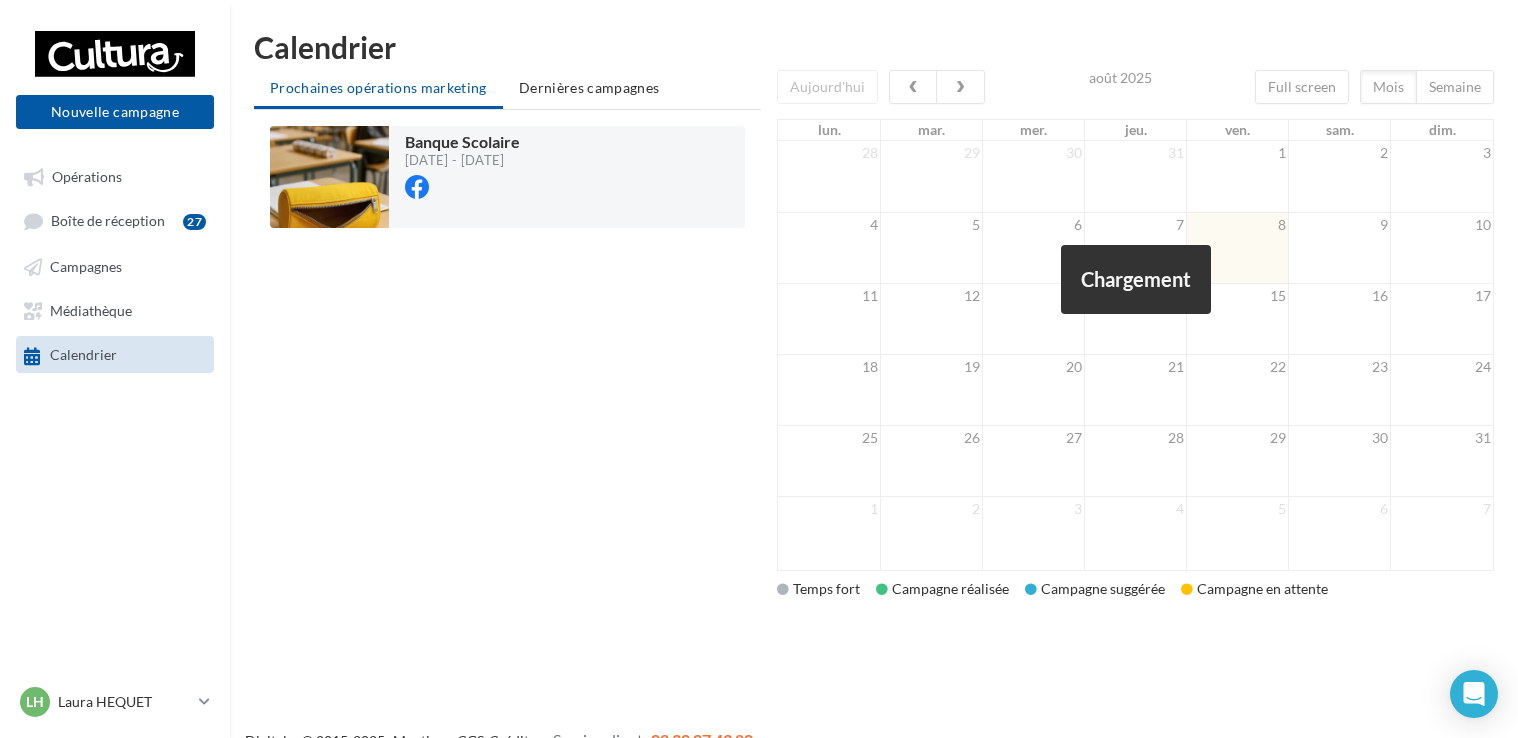 scroll, scrollTop: 0, scrollLeft: 0, axis: both 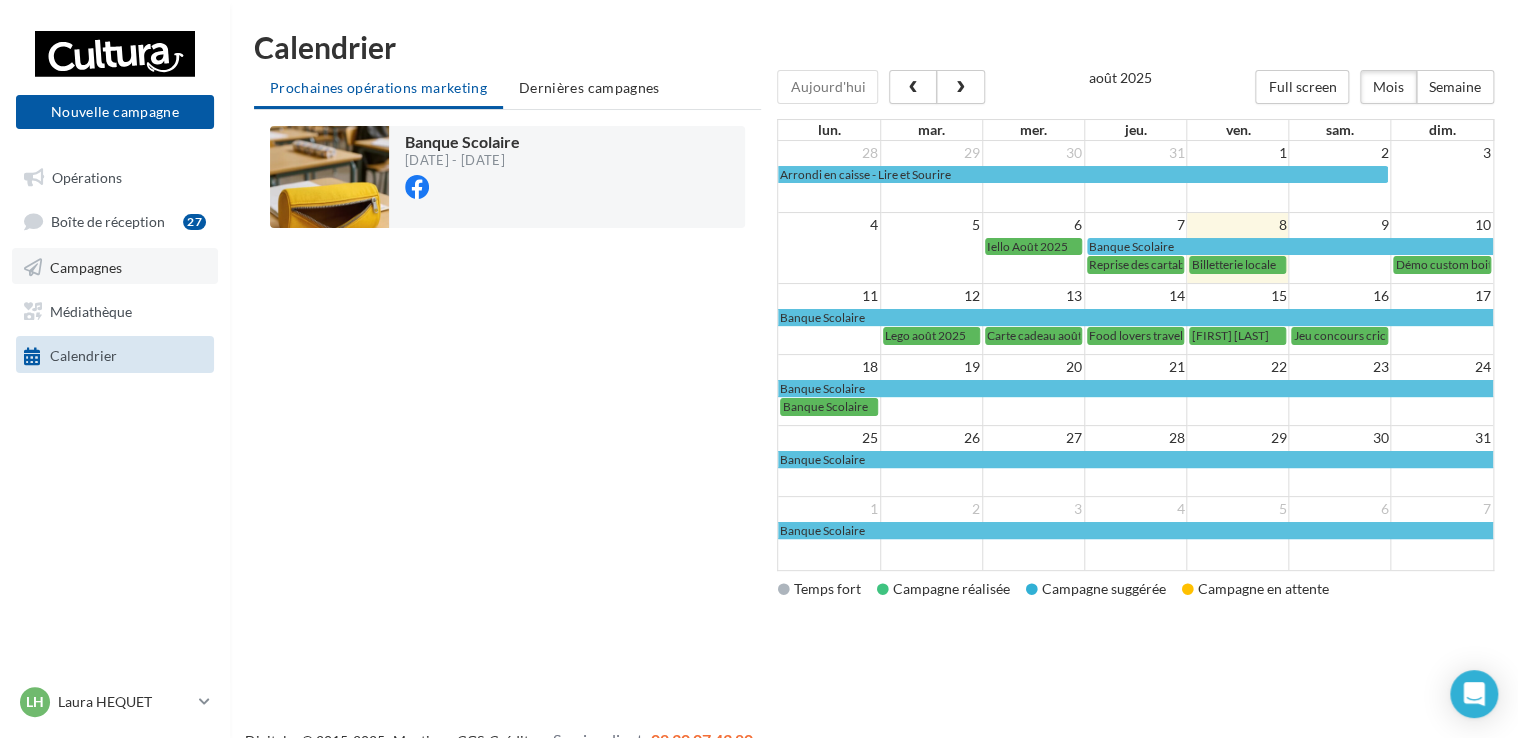 click on "Campagnes" at bounding box center [86, 266] 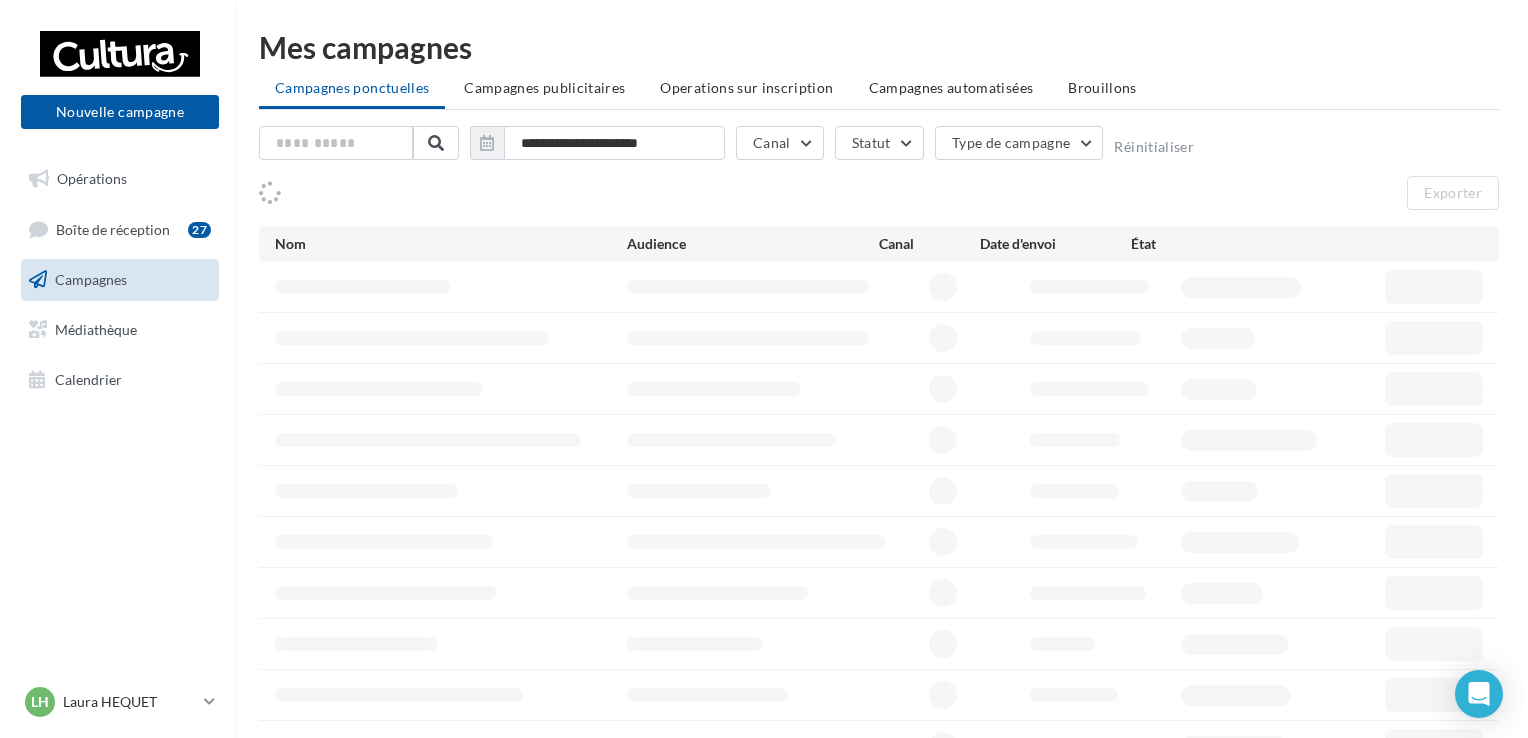 scroll, scrollTop: 0, scrollLeft: 0, axis: both 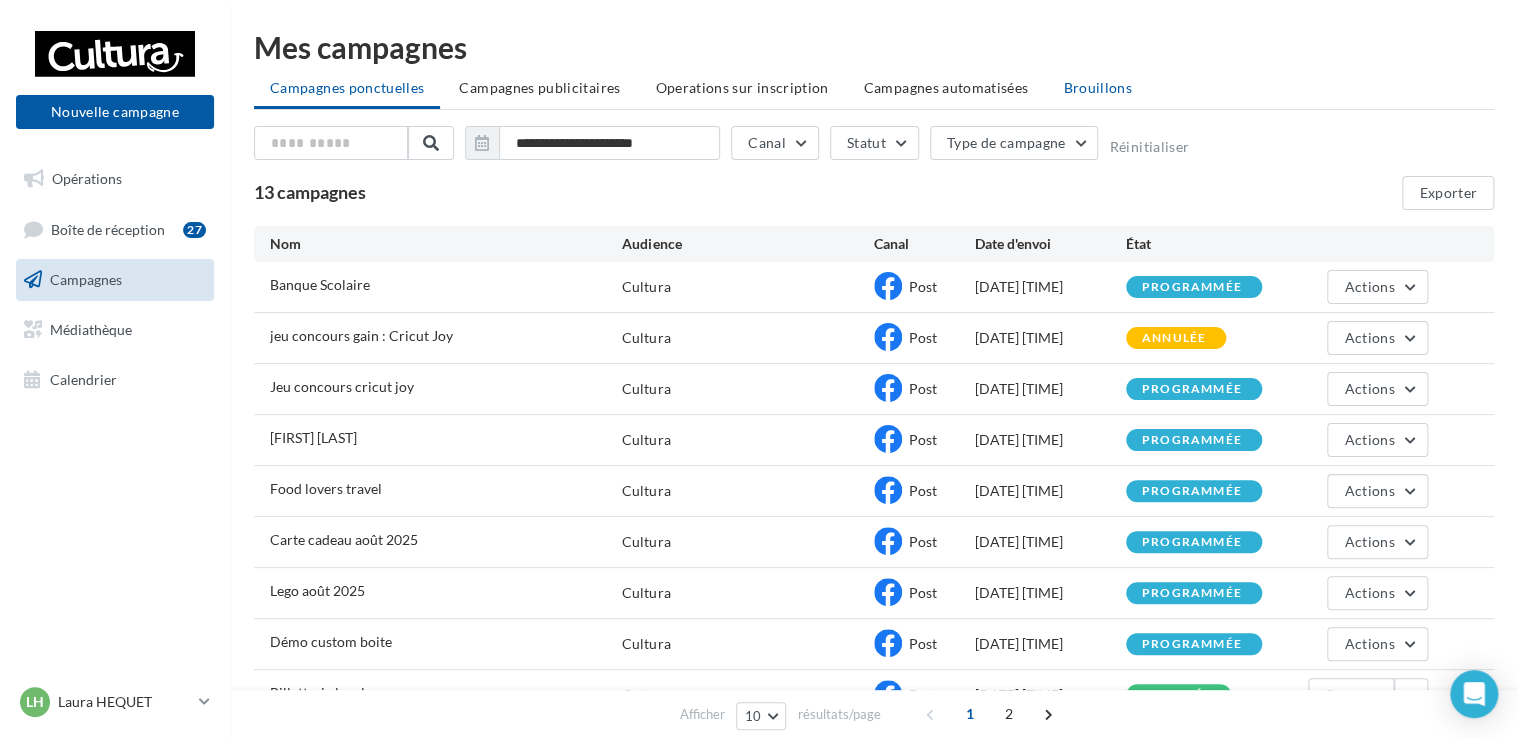 click on "Brouillons" at bounding box center (1097, 87) 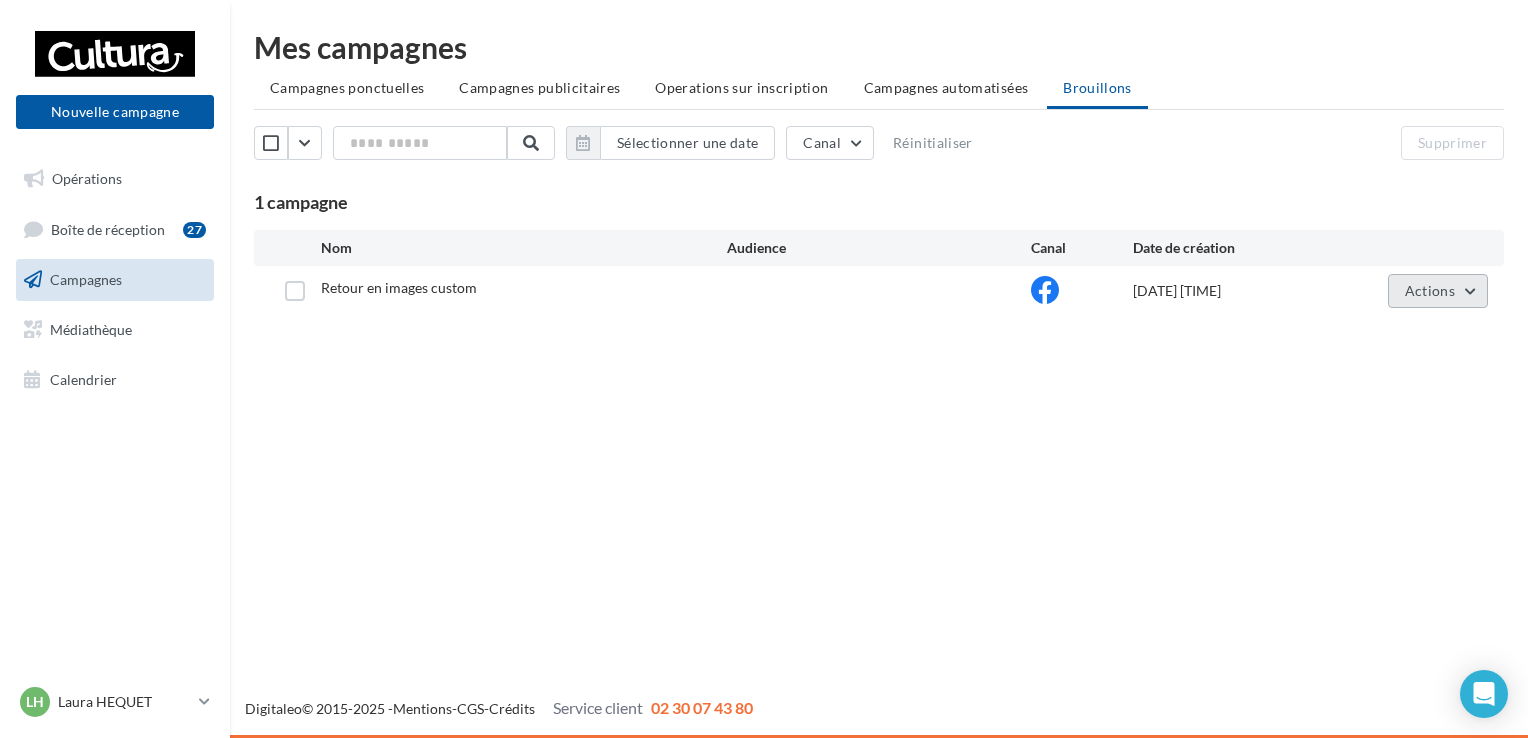 click on "Actions" at bounding box center (1430, 290) 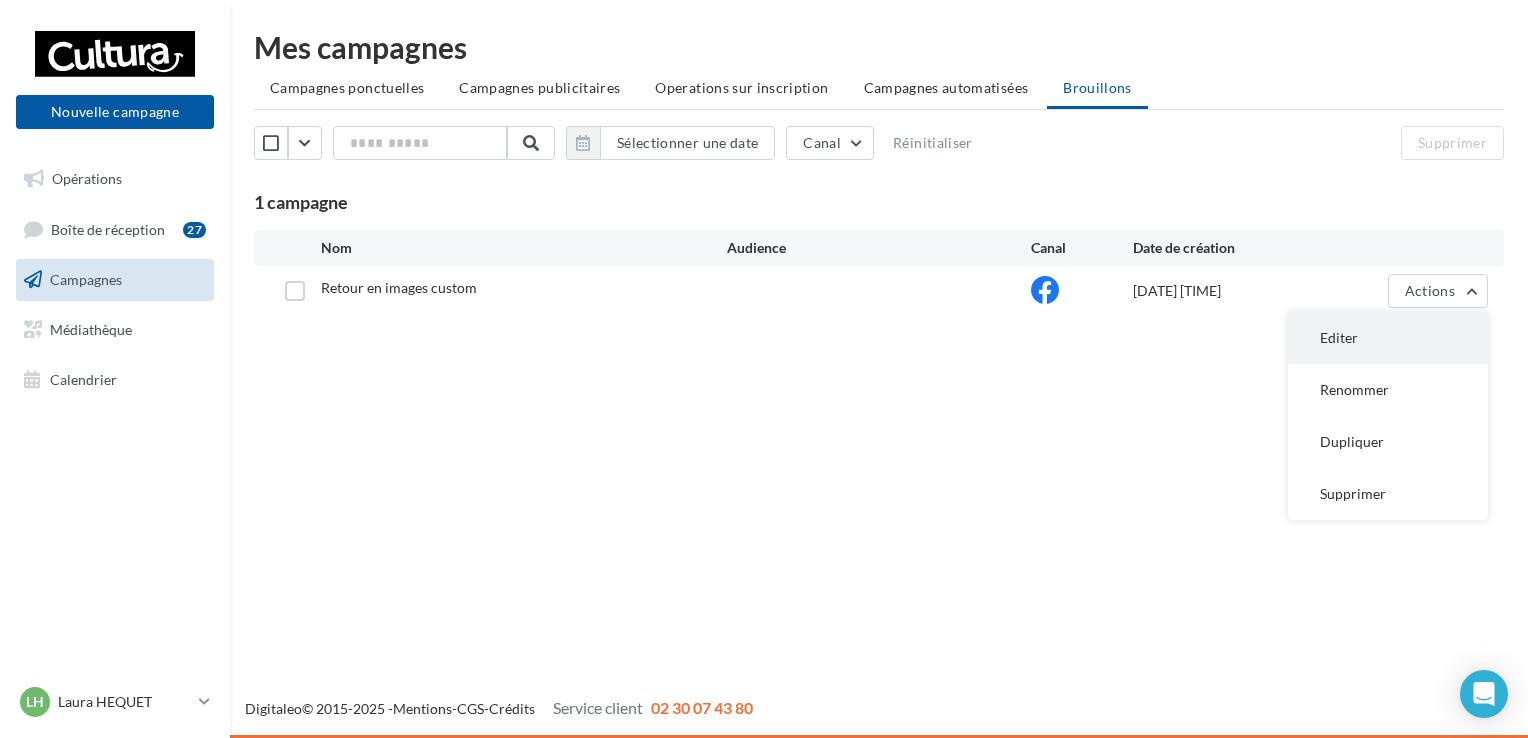 click on "Editer" at bounding box center (1388, 338) 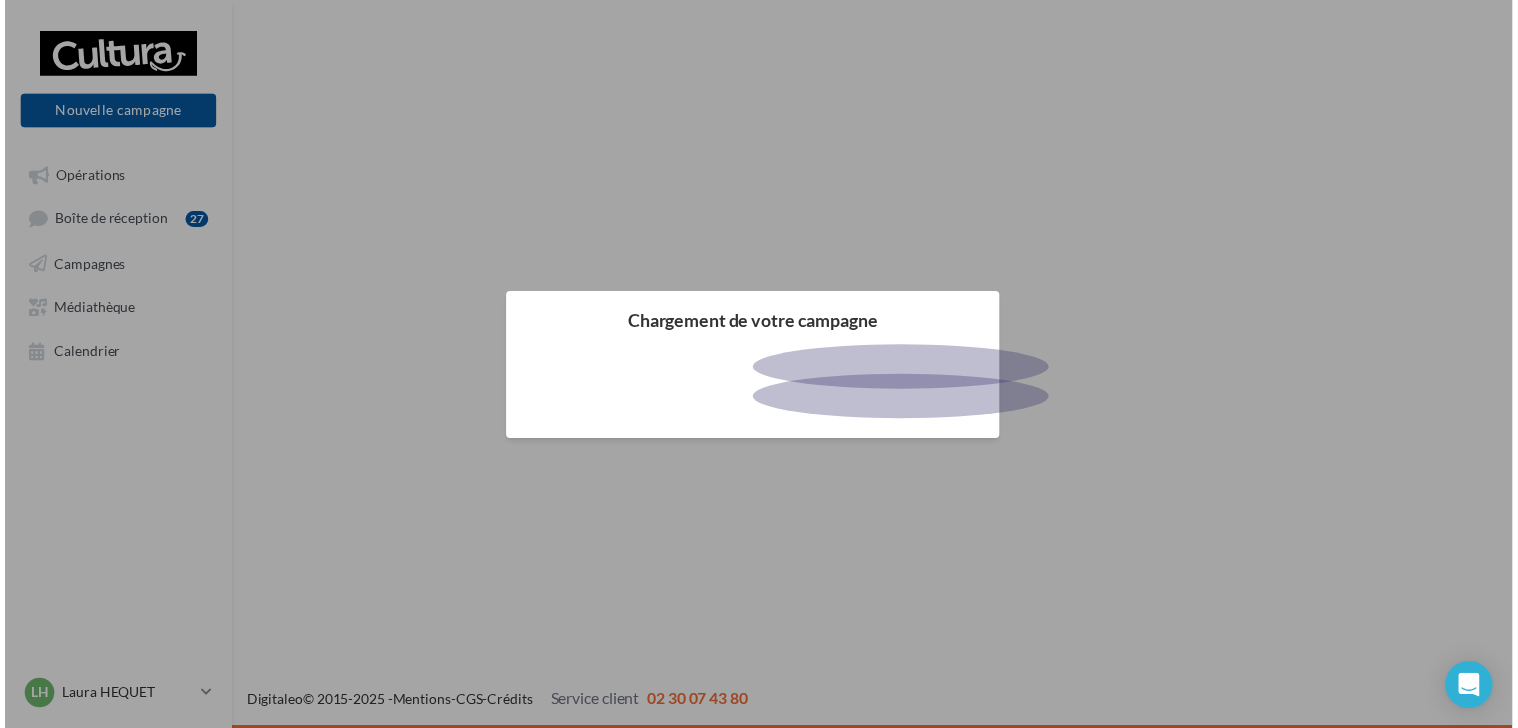 scroll, scrollTop: 0, scrollLeft: 0, axis: both 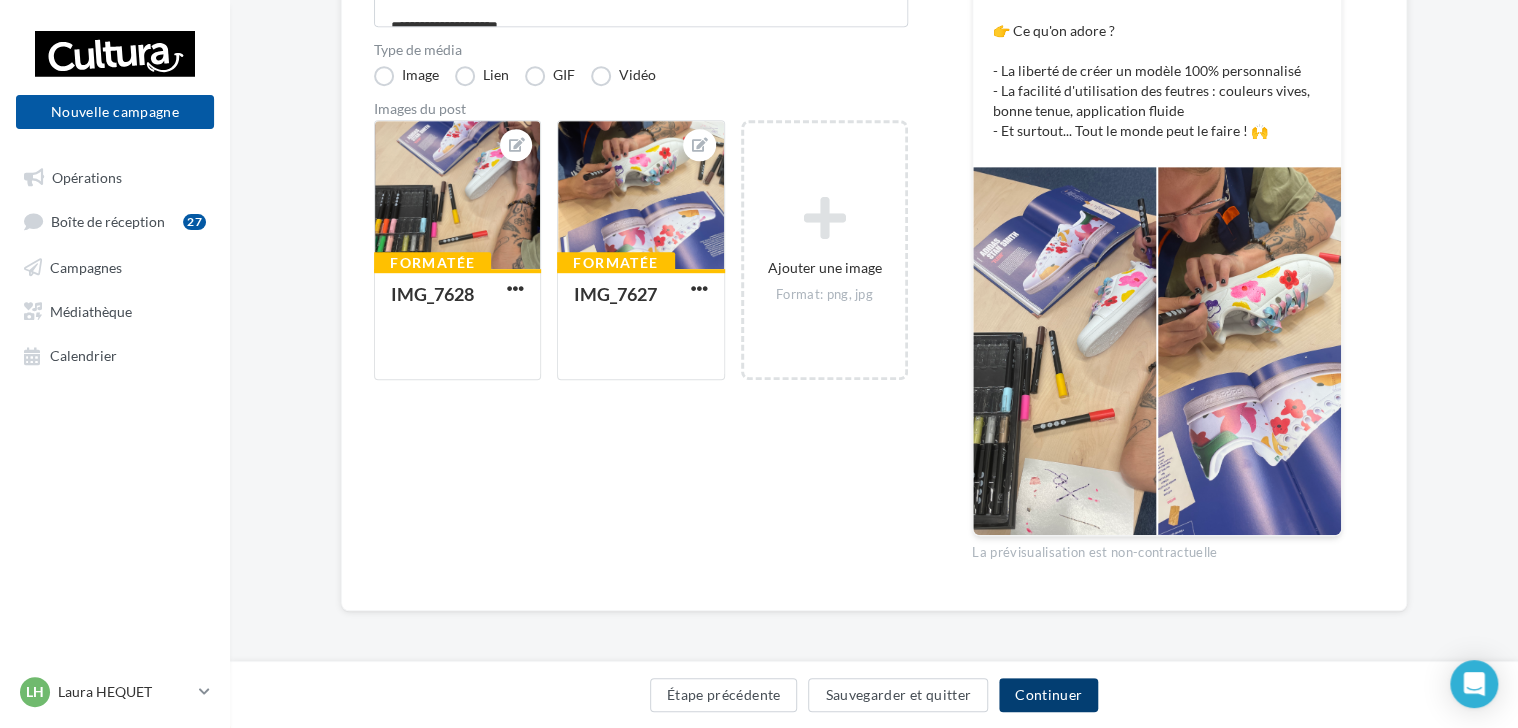 click on "Continuer" at bounding box center (1048, 695) 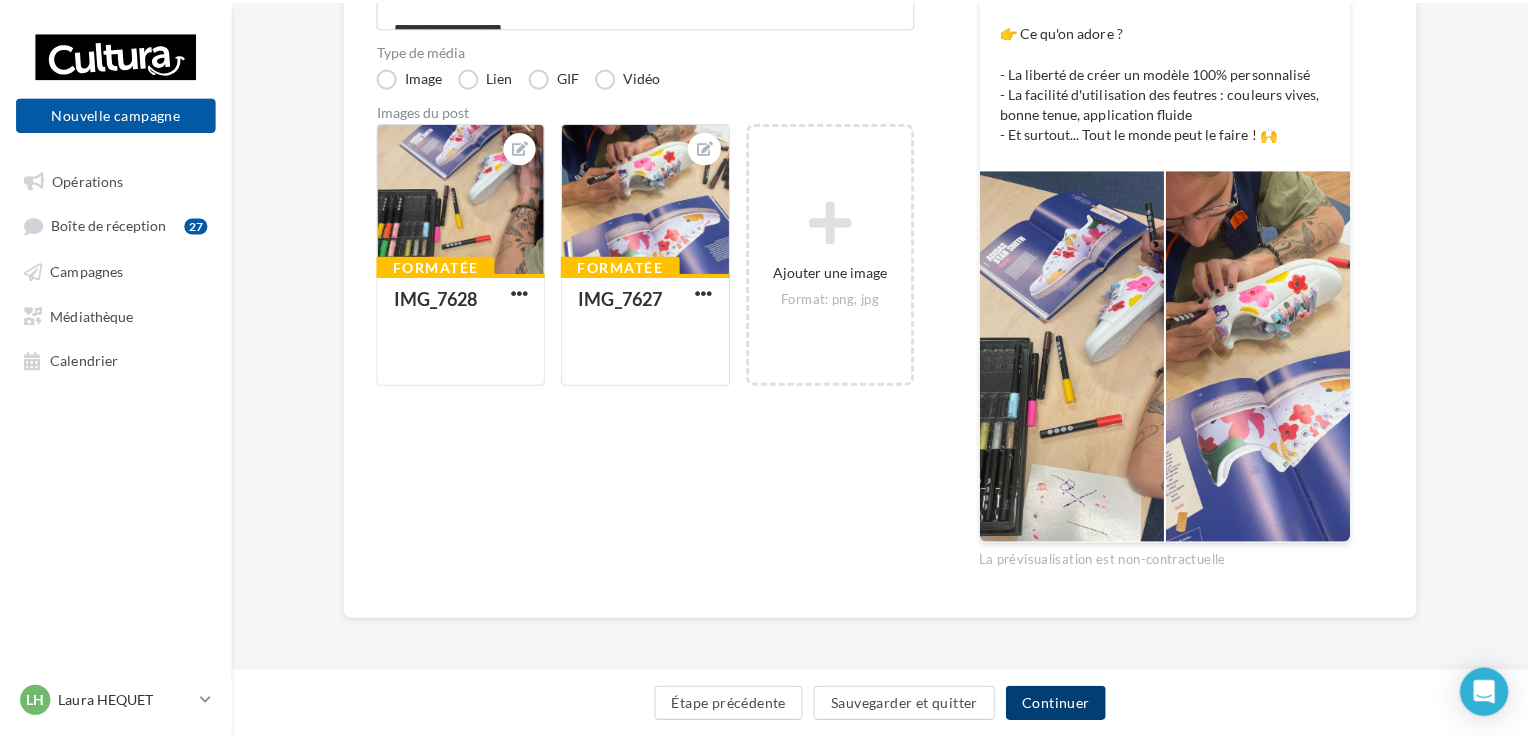 scroll, scrollTop: 85, scrollLeft: 0, axis: vertical 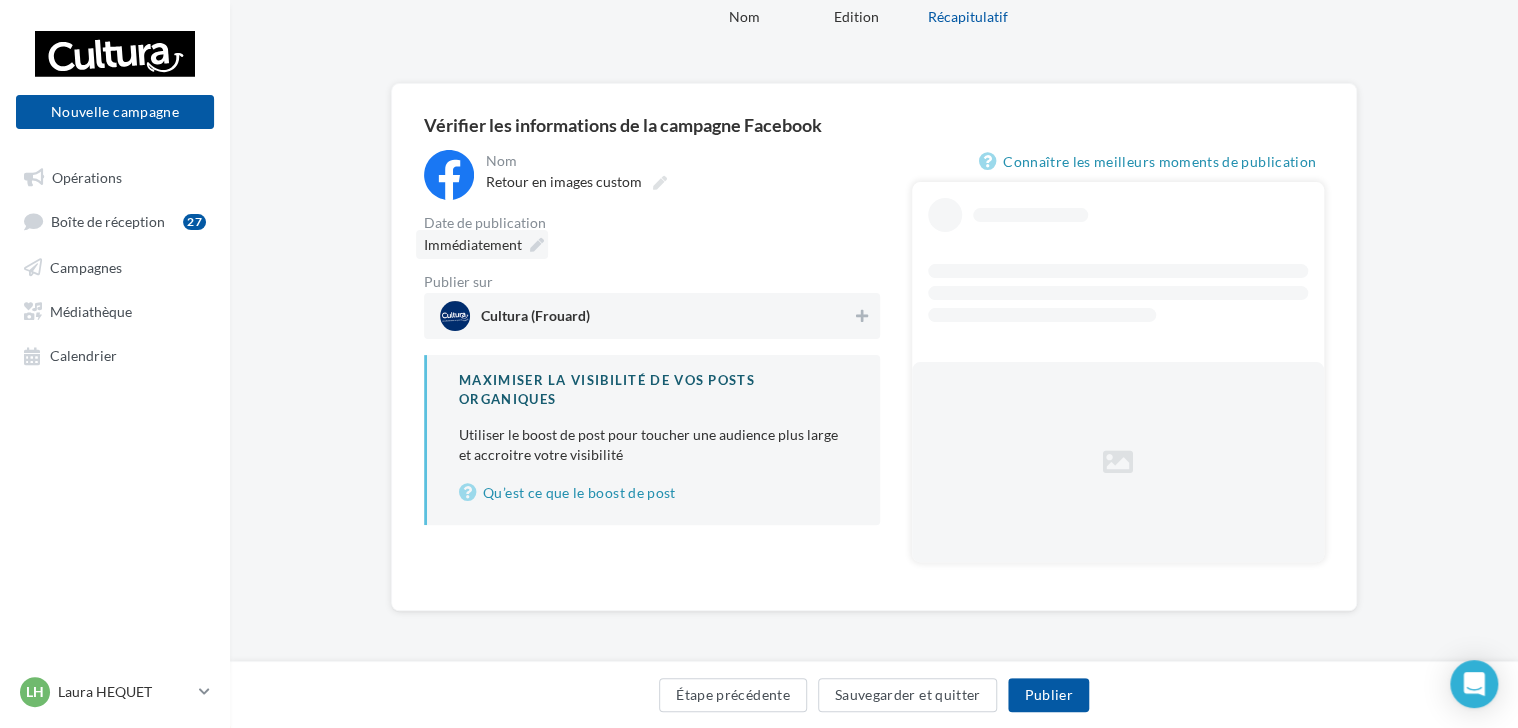 click at bounding box center [537, 245] 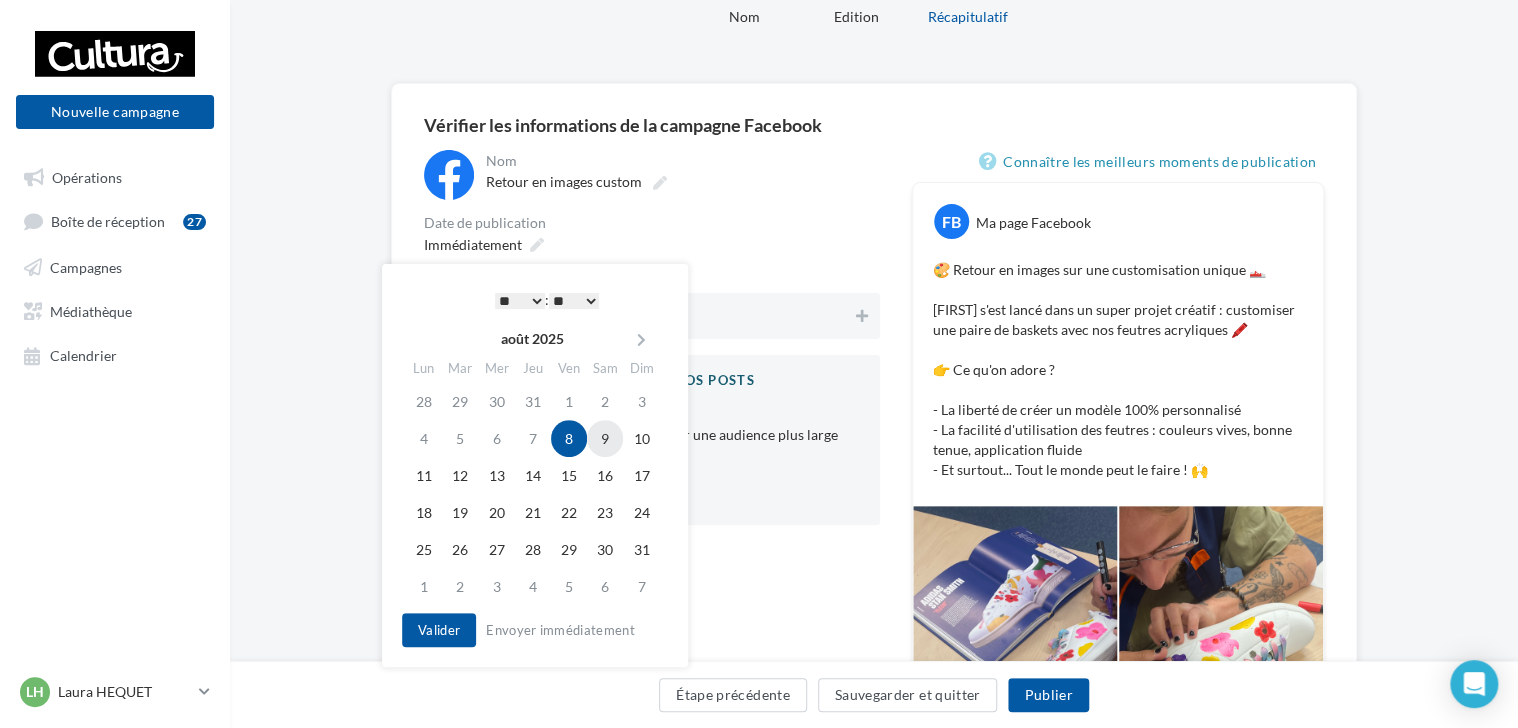click on "9" at bounding box center [605, 438] 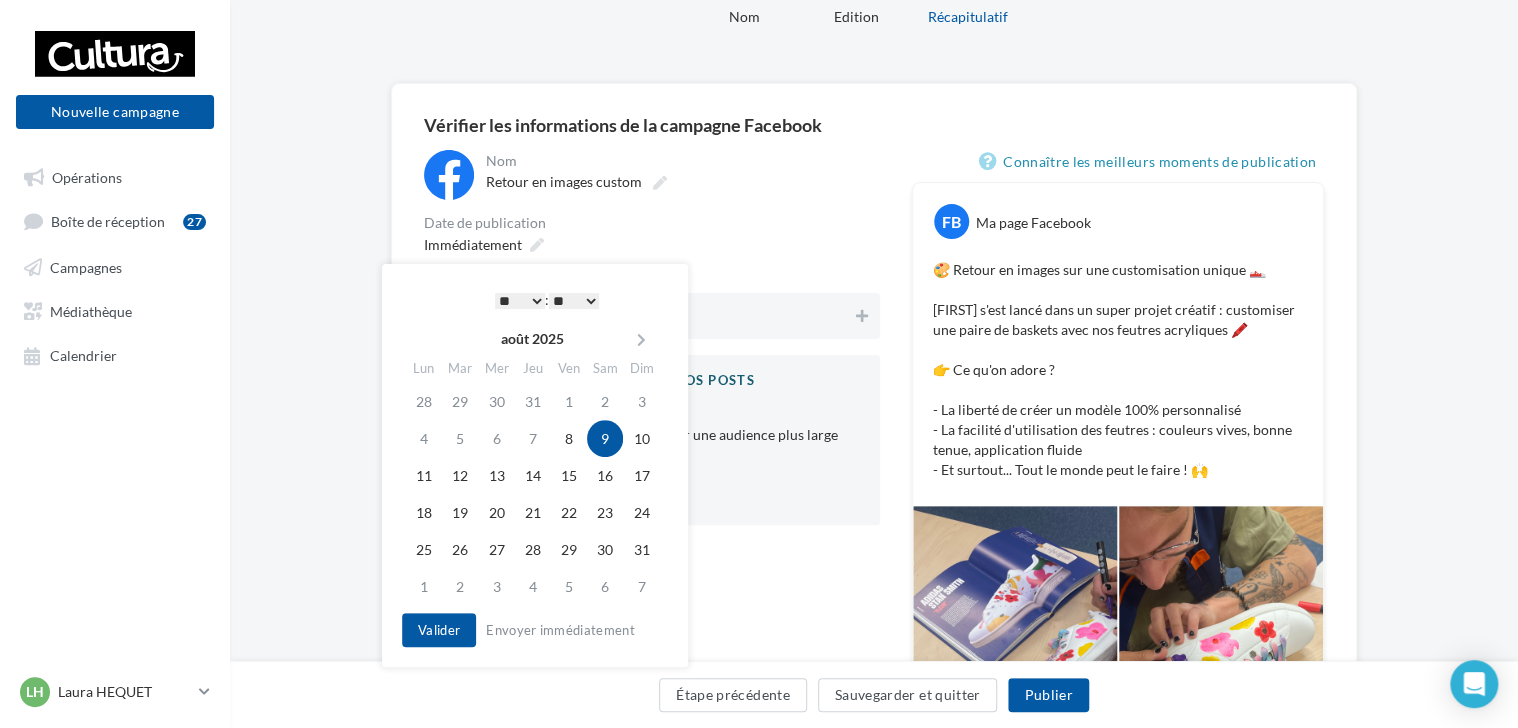 click on "* * * * * * * * * * ** ** ** ** ** ** ** ** ** ** ** ** ** **" at bounding box center (520, 301) 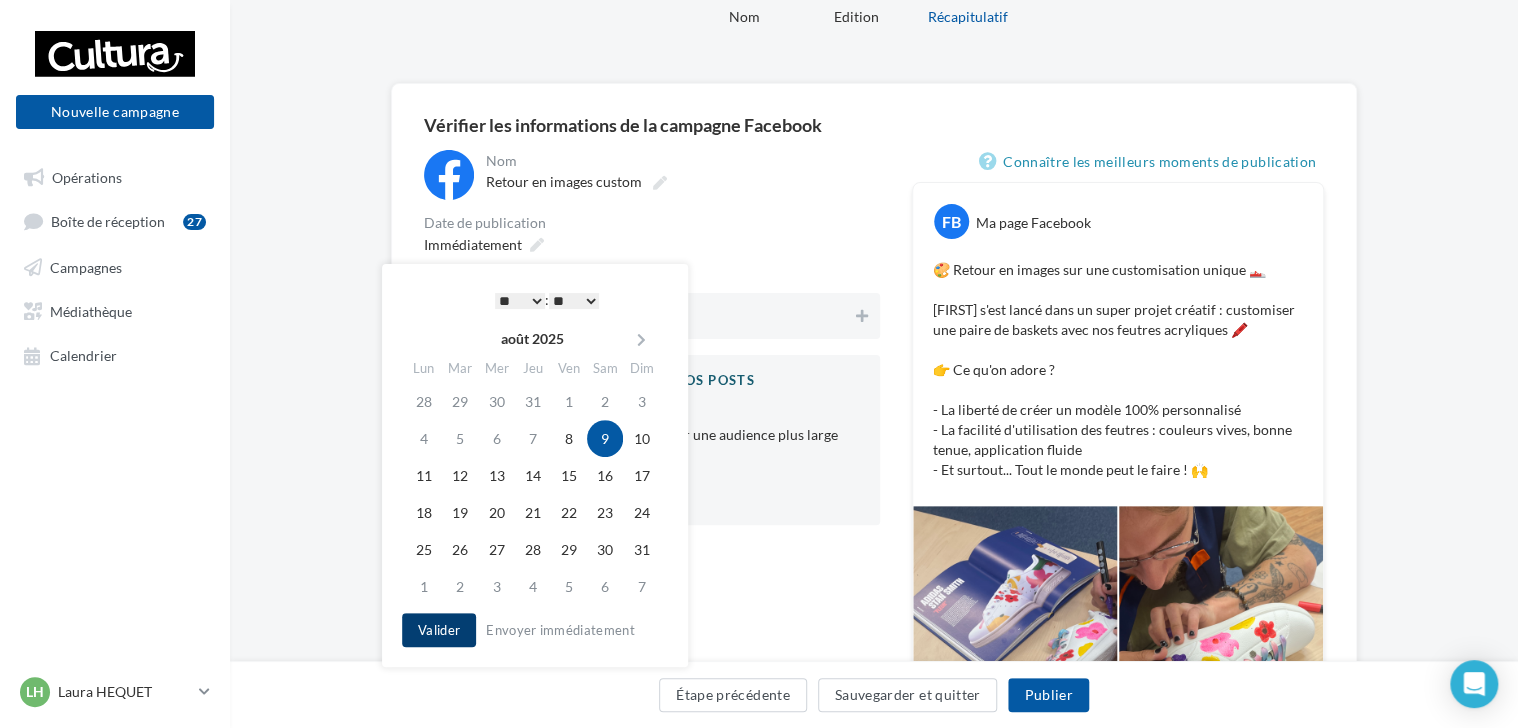 click on "Valider" at bounding box center (439, 630) 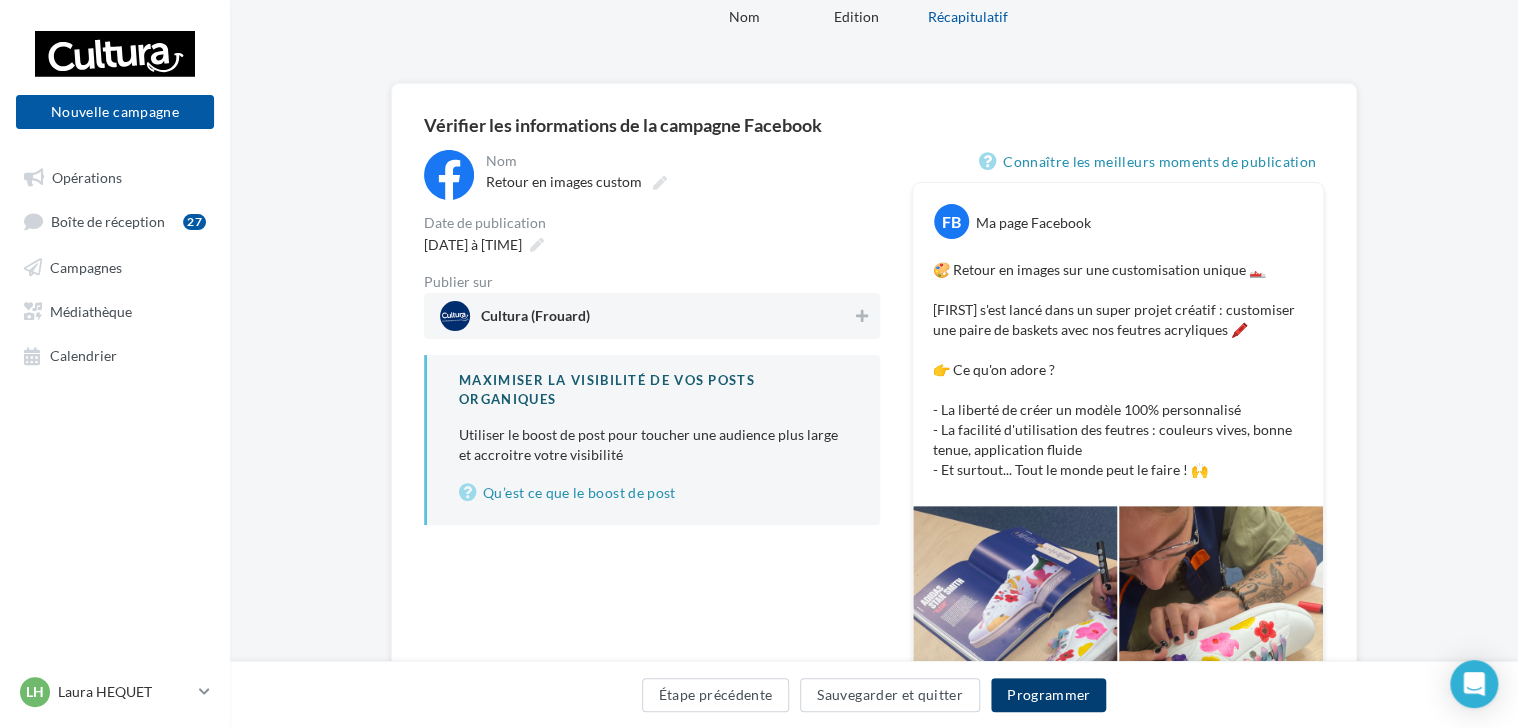 click on "Programmer" at bounding box center [1049, 695] 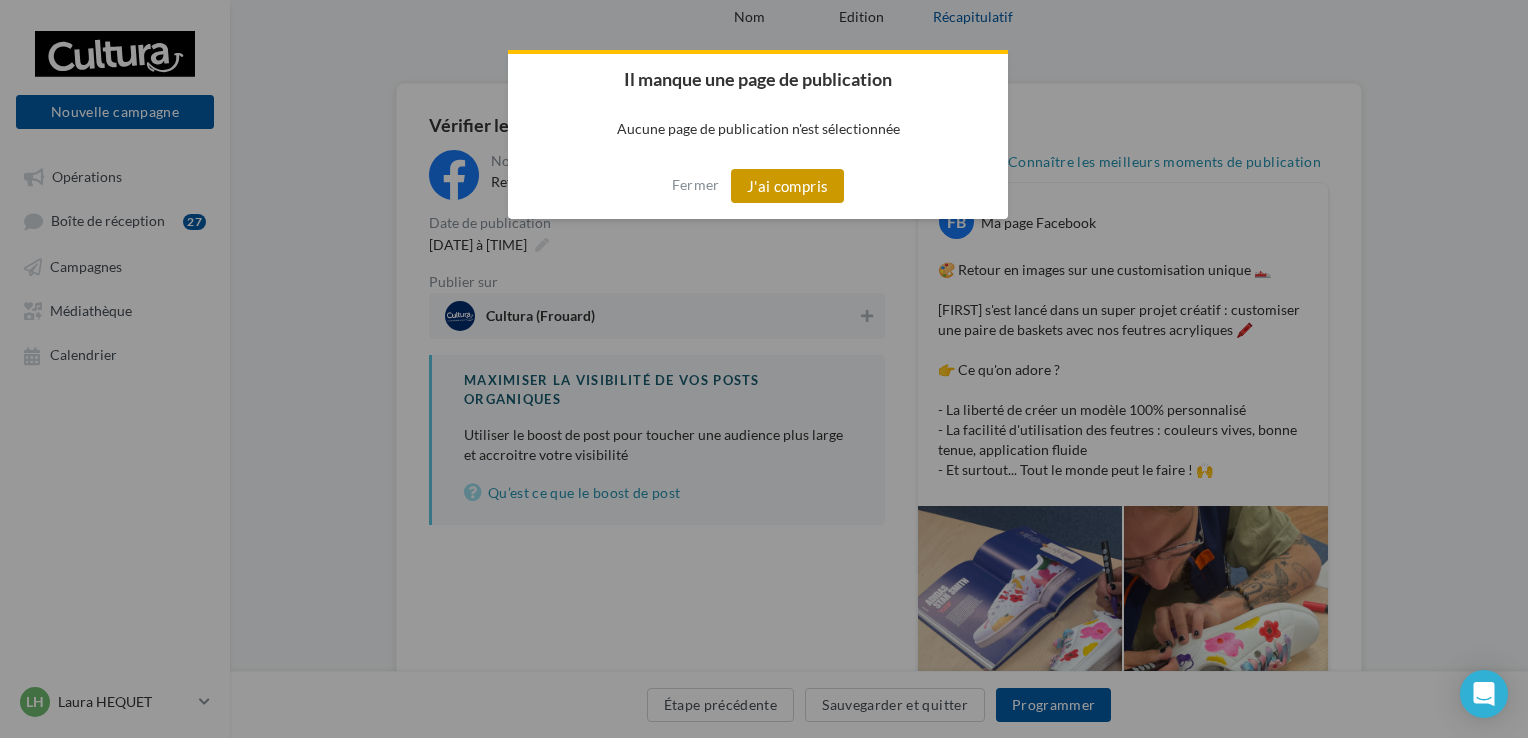 click on "J'ai compris" at bounding box center [788, 186] 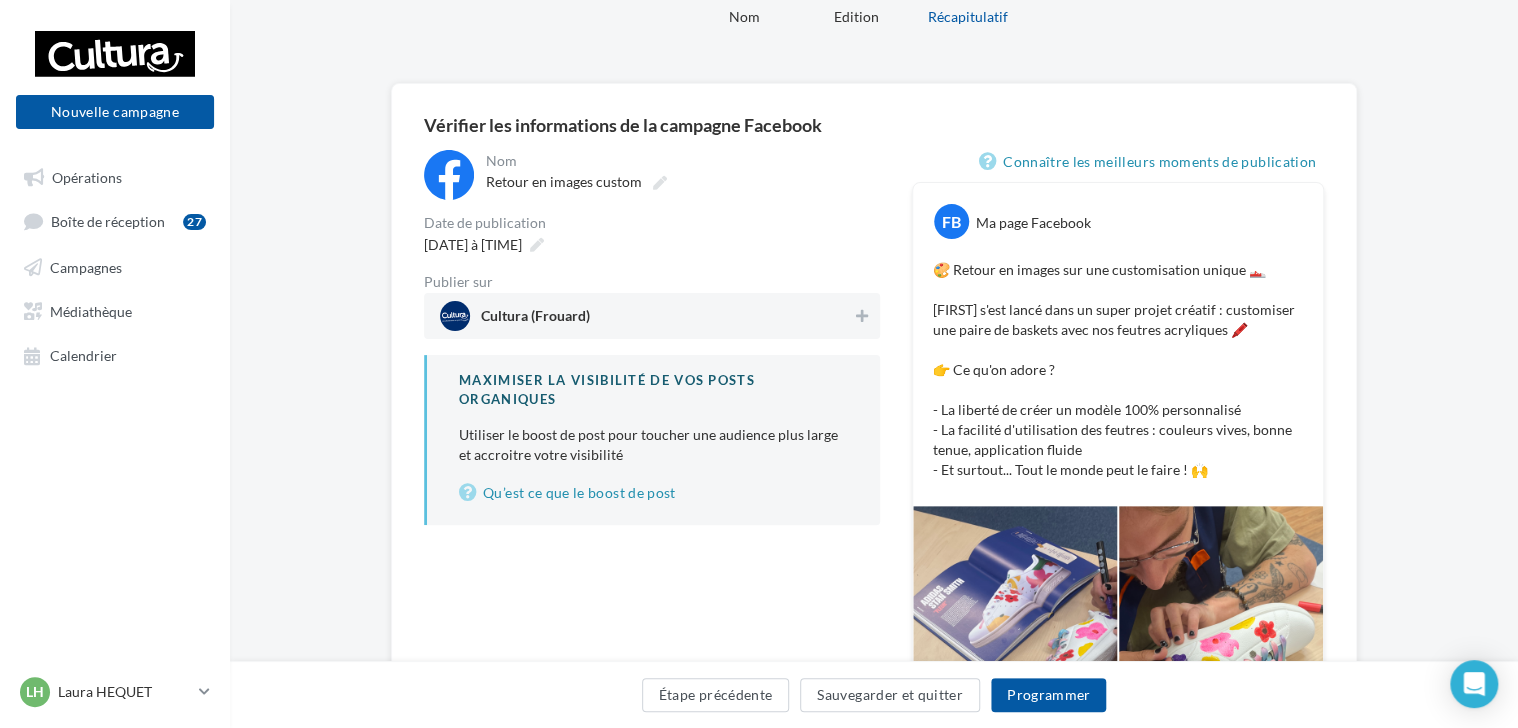 click on "Cultura (Frouard)" at bounding box center (646, 316) 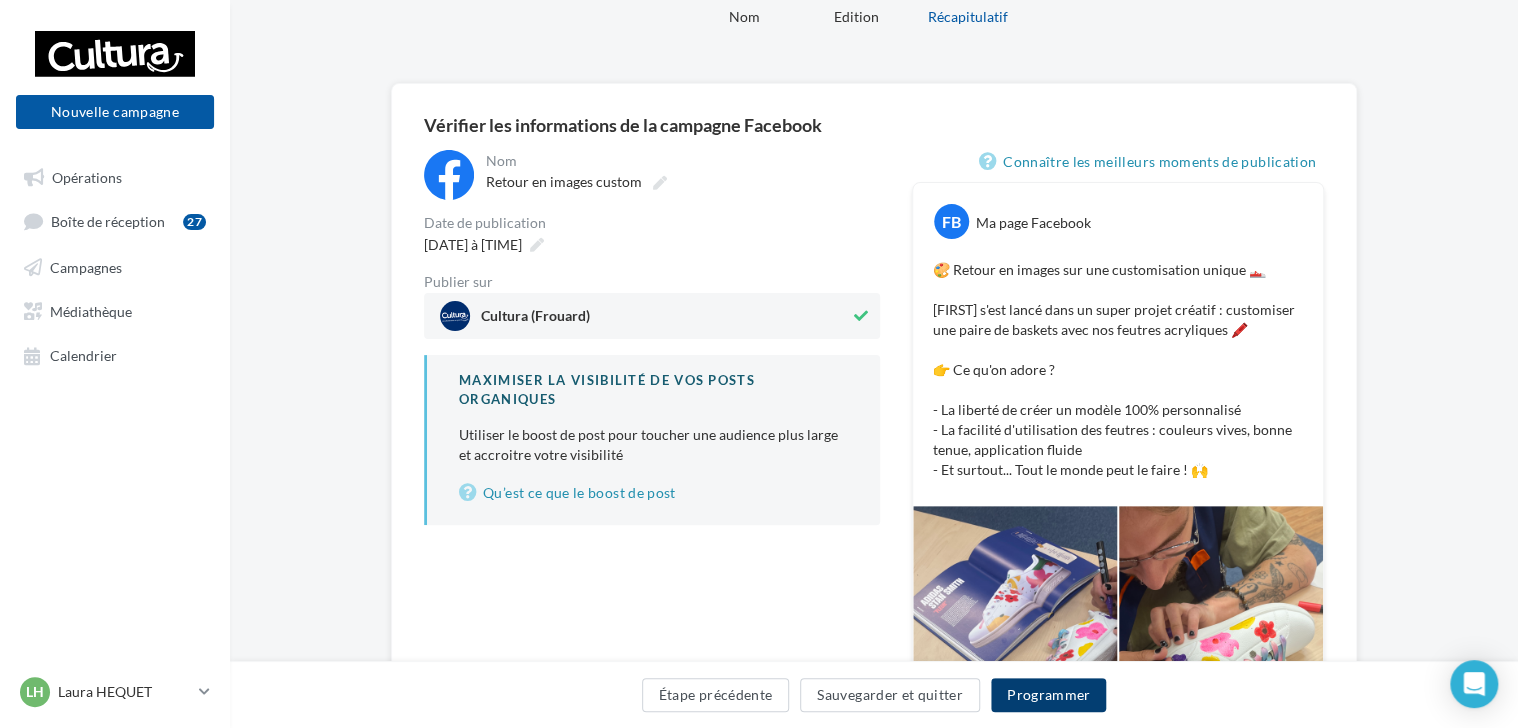 click on "Programmer" at bounding box center (1049, 695) 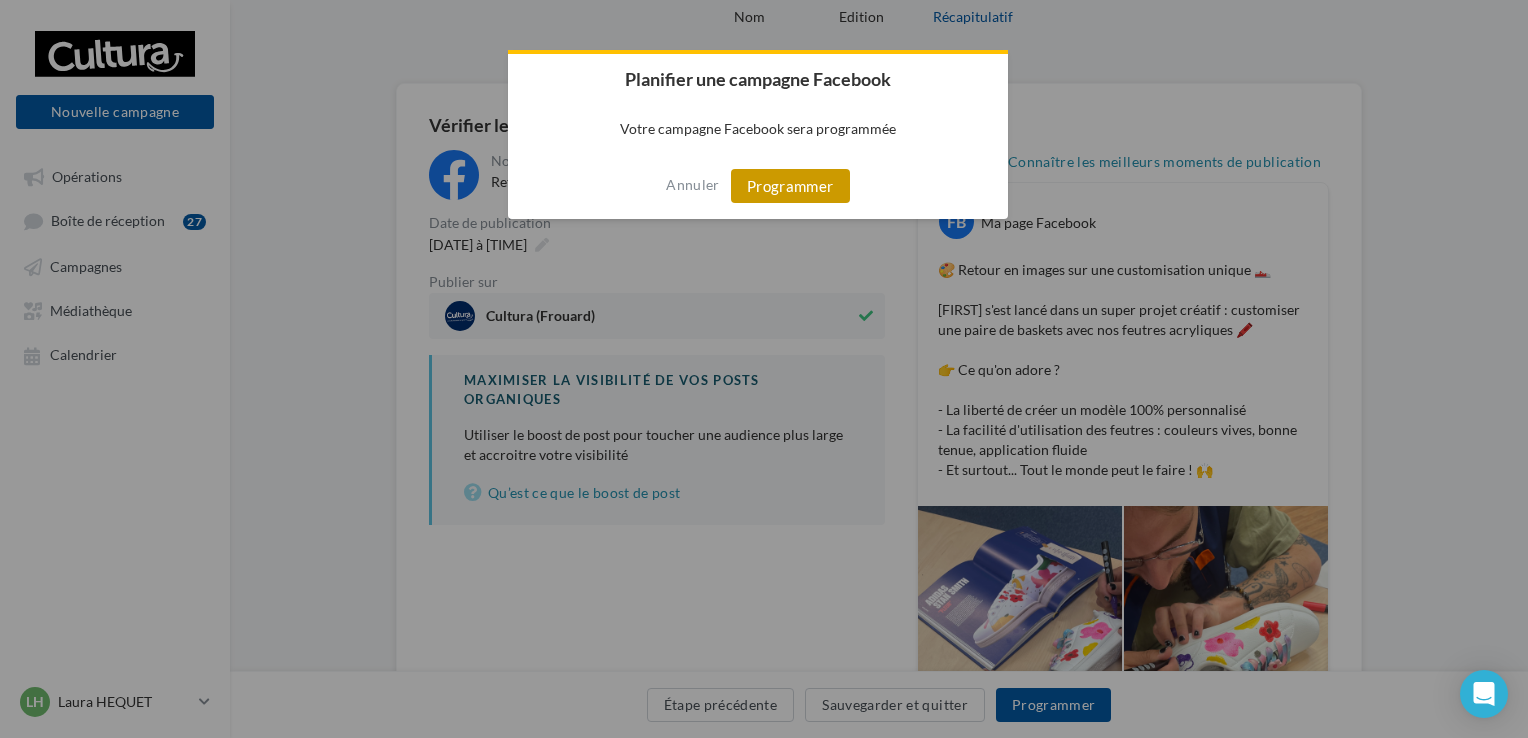 click on "Programmer" at bounding box center (790, 186) 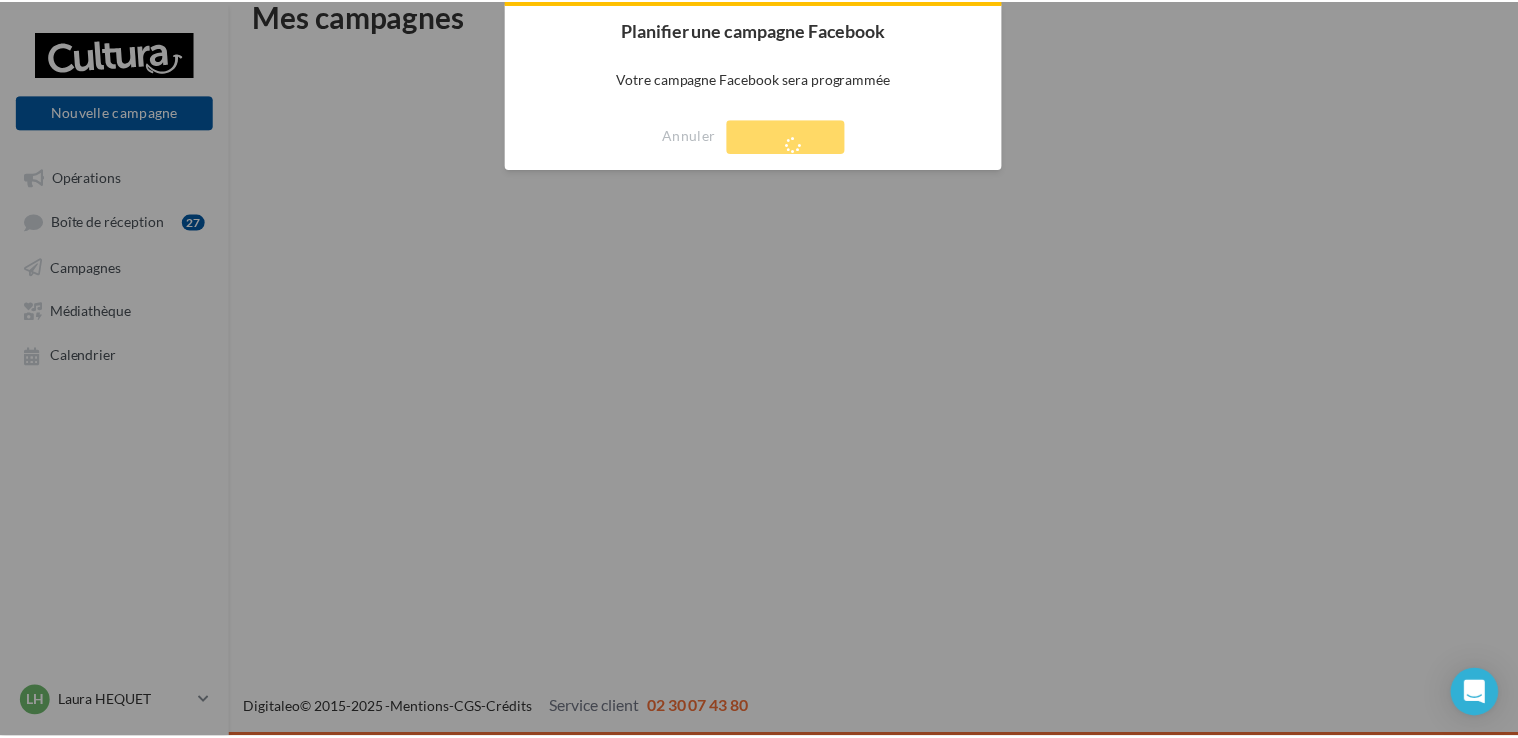 scroll, scrollTop: 32, scrollLeft: 0, axis: vertical 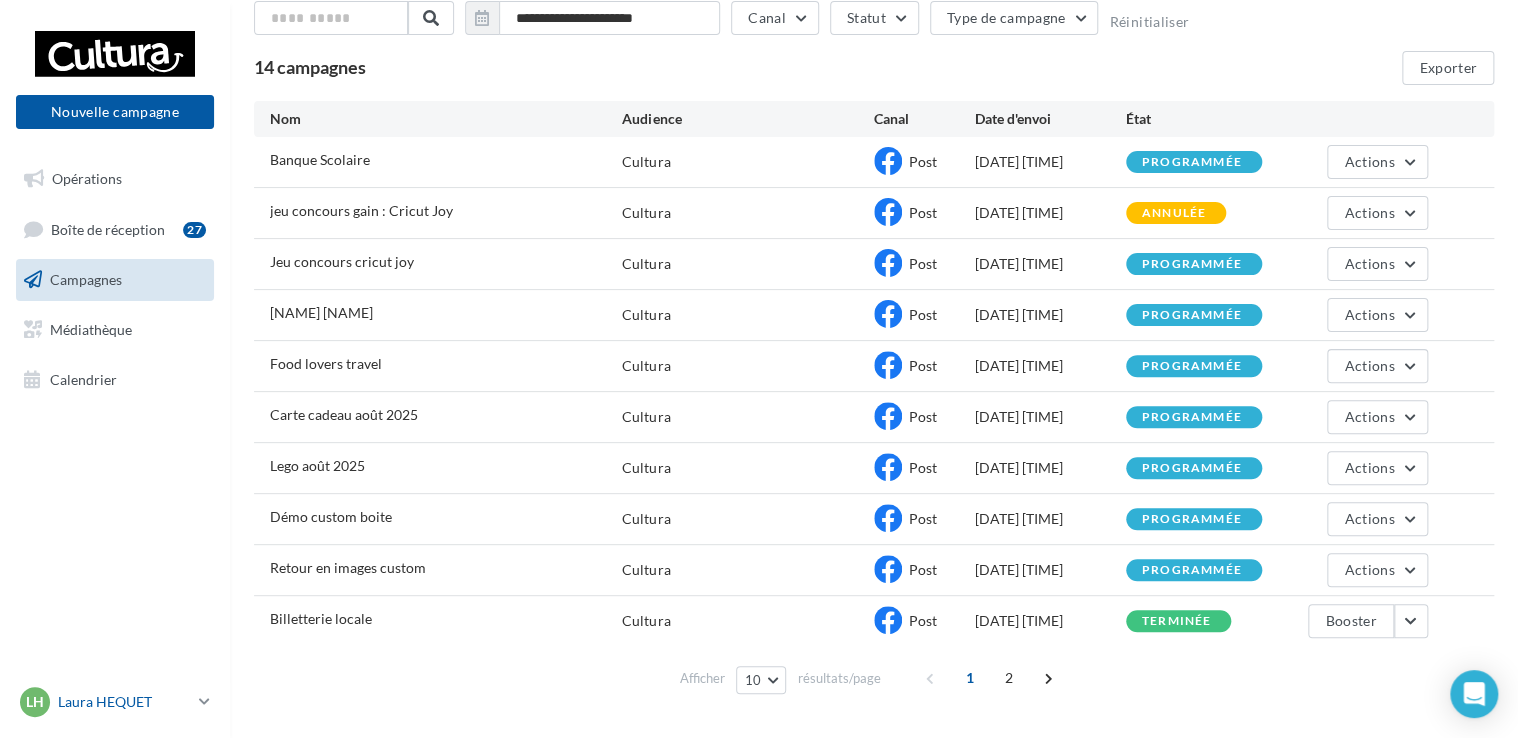 click at bounding box center (204, 701) 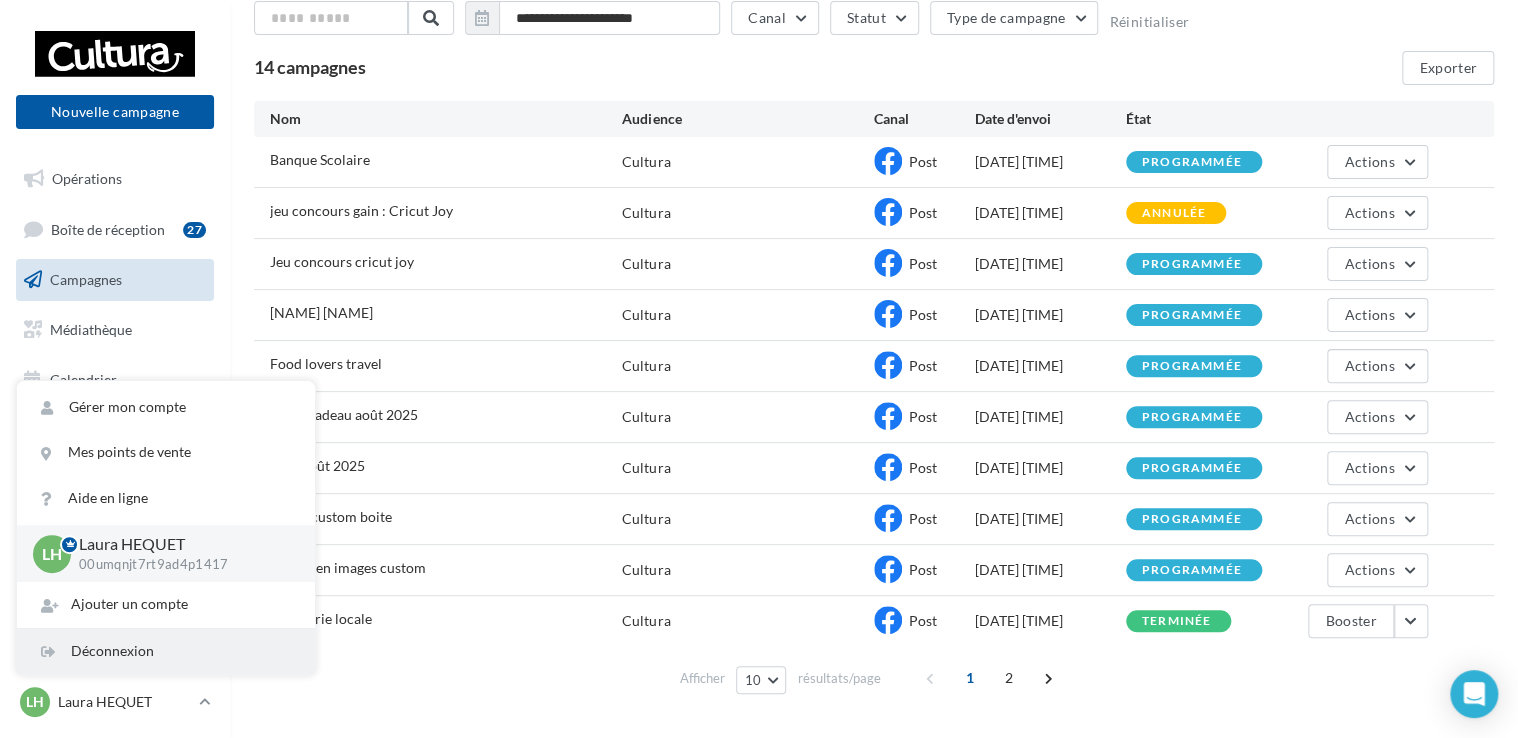 click on "Déconnexion" at bounding box center [166, 651] 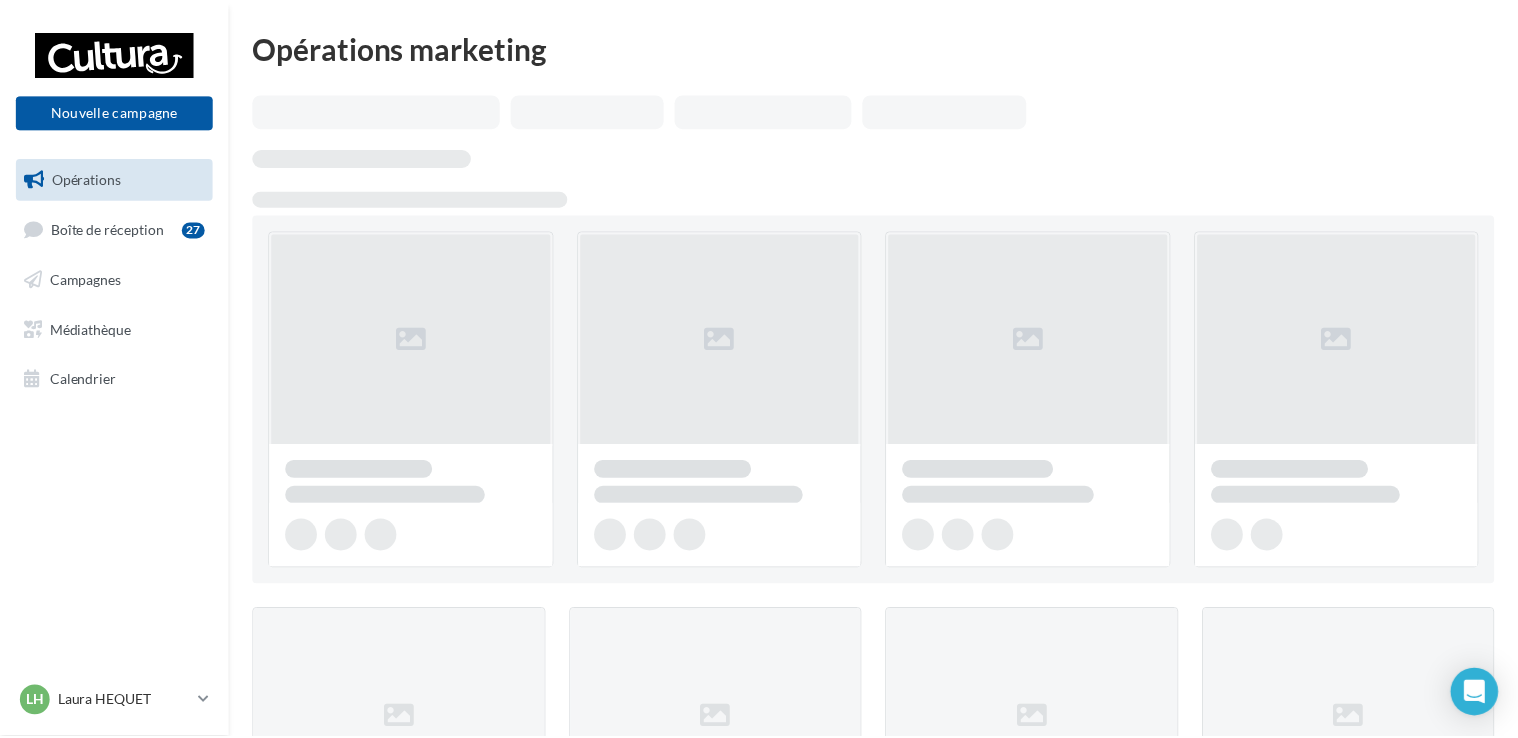 scroll, scrollTop: 0, scrollLeft: 0, axis: both 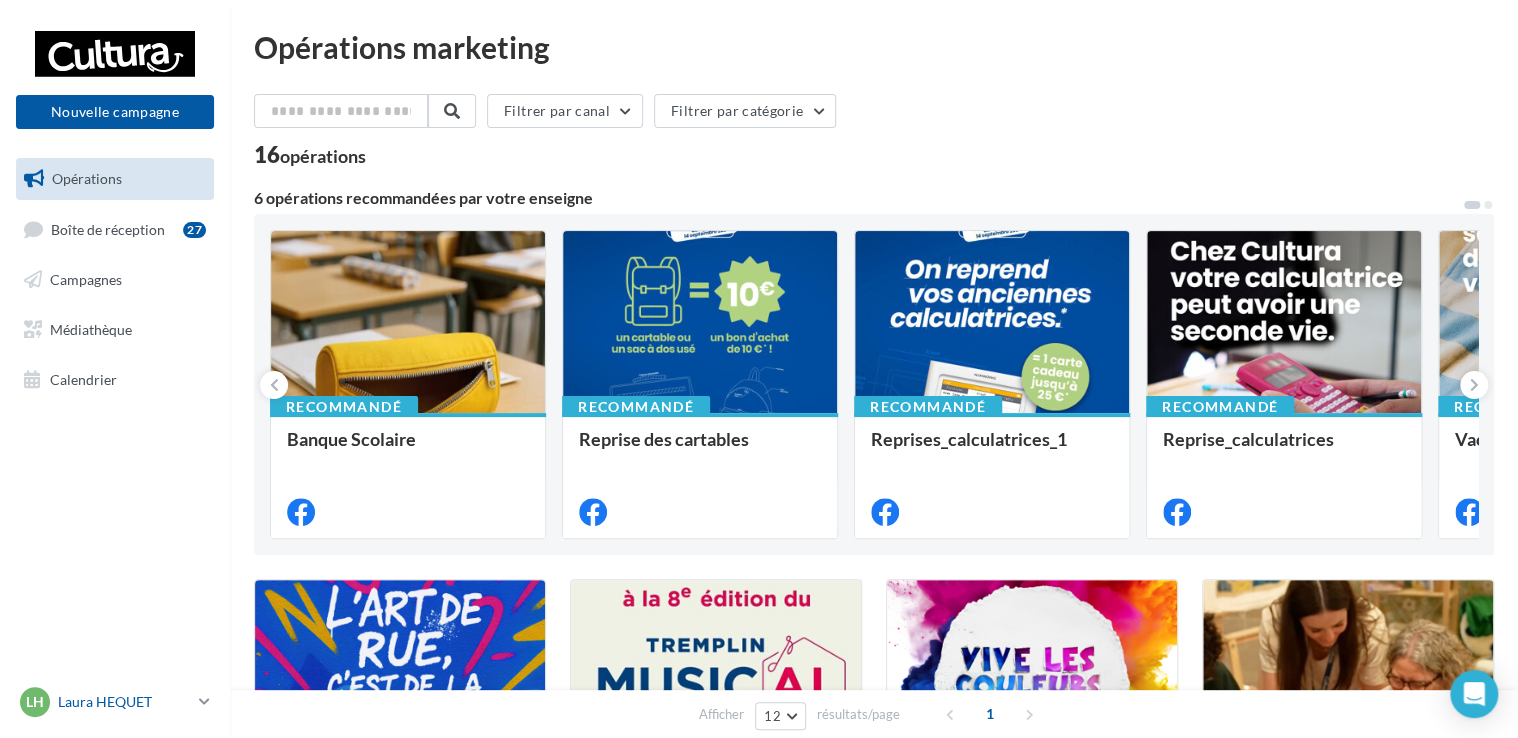click on "LH     [FIRST] [LAST]   [ALPHANUMERIC]" at bounding box center [115, 702] 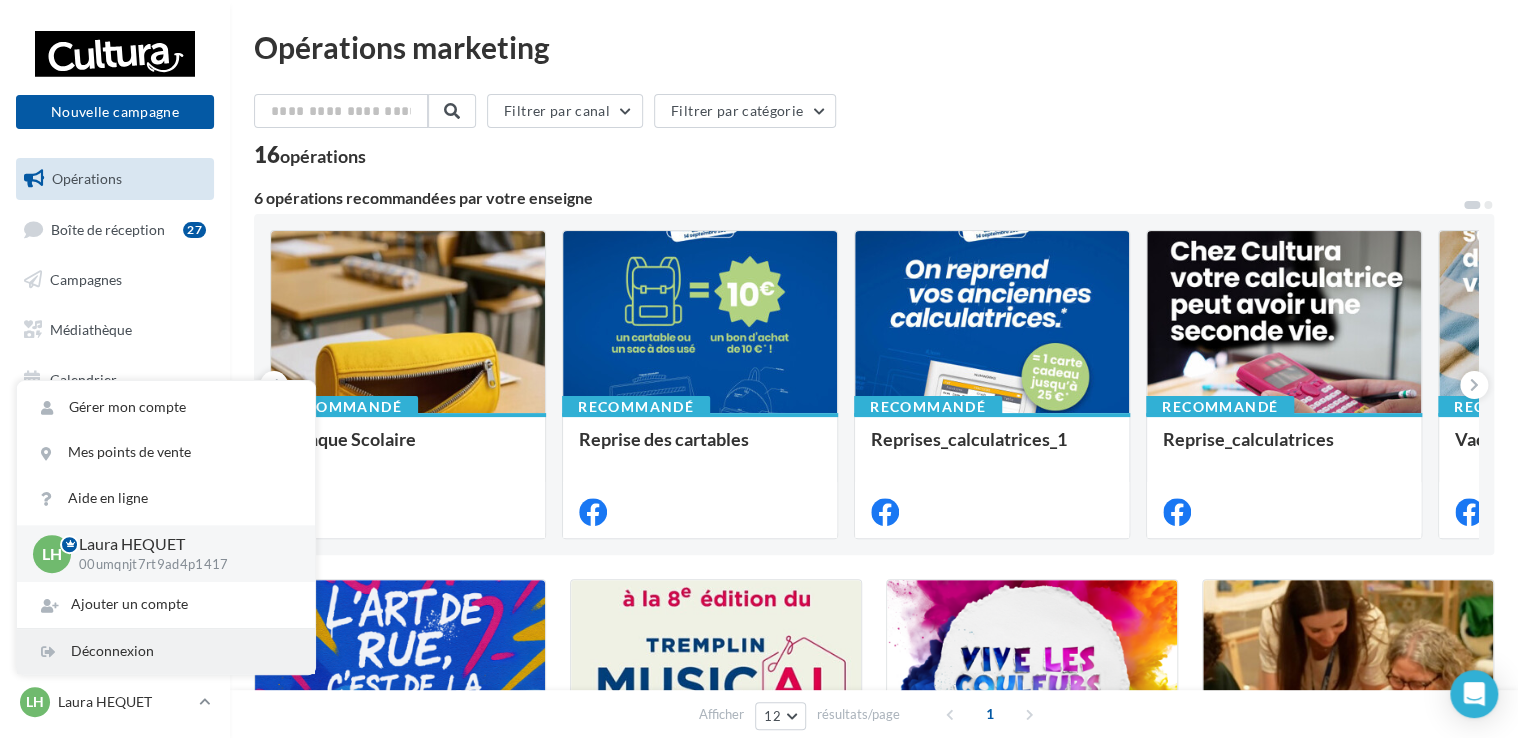 click on "Déconnexion" at bounding box center [166, 651] 